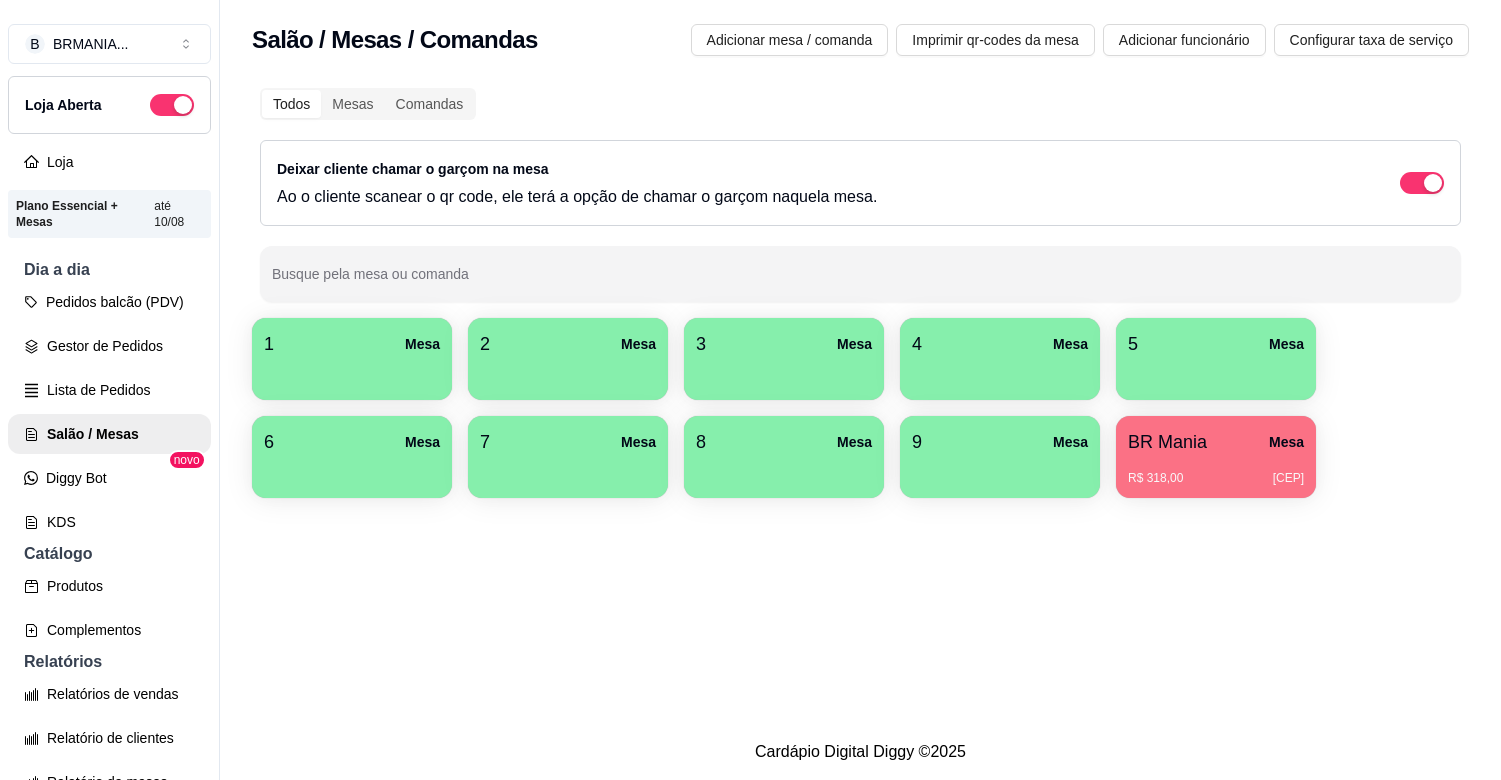 scroll, scrollTop: 0, scrollLeft: 0, axis: both 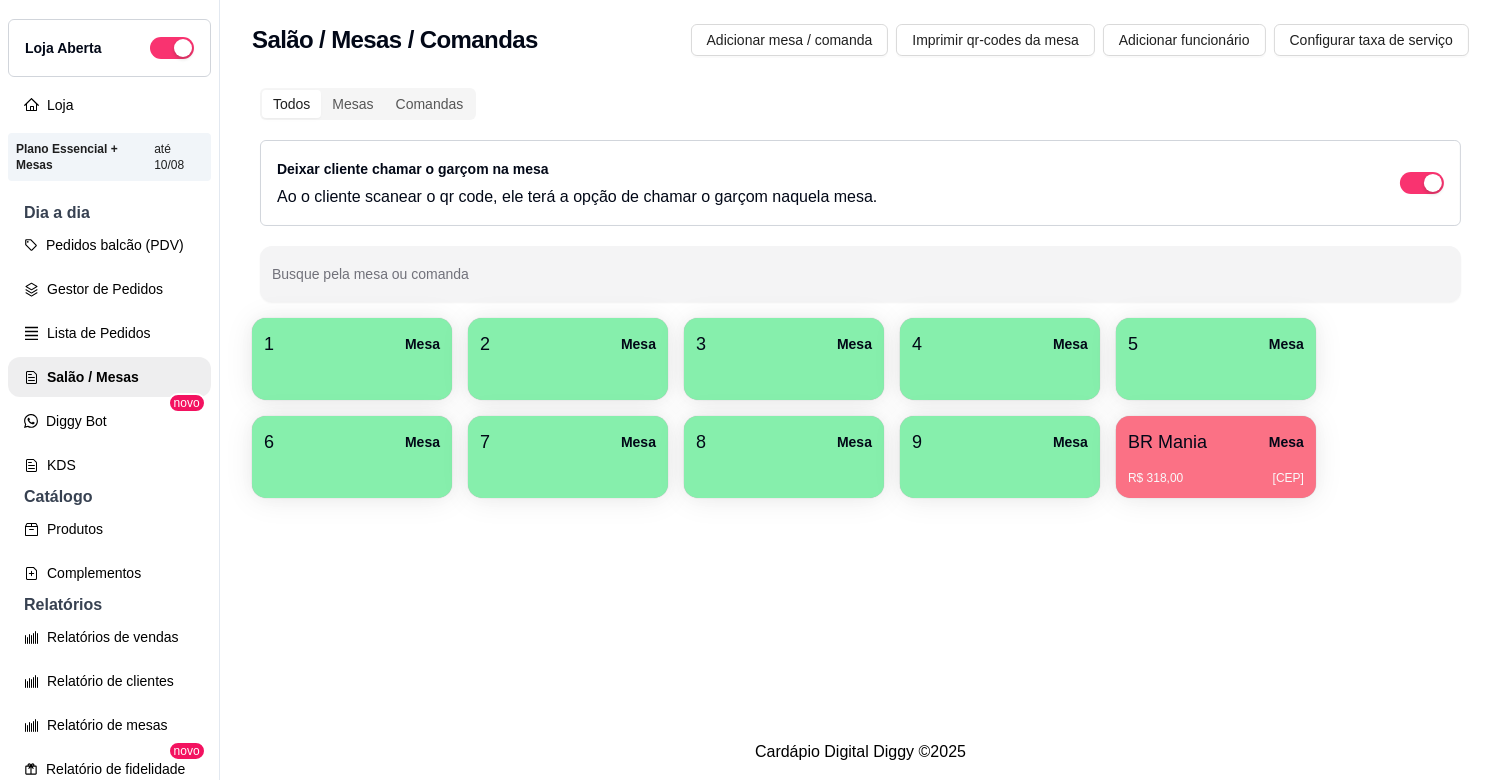 click at bounding box center (352, 373) 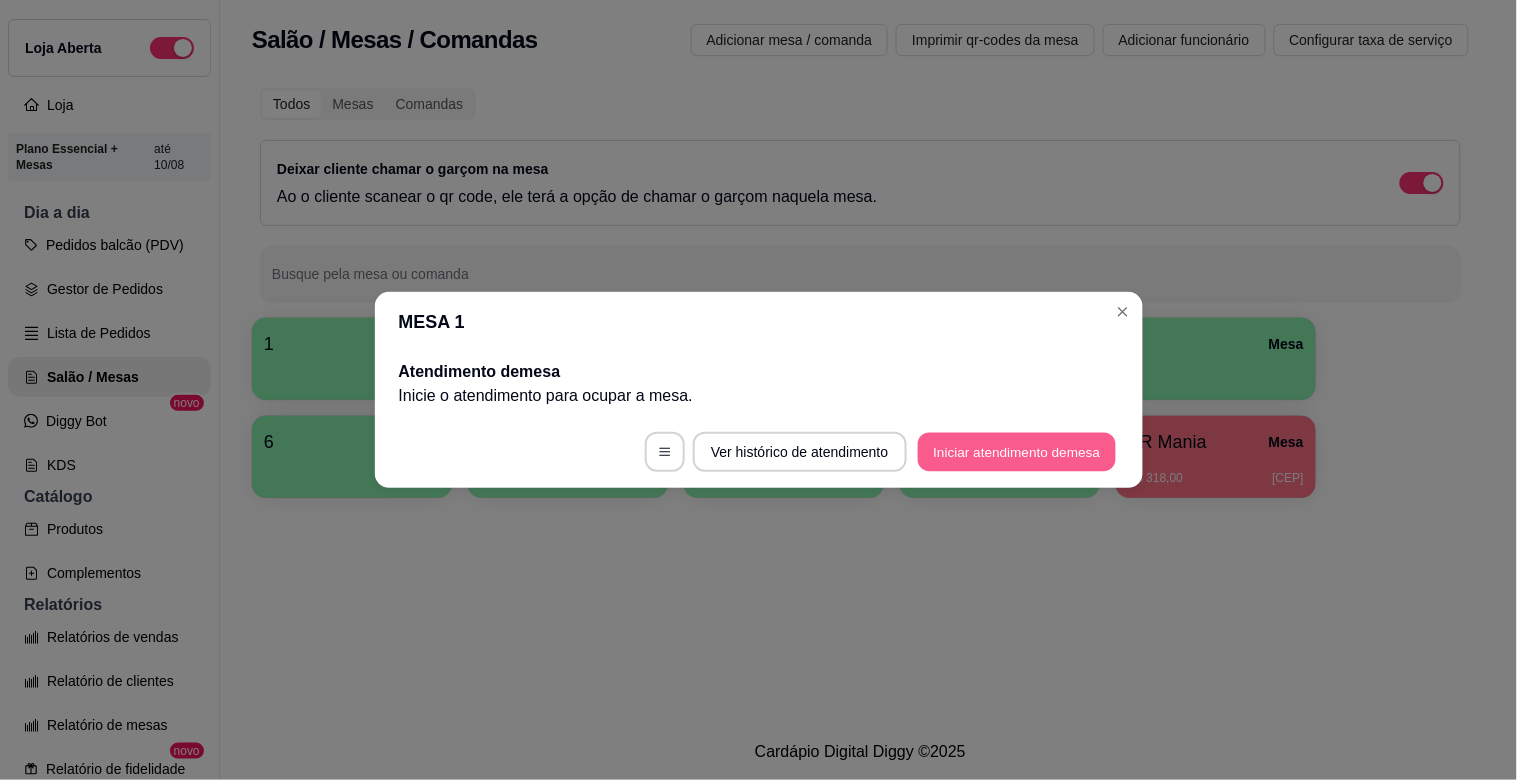 click on "Iniciar atendimento de  mesa" at bounding box center [1017, 452] 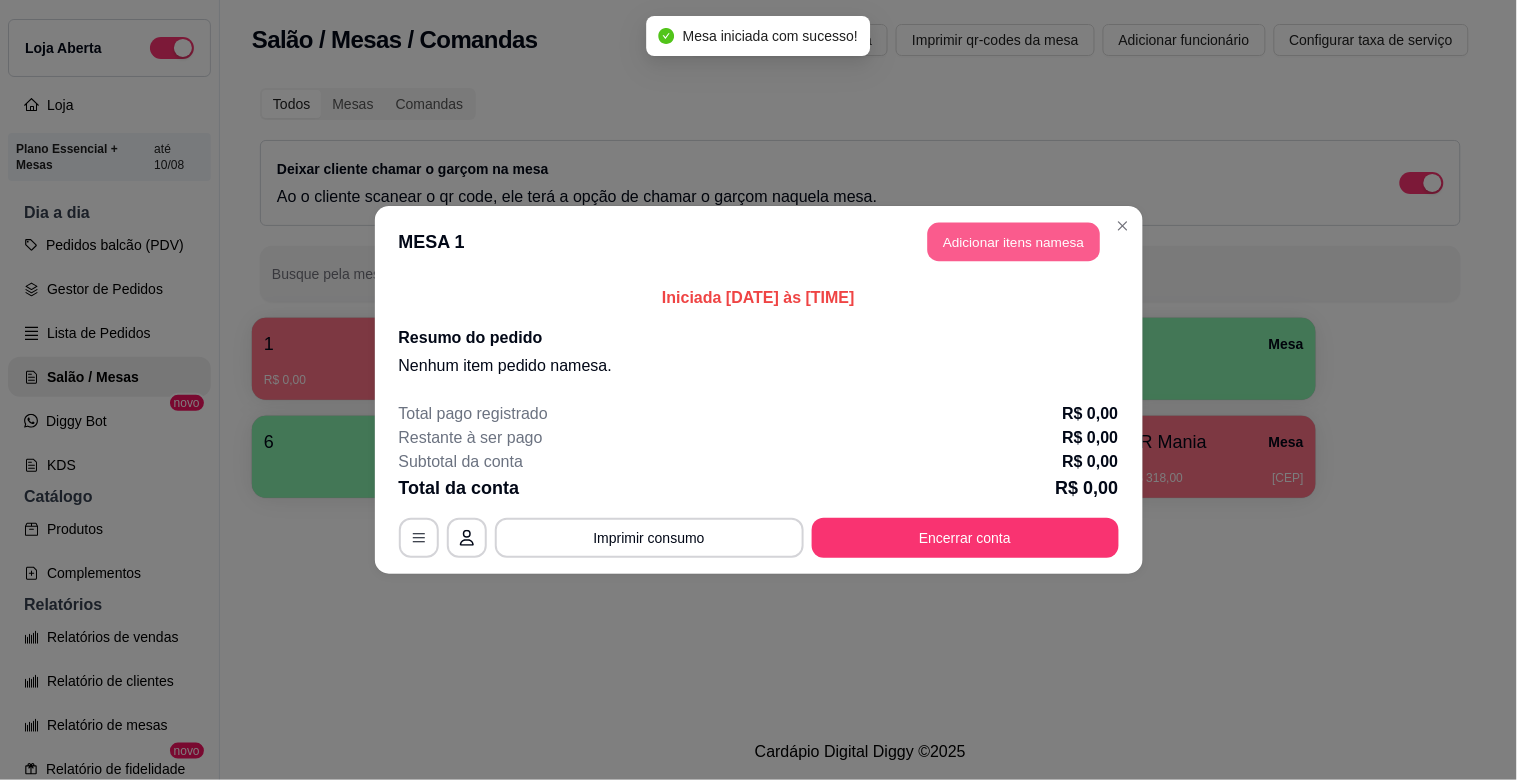click on "Adicionar itens na  mesa" at bounding box center [1014, 242] 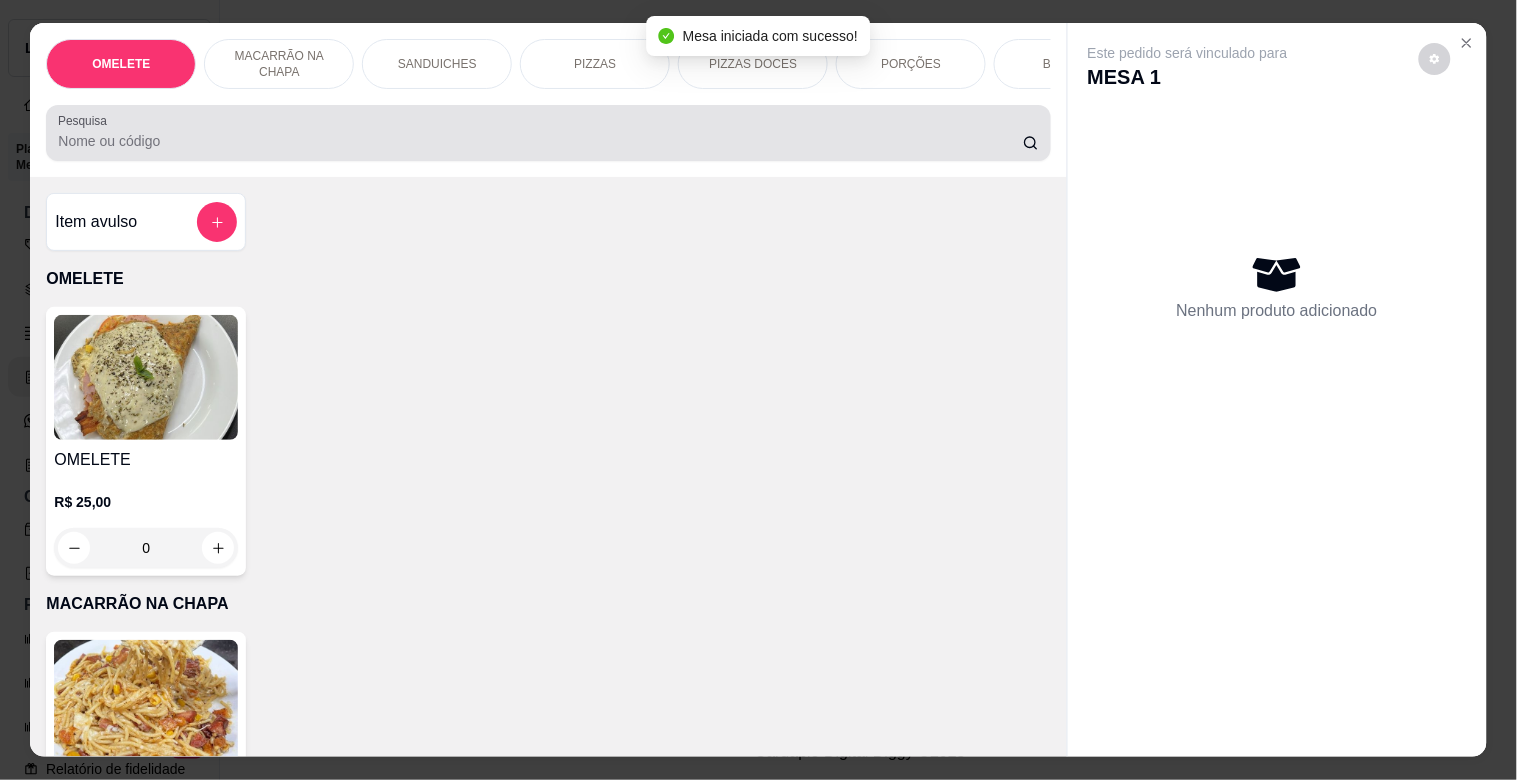 drag, startPoint x: 517, startPoint y: 155, endPoint x: 518, endPoint y: 145, distance: 10.049875 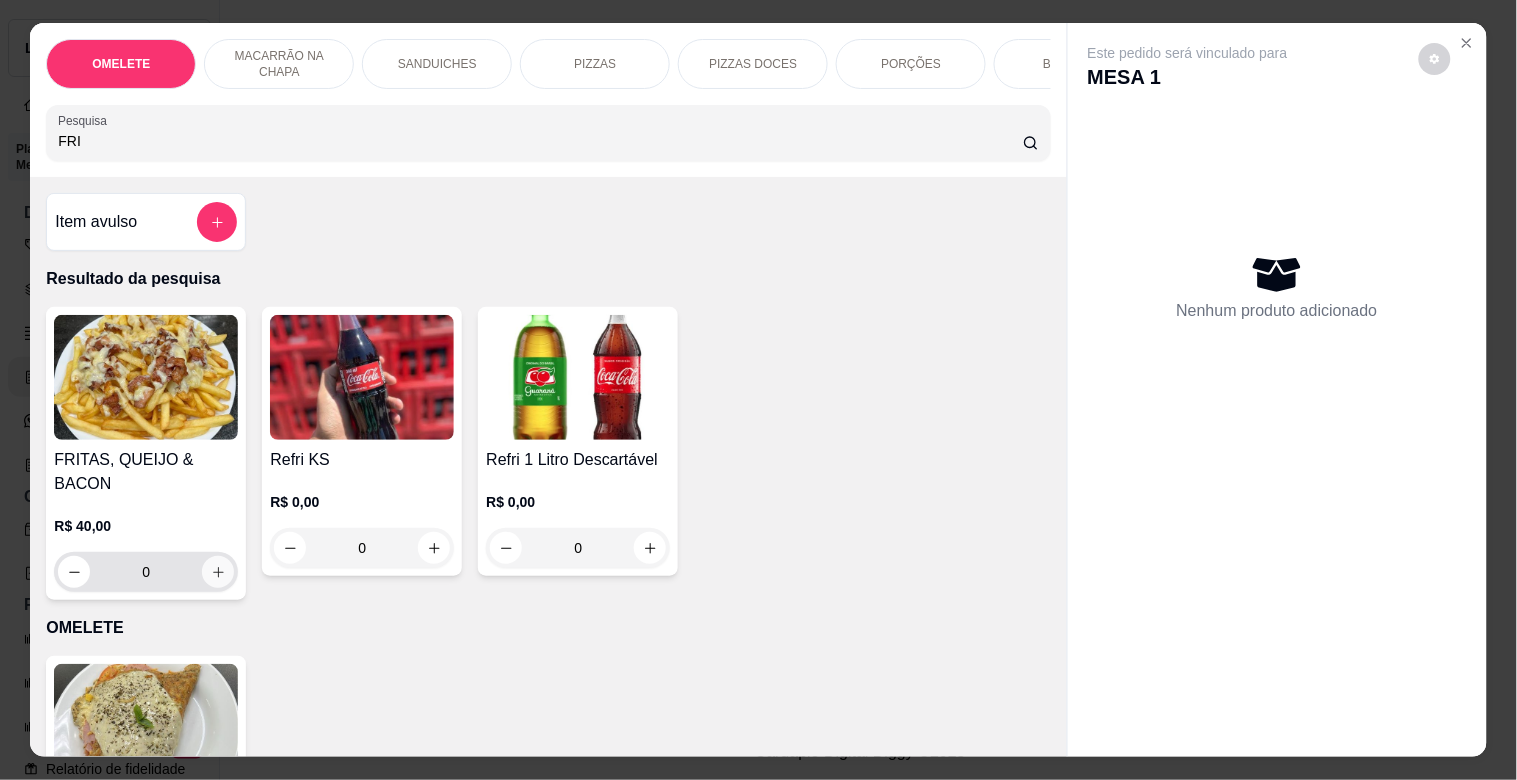 type on "FRI" 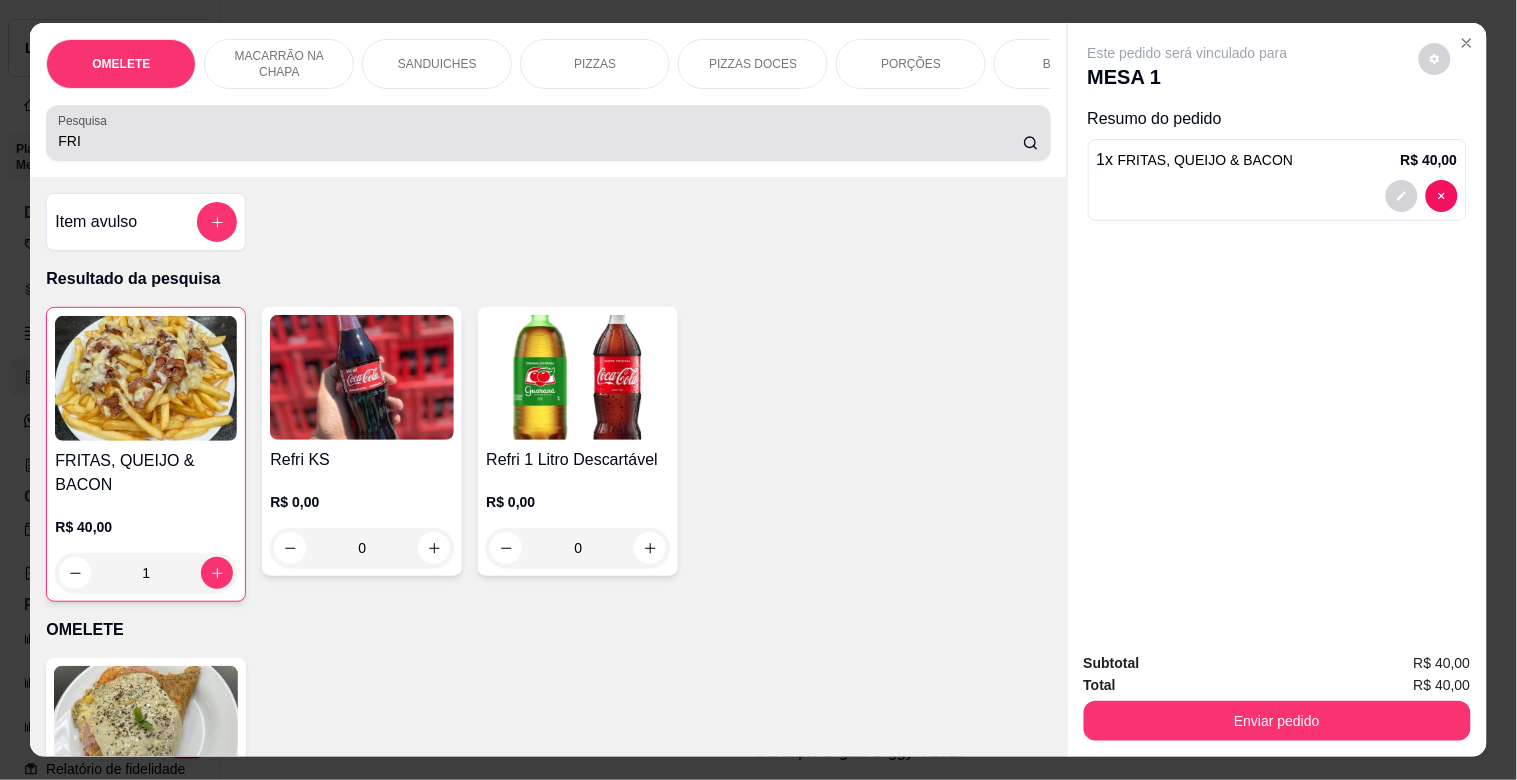 click on "[ID]" at bounding box center (758, 390) 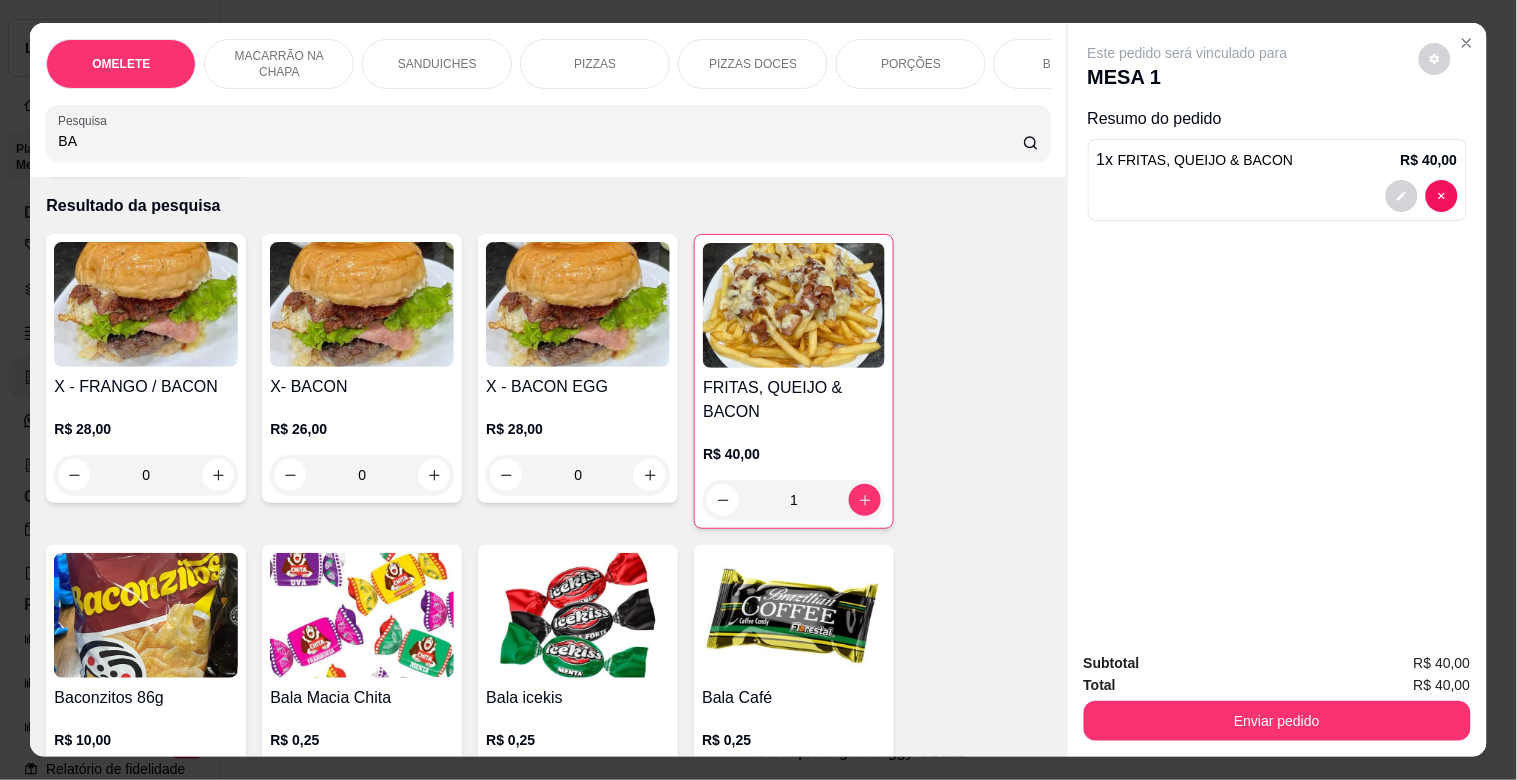 scroll, scrollTop: 111, scrollLeft: 0, axis: vertical 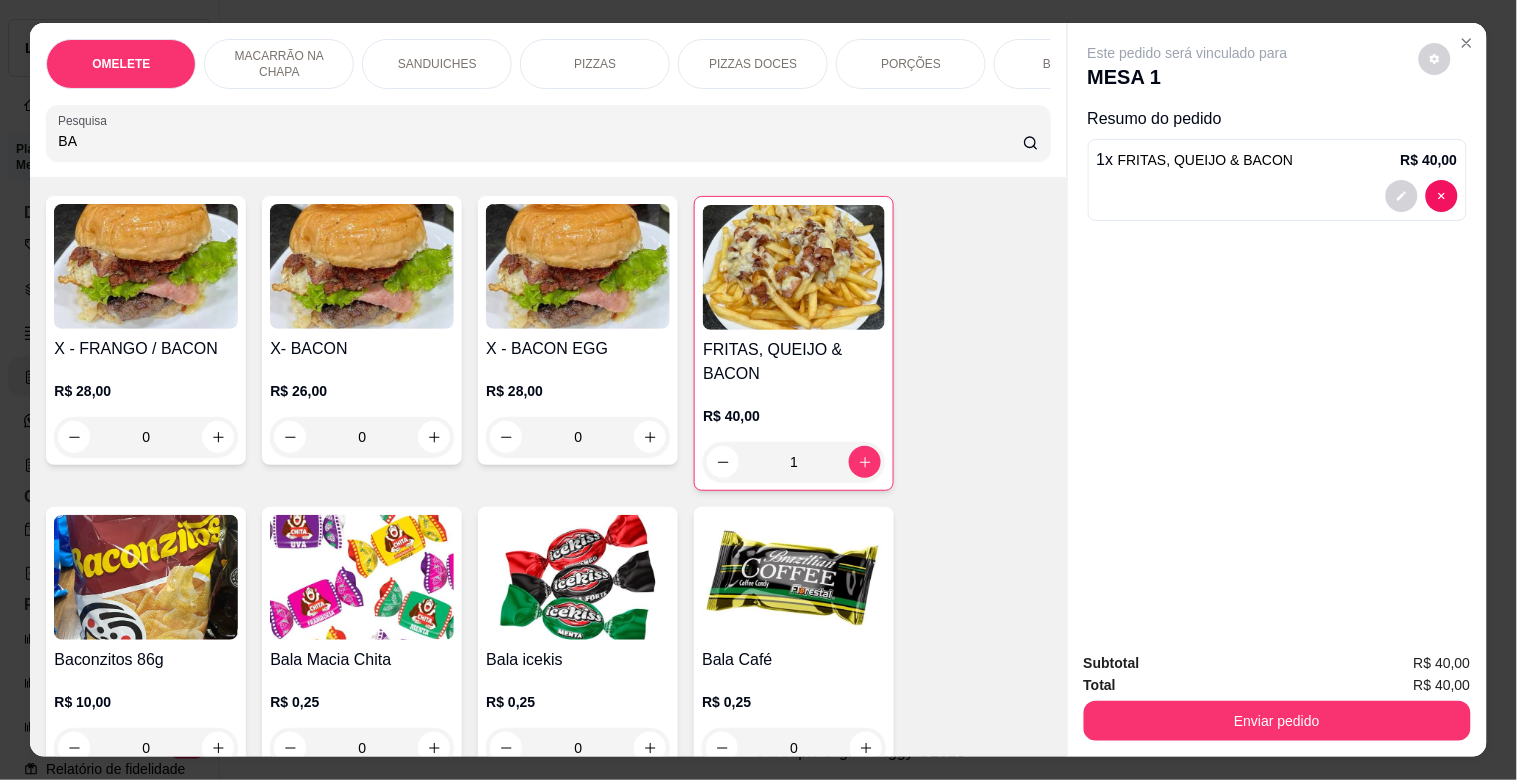 type on "BA" 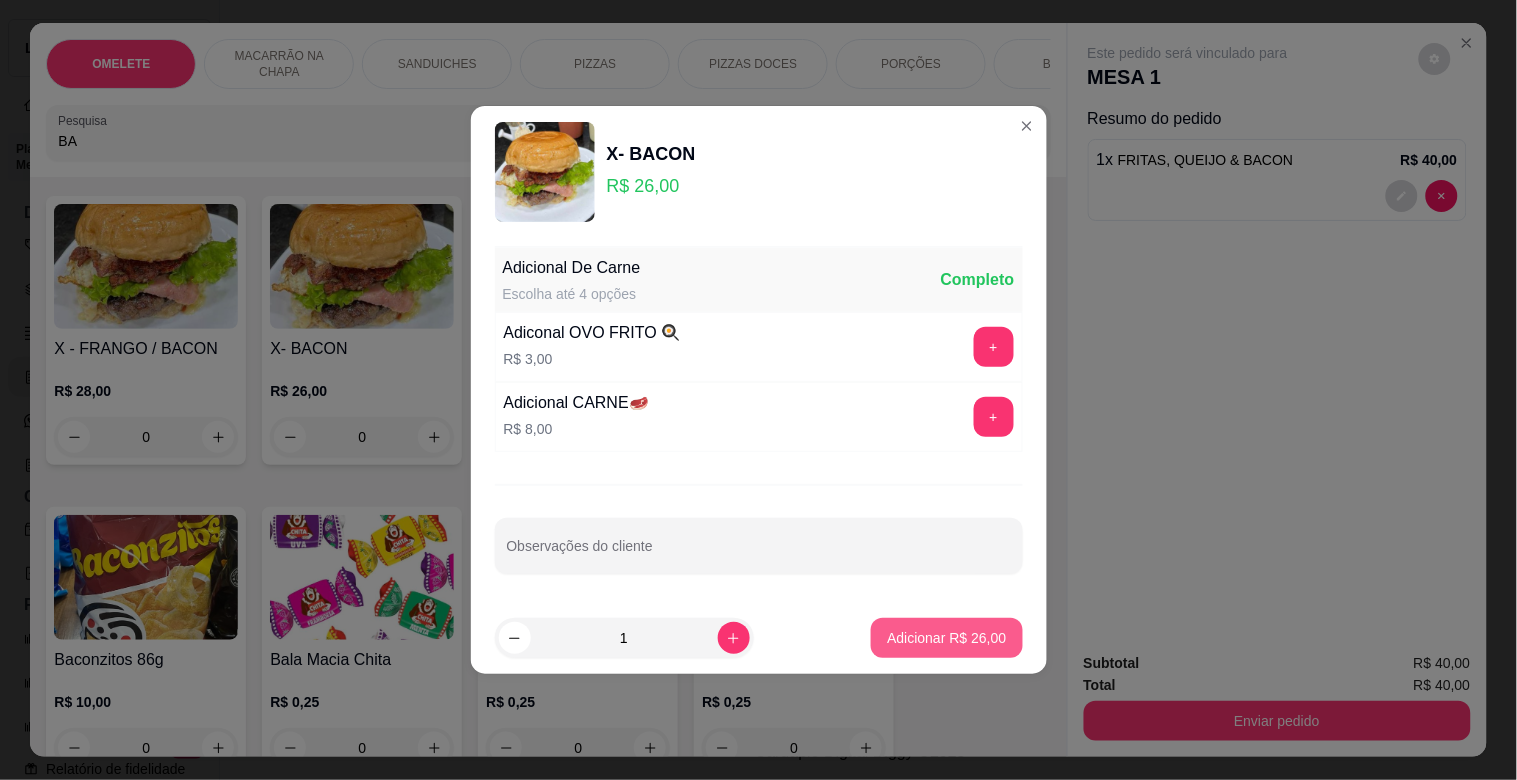 click on "Adicionar   R$ 26,00" at bounding box center (946, 638) 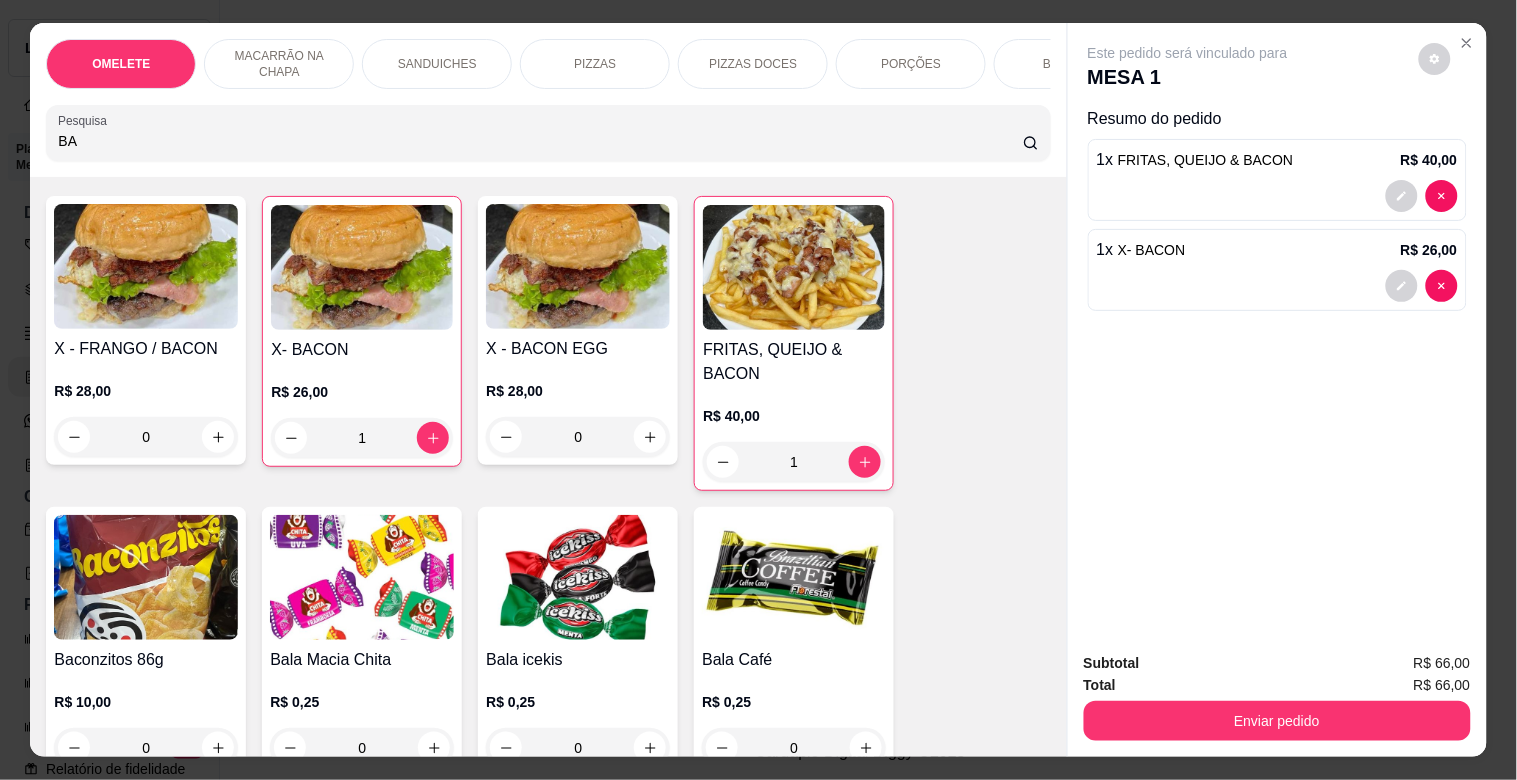 type on "1" 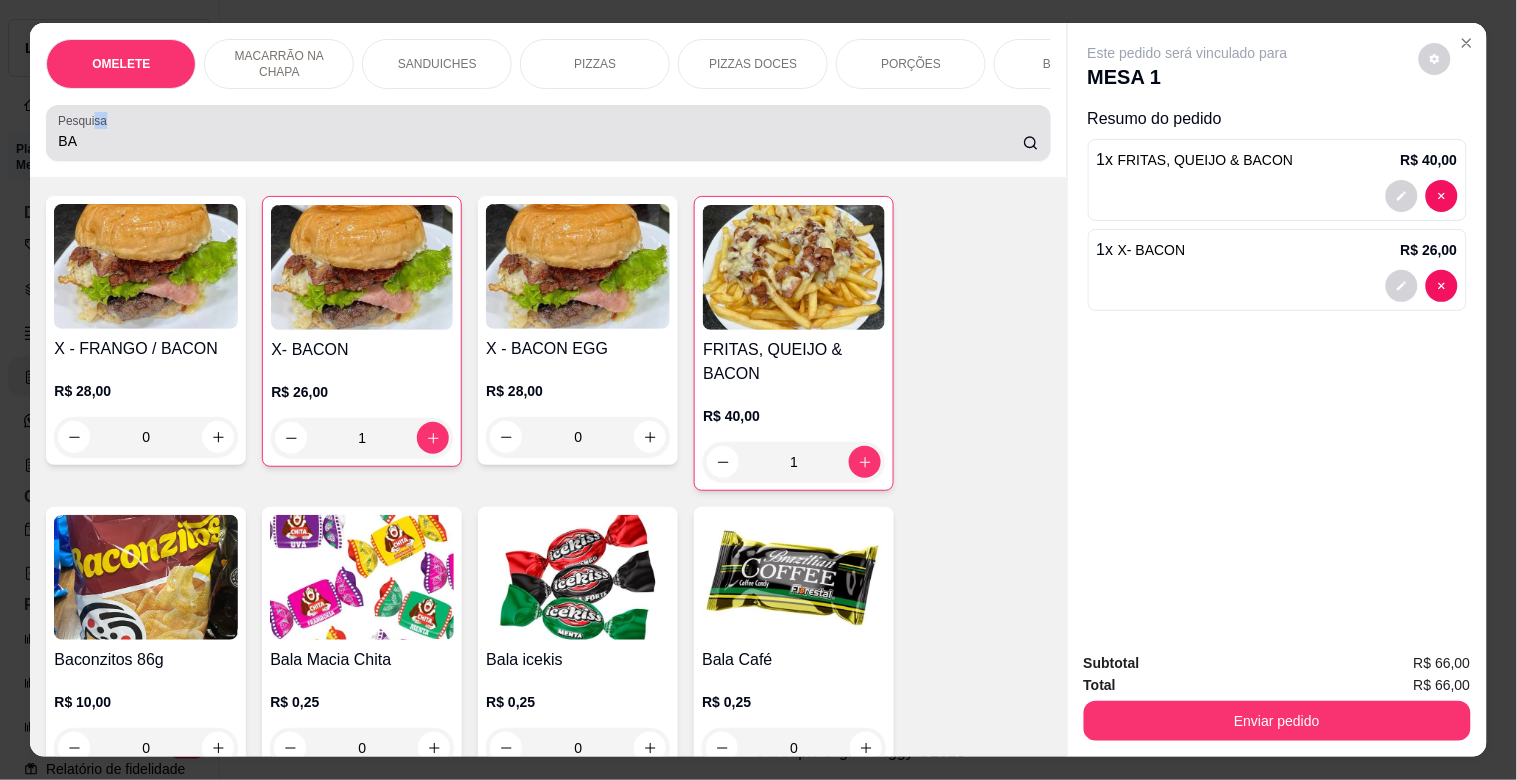 click on "OMELETE MACARRÃO NA CHAPA SANDUICHES PIZZAS PIZZAS DOCES PORÇÕES BEBIDAS Bebidas Alcoólicas Bebidas Não alcoólicas Energético ELMA CHIPS Salgados BOMBONIERE Chup chup Rose Gourmet Chup chup Lets KIBOM Gelo Paieiro Isqueiro BIC Grande Seda ZOMO Doceria Fernanda Teixeira Pesquisa BA Item avulso Resultado da pesquisa X - FRANGO / BACON R$ 28,00 0 X- BACON R$ 26,00 1 X - BACON EGG R$ 28,00 0 FRITAS, QUEIJO & BACON R$ 40,00 1 Baconzitos 86g R$ 10,00 0 Bala Macia Chita R$ 0,25 0 Bala icekis R$ 0,25 0 Bala Café R$ 0,25 0 Bala Toffes R$ 0,50 0 Bala Caramelo Embaré R$ 0,50 0 Esgotado Barra Cereal R$ 3,00 0 OMELETE OMELETE R$ 25,00 0 MACARRÃO NA CHAPA MACARRÃO NA CHAPA R$ 25,00 0 SANDUICHES MISTO QUENTE R$ 15,00 0 X- BURGUER R$ 18,00 0 X - FRANGO R$ 21,00 0 X - FRANGO / BACON R$ 28,00 0 X - EGG R$ 23,00 0 X- BACON R$ 26,00 1 X - BACON EGG R$ 28,00 0 X - TUDO R$ 33,00 0 PIZZAS PEQUENA a partir de" at bounding box center [758, 390] 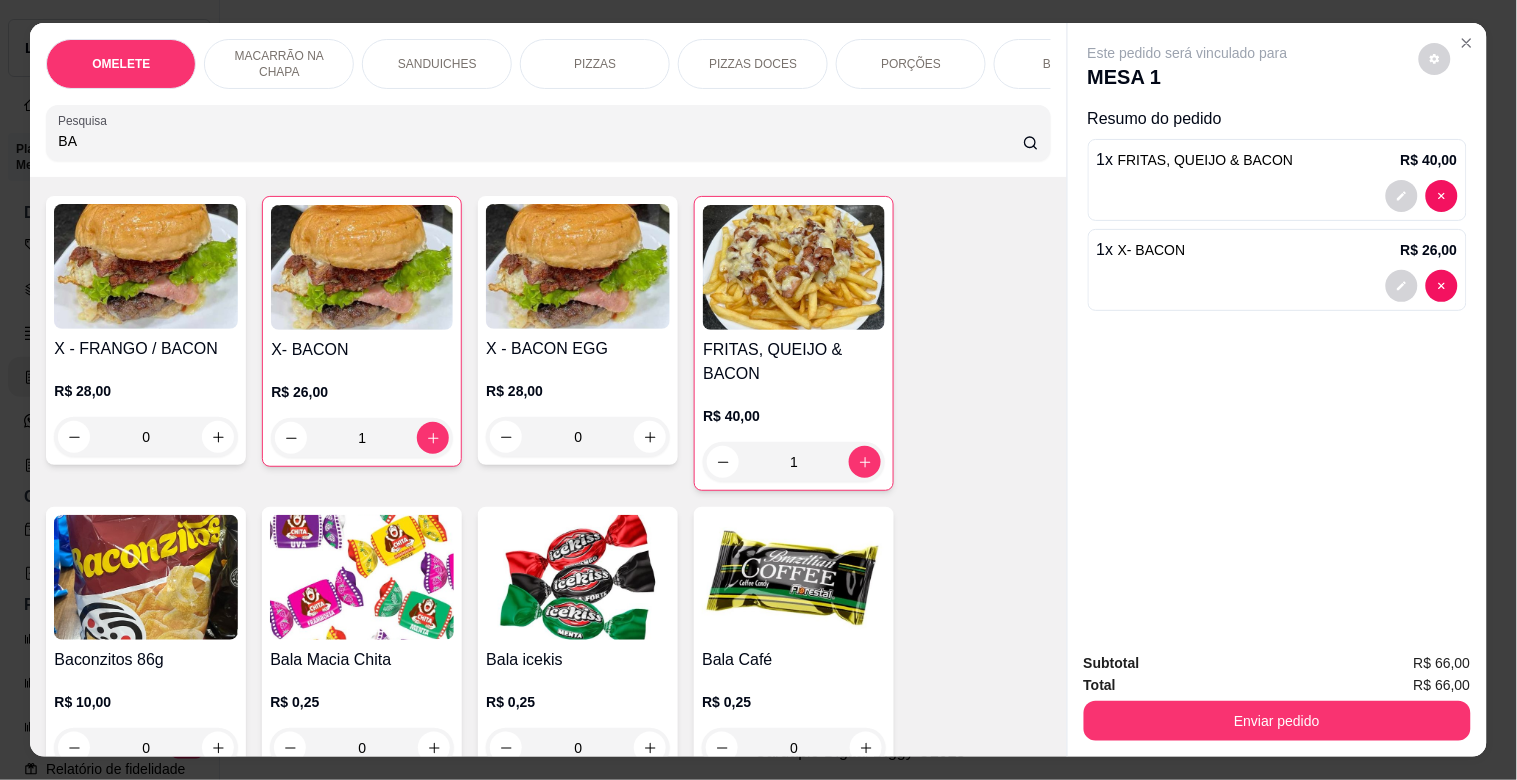 drag, startPoint x: 83, startPoint y: 155, endPoint x: 46, endPoint y: 162, distance: 37.65634 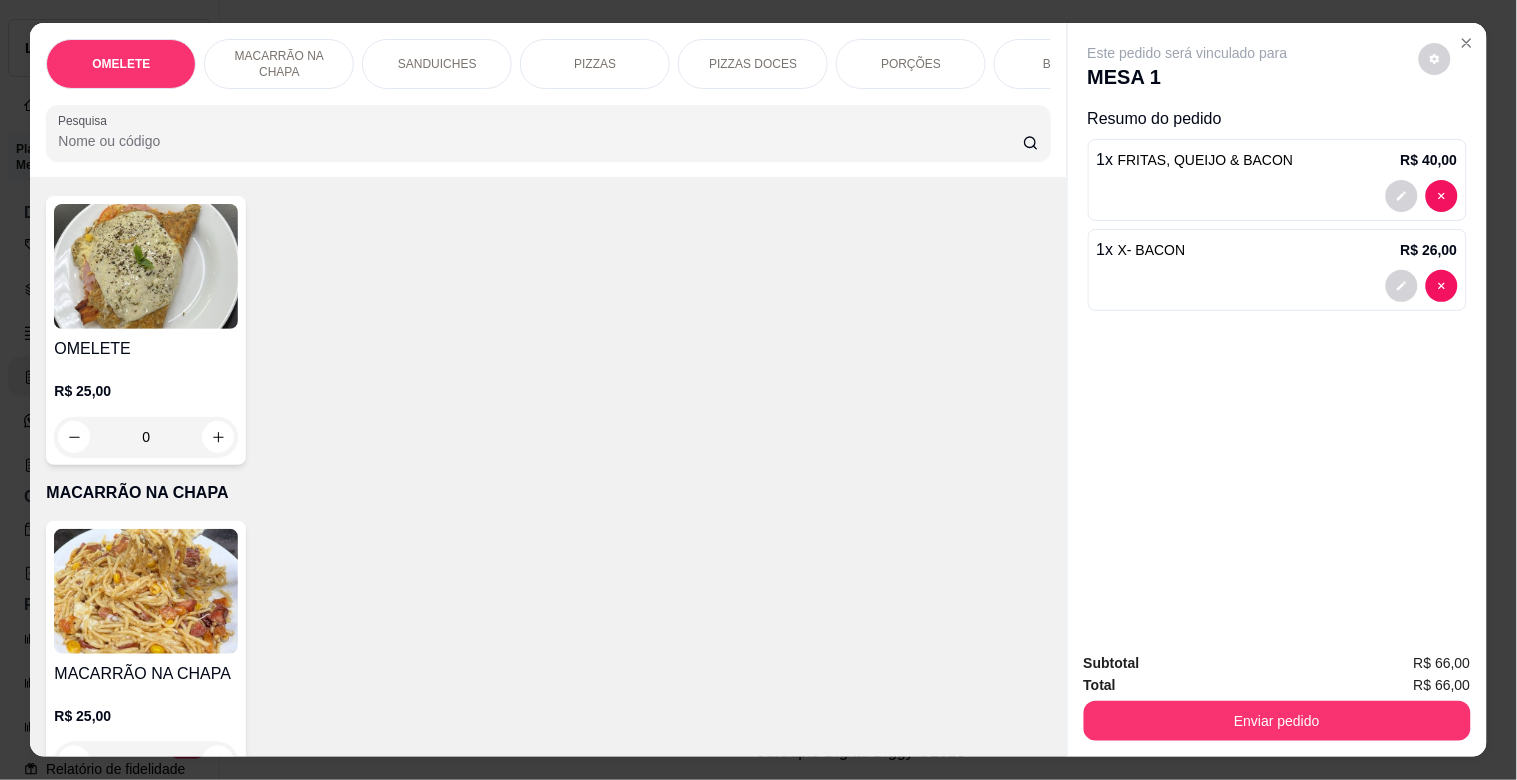 type 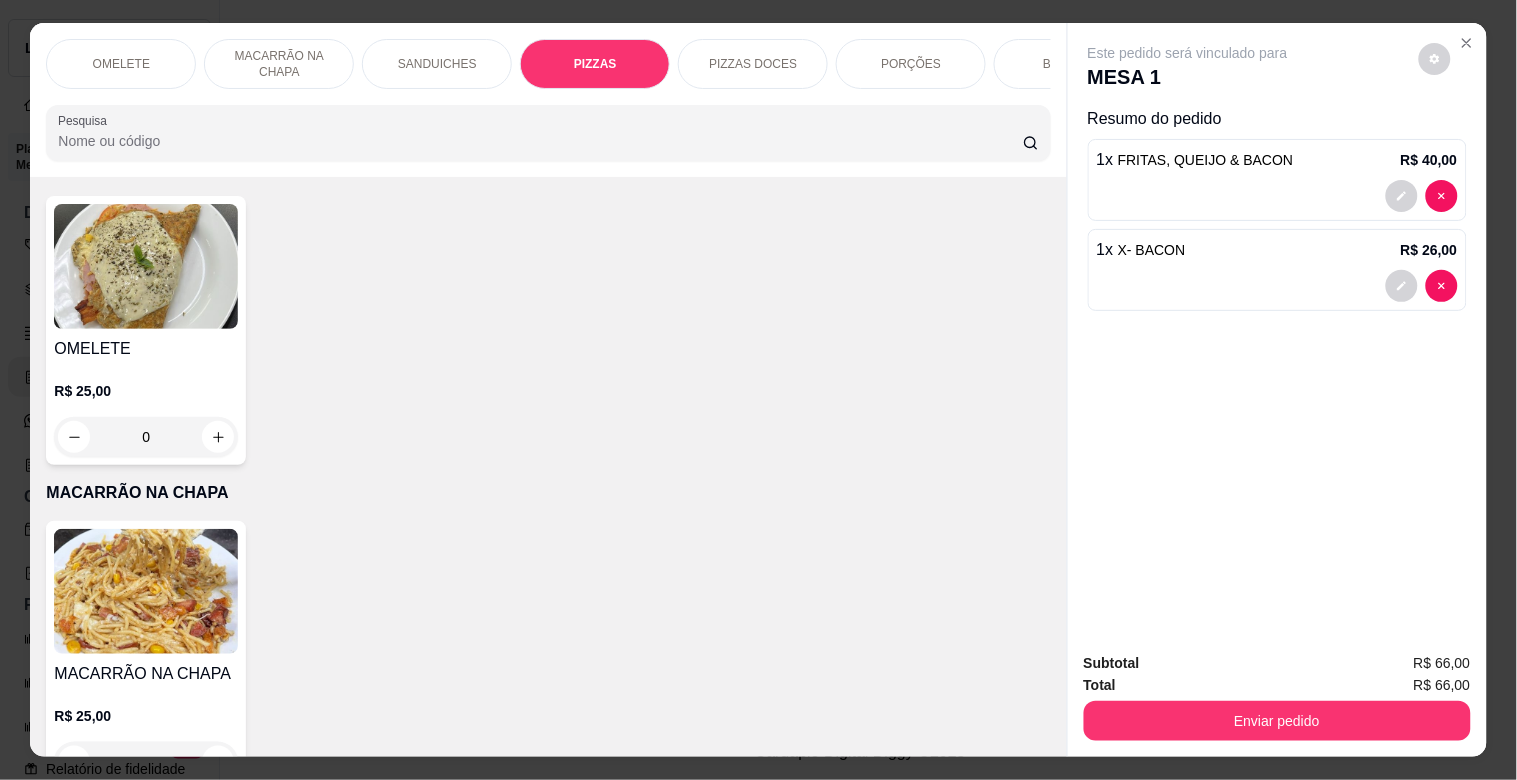 scroll, scrollTop: 1636, scrollLeft: 0, axis: vertical 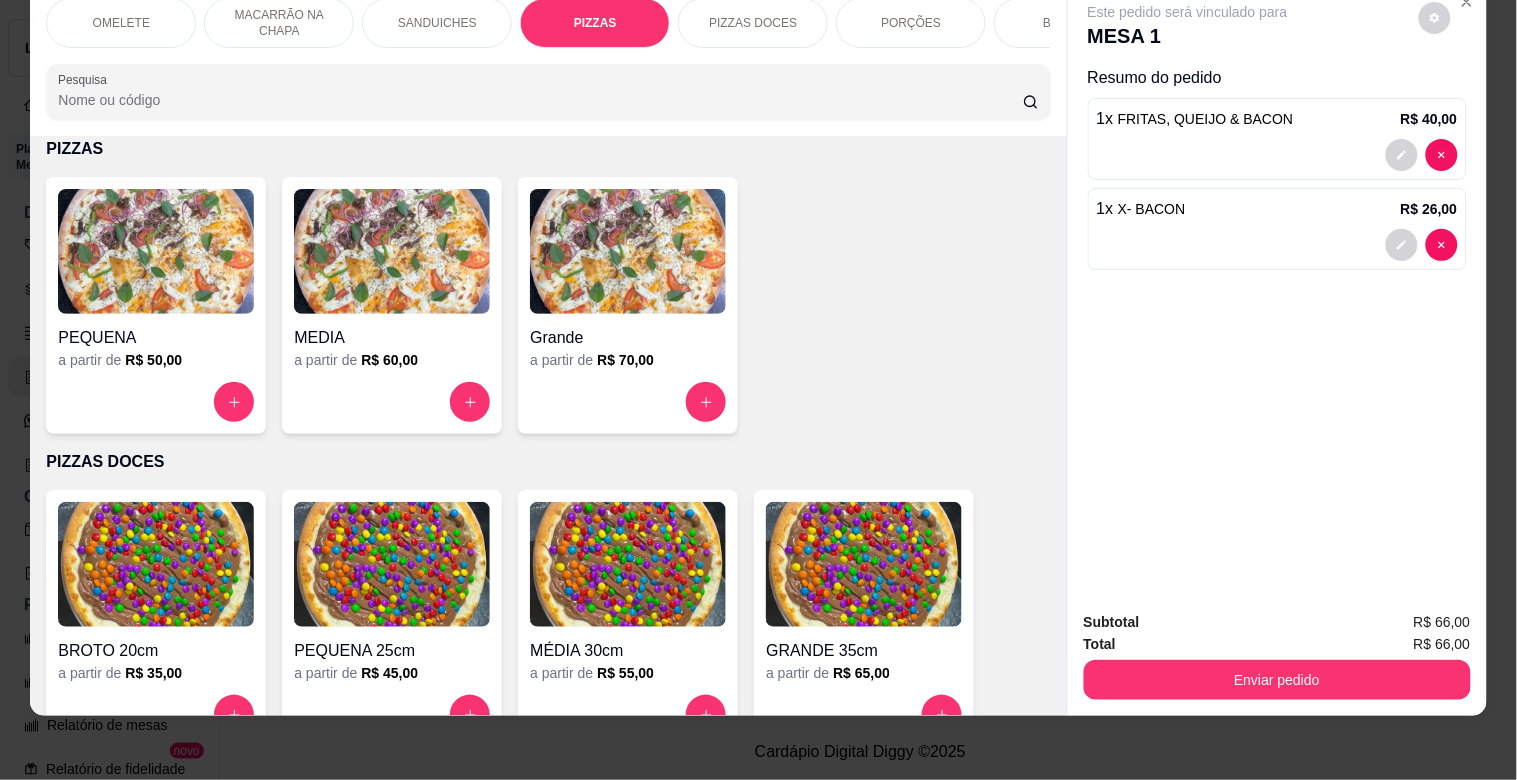 click on "Grande" at bounding box center [628, 332] 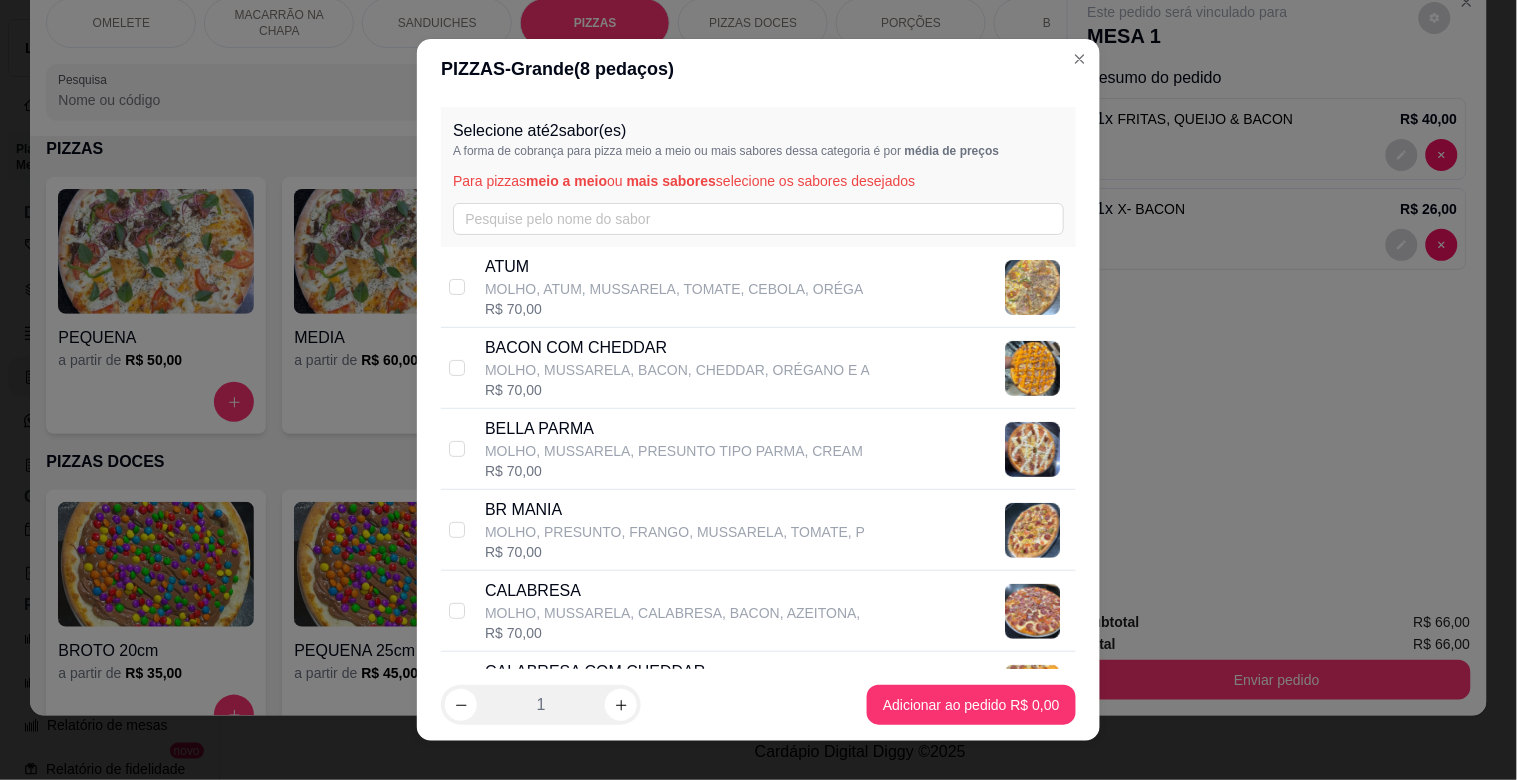 click on "MOLHO, PRESUNTO, FRANGO, MUSSARELA, TOMATE, P" at bounding box center [675, 532] 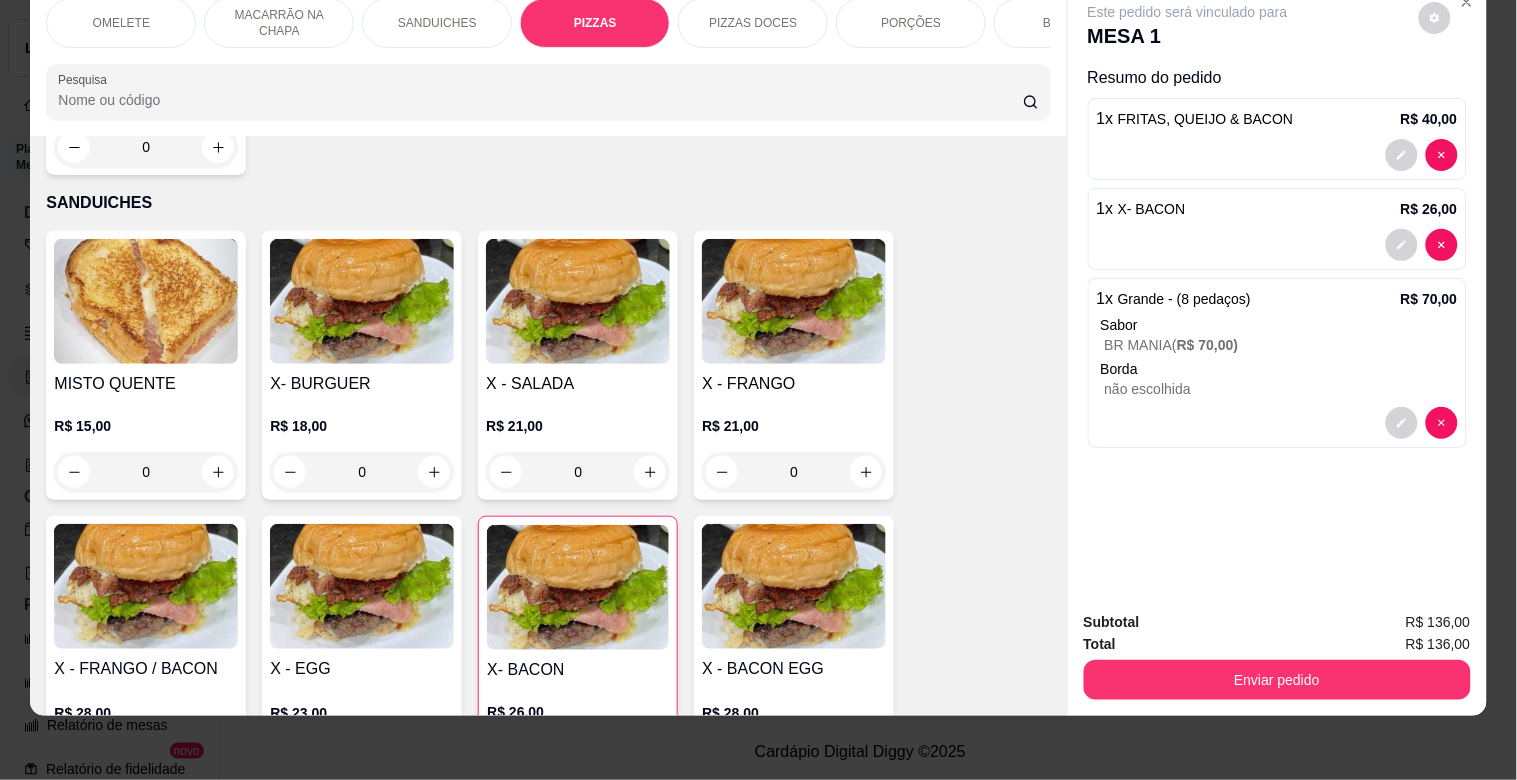 scroll, scrollTop: 0, scrollLeft: 0, axis: both 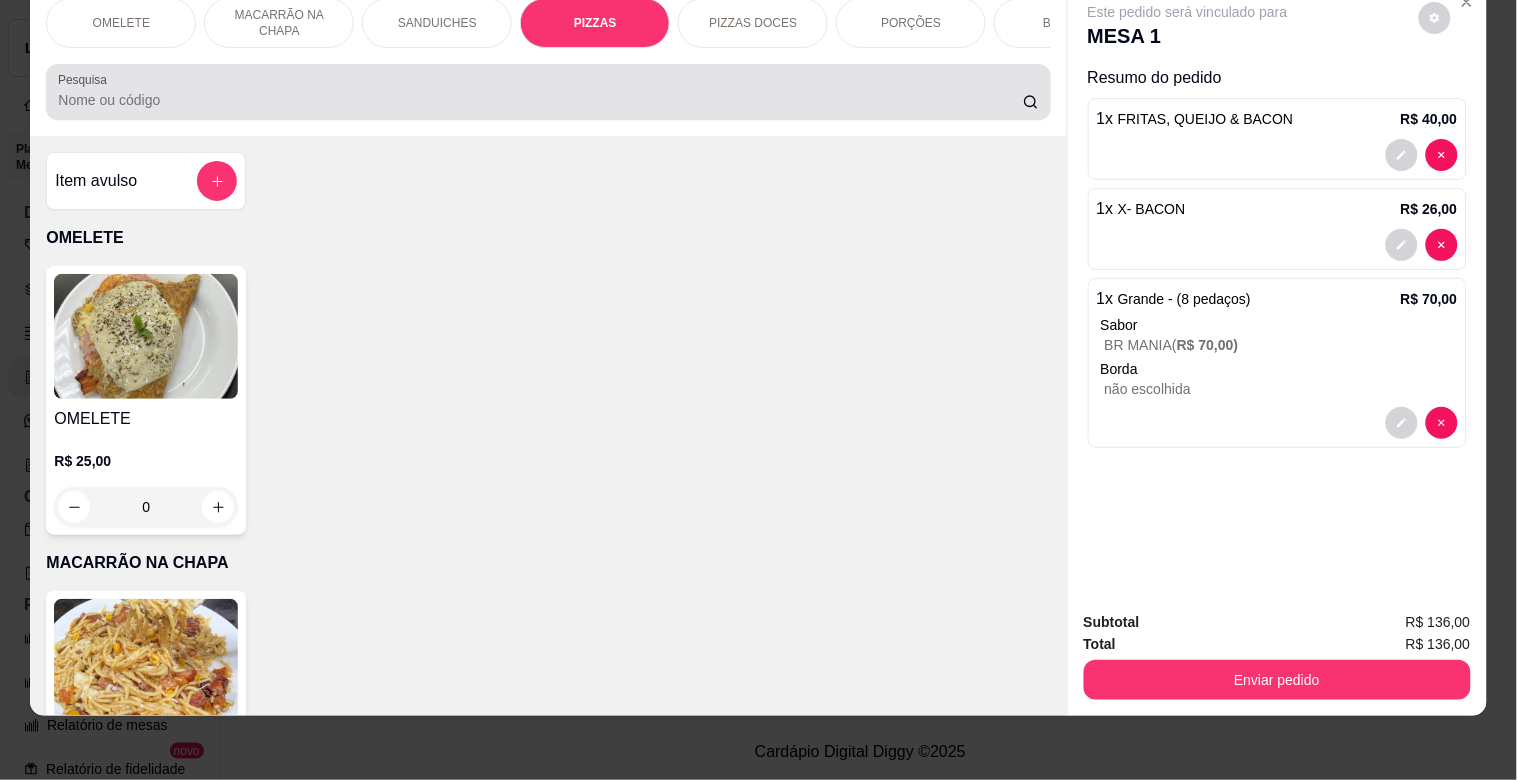 click at bounding box center (548, 92) 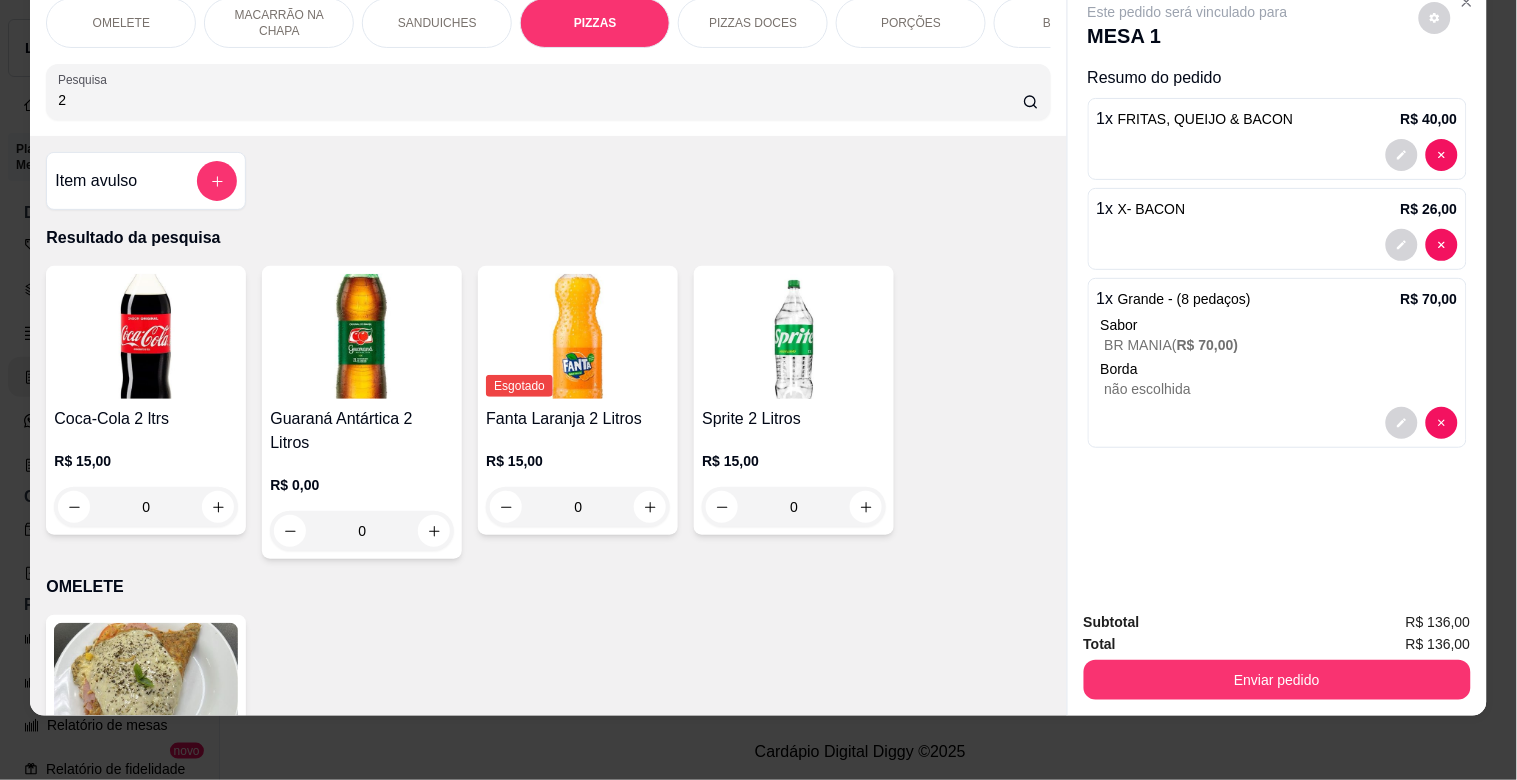 type on "2" 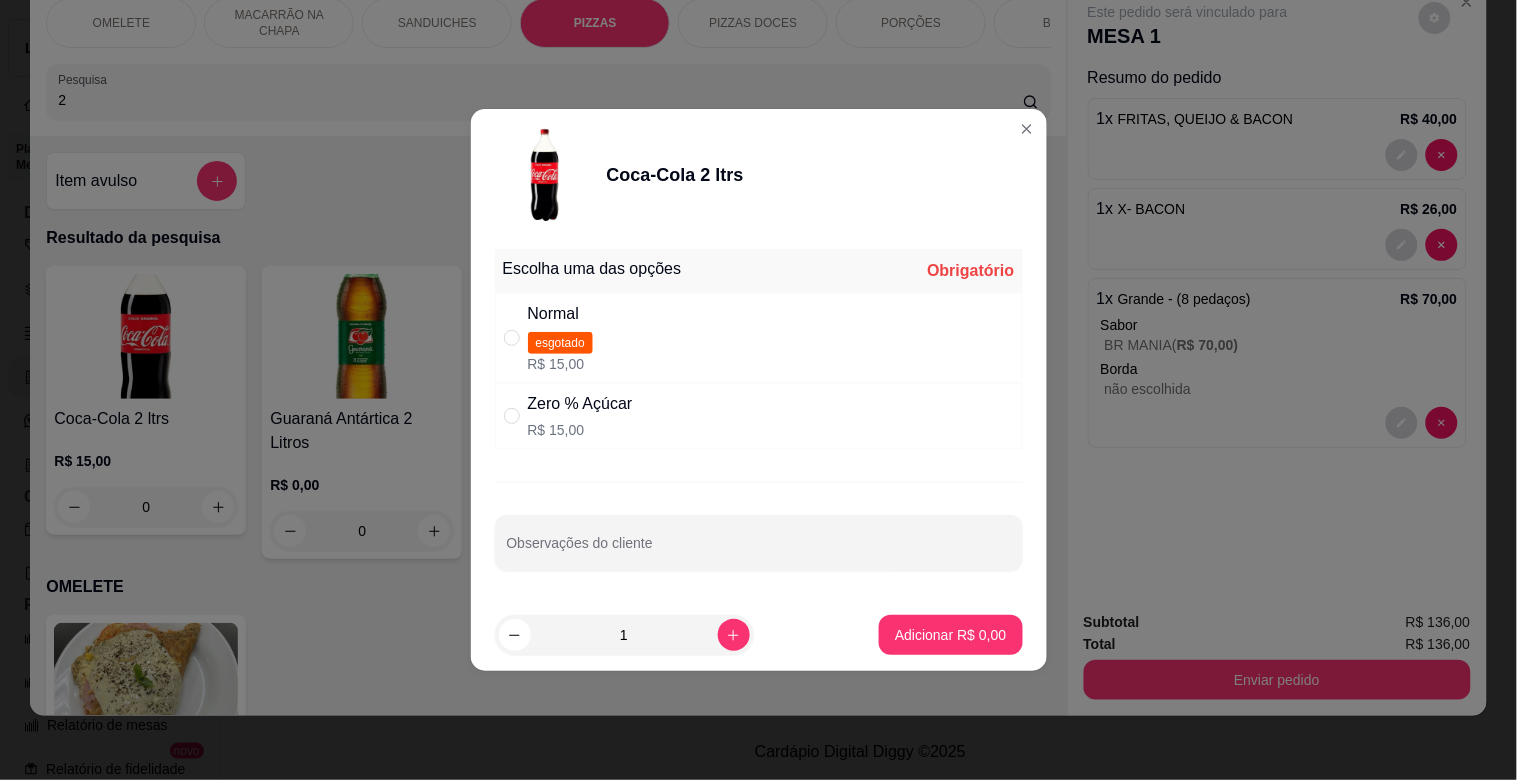 click on "Normal  esgotado R$ 15,00" at bounding box center (759, 338) 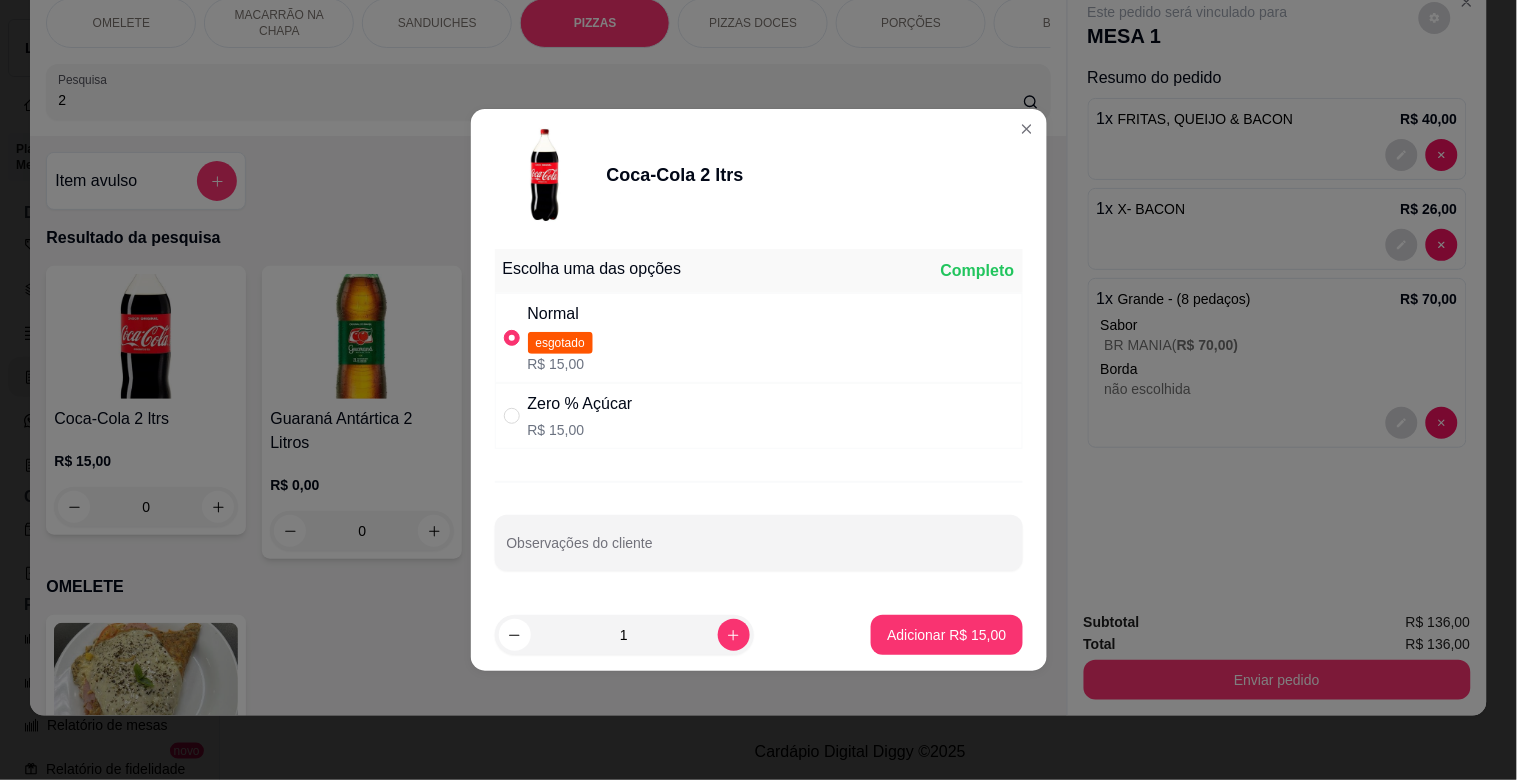 click on "Normal  esgotado R$ 15,00" at bounding box center [759, 338] 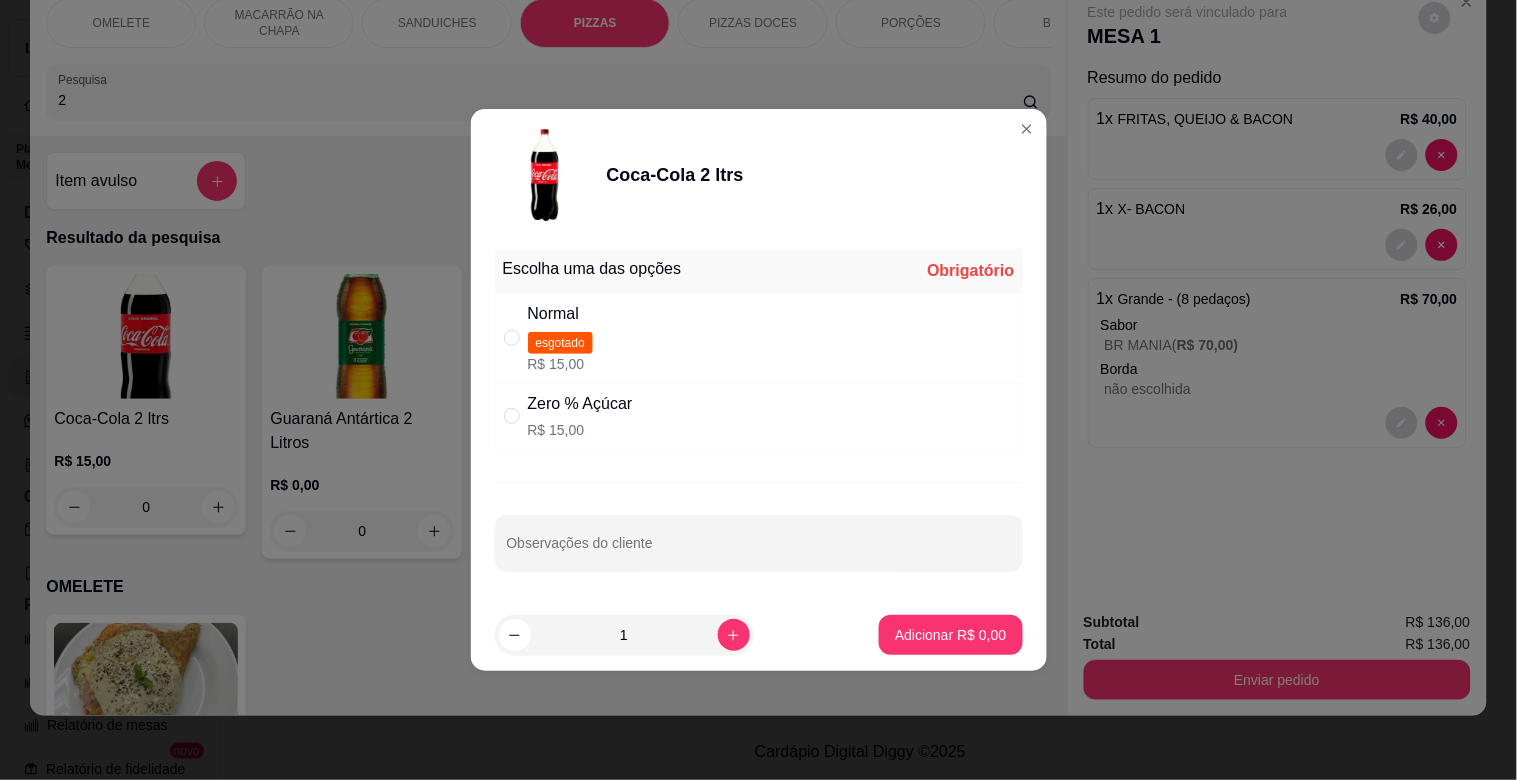 click on "Zero % Açúcar  R$ 15,00" at bounding box center (759, 416) 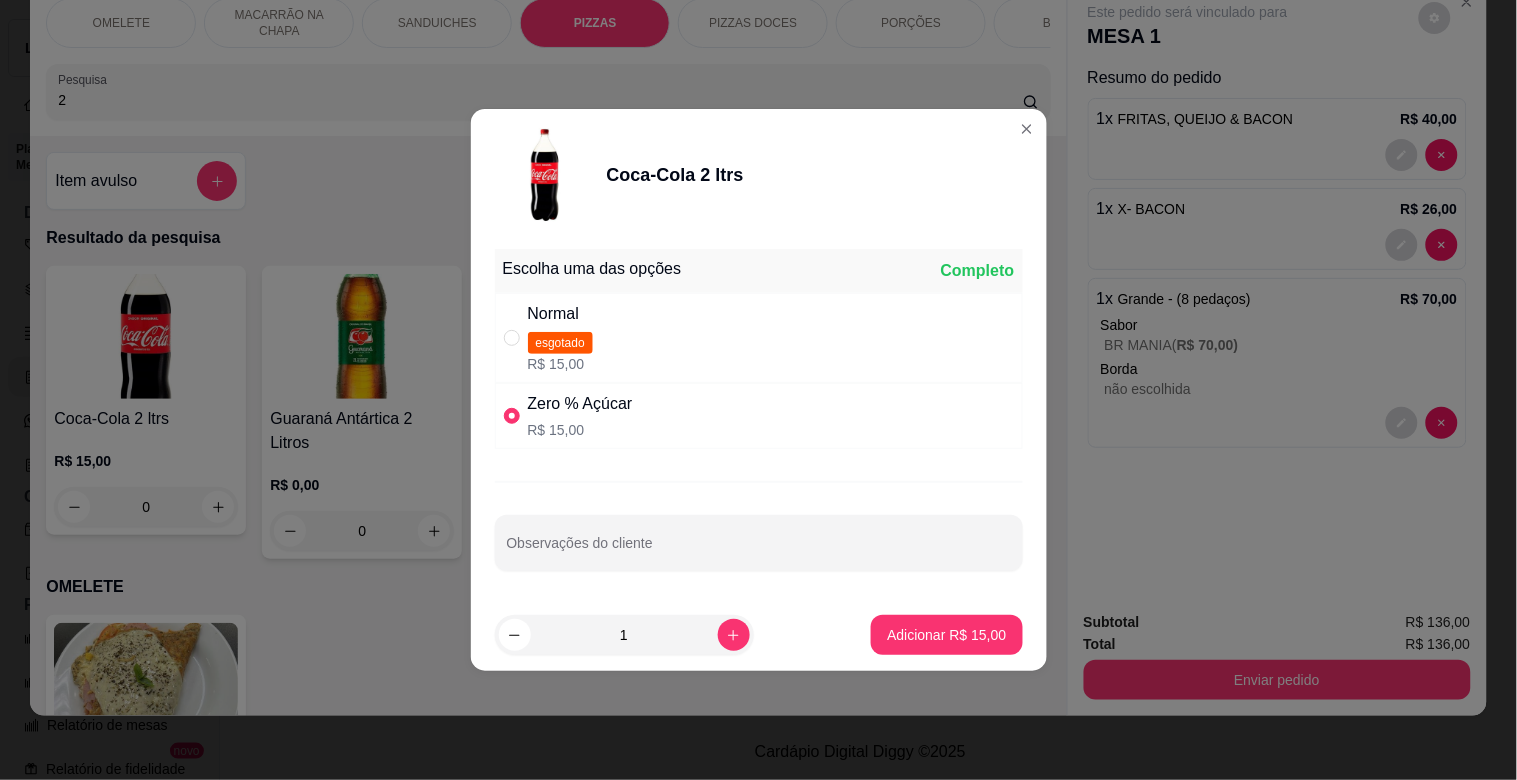click on "Adicionar   R$ 15,00" at bounding box center (946, 635) 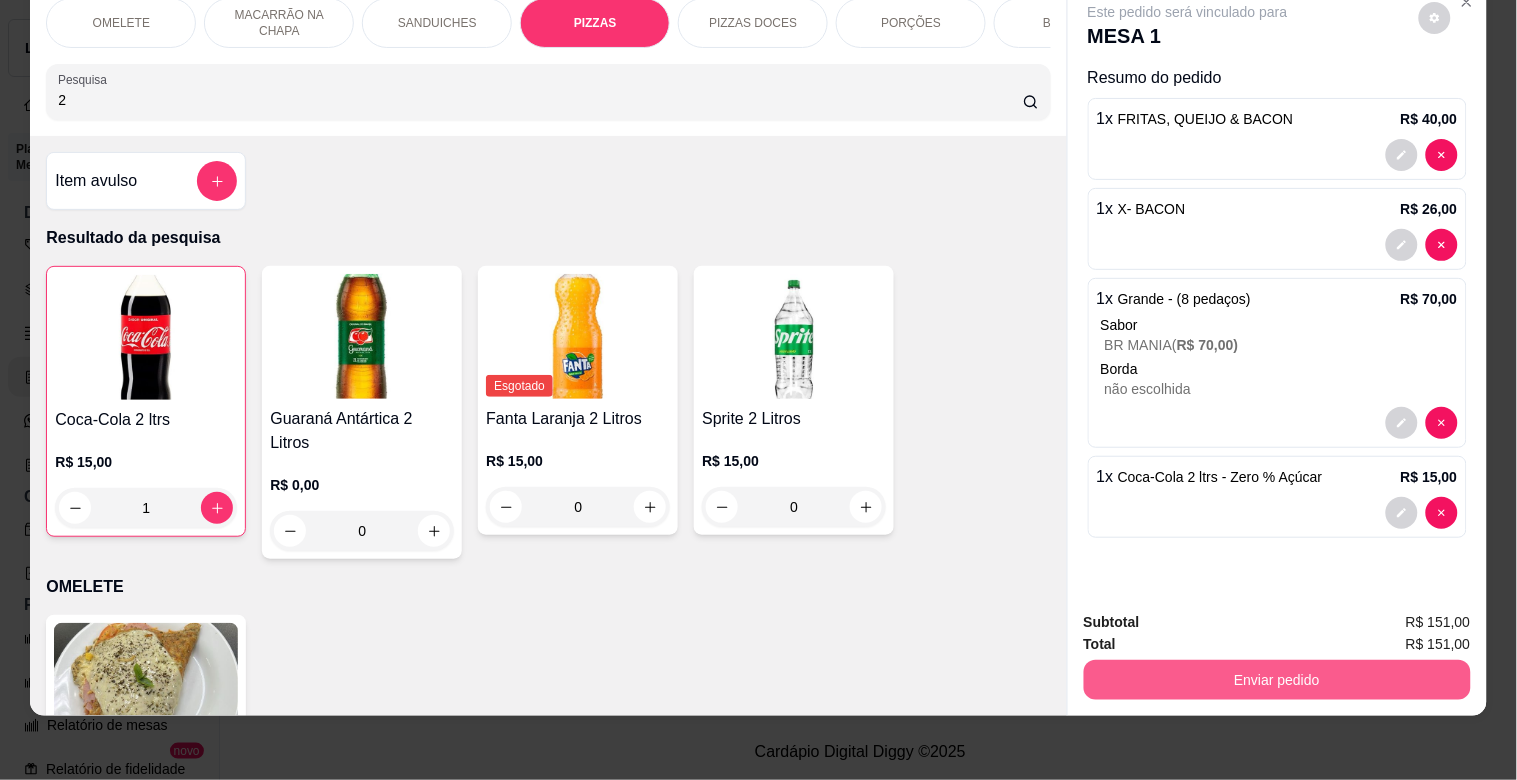 click on "Enviar pedido" at bounding box center [1277, 680] 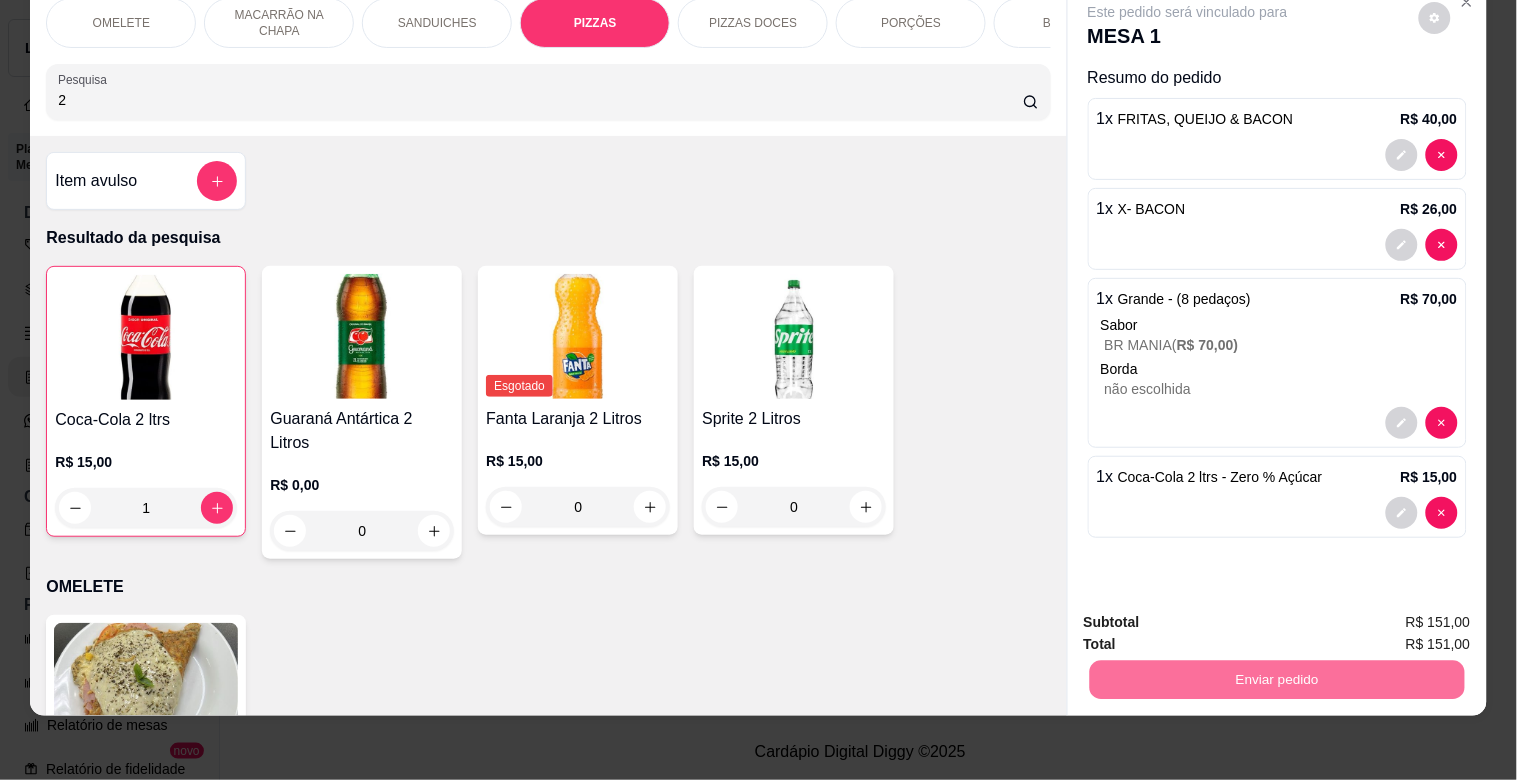click on "Não registrar e enviar pedido" at bounding box center [1211, 614] 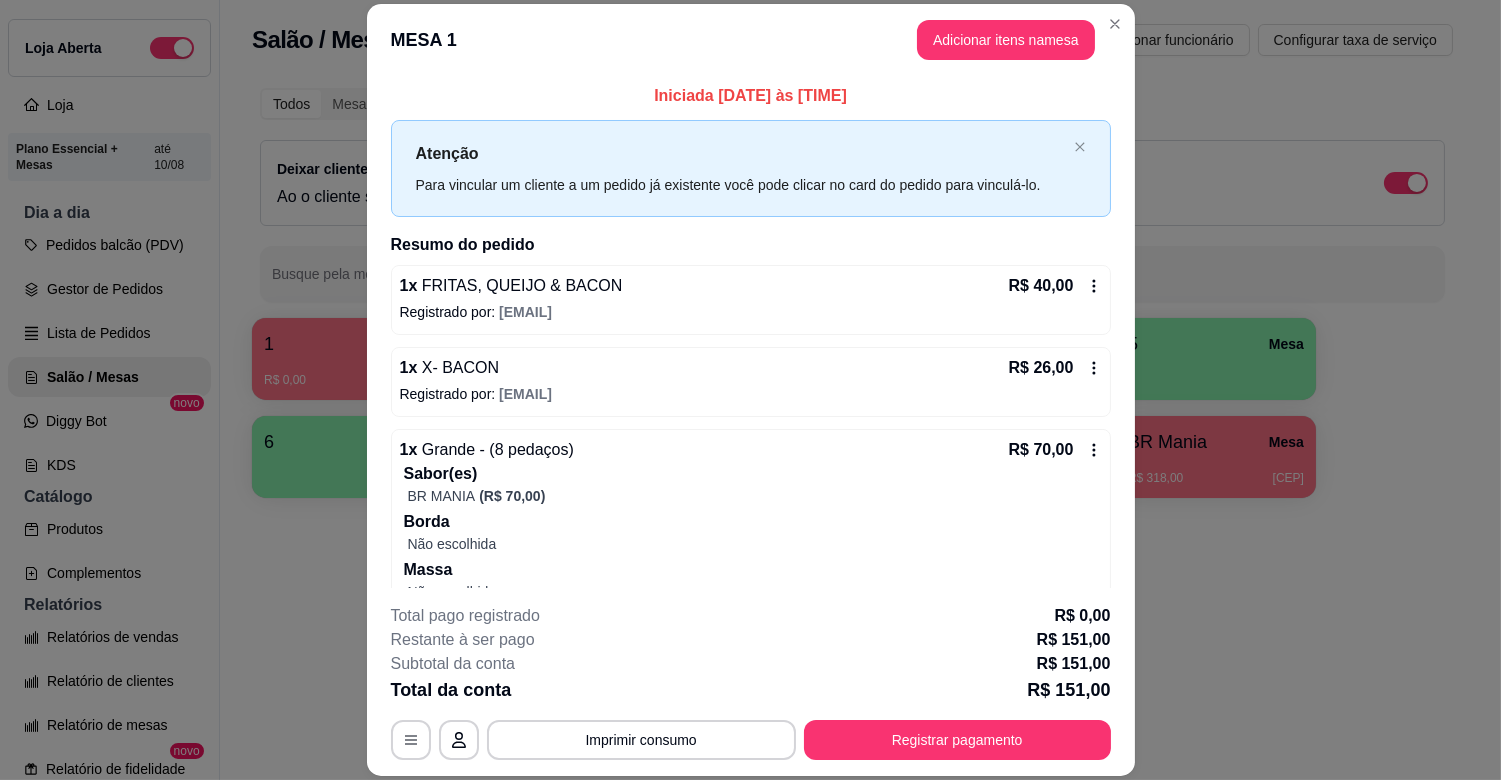 type 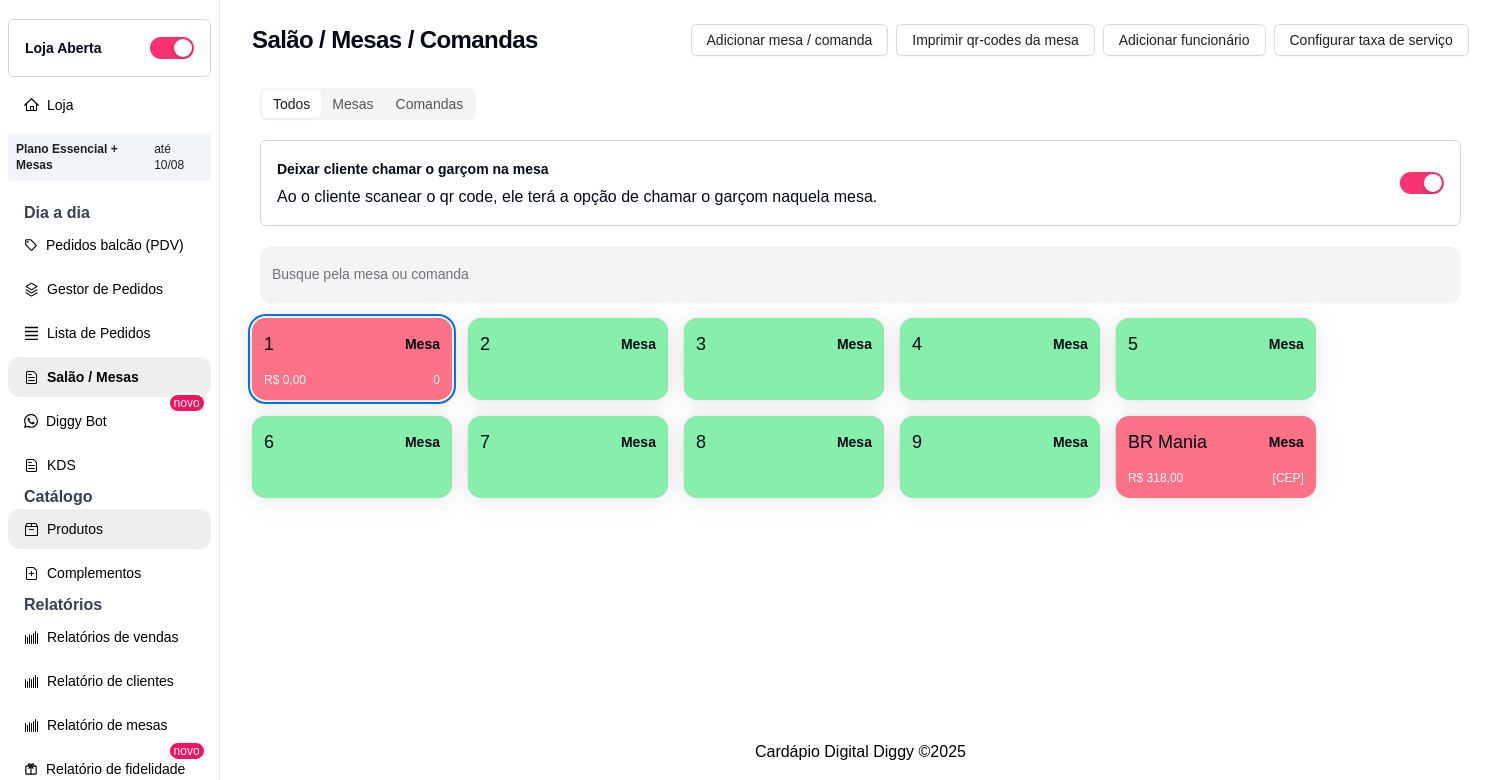 click on "Produtos" at bounding box center [109, 529] 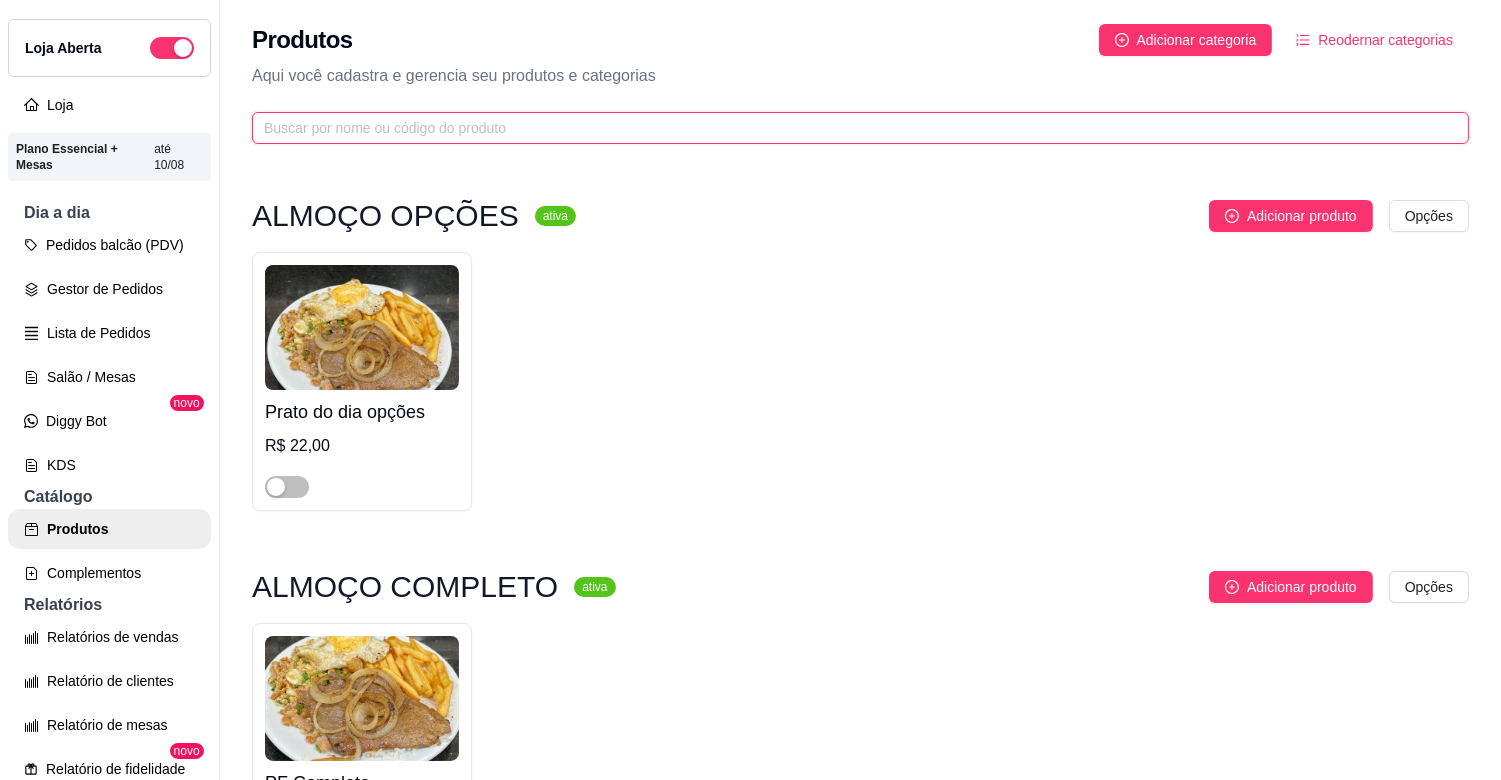 click at bounding box center (852, 128) 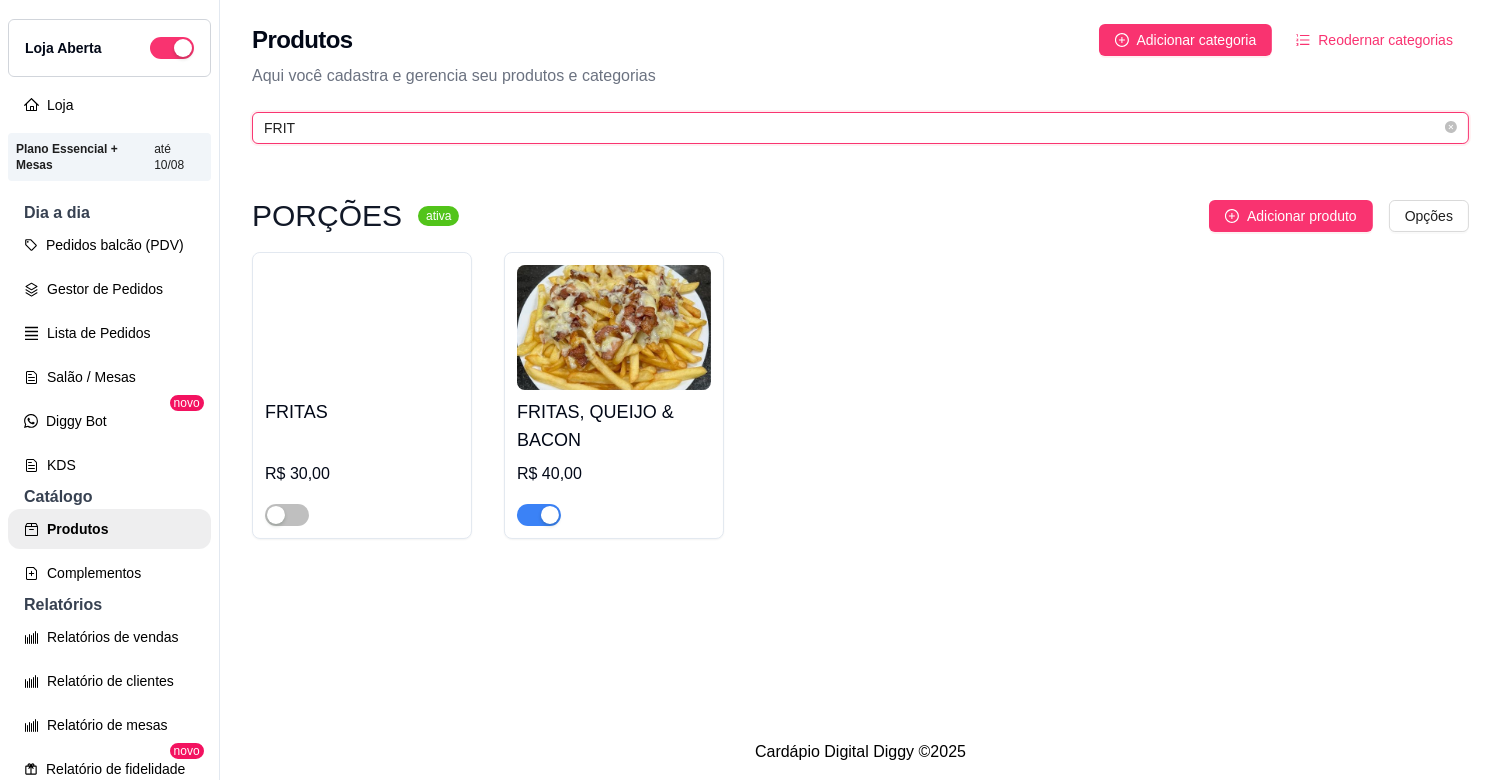type on "FRIT" 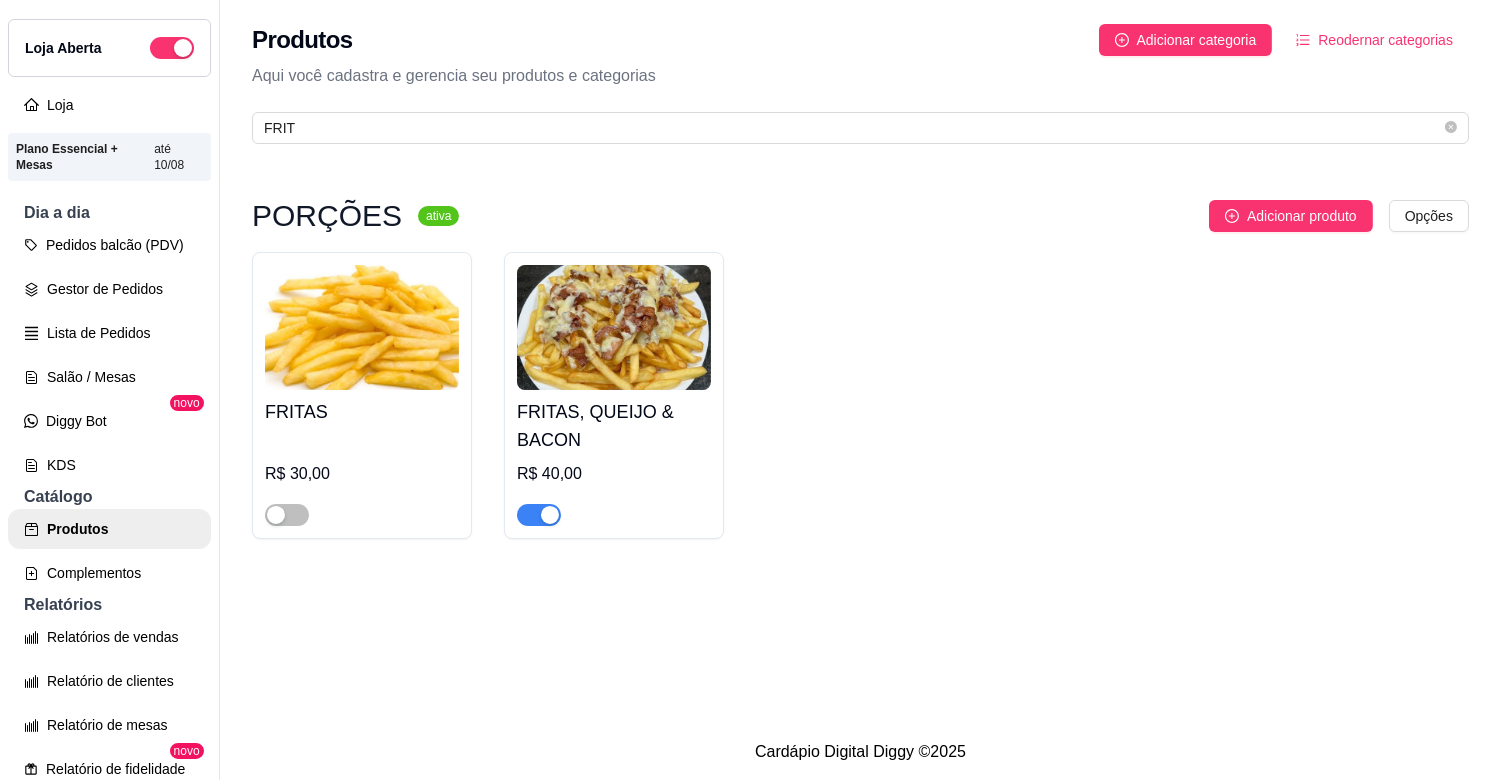click at bounding box center [539, 515] 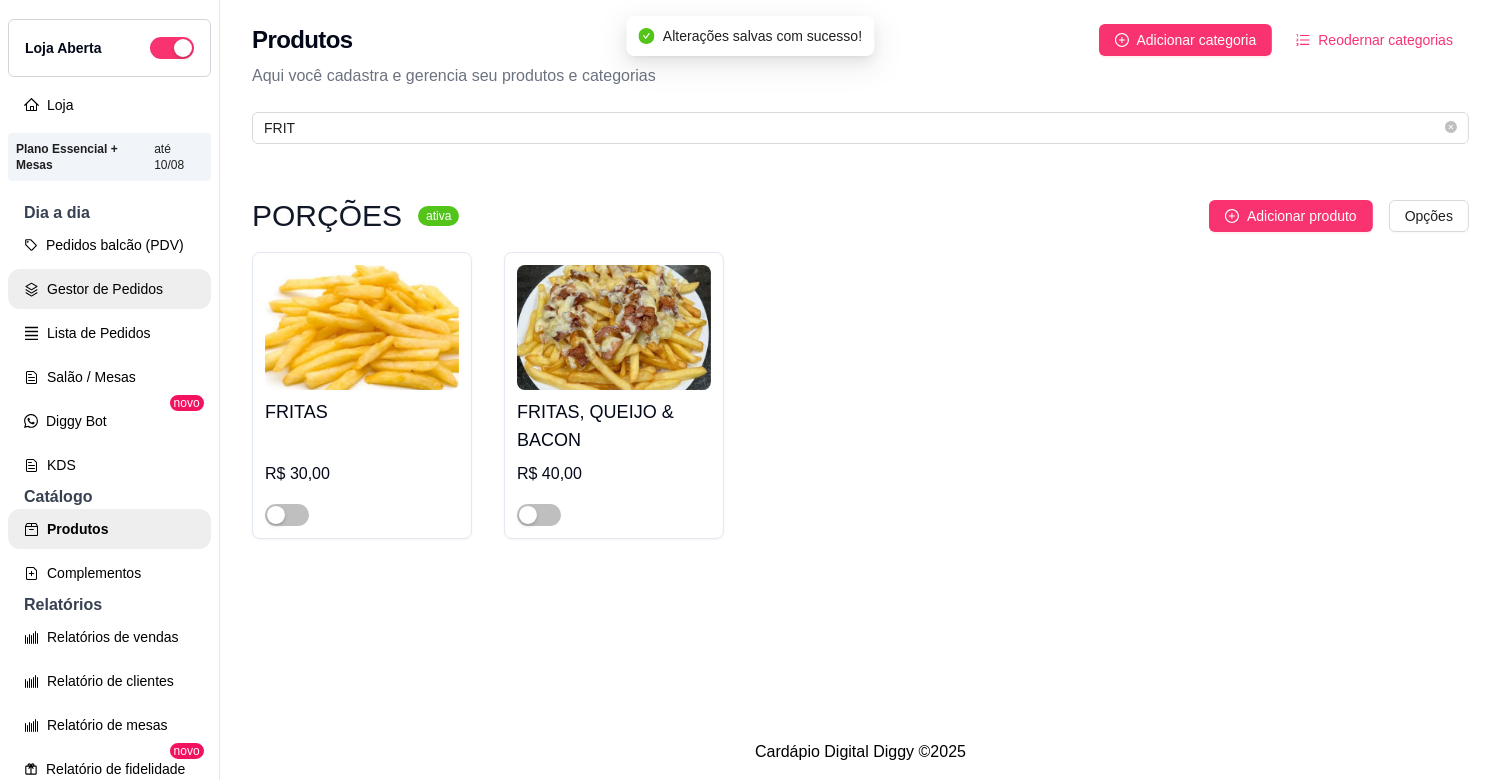 click on "Gestor de Pedidos" at bounding box center [109, 289] 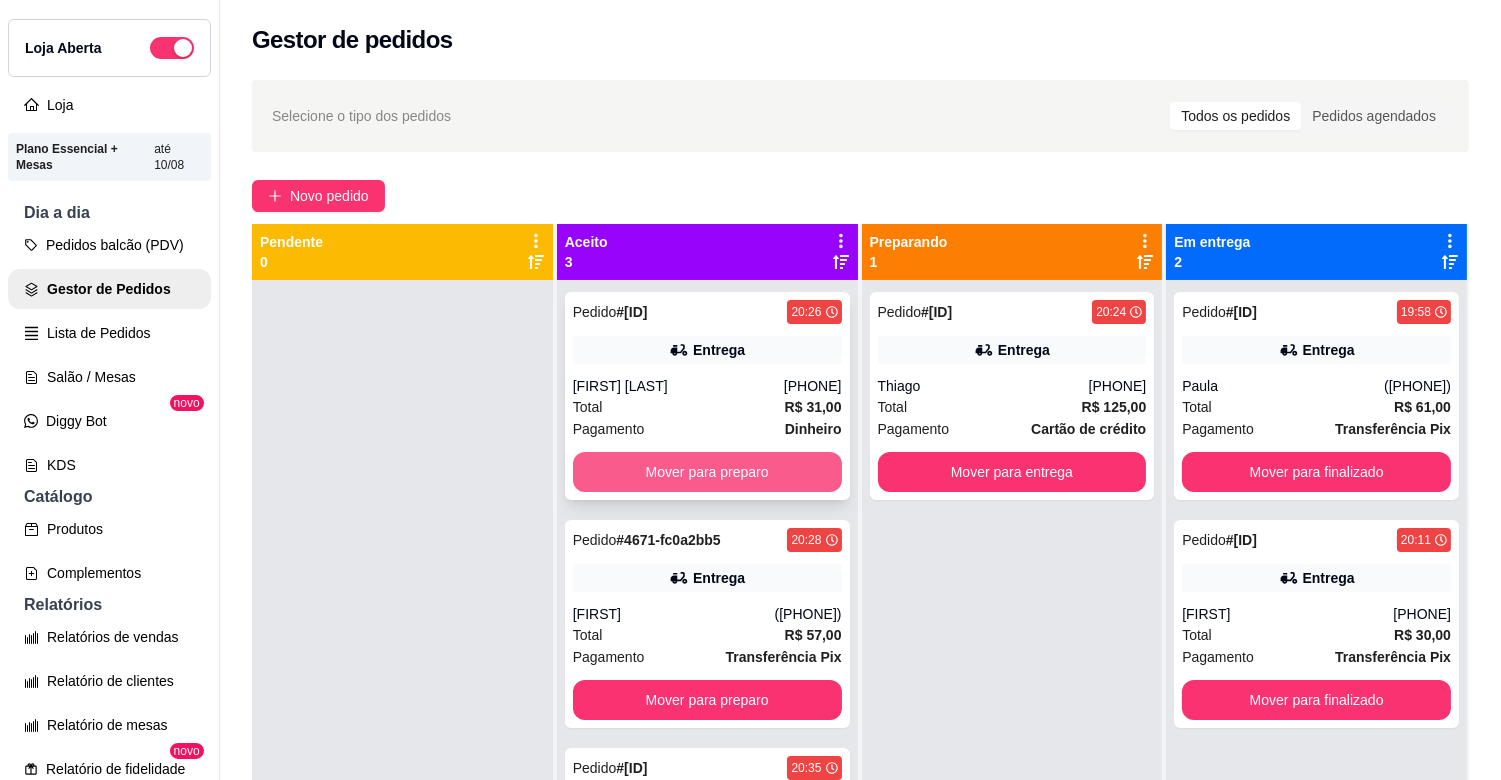click on "Mover para preparo" at bounding box center (707, 472) 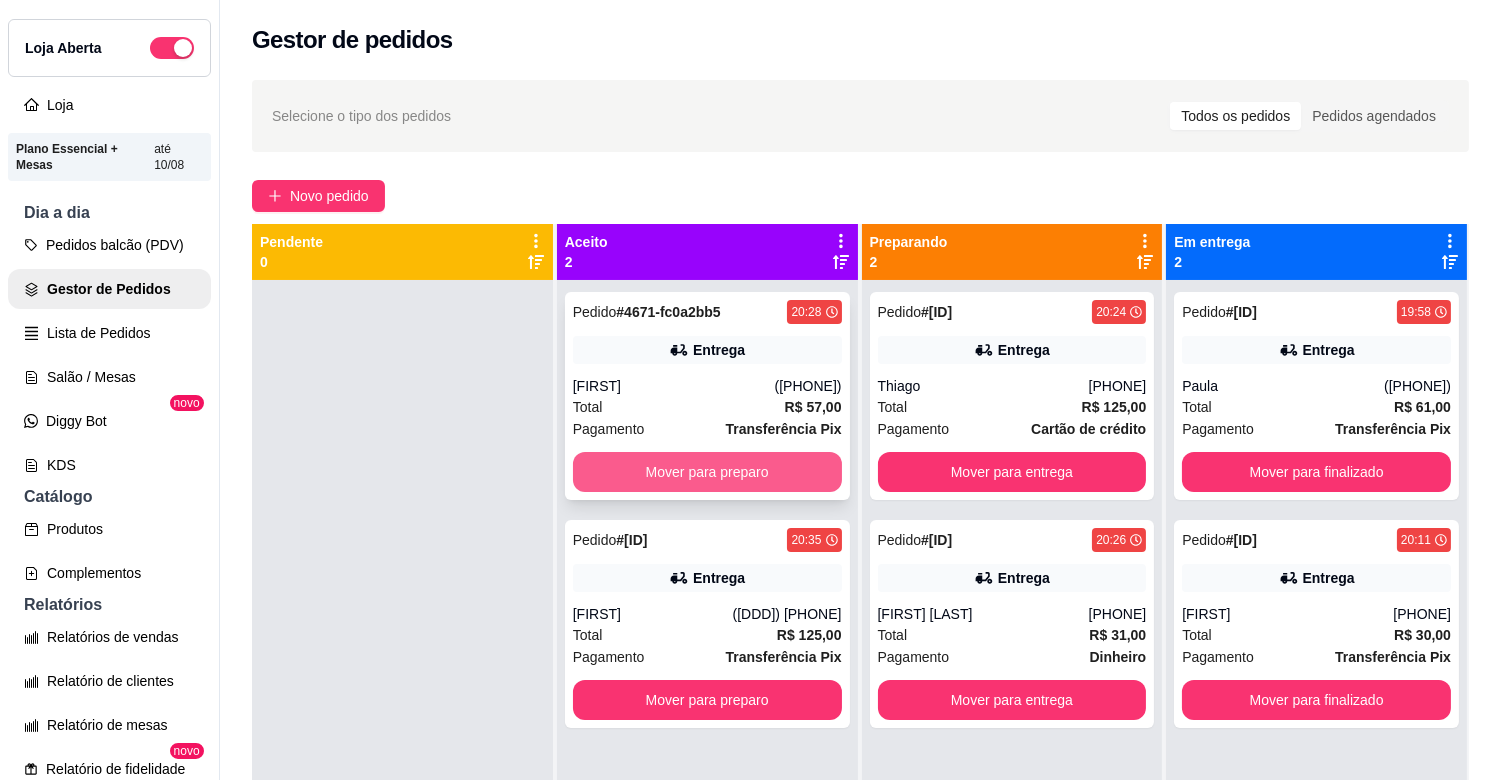 click on "Mover para preparo" at bounding box center [707, 472] 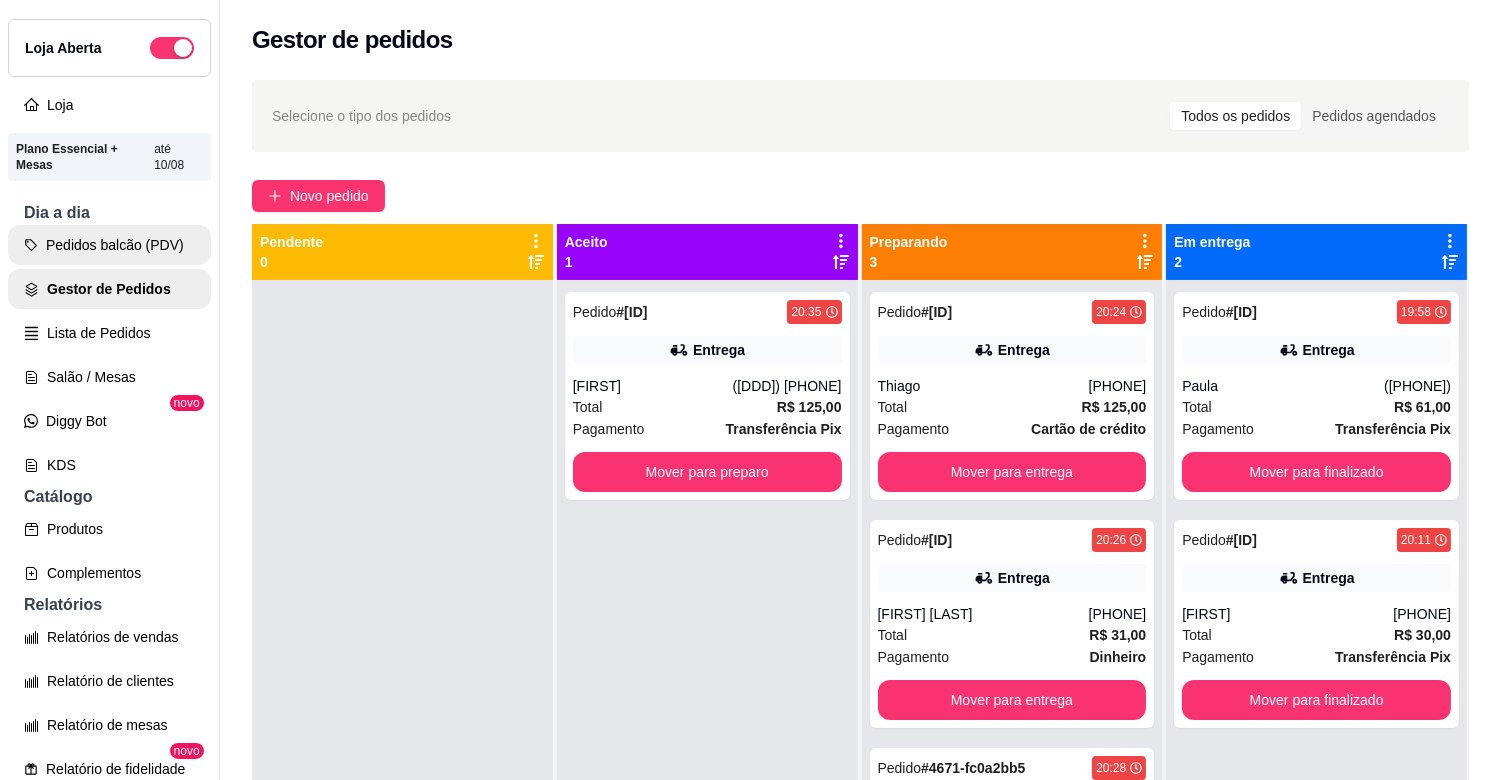 click on "Pedidos balcão (PDV)" at bounding box center (109, 245) 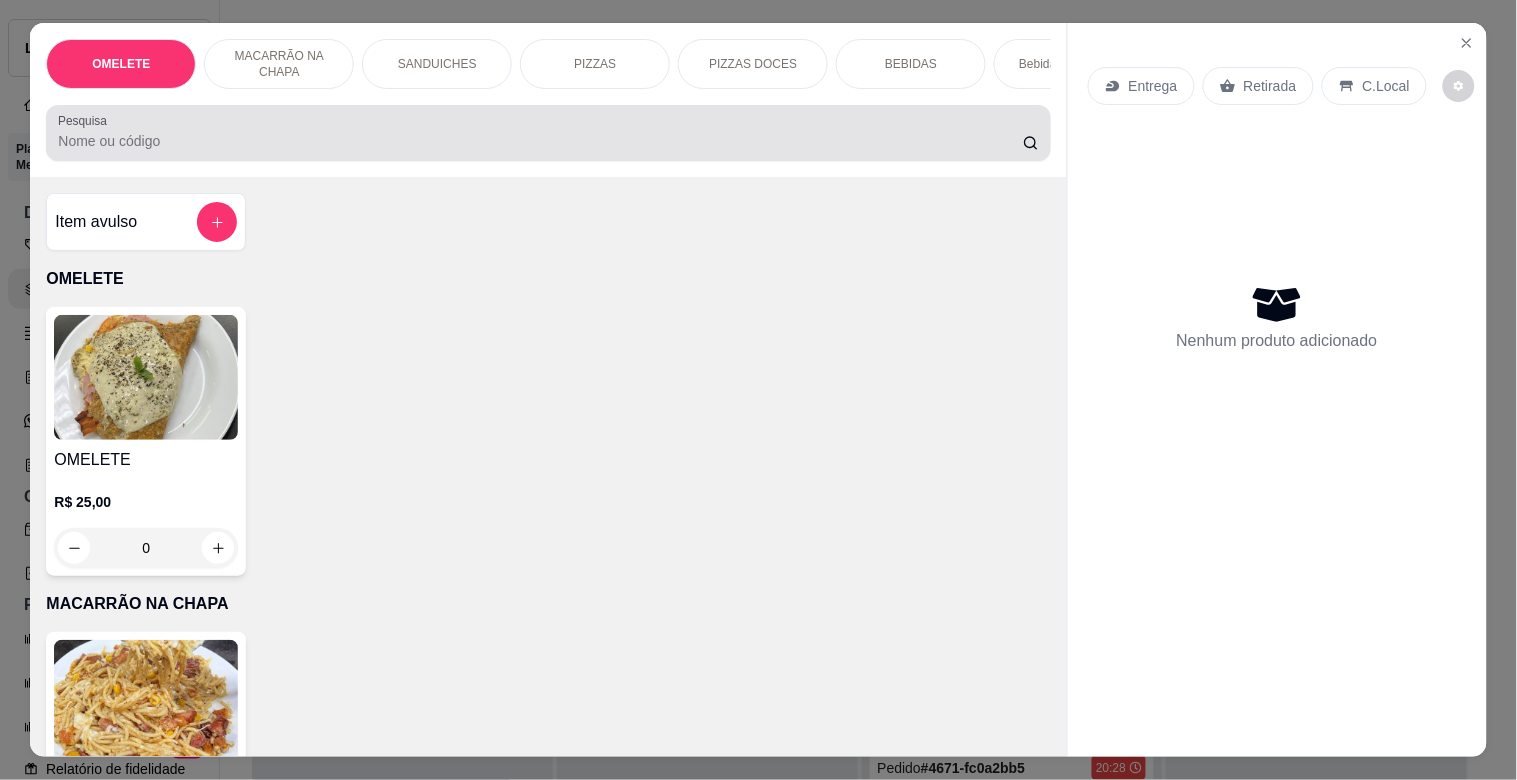 click on "Pesquisa" at bounding box center (540, 141) 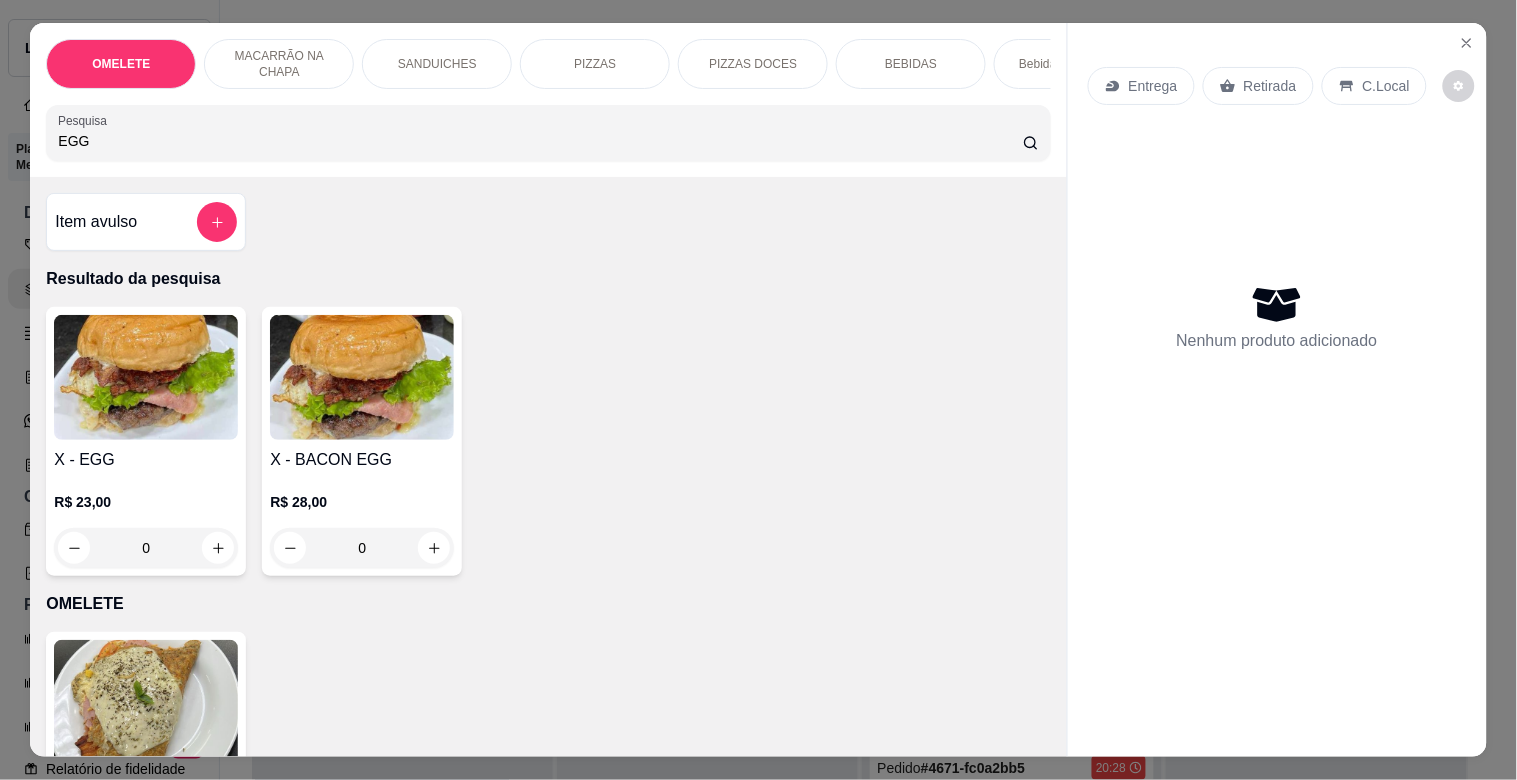 type on "EGG" 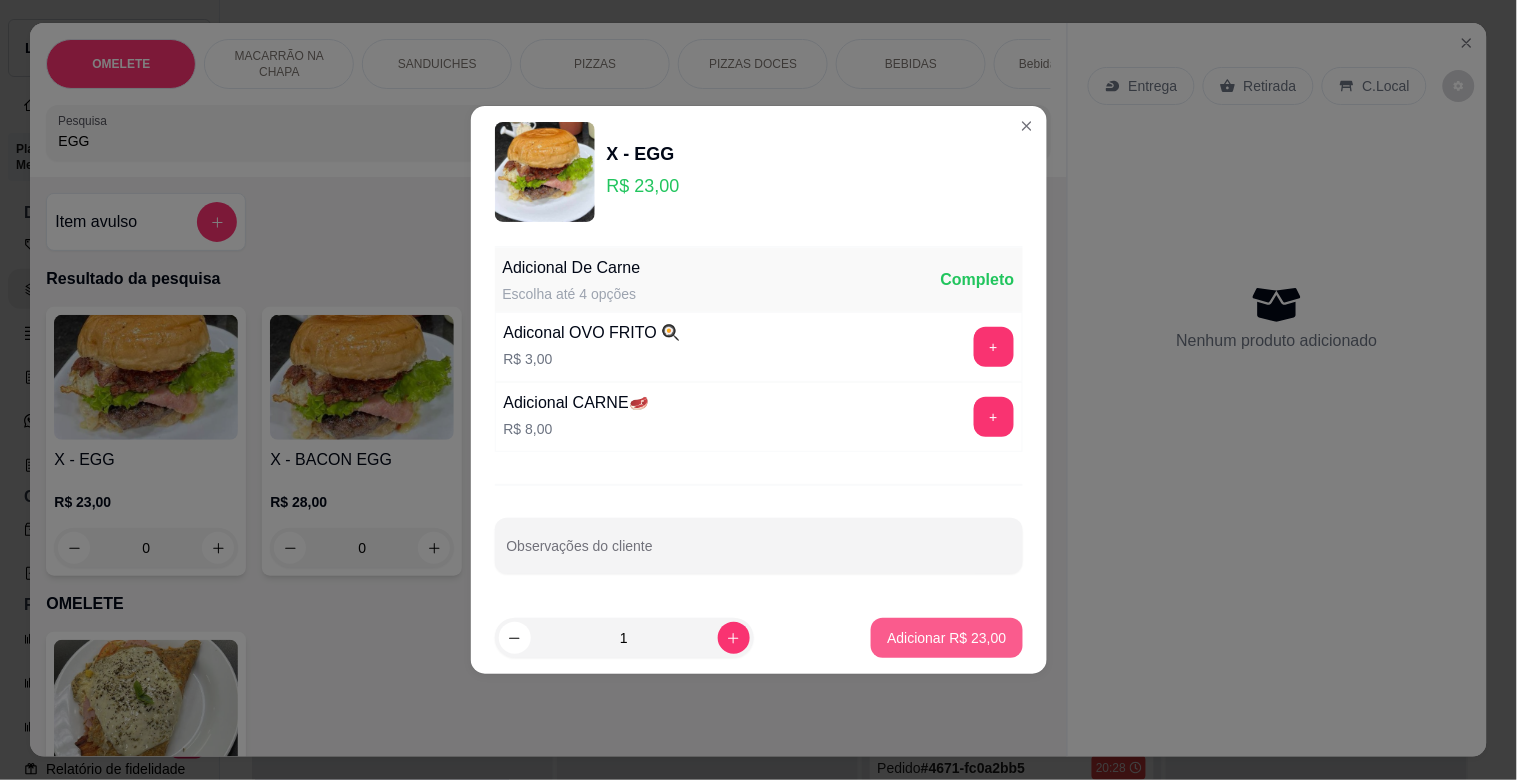 click on "Adicionar   R$ 23,00" at bounding box center (946, 638) 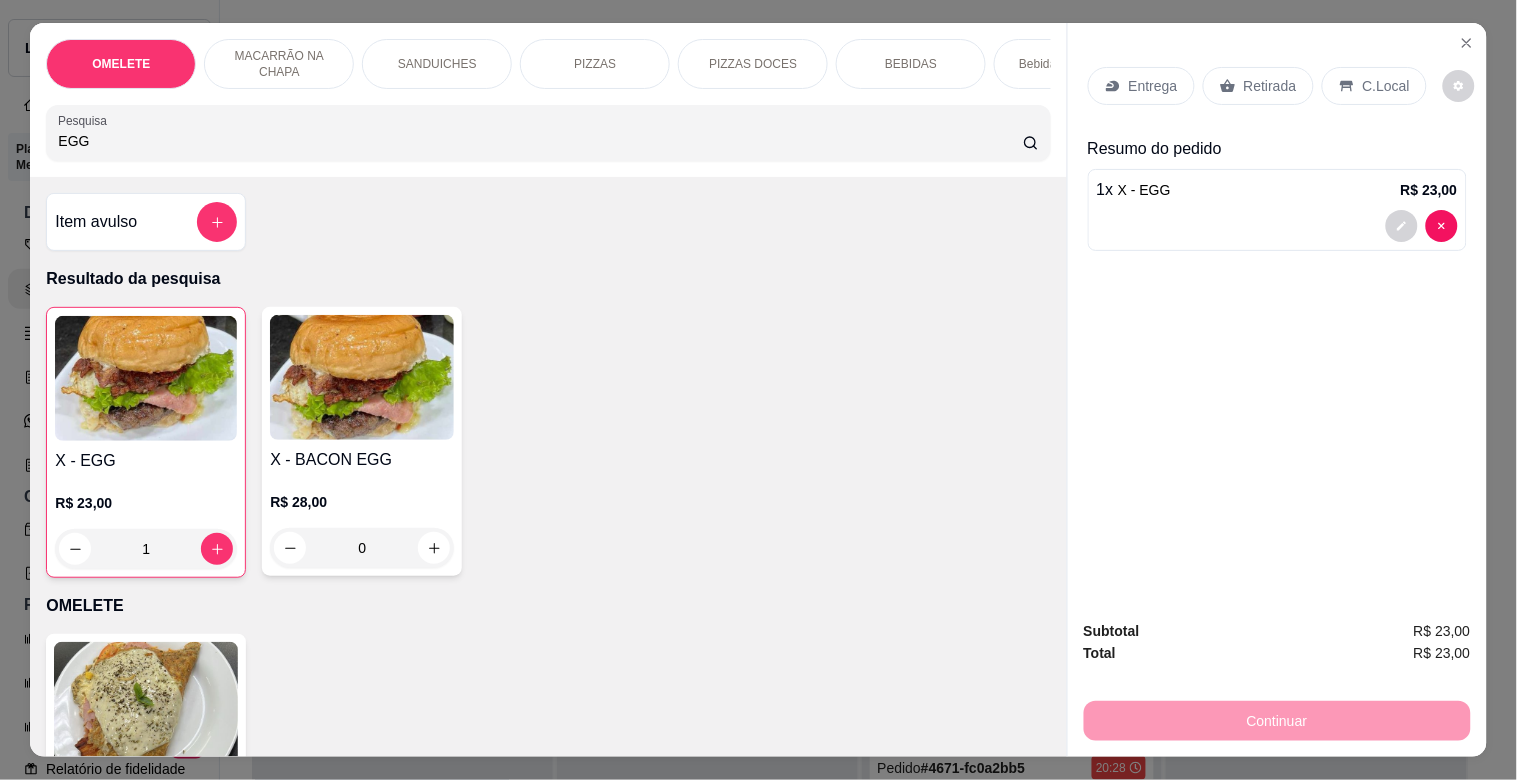 click on "EGG" at bounding box center (540, 141) 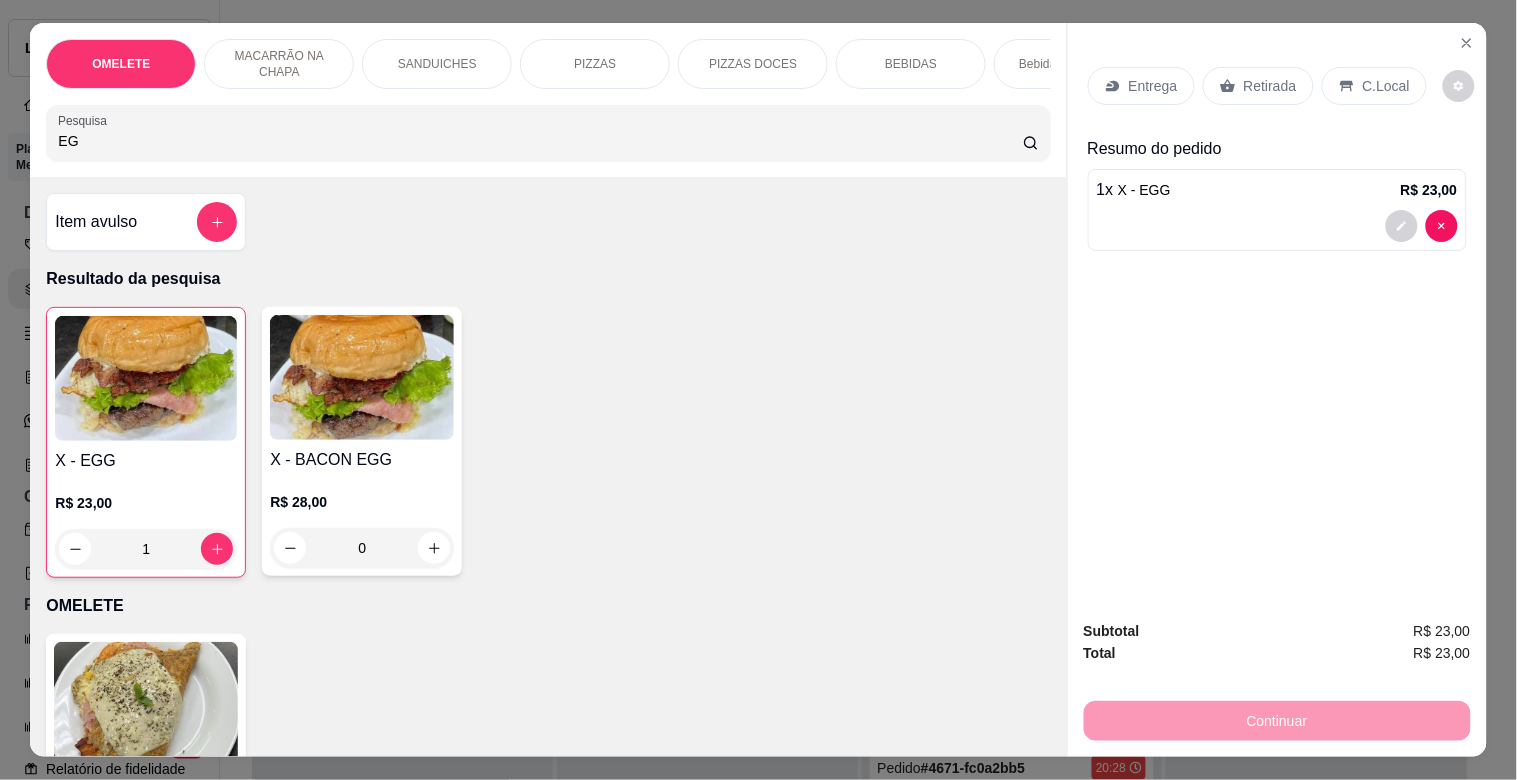 type on "E" 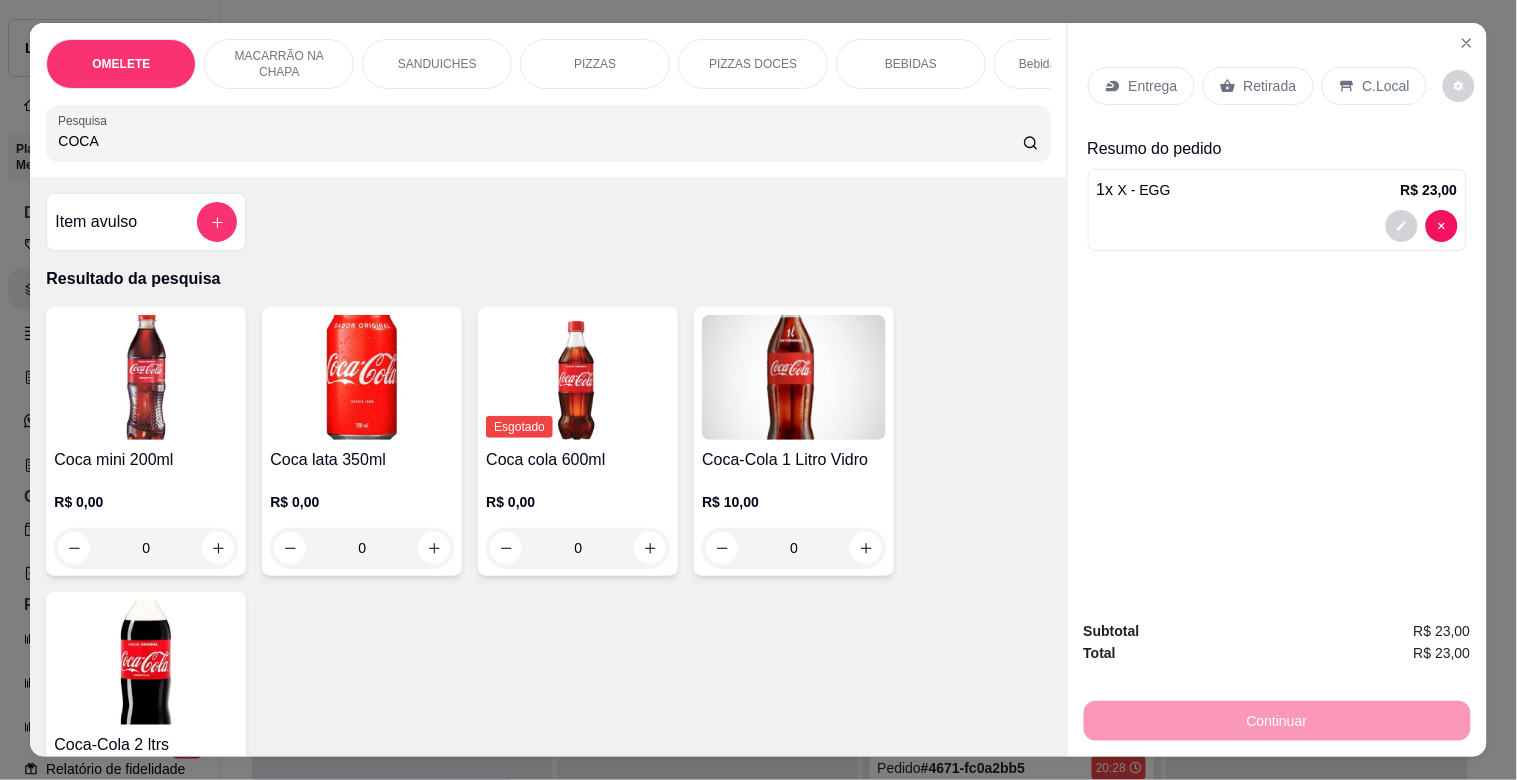 type on "COCA" 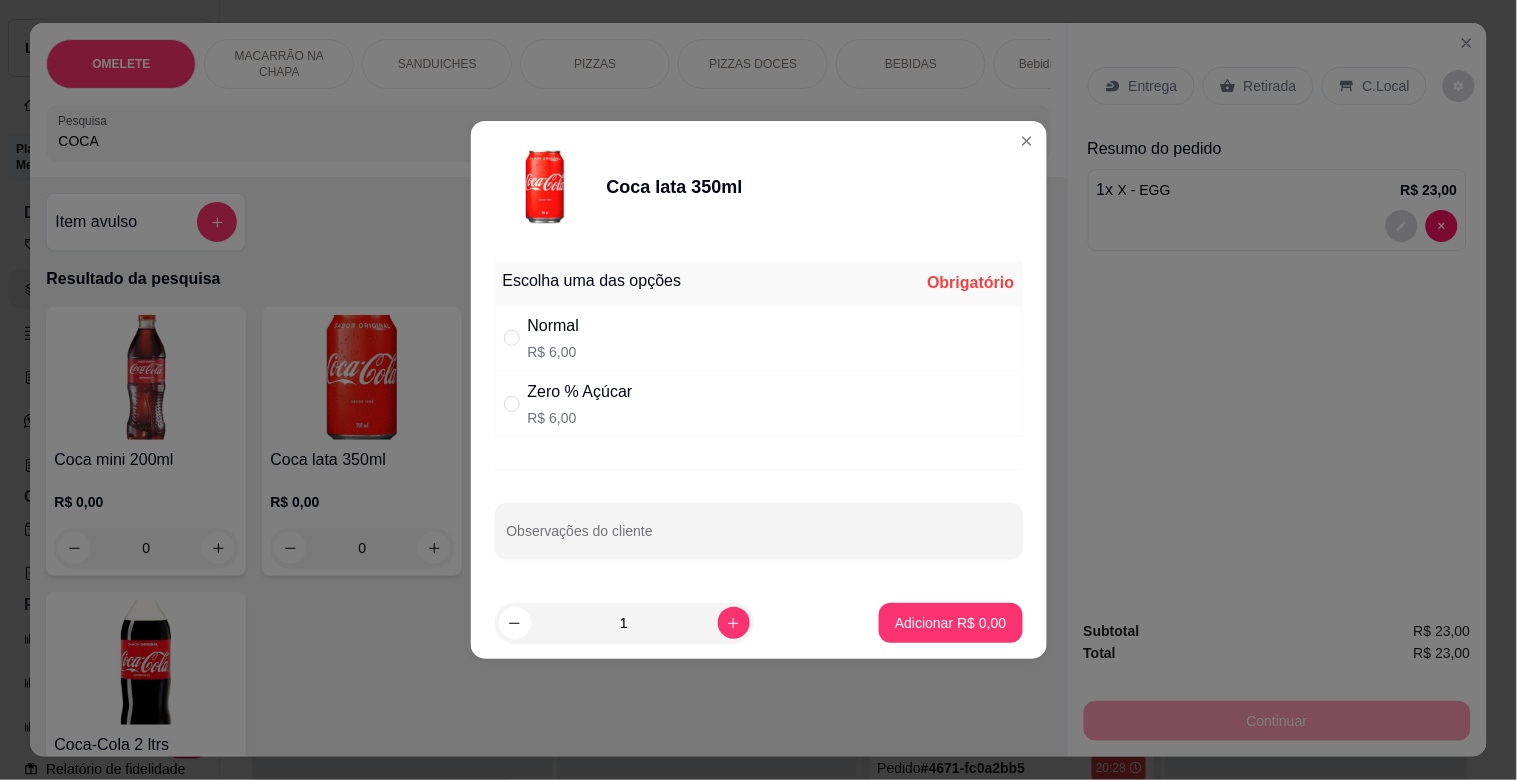 click on "Zero % Açúcar" at bounding box center [580, 392] 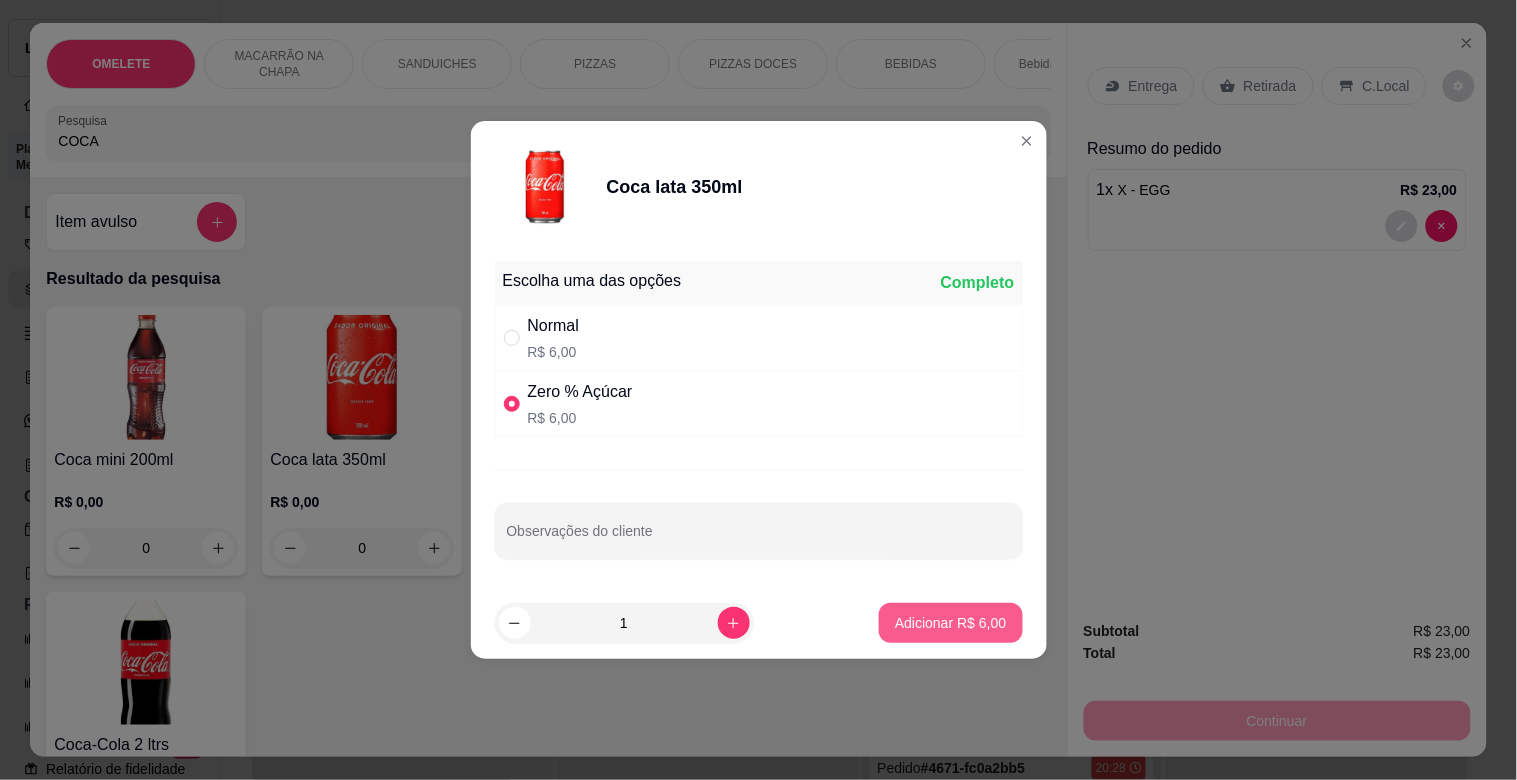 click on "Adicionar   R$ 6,00" at bounding box center (950, 623) 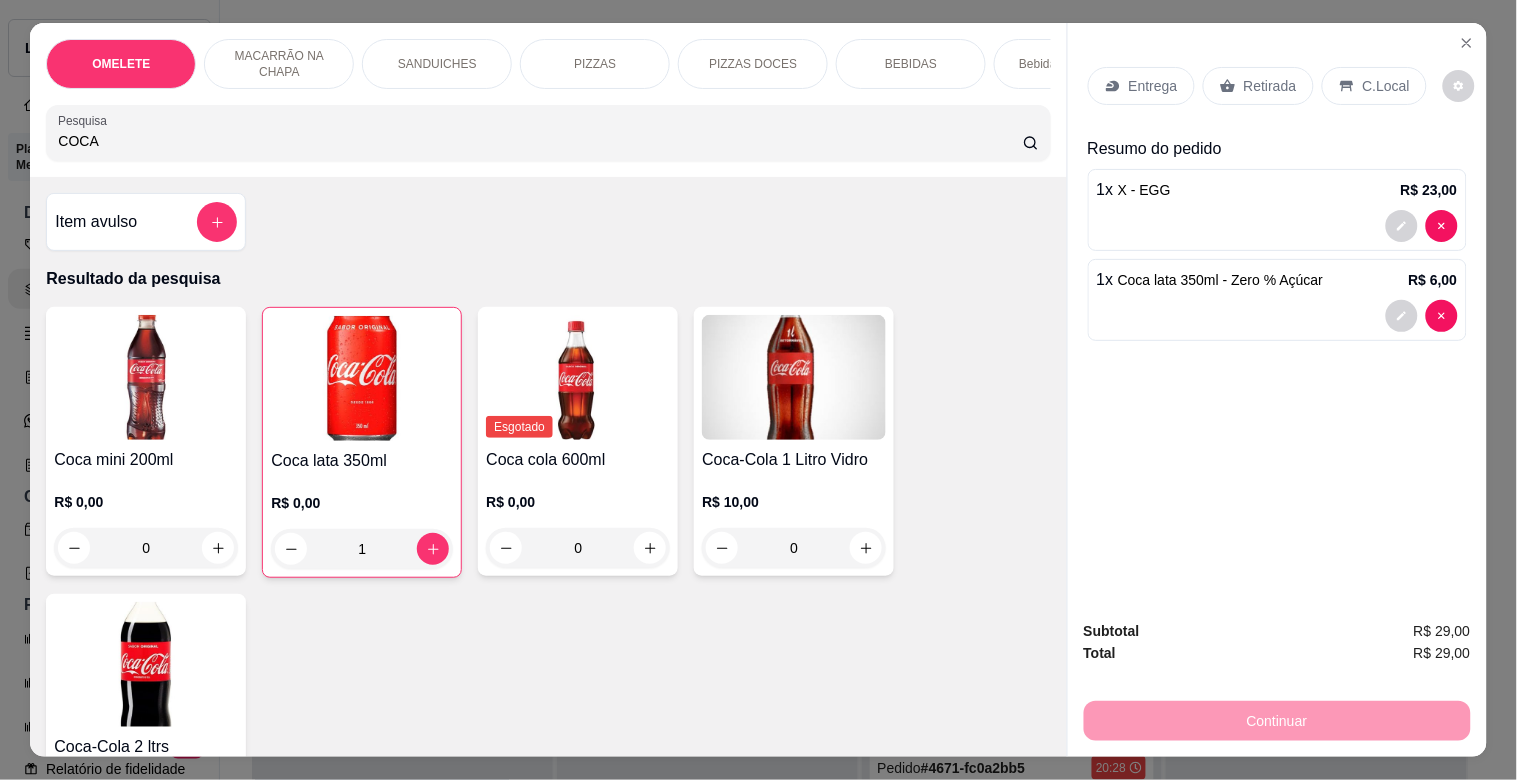 click on "Entrega" at bounding box center [1153, 86] 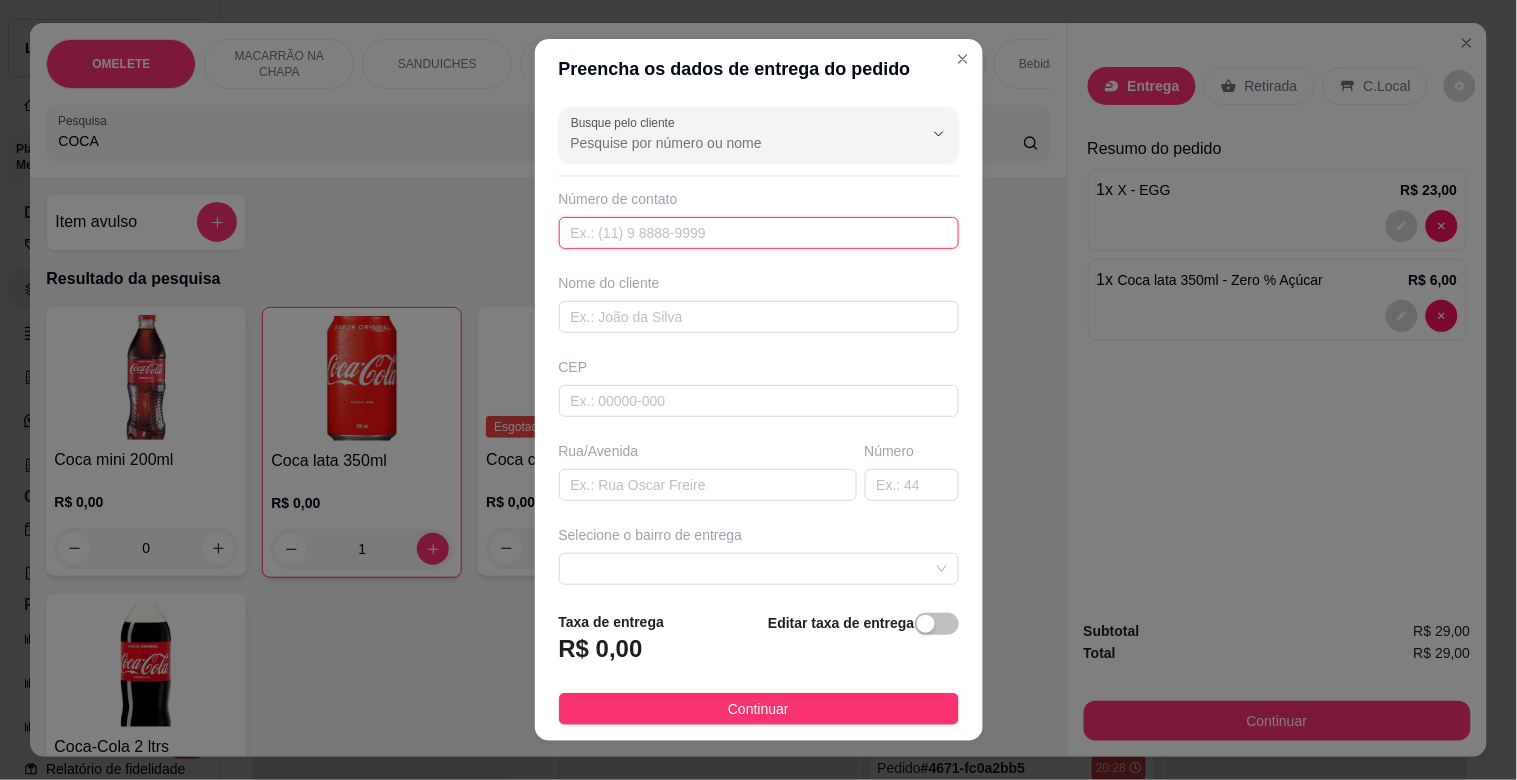click at bounding box center [759, 233] 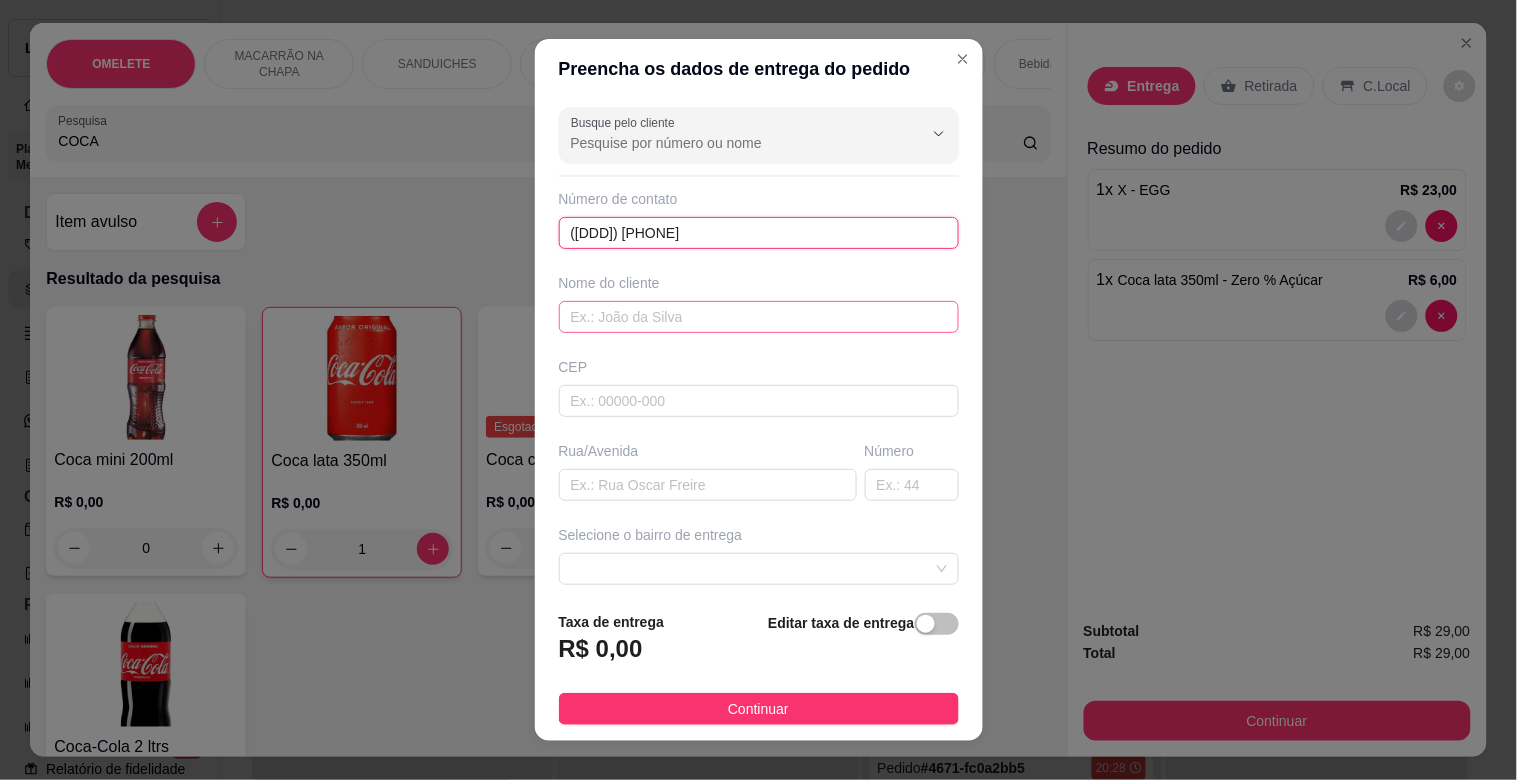 type on "([DDD]) [PHONE]" 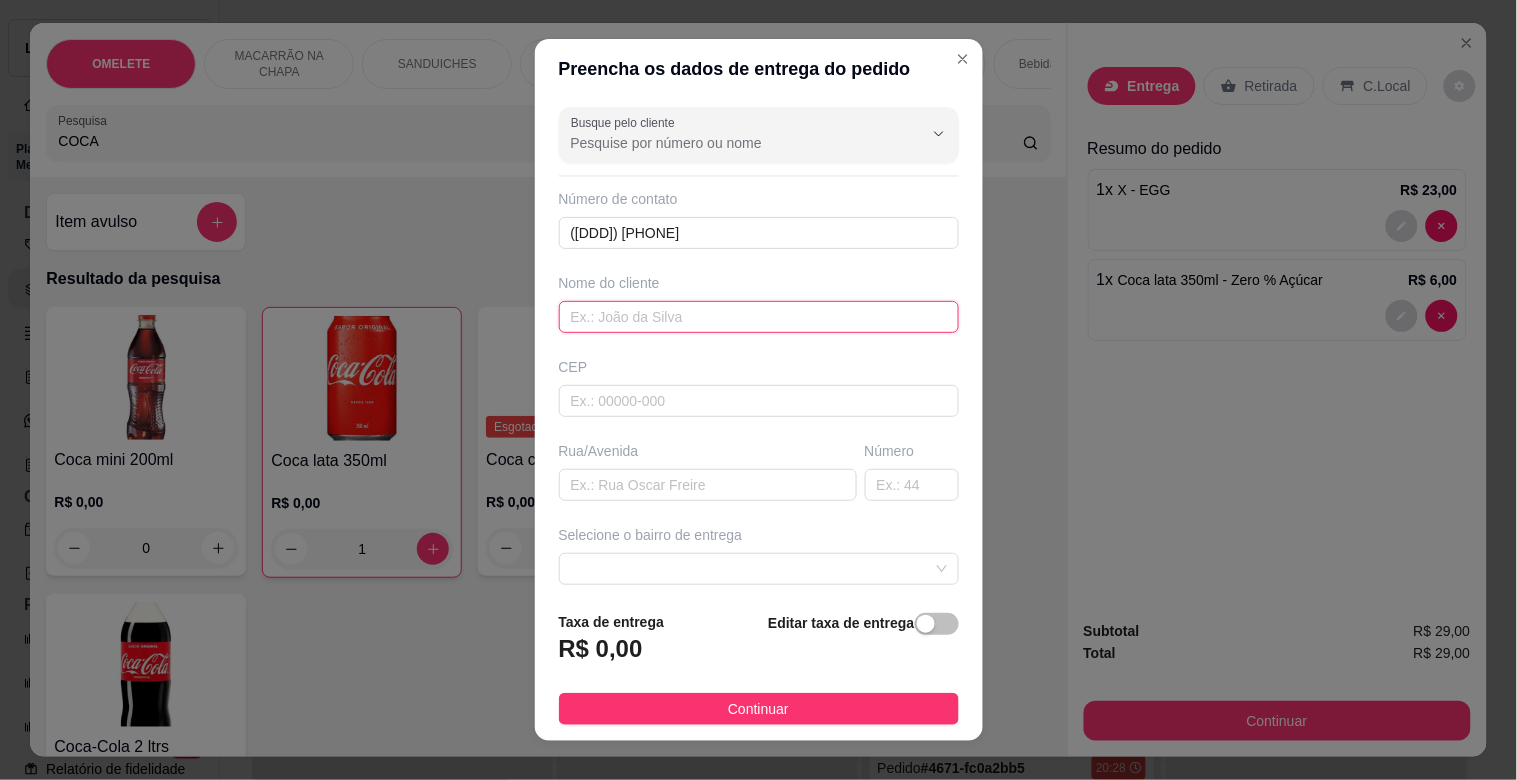 click at bounding box center (759, 317) 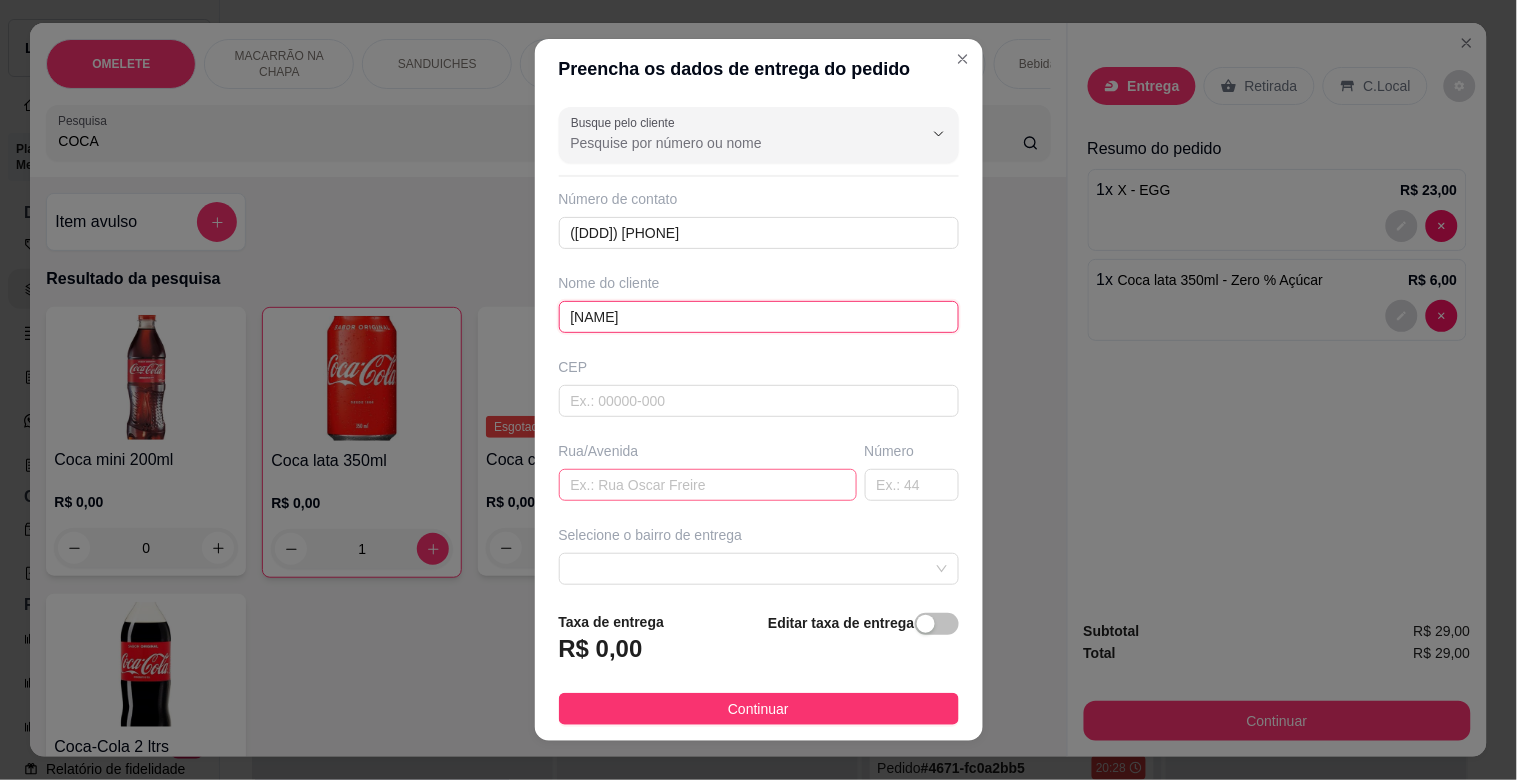 type on "[NAME]" 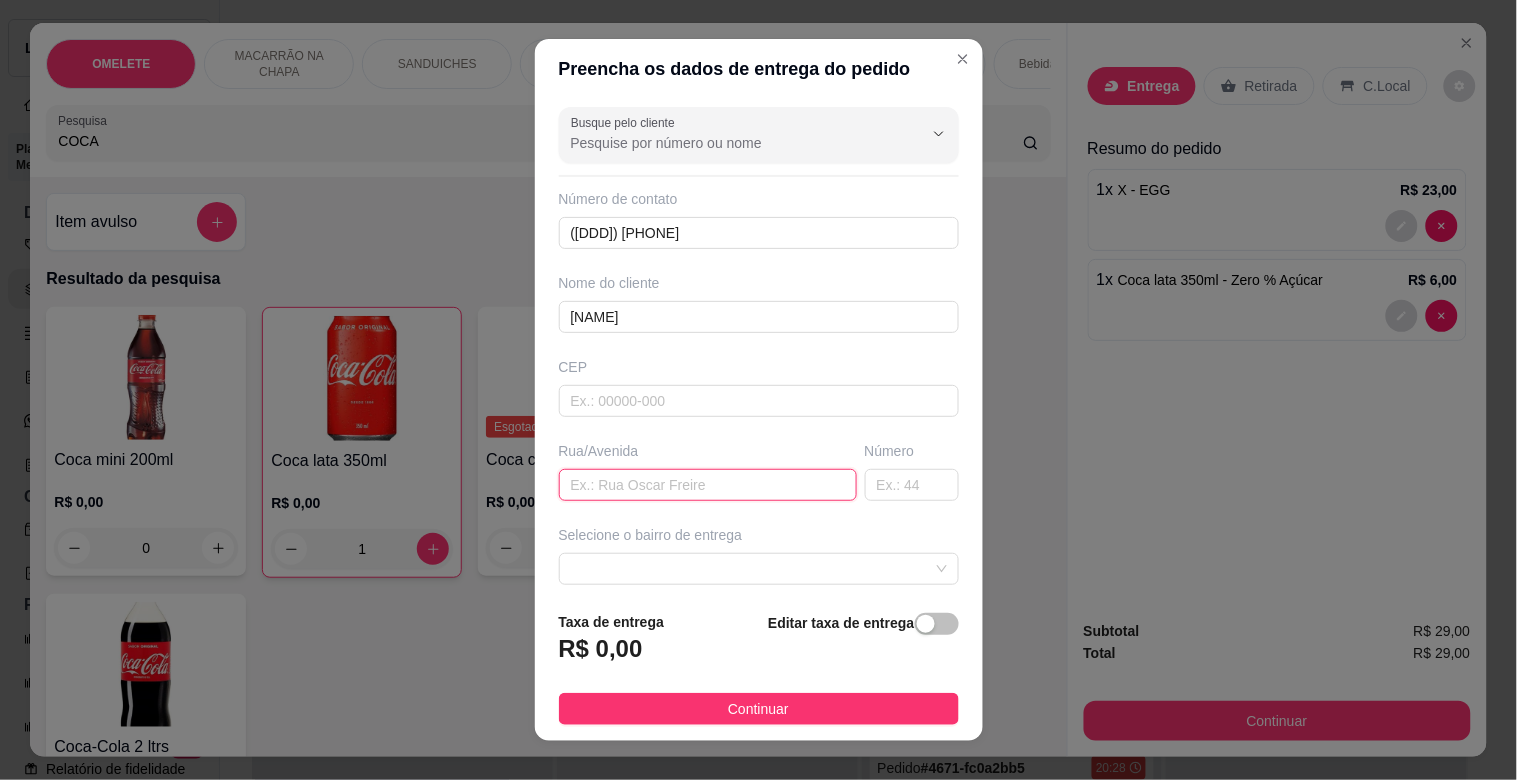 click at bounding box center [708, 485] 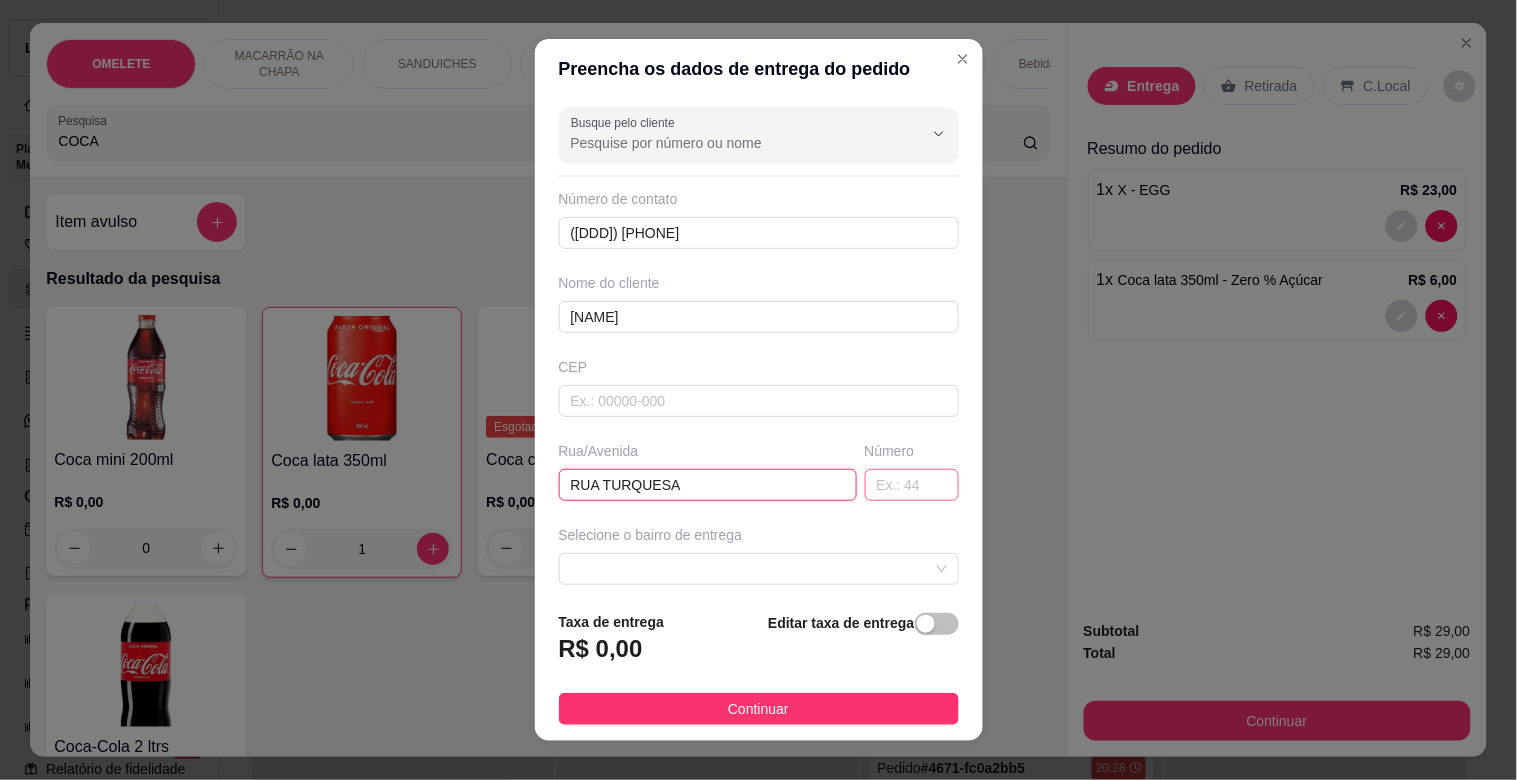 type on "RUA TURQUESA" 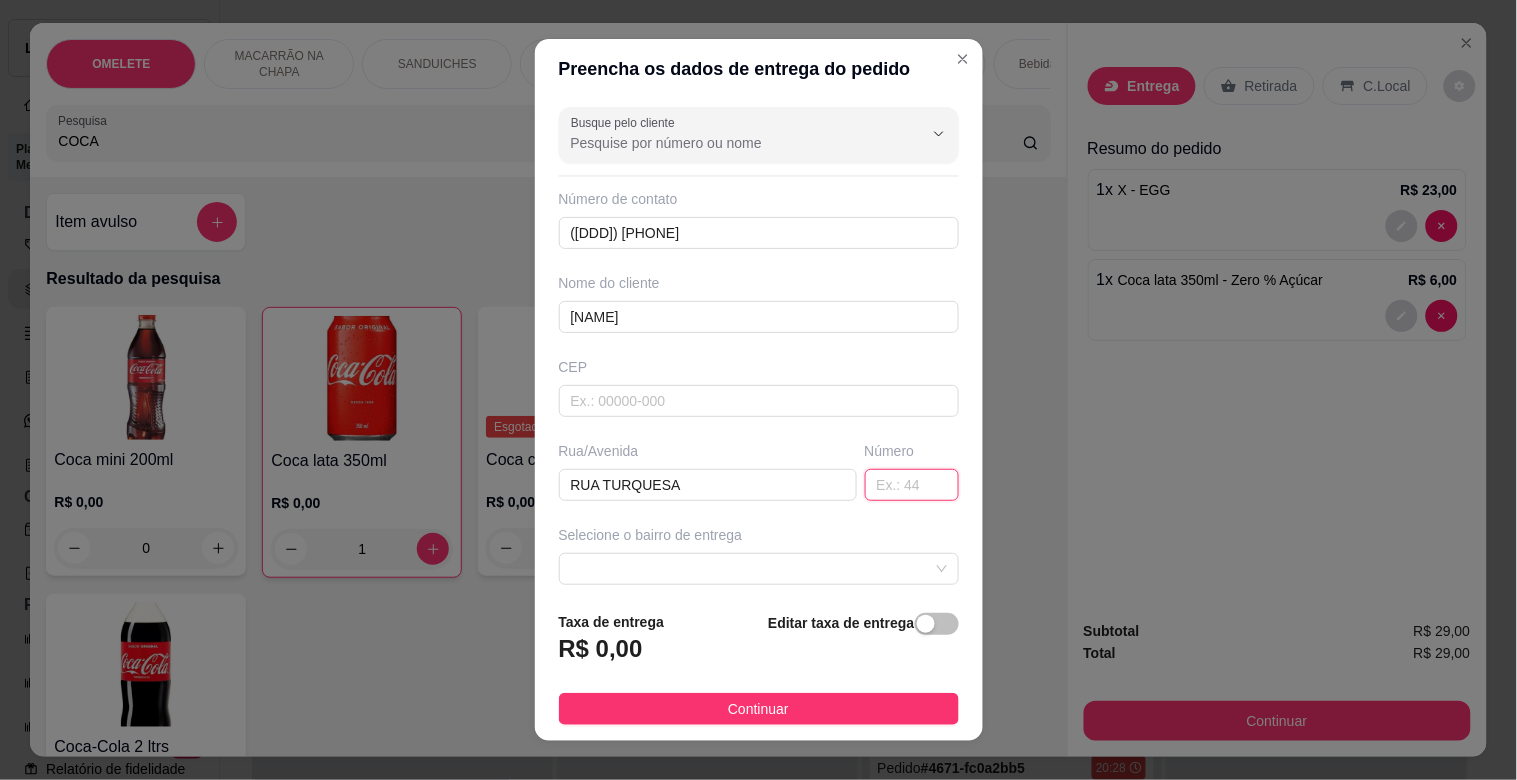 click at bounding box center [912, 485] 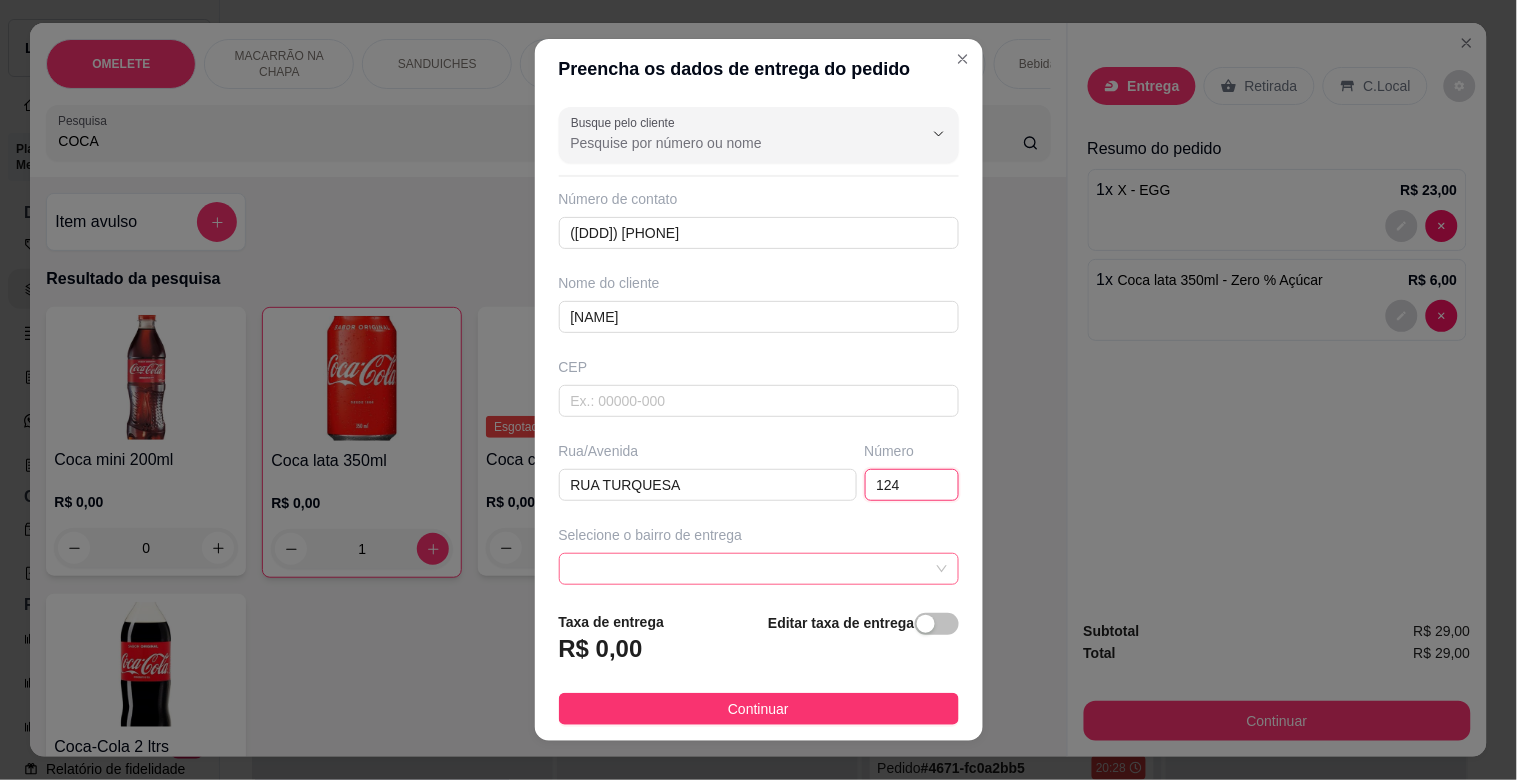click at bounding box center [759, 569] 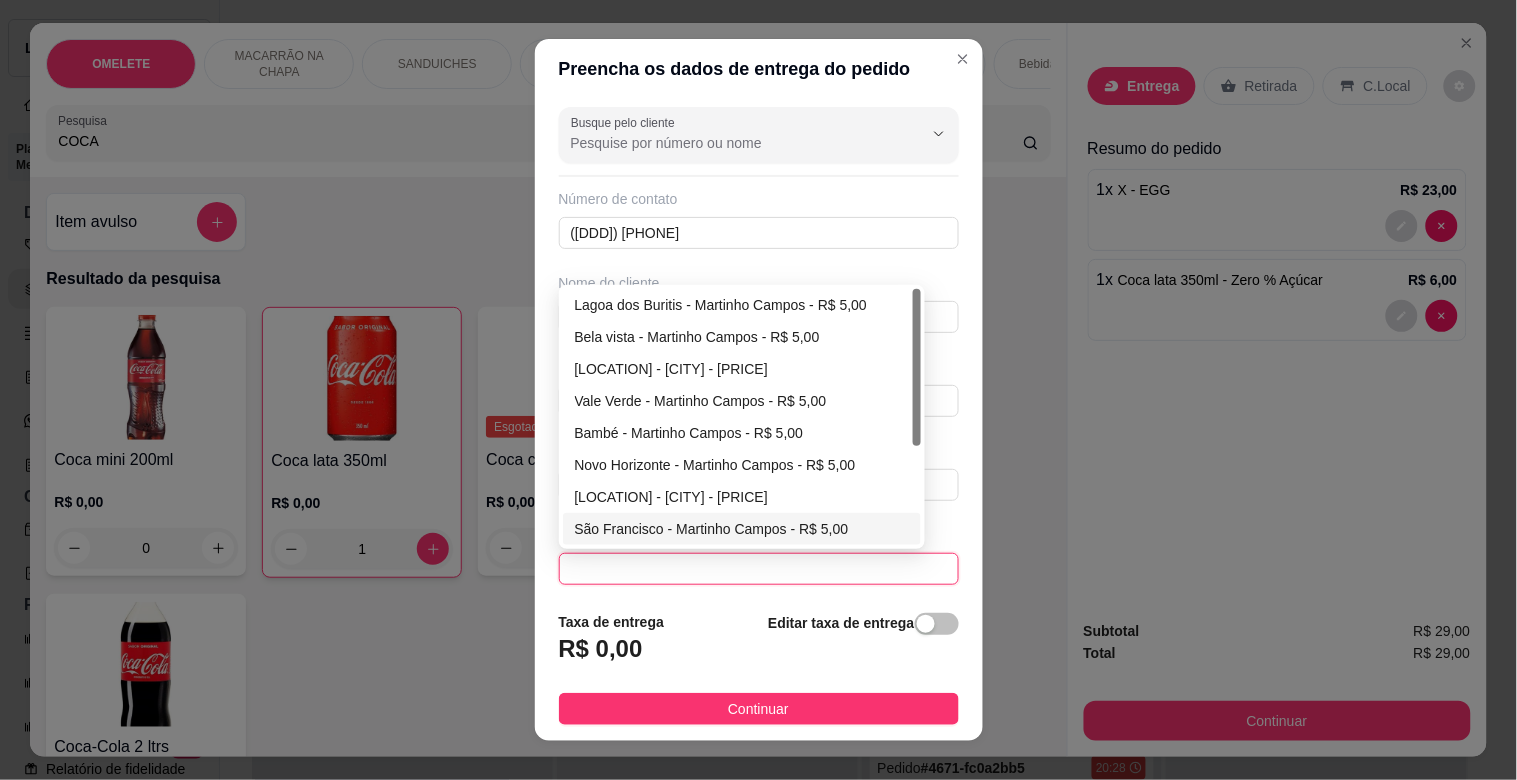 click on "São Francisco  - Martinho Campos  -  R$ 5,00" at bounding box center [742, 529] 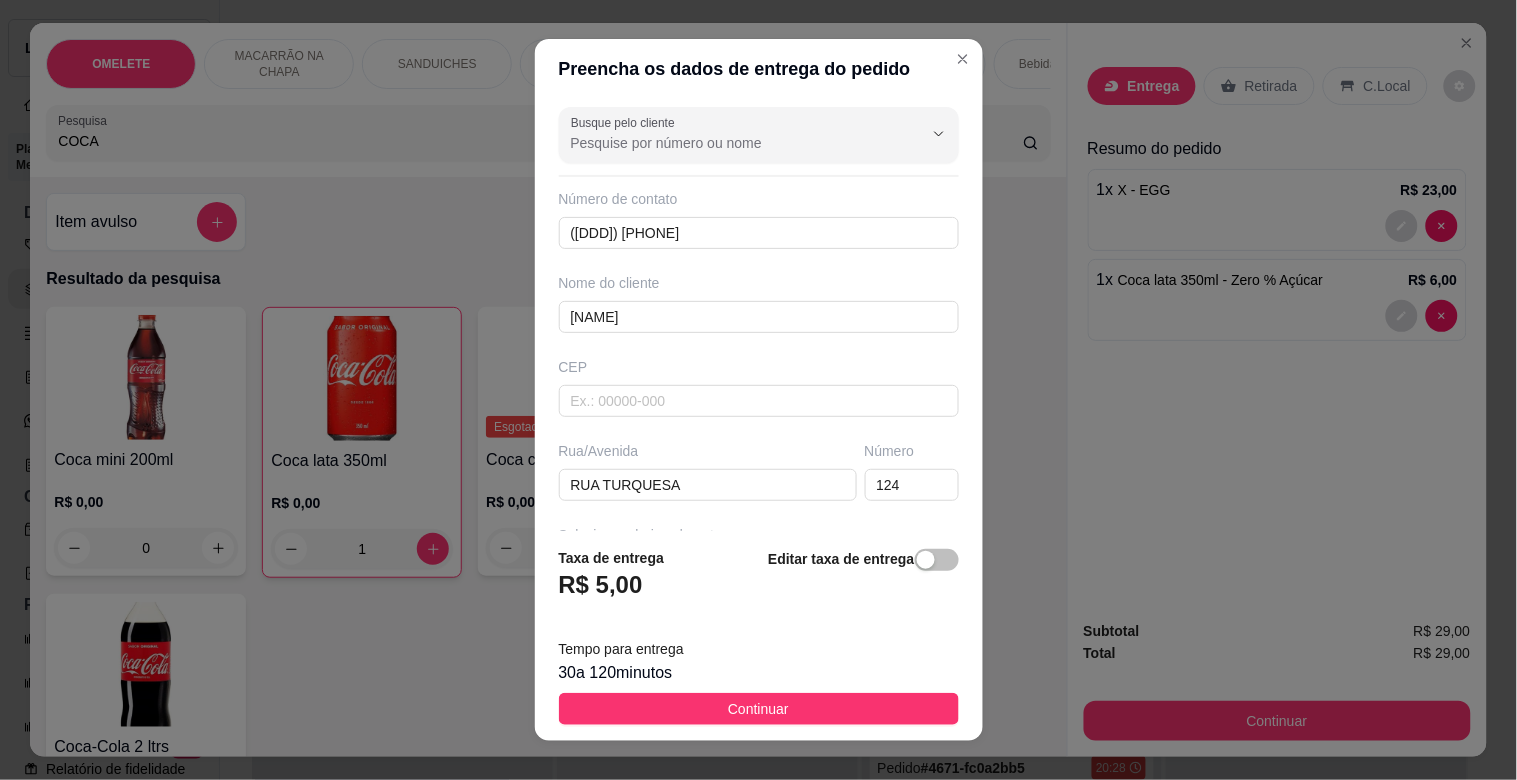 click on "Continuar" at bounding box center (758, 709) 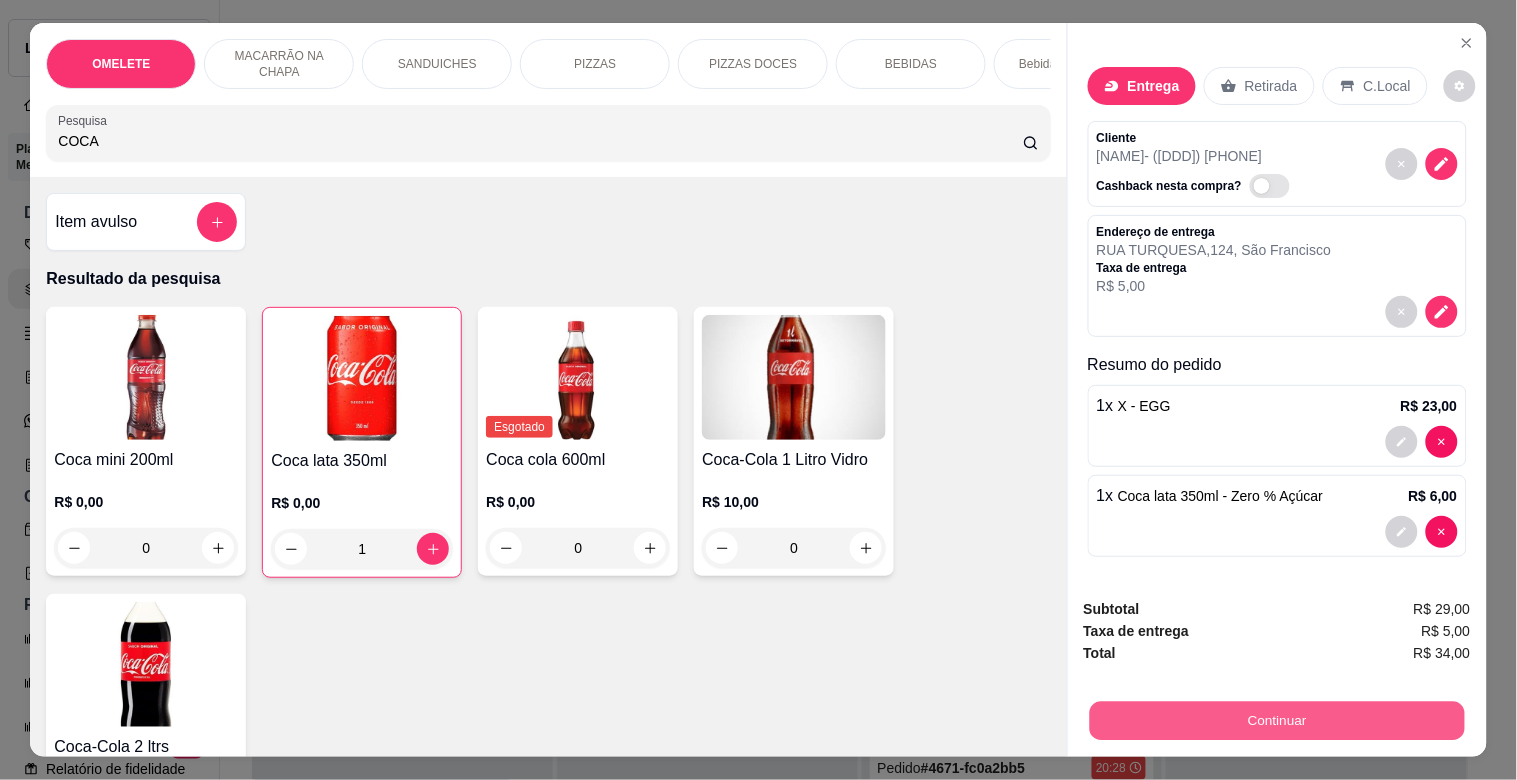 click on "Continuar" at bounding box center (1276, 720) 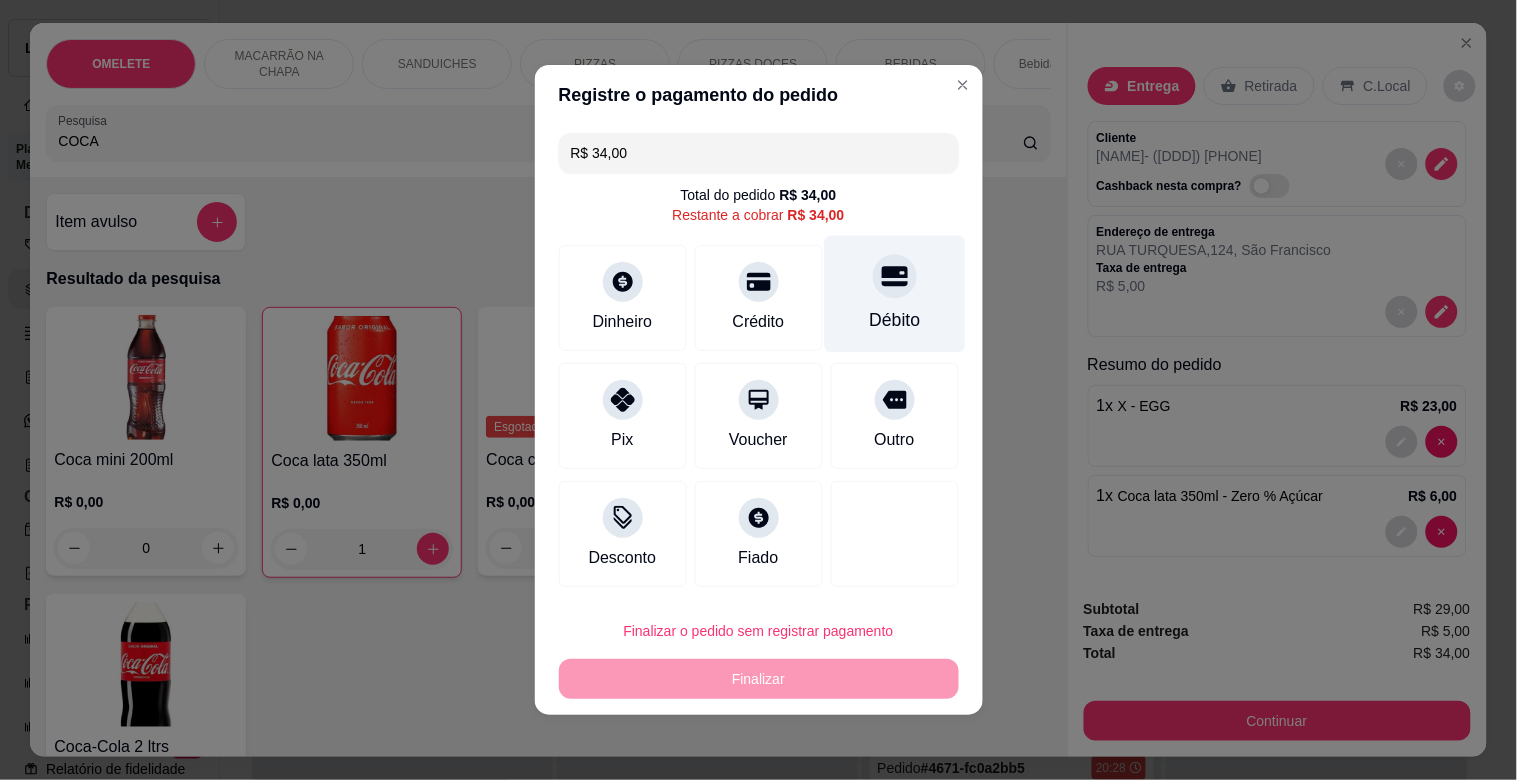 click on "Débito" at bounding box center (894, 320) 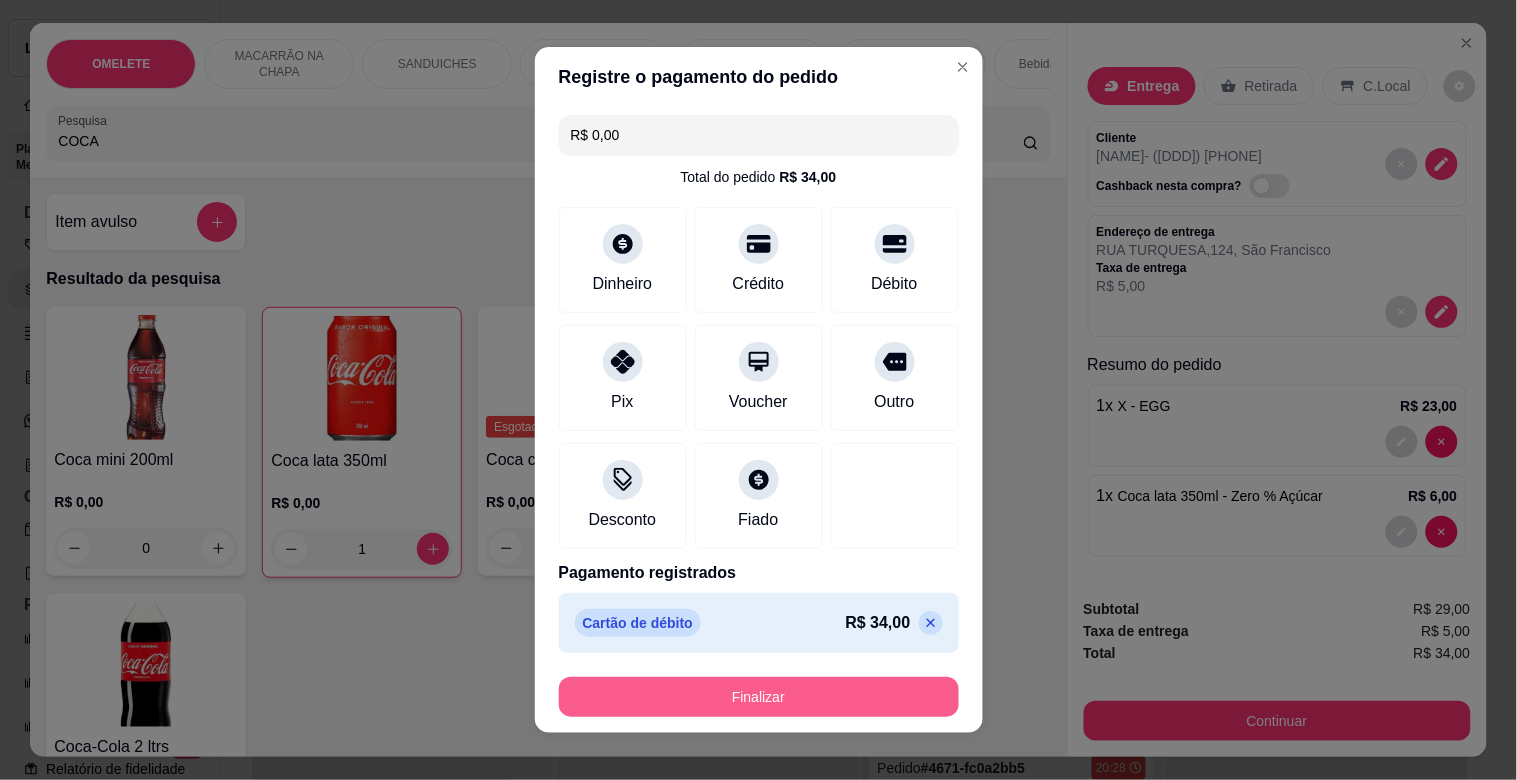 click on "Finalizar" at bounding box center [759, 697] 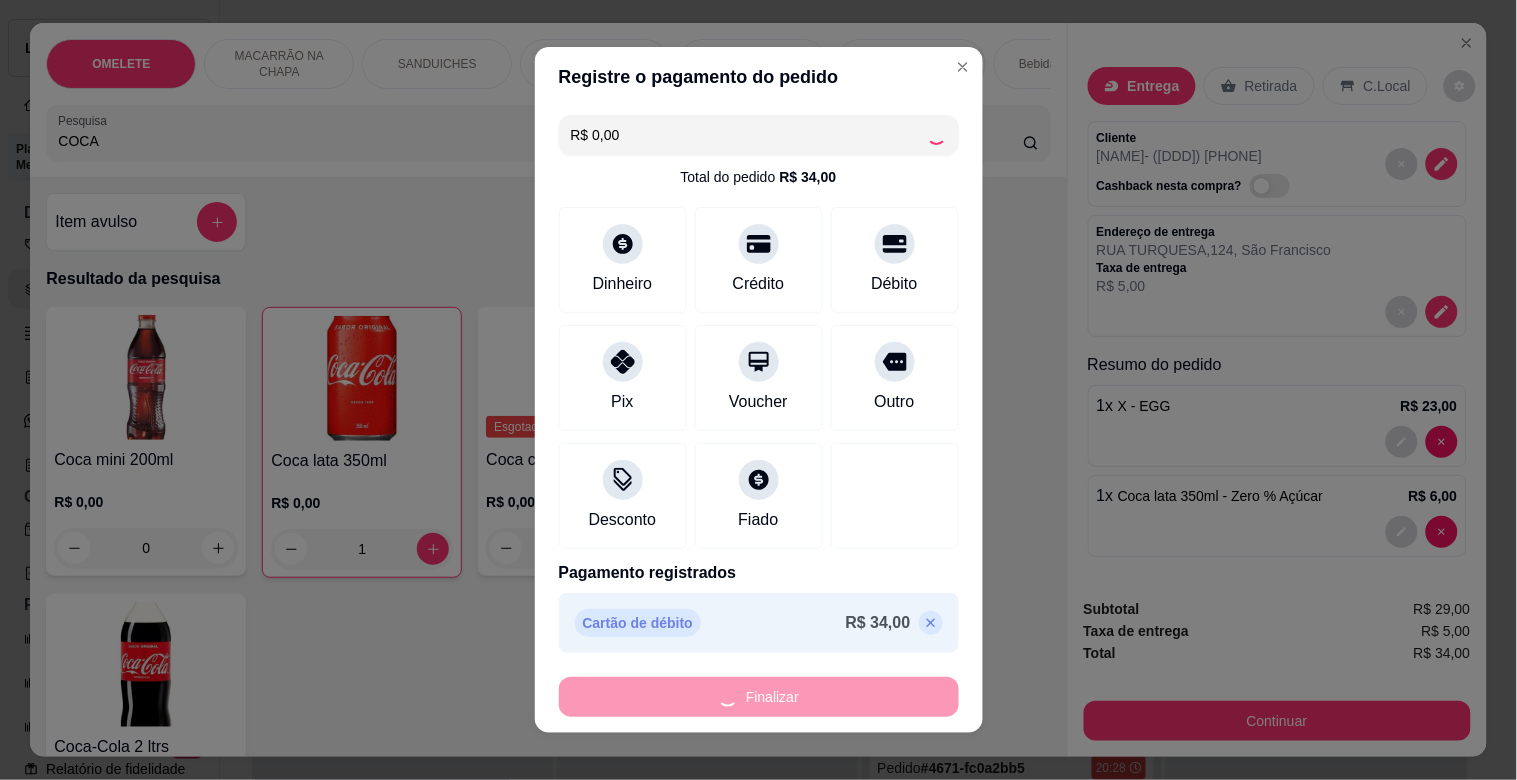 type on "0" 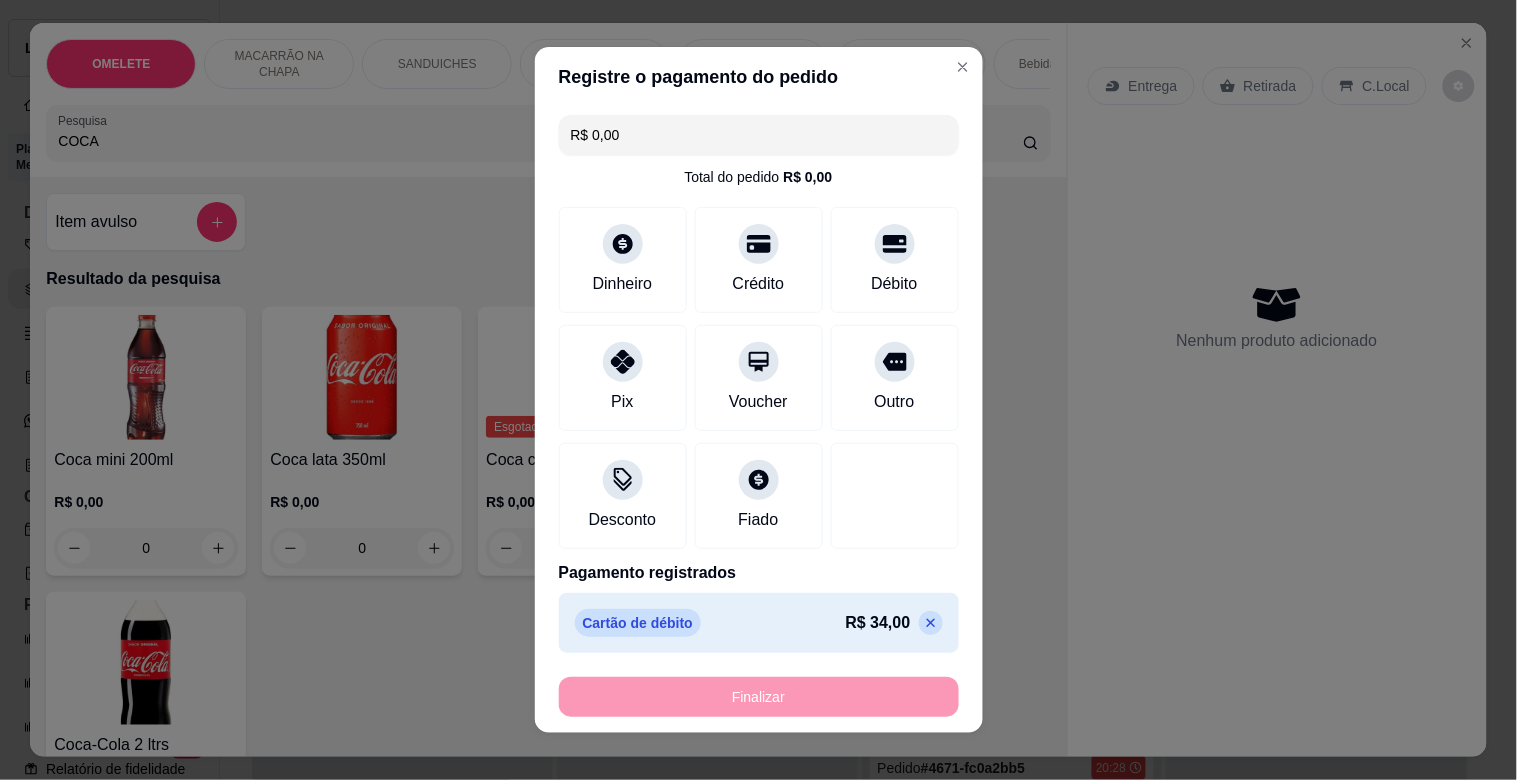 type on "-R$ 34,00" 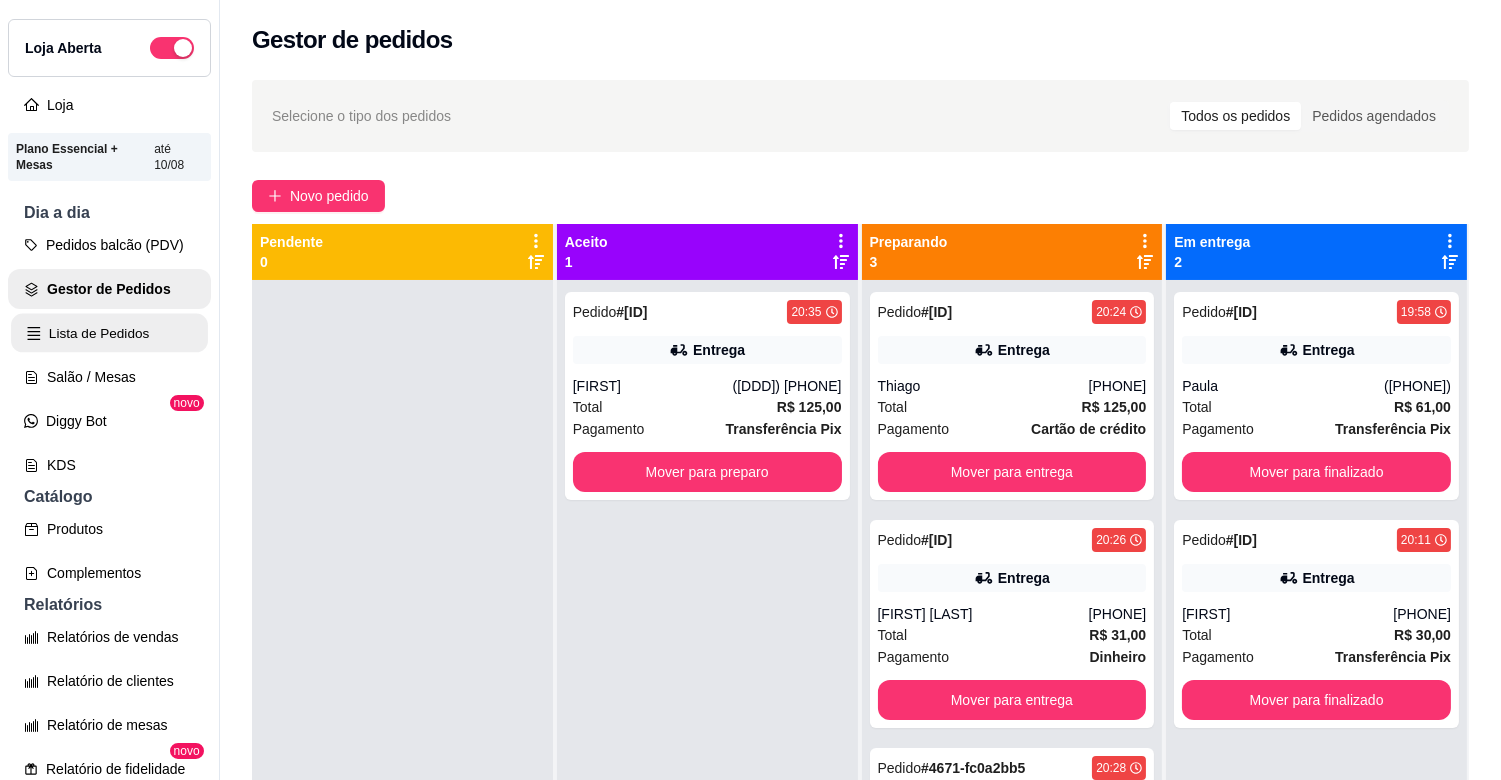 click on "Lista de Pedidos" at bounding box center (109, 333) 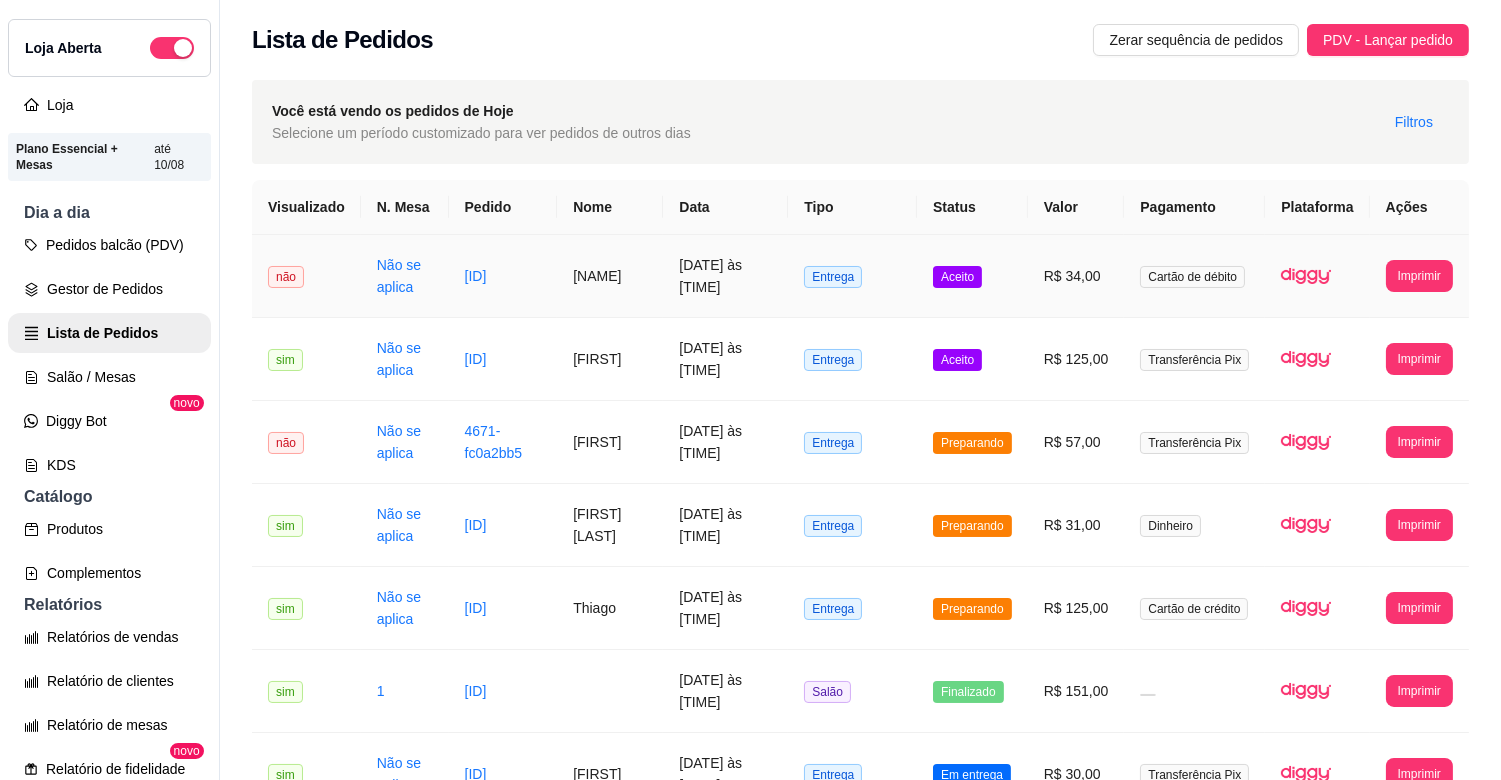 click on "[DATE] às [TIME]" at bounding box center [725, 276] 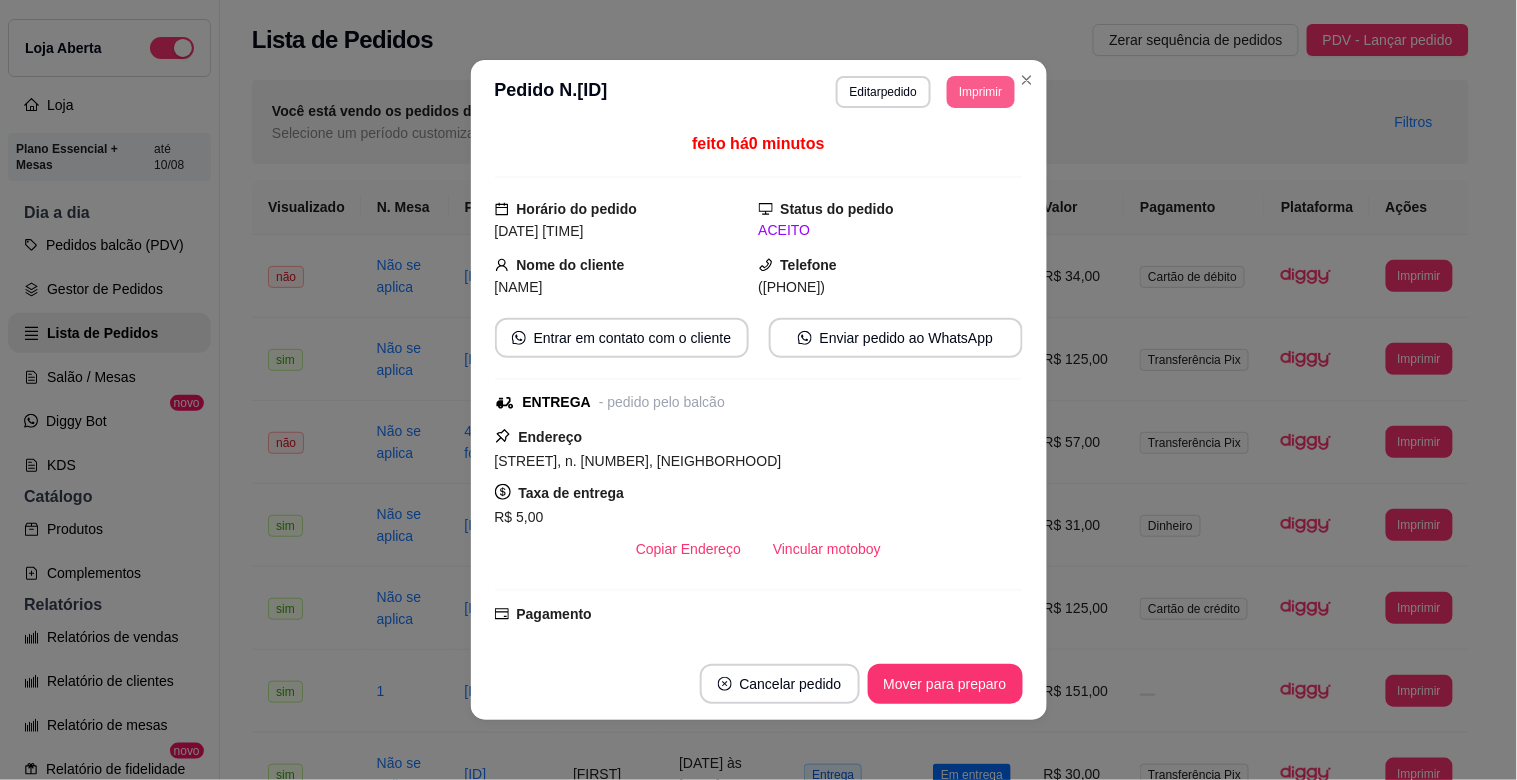 click on "Imprimir" at bounding box center (980, 92) 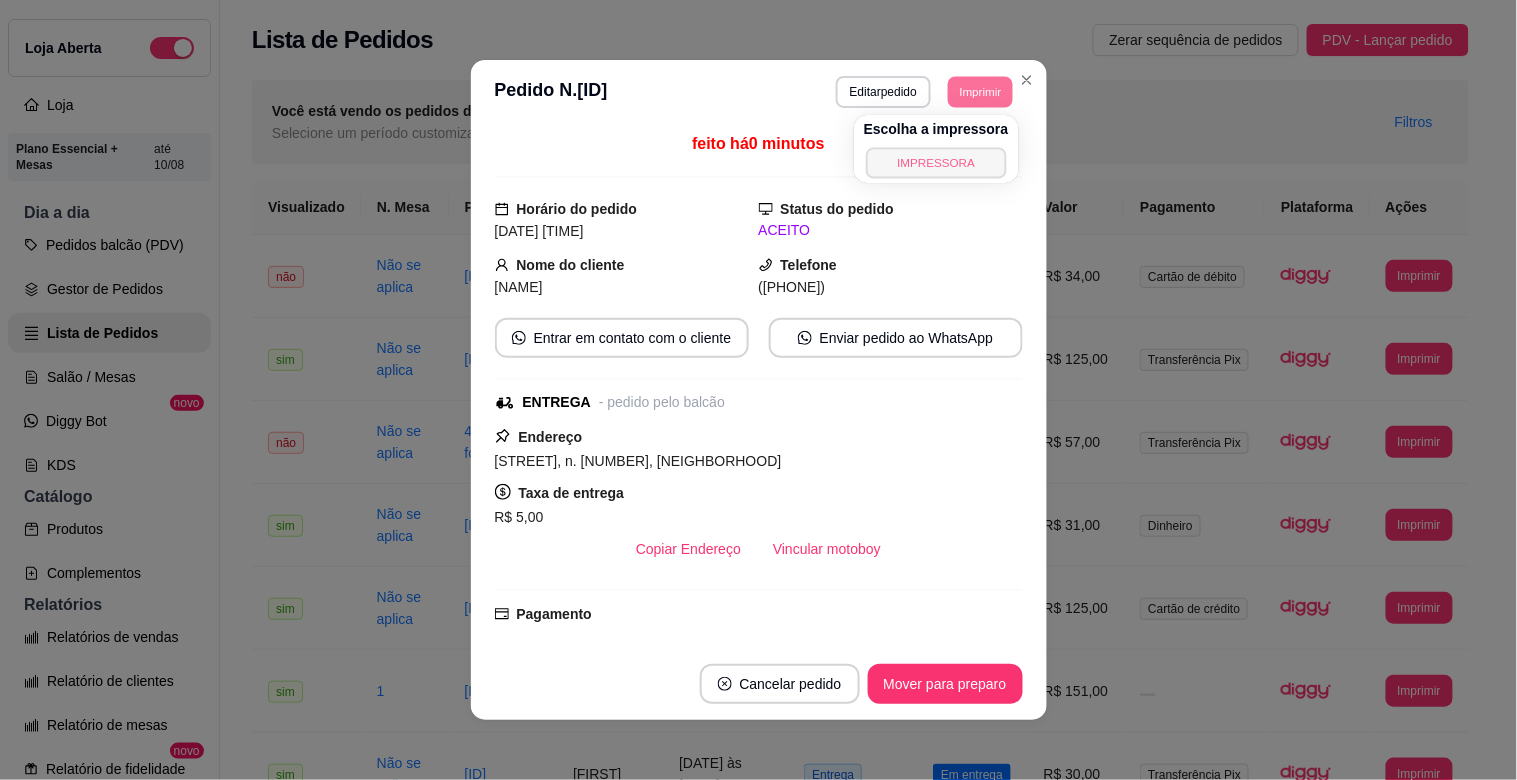 click on "IMPRESSORA" at bounding box center [936, 162] 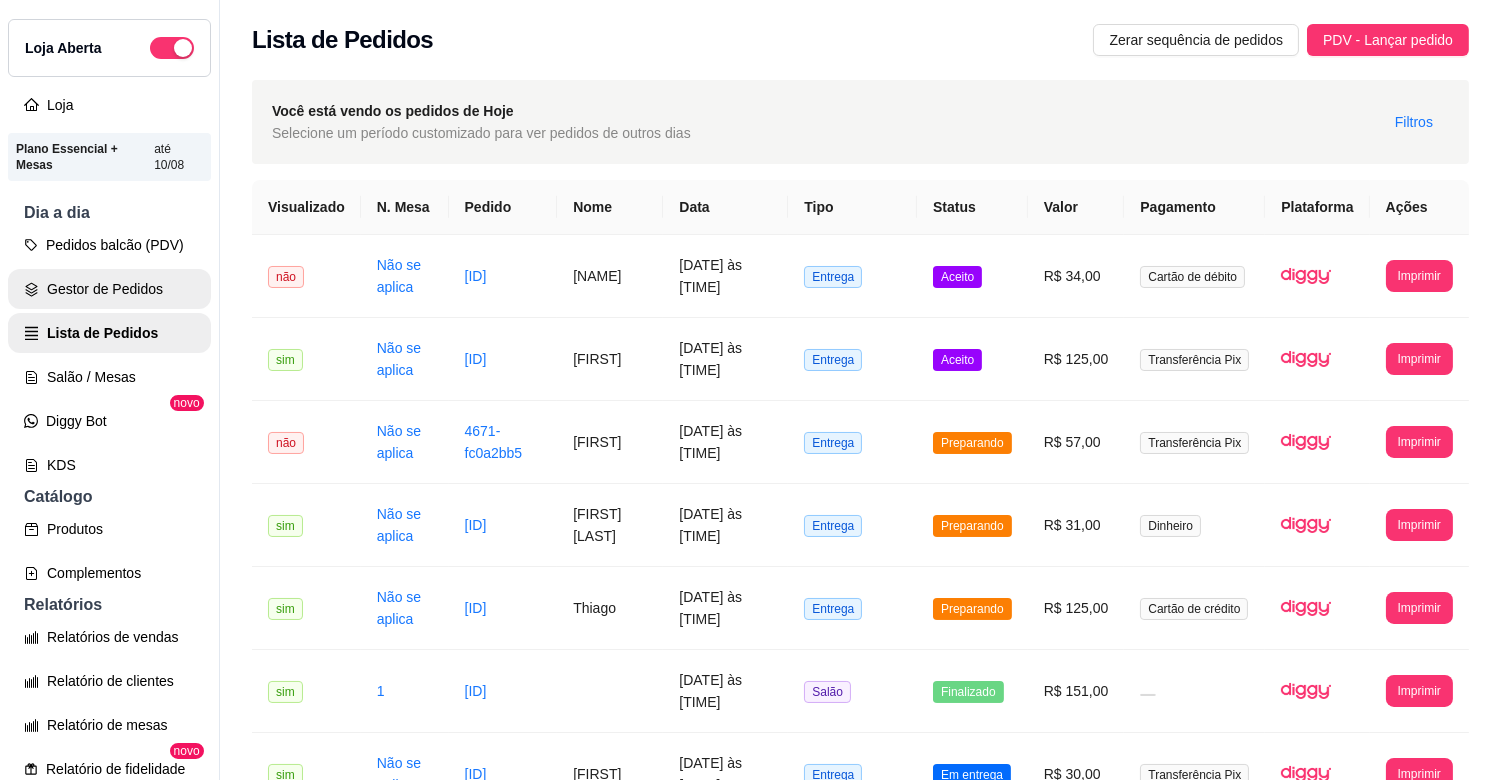 click on "Gestor de Pedidos" at bounding box center (109, 289) 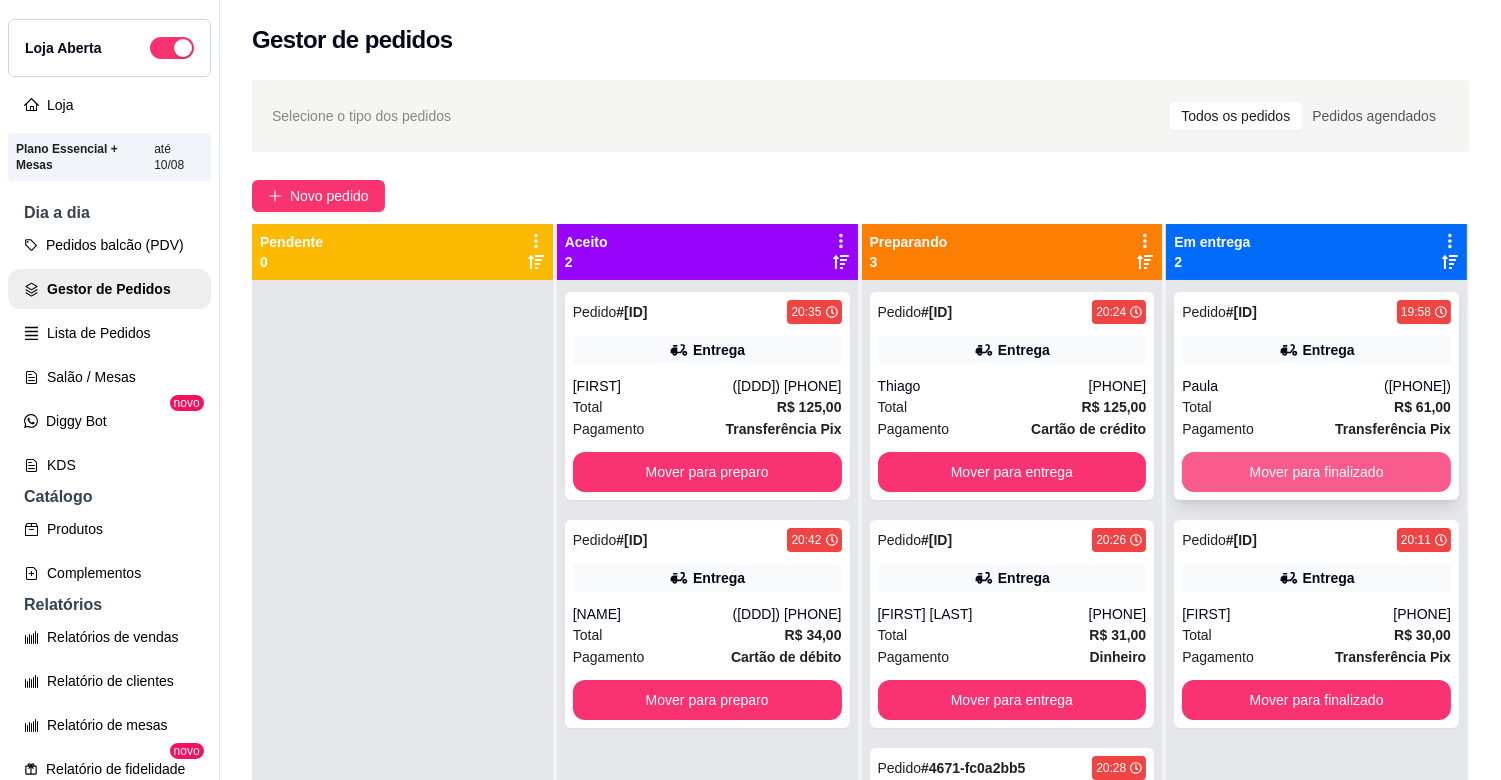click on "Mover para finalizado" at bounding box center [1316, 472] 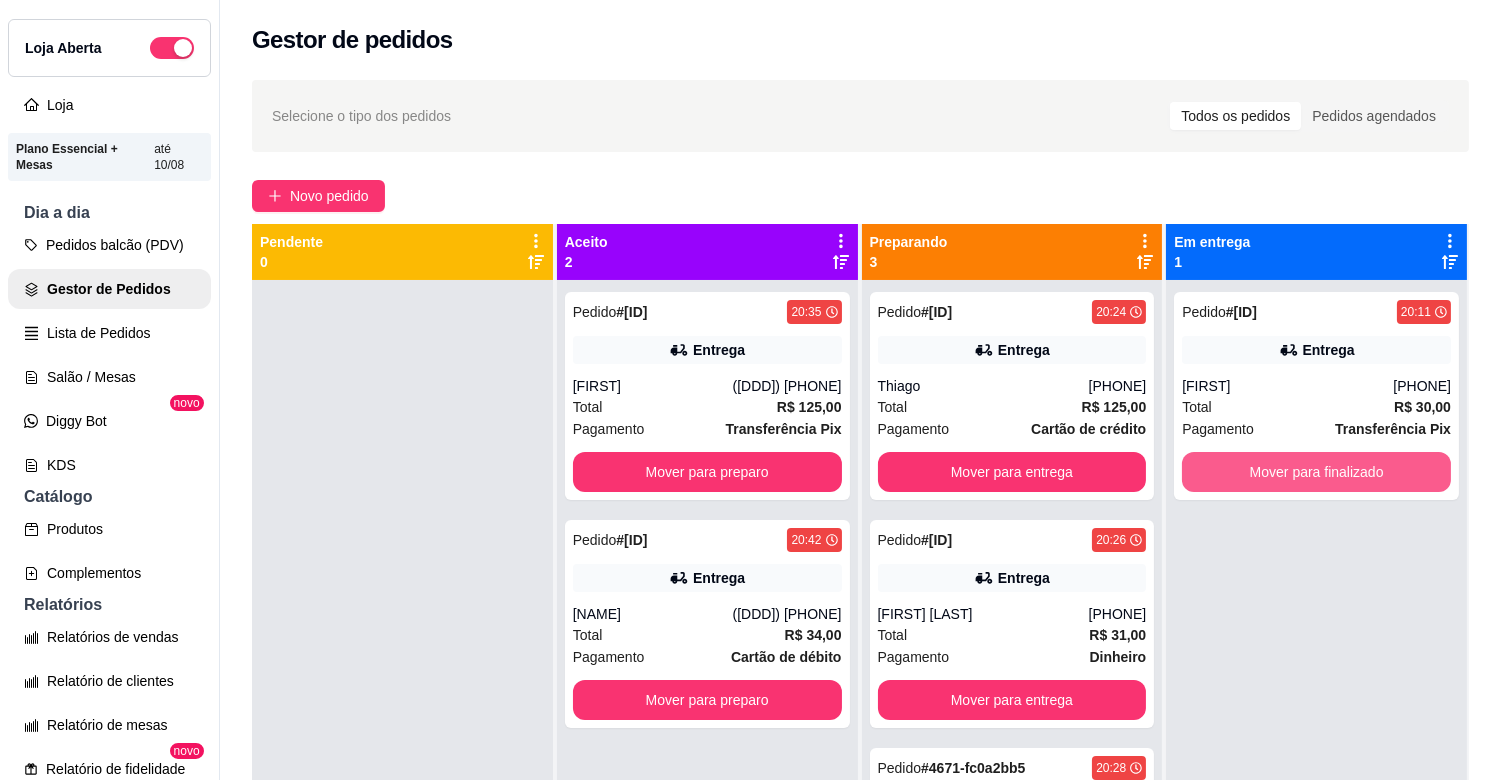 click on "Mover para finalizado" at bounding box center (1316, 472) 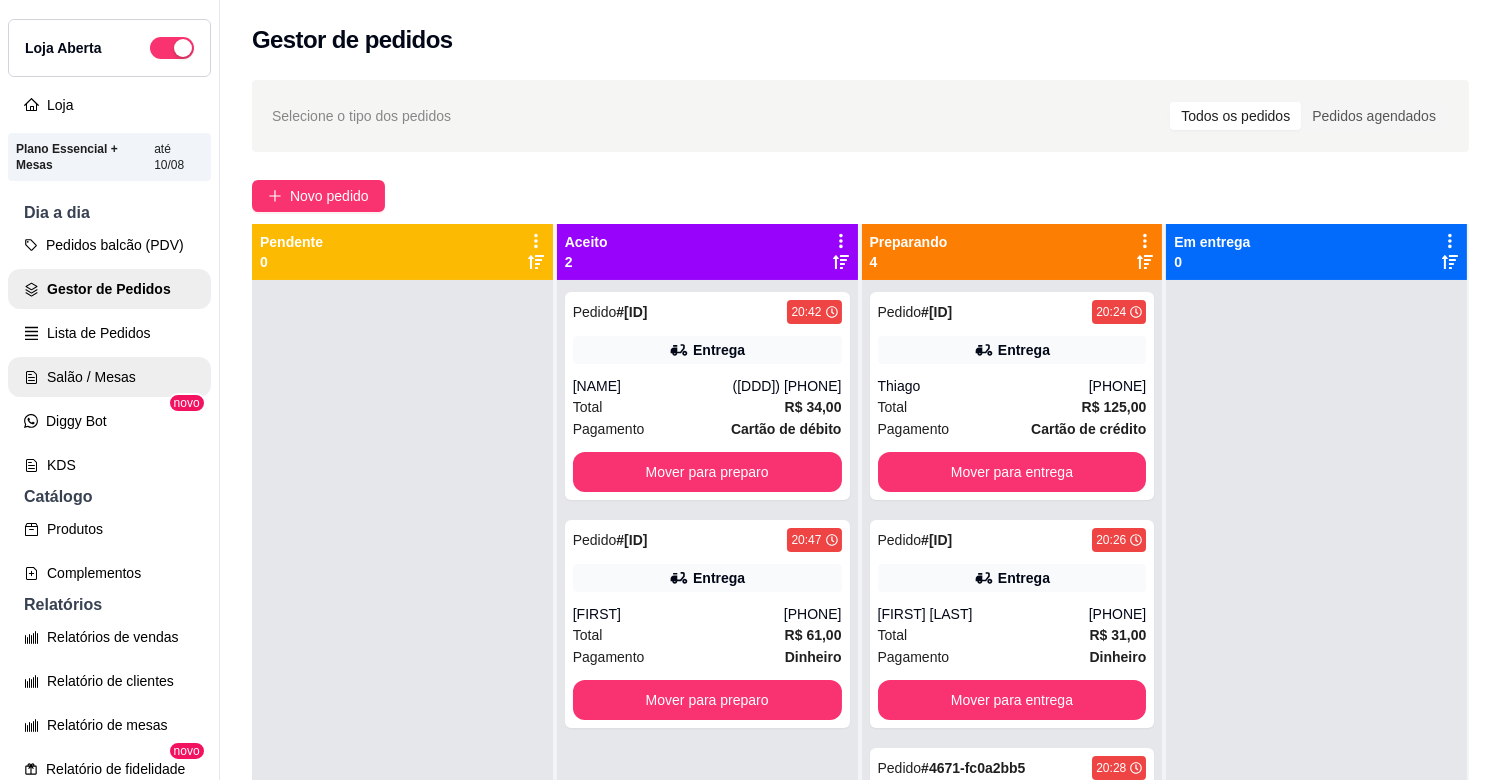 click on "Salão / Mesas" at bounding box center (109, 377) 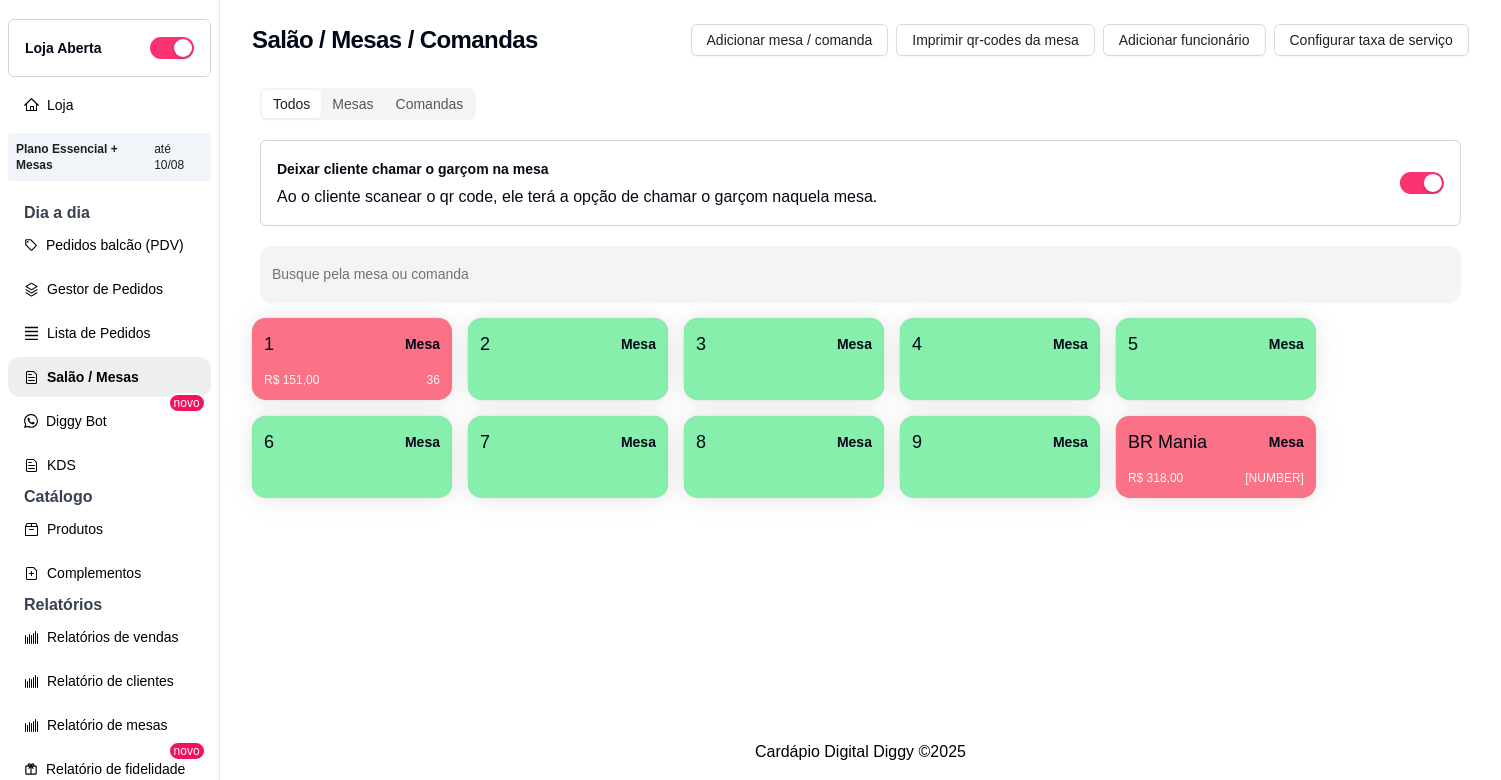 click on "[NUMBER] [ITEM] [PRICE] [NUMBER]" at bounding box center [352, 359] 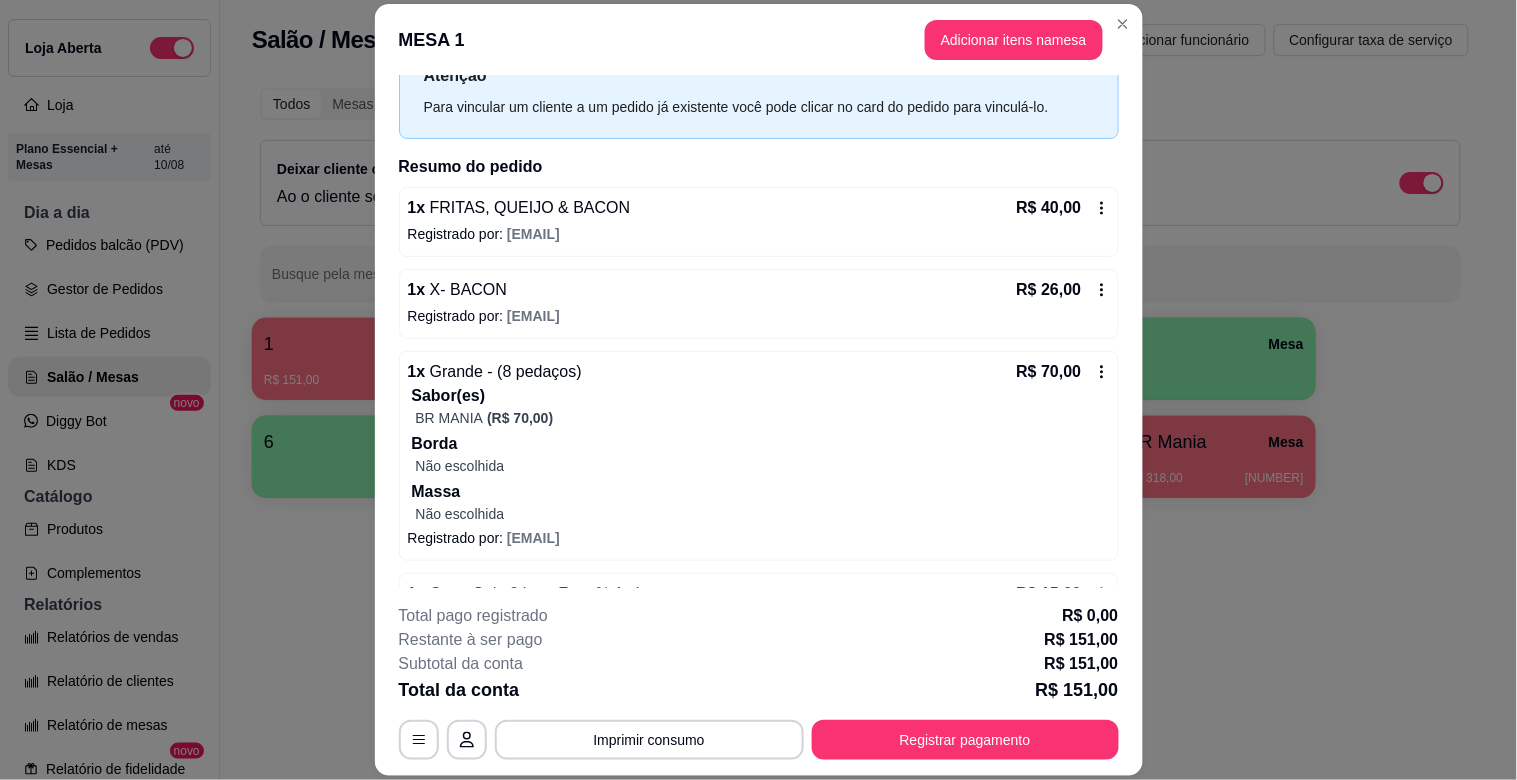 scroll, scrollTop: 142, scrollLeft: 0, axis: vertical 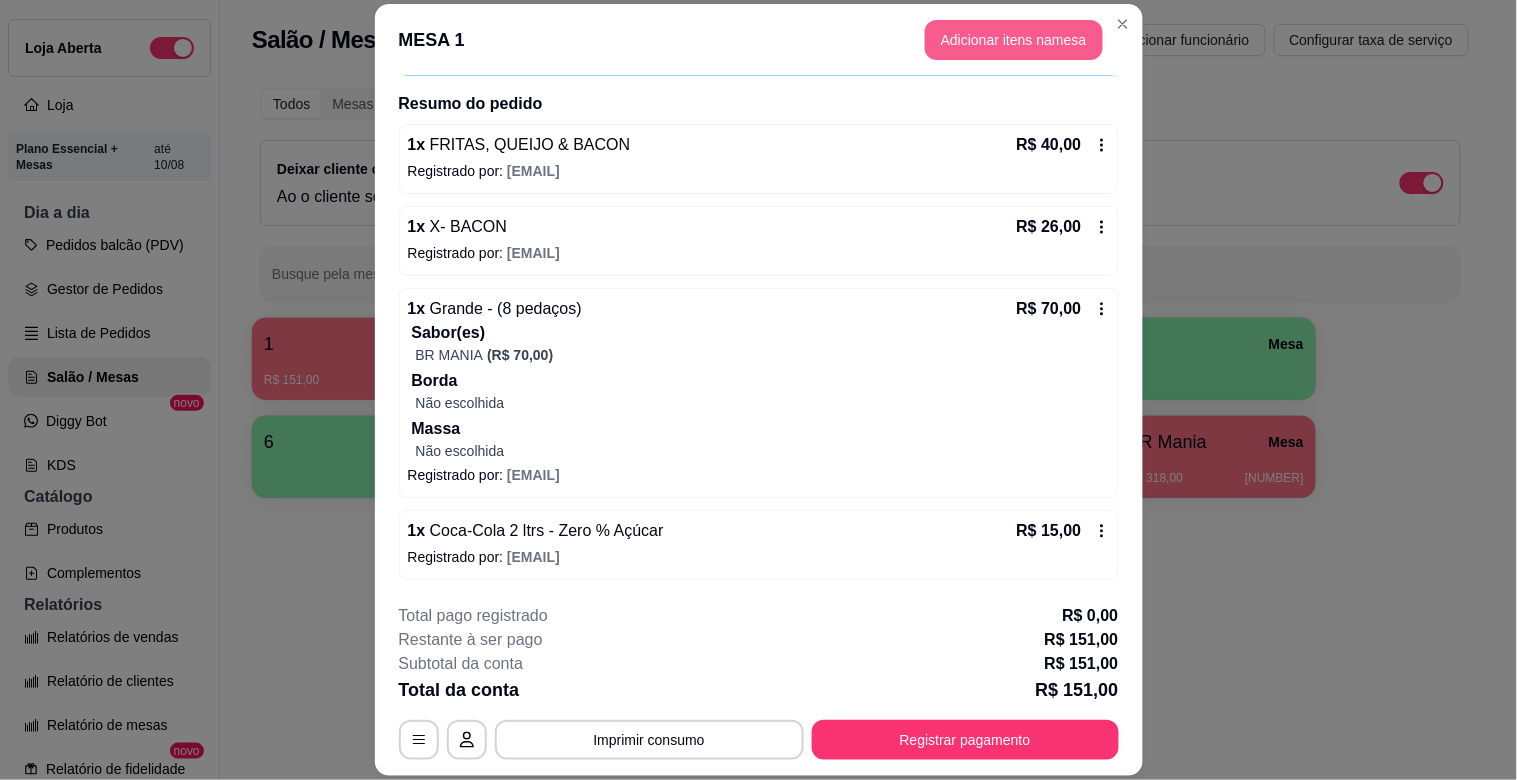 click on "Adicionar itens na  mesa" at bounding box center (1014, 40) 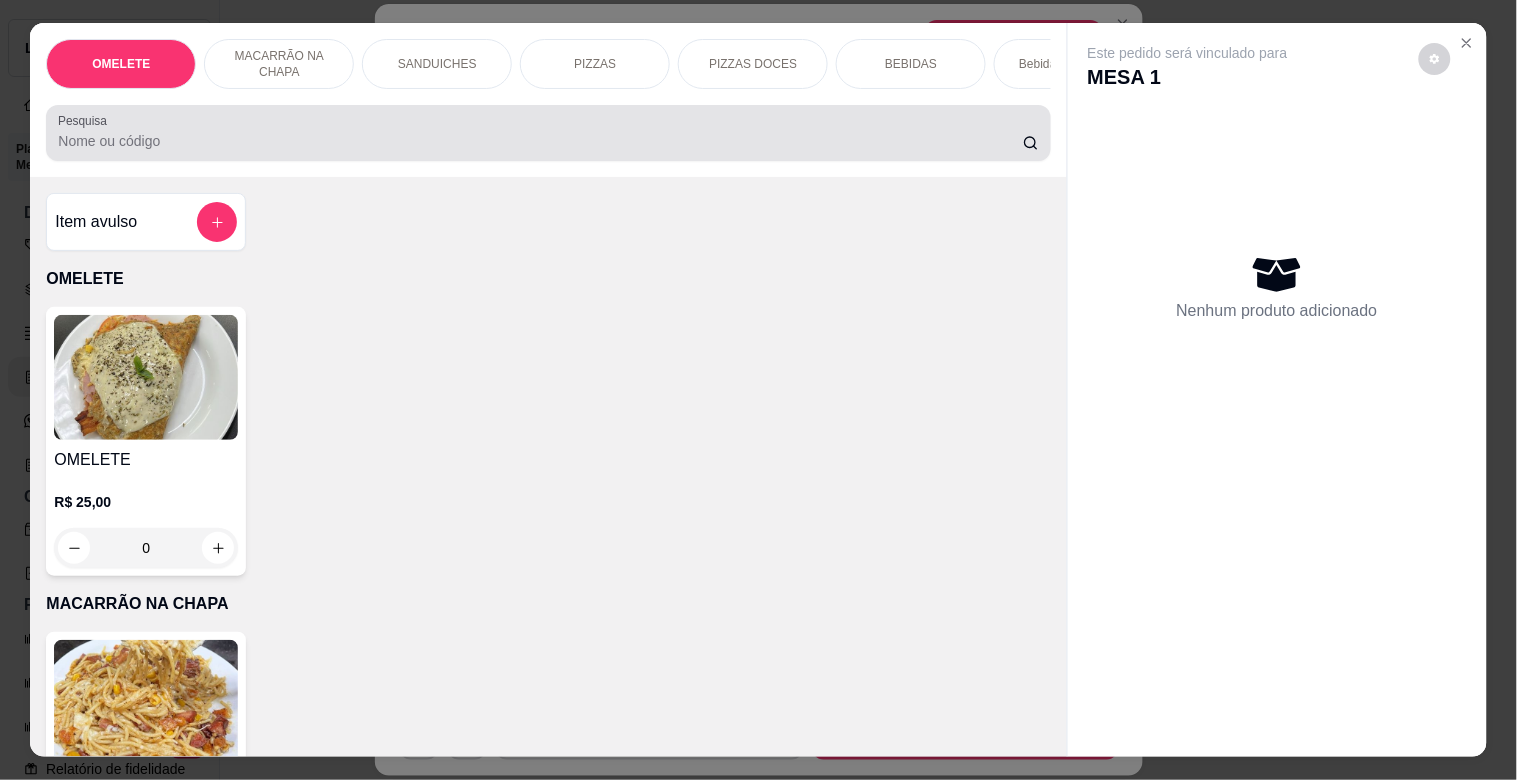 click at bounding box center (548, 133) 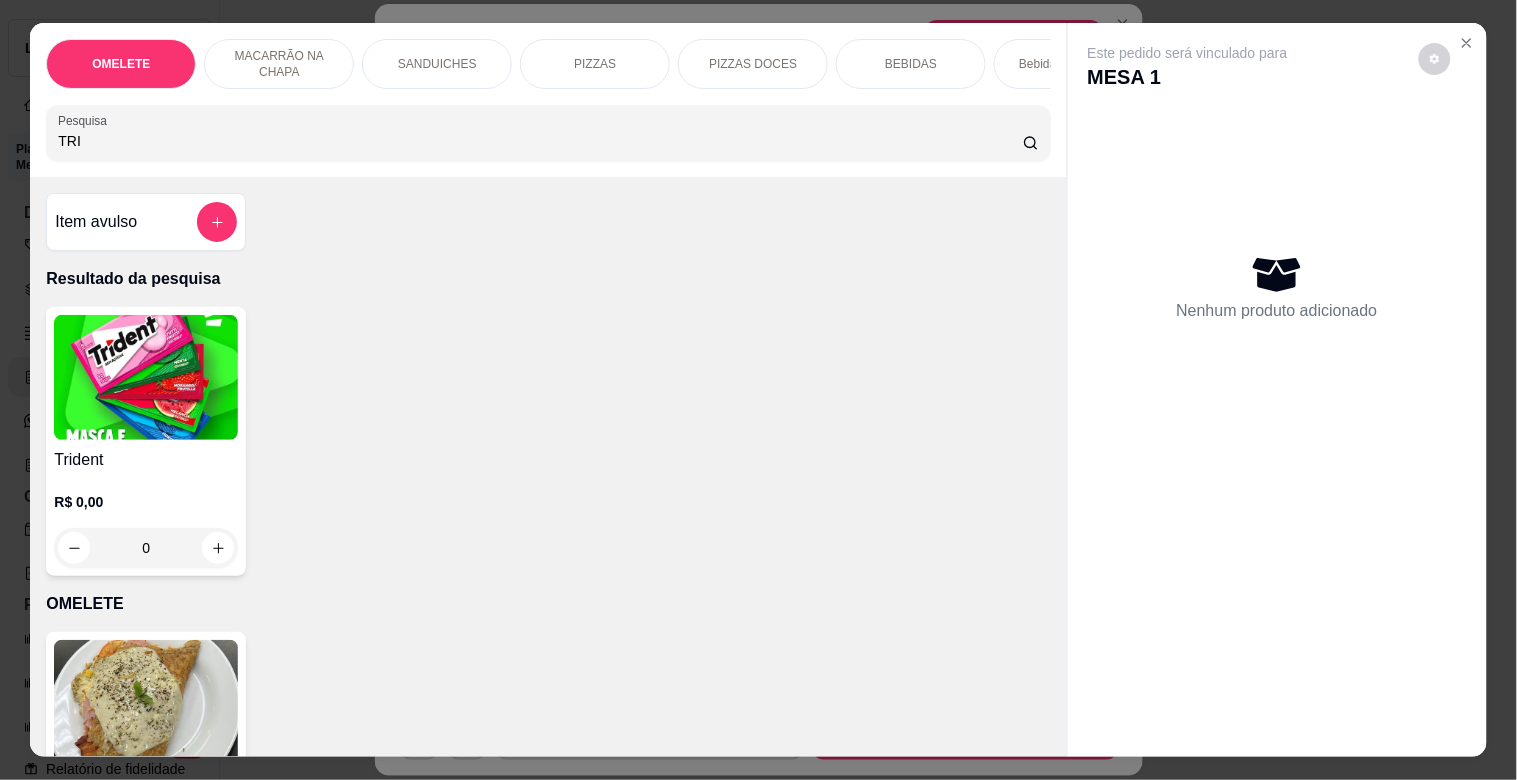 type on "TRI" 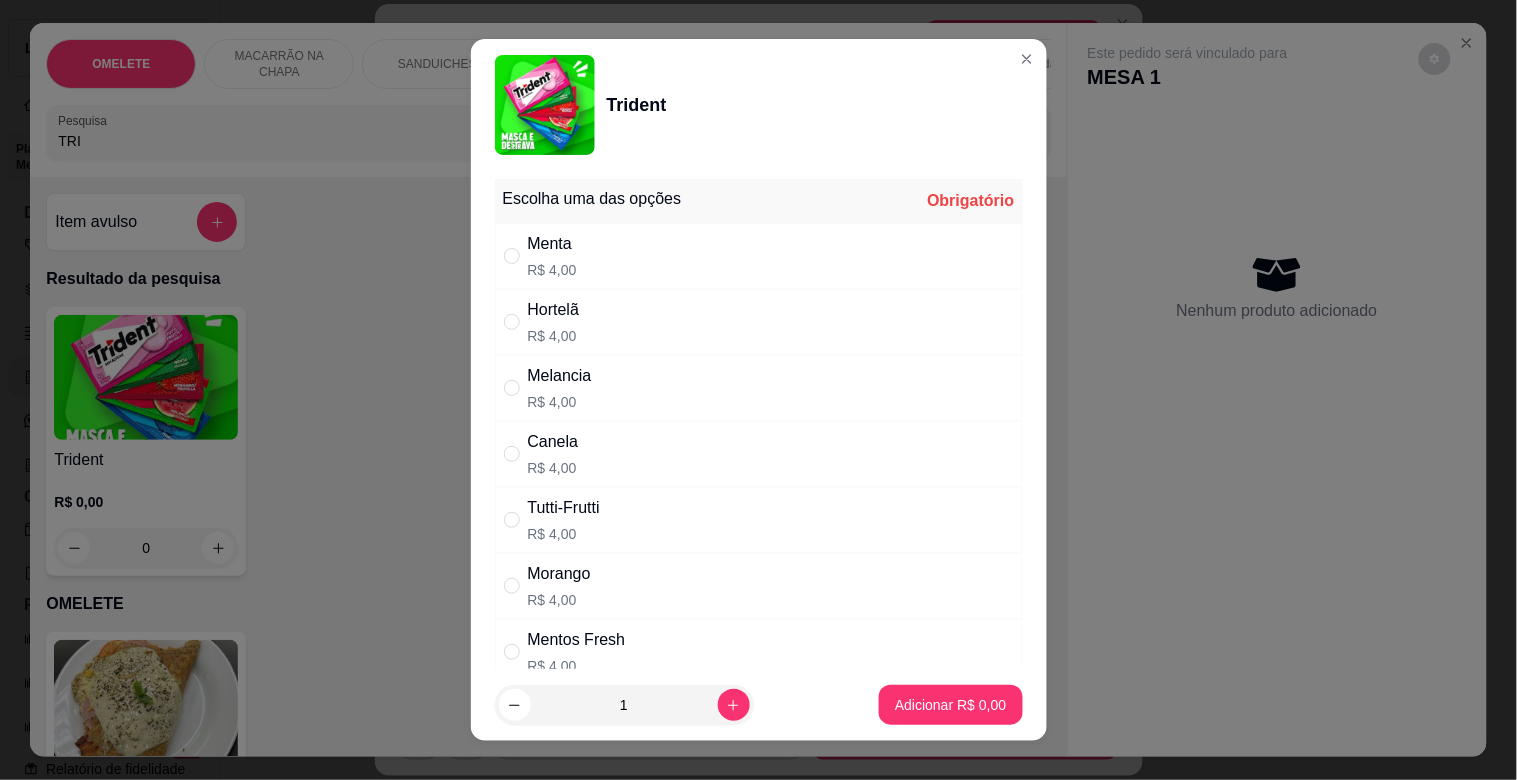 click on "Melancia" at bounding box center (560, 376) 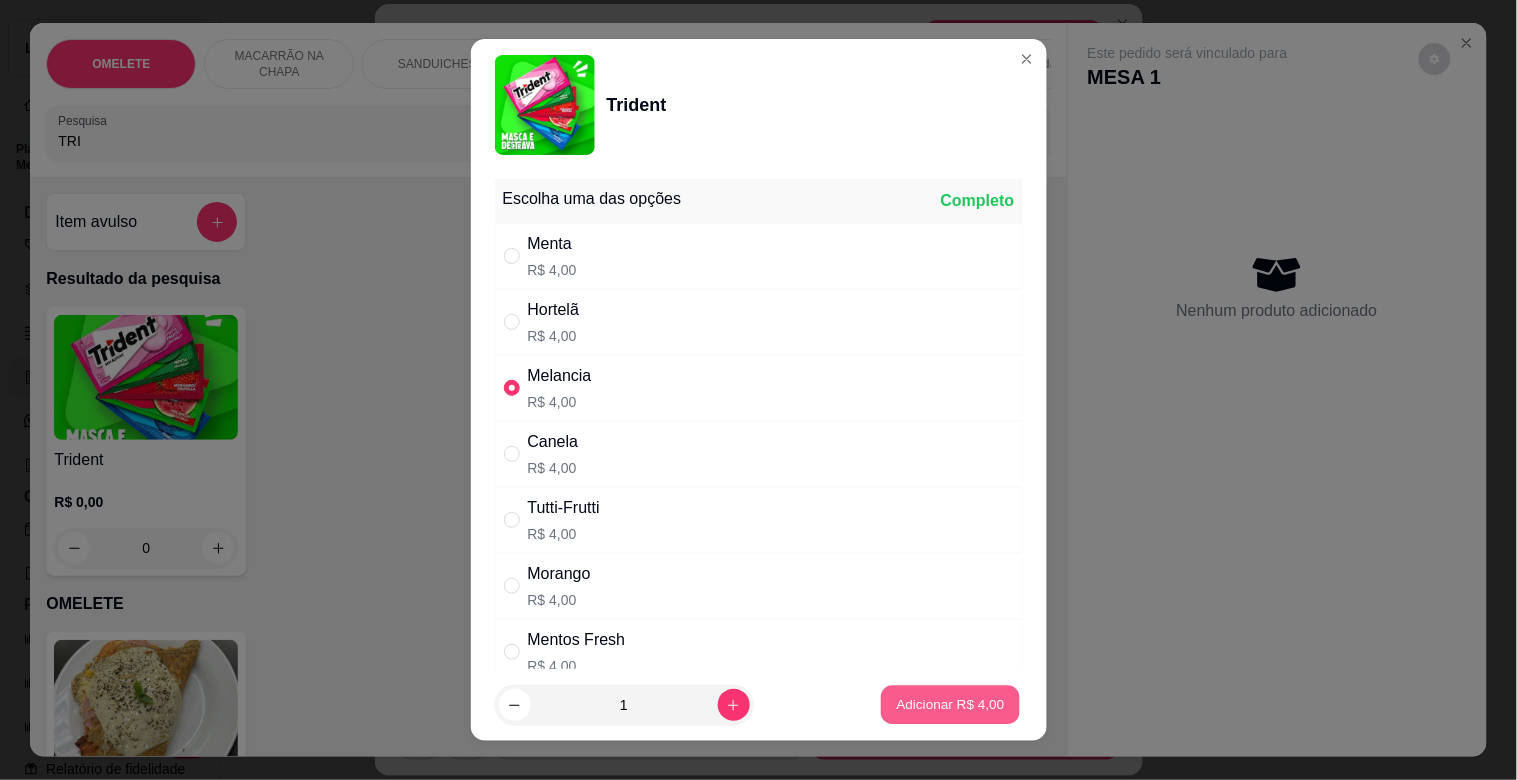 click on "Adicionar   R$ 4,00" at bounding box center [951, 704] 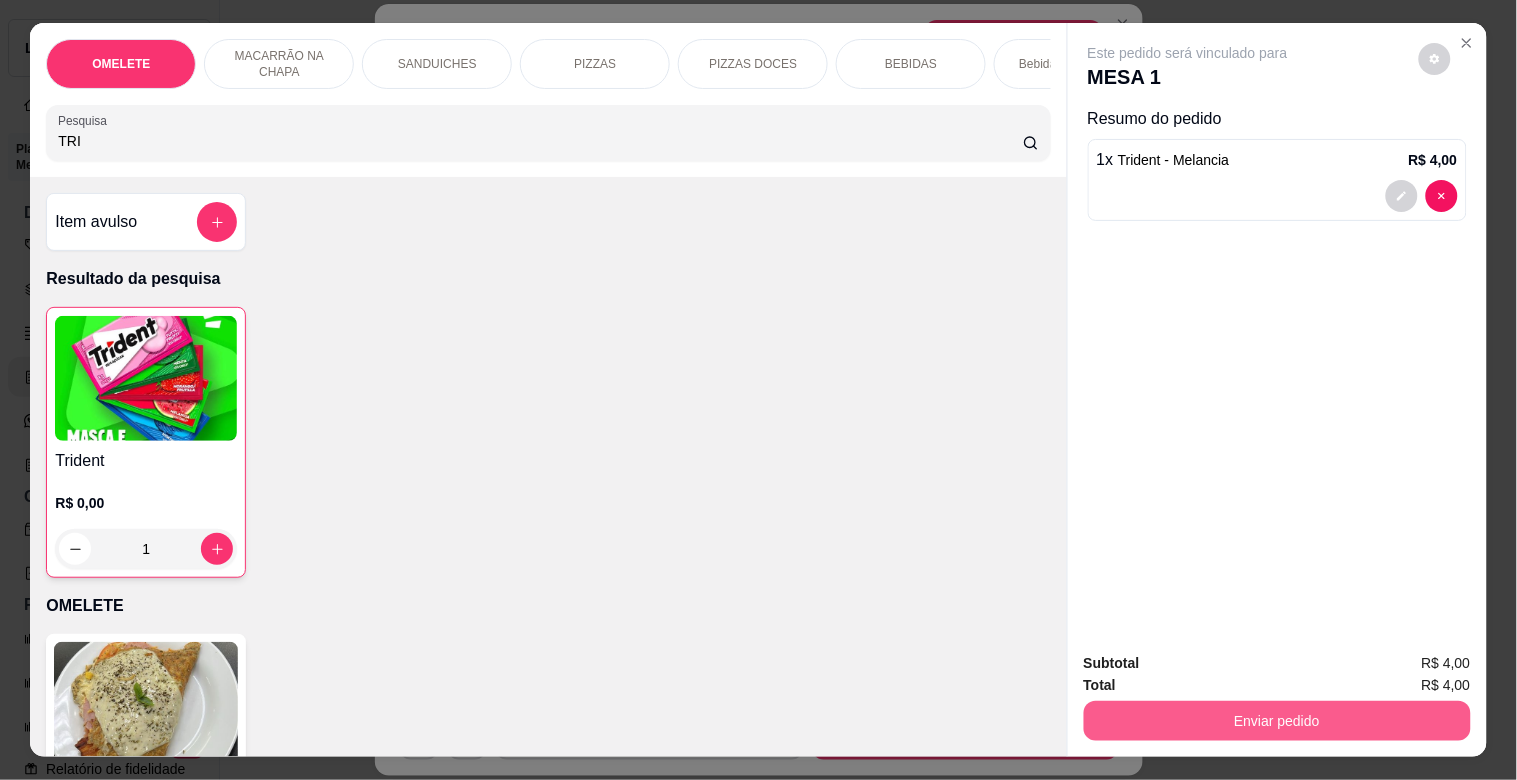 click on "Enviar pedido" at bounding box center (1277, 721) 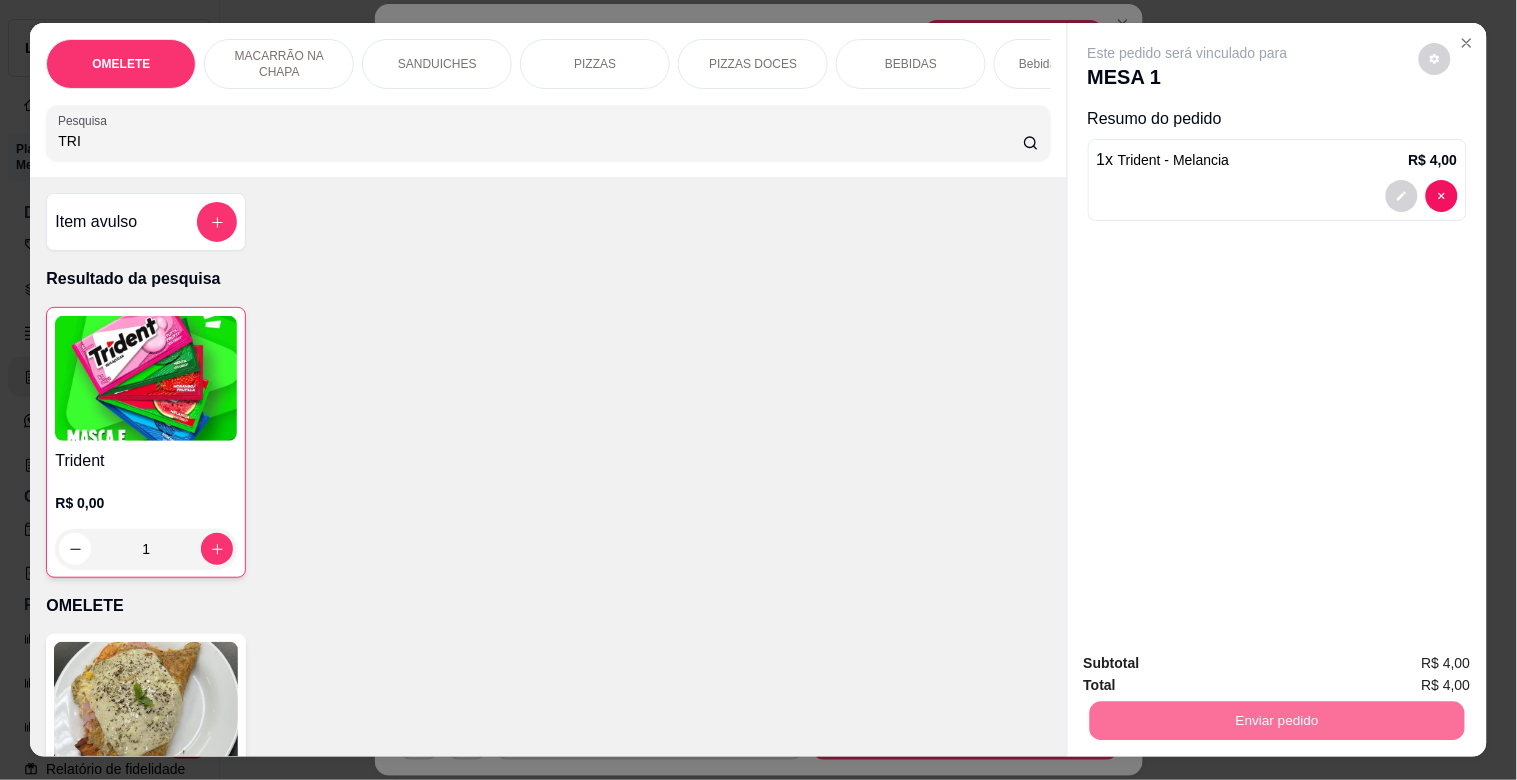 click on "Não registrar e enviar pedido" at bounding box center (1211, 662) 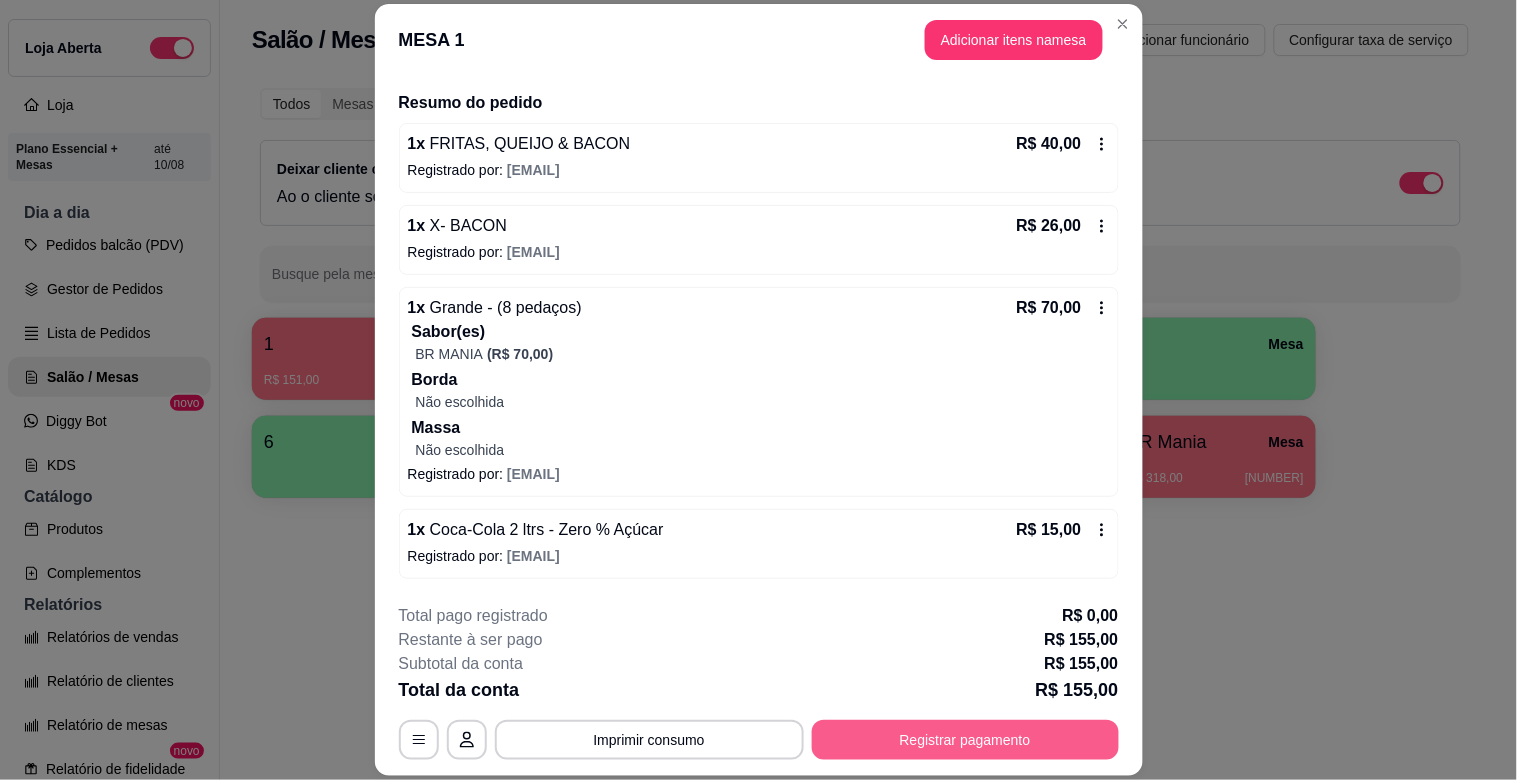 click on "Registrar pagamento" at bounding box center [965, 740] 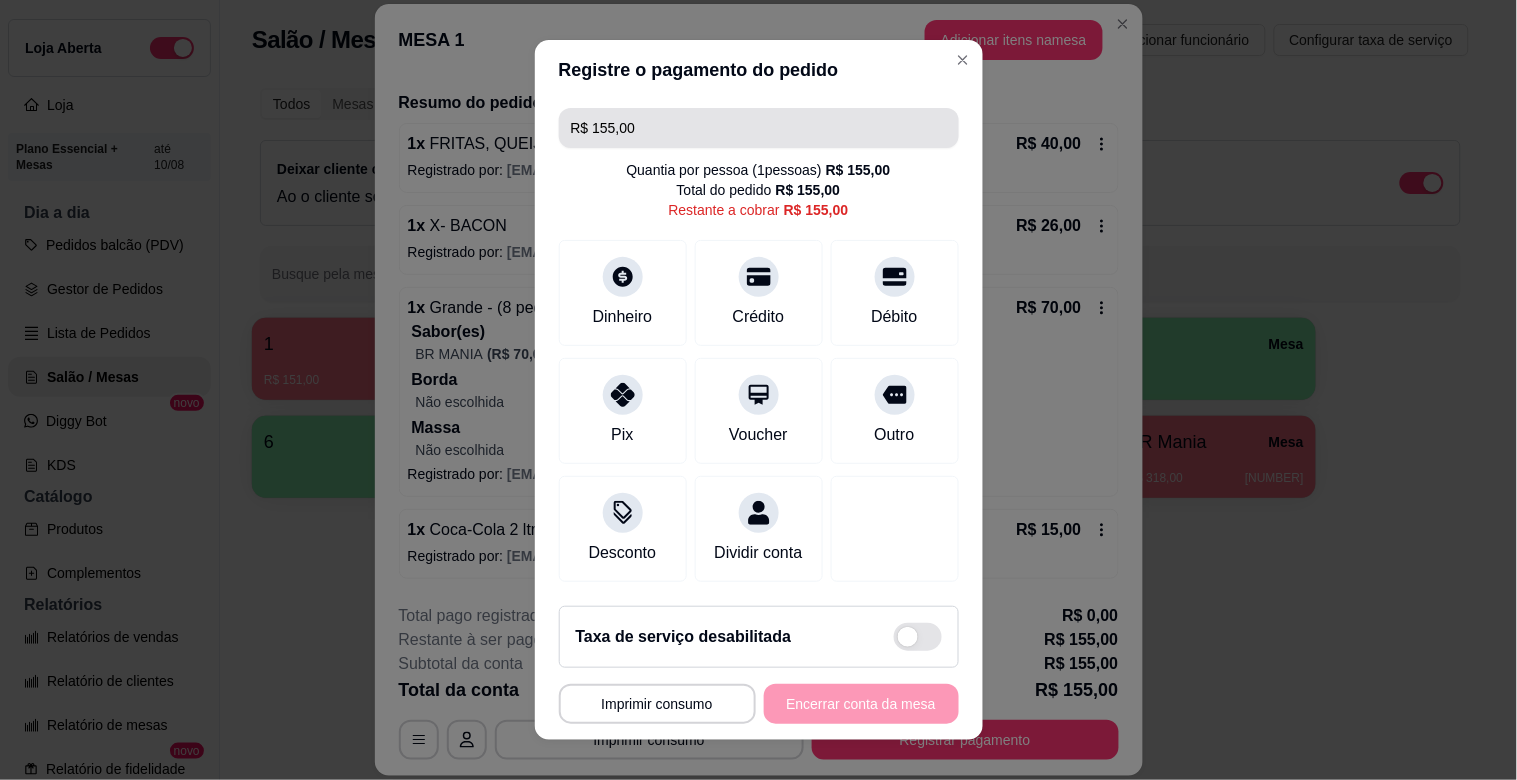 drag, startPoint x: 640, startPoint y: 127, endPoint x: 235, endPoint y: 122, distance: 405.03085 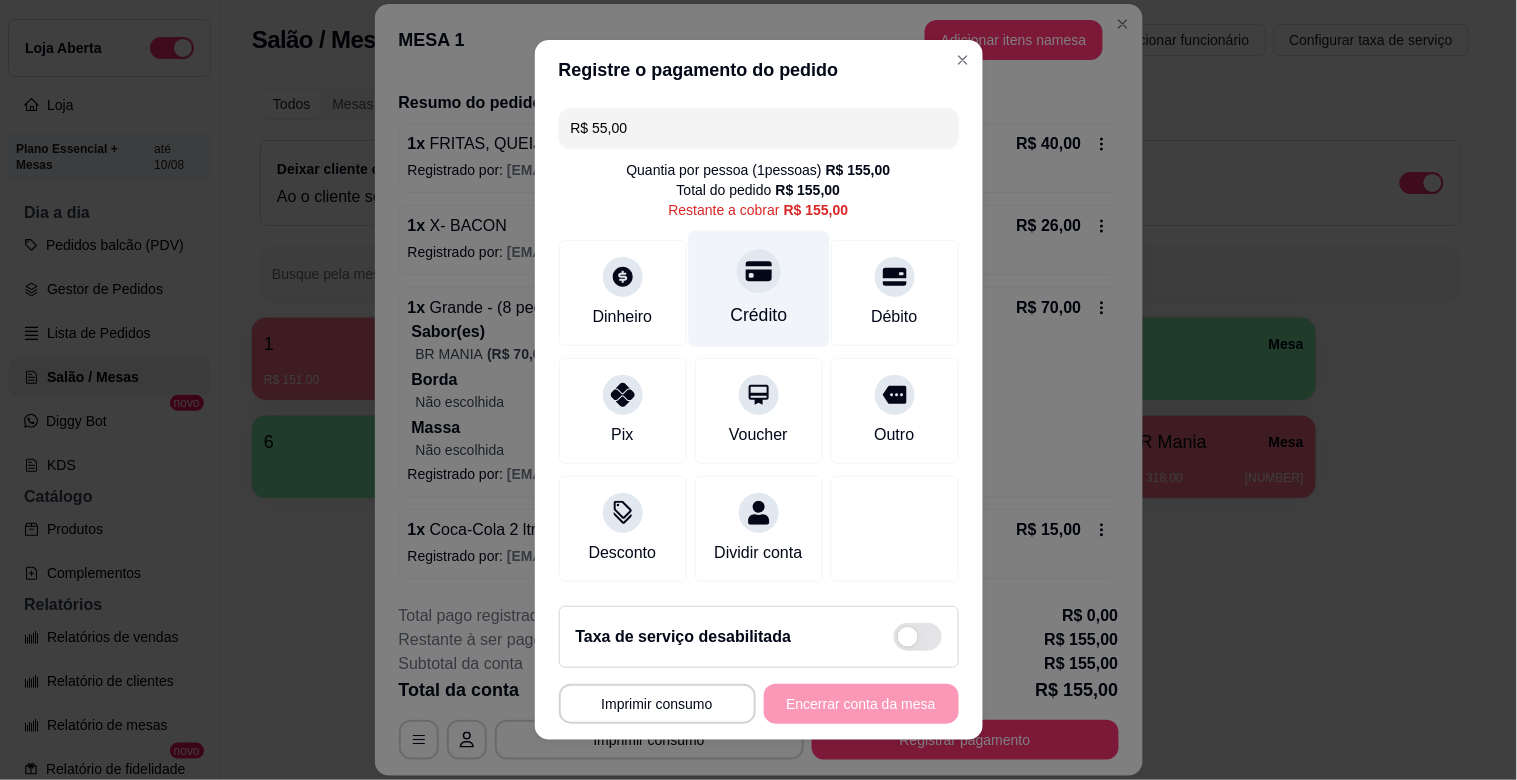 click on "Crédito" at bounding box center [758, 315] 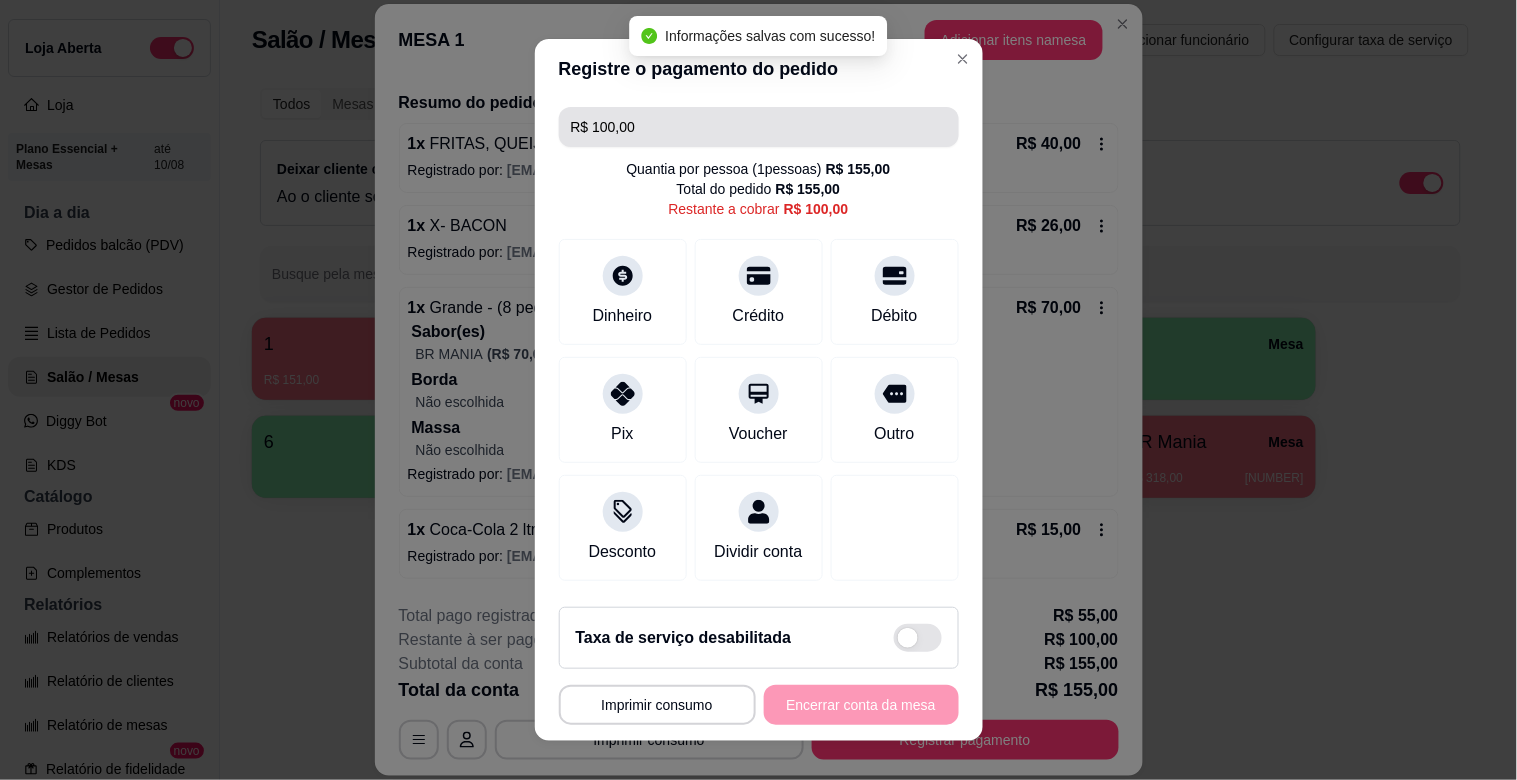drag, startPoint x: 663, startPoint y: 125, endPoint x: 255, endPoint y: 121, distance: 408.0196 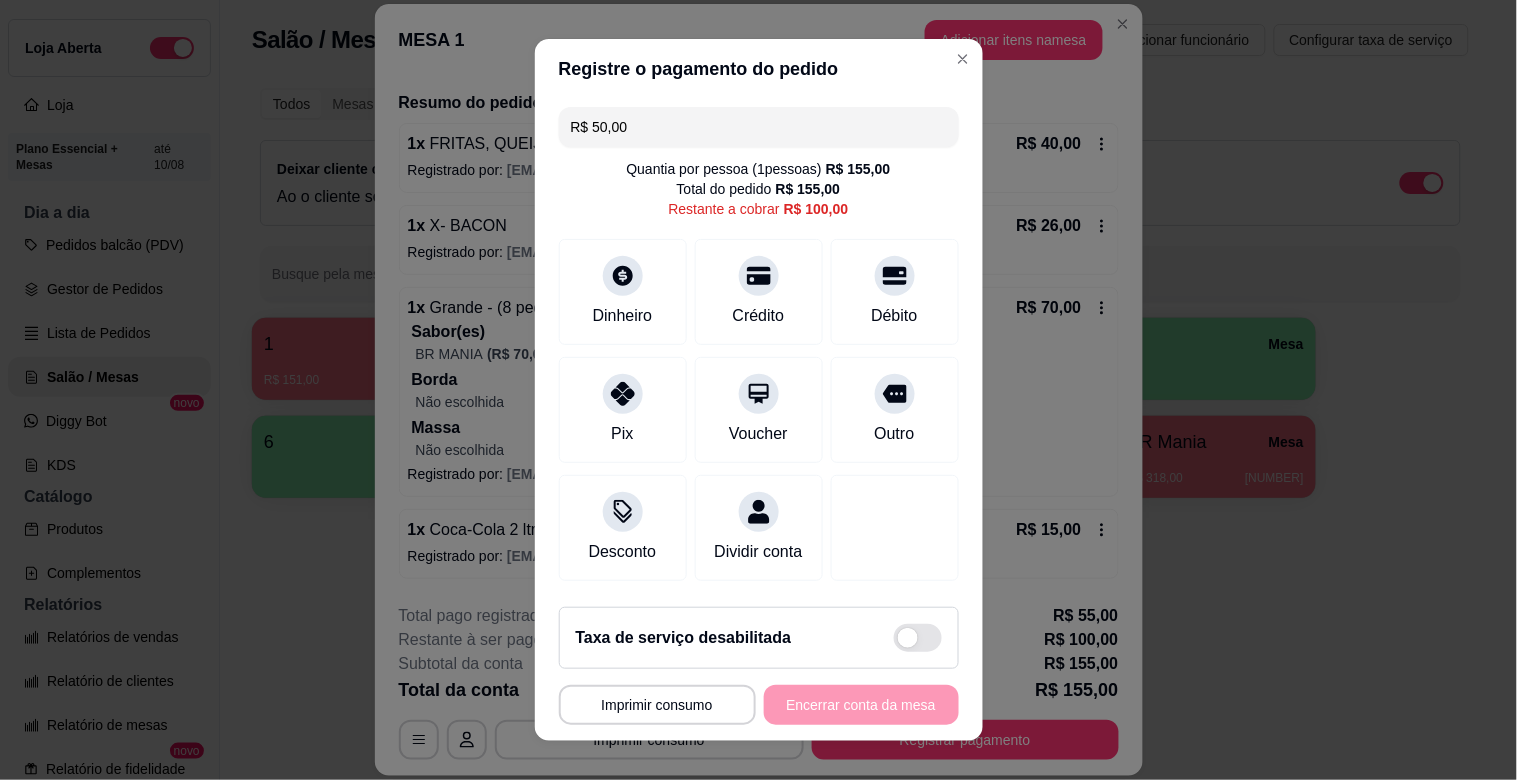 click on "Dinheiro Crédito Débito" at bounding box center (759, 292) 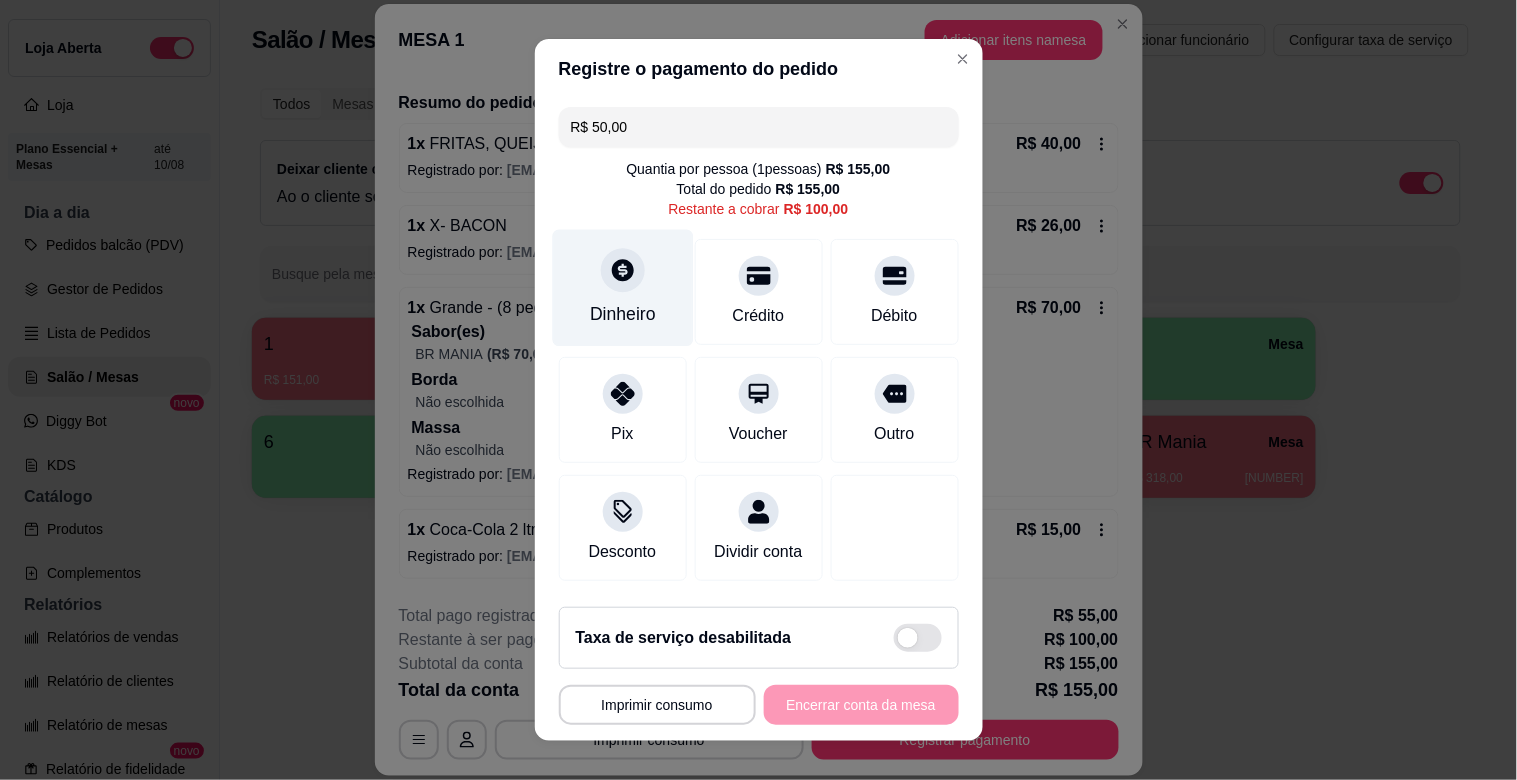 click at bounding box center [623, 270] 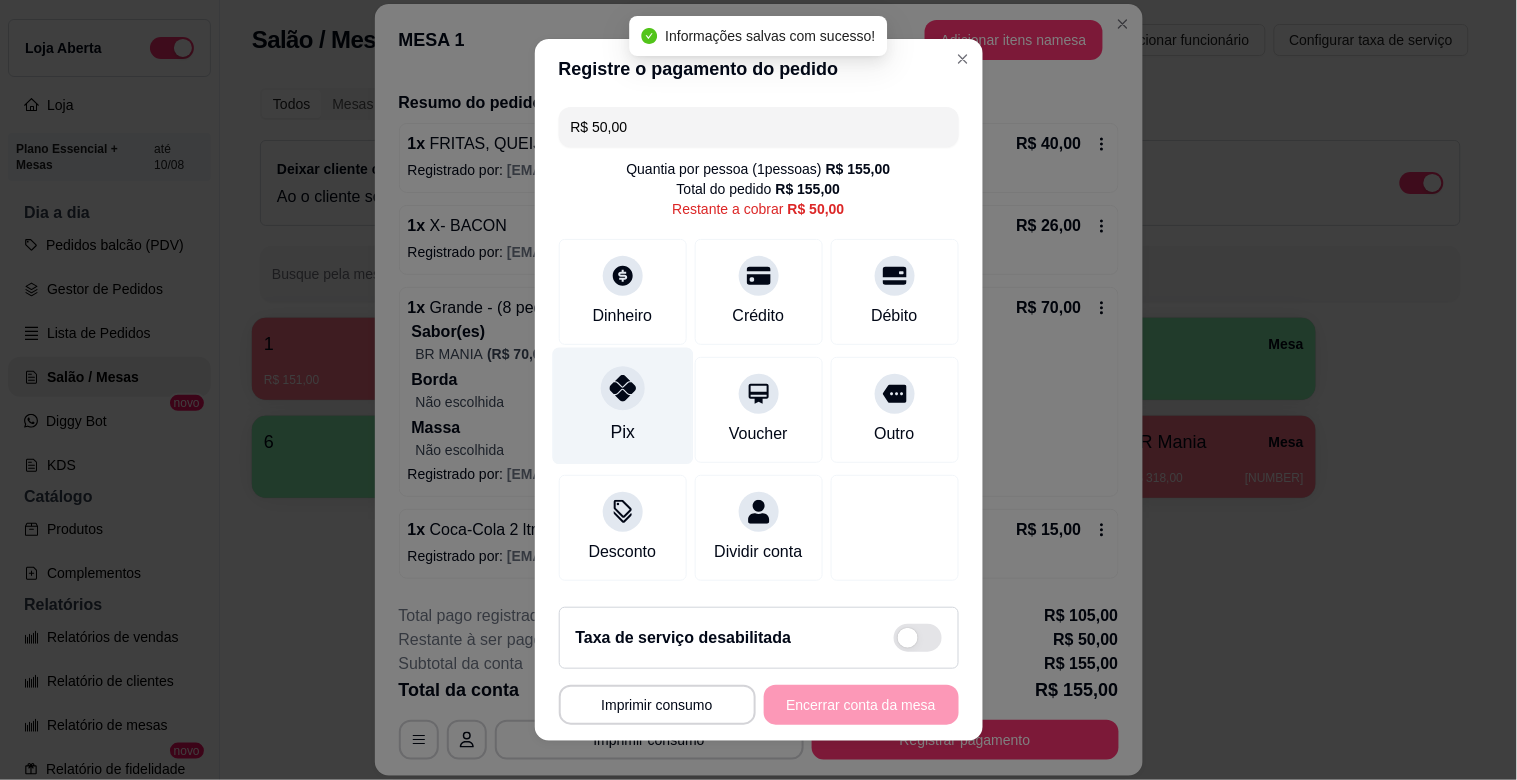 click 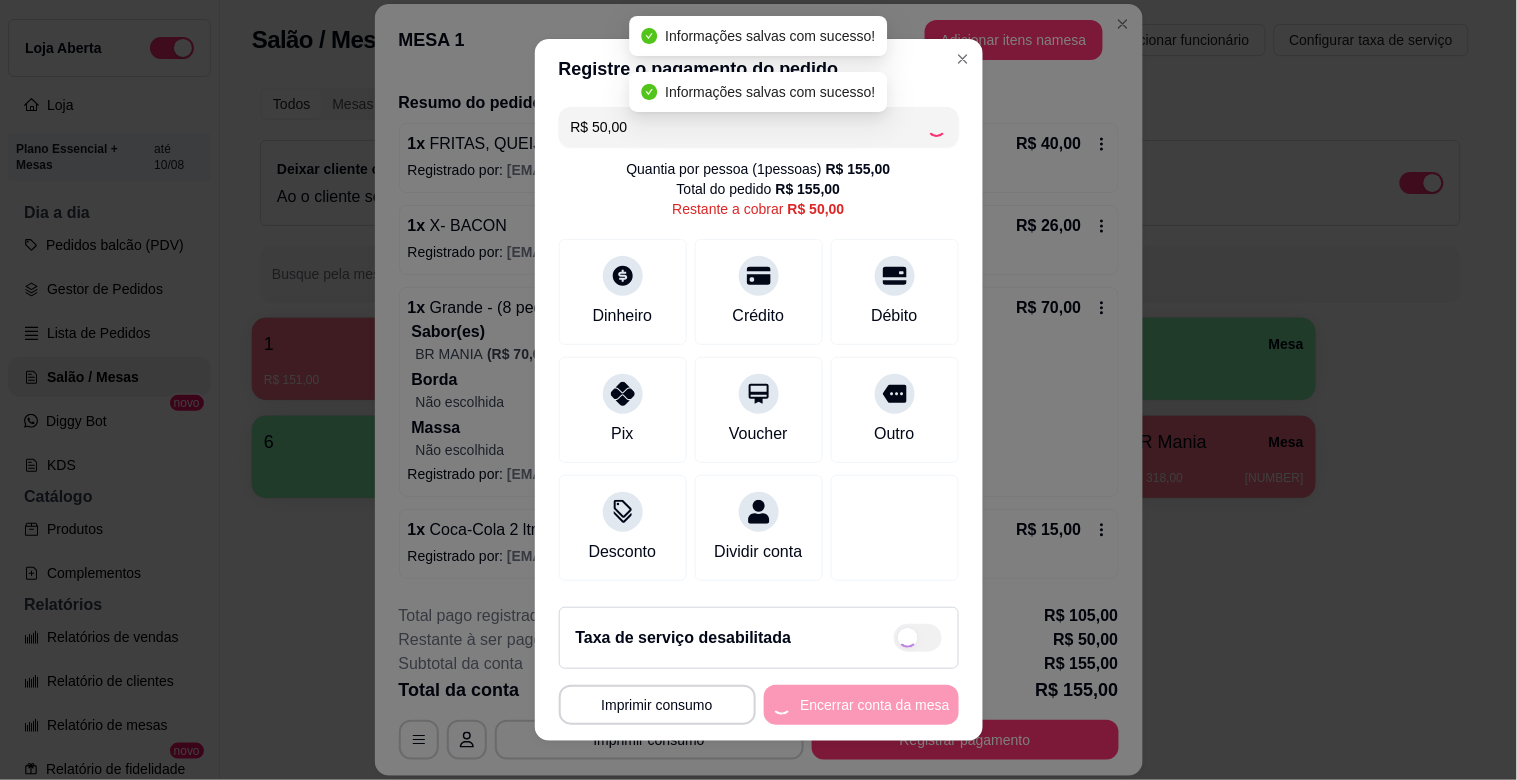 type on "R$ 0,00" 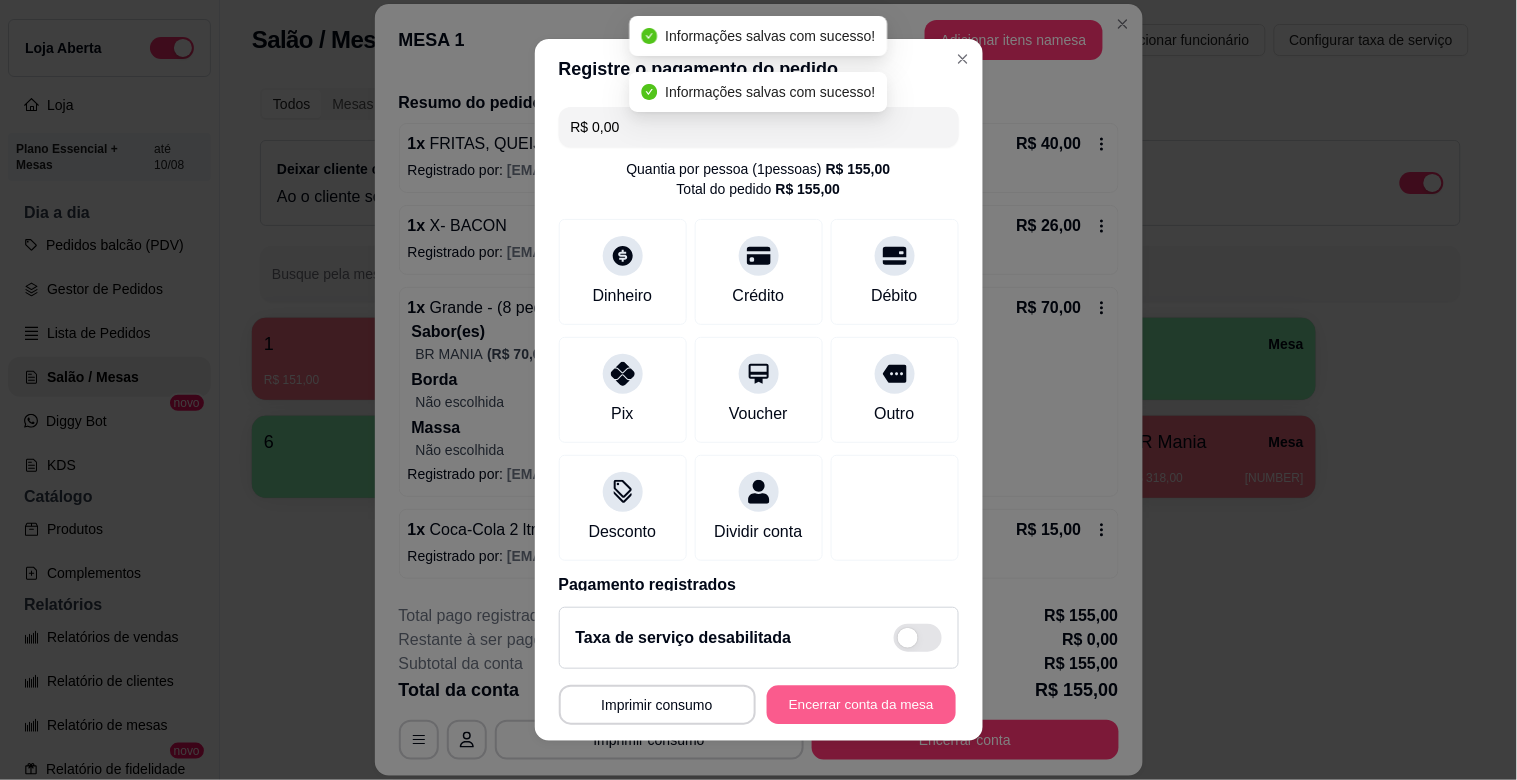 click on "Encerrar conta da mesa" at bounding box center (861, 705) 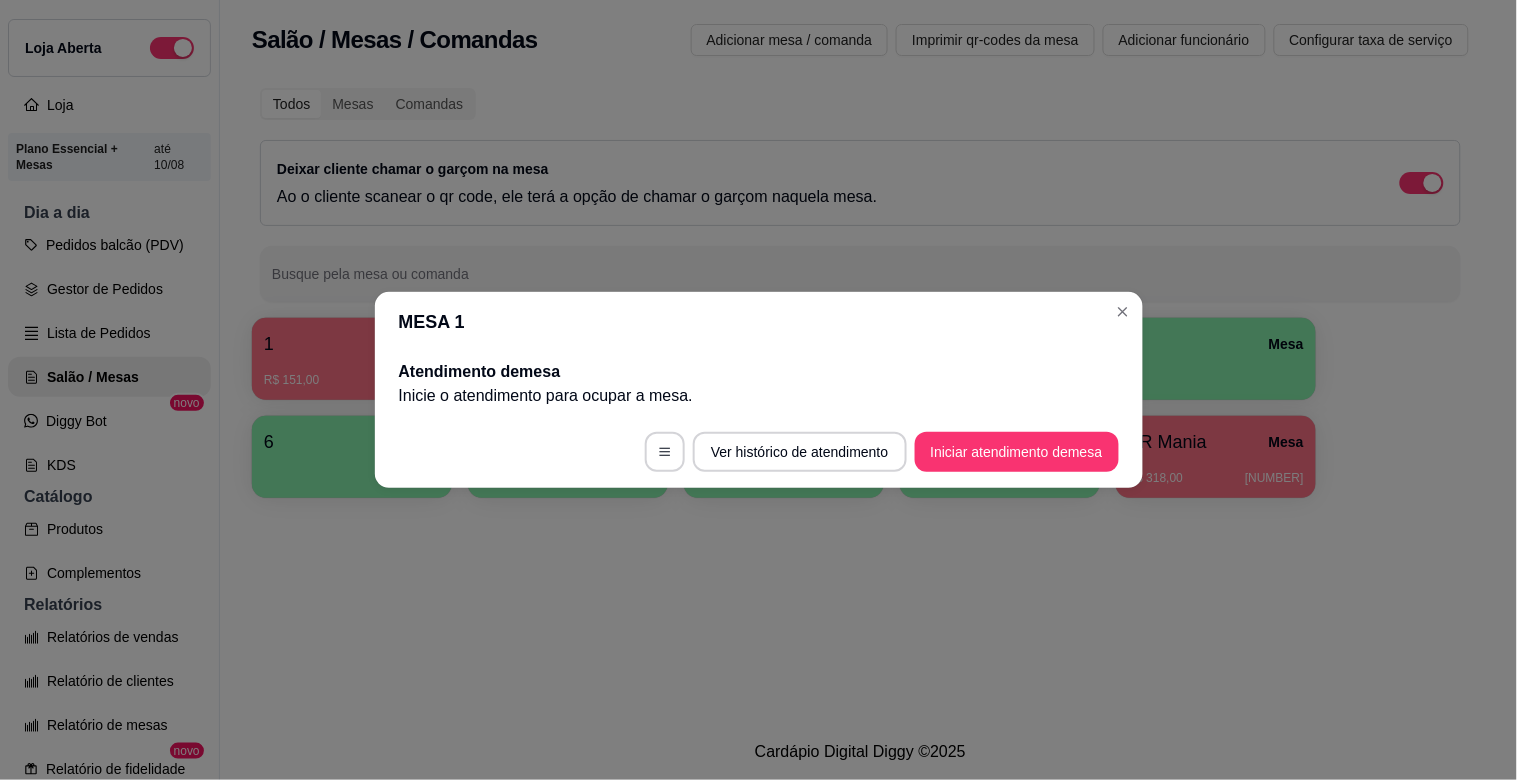 scroll, scrollTop: 0, scrollLeft: 0, axis: both 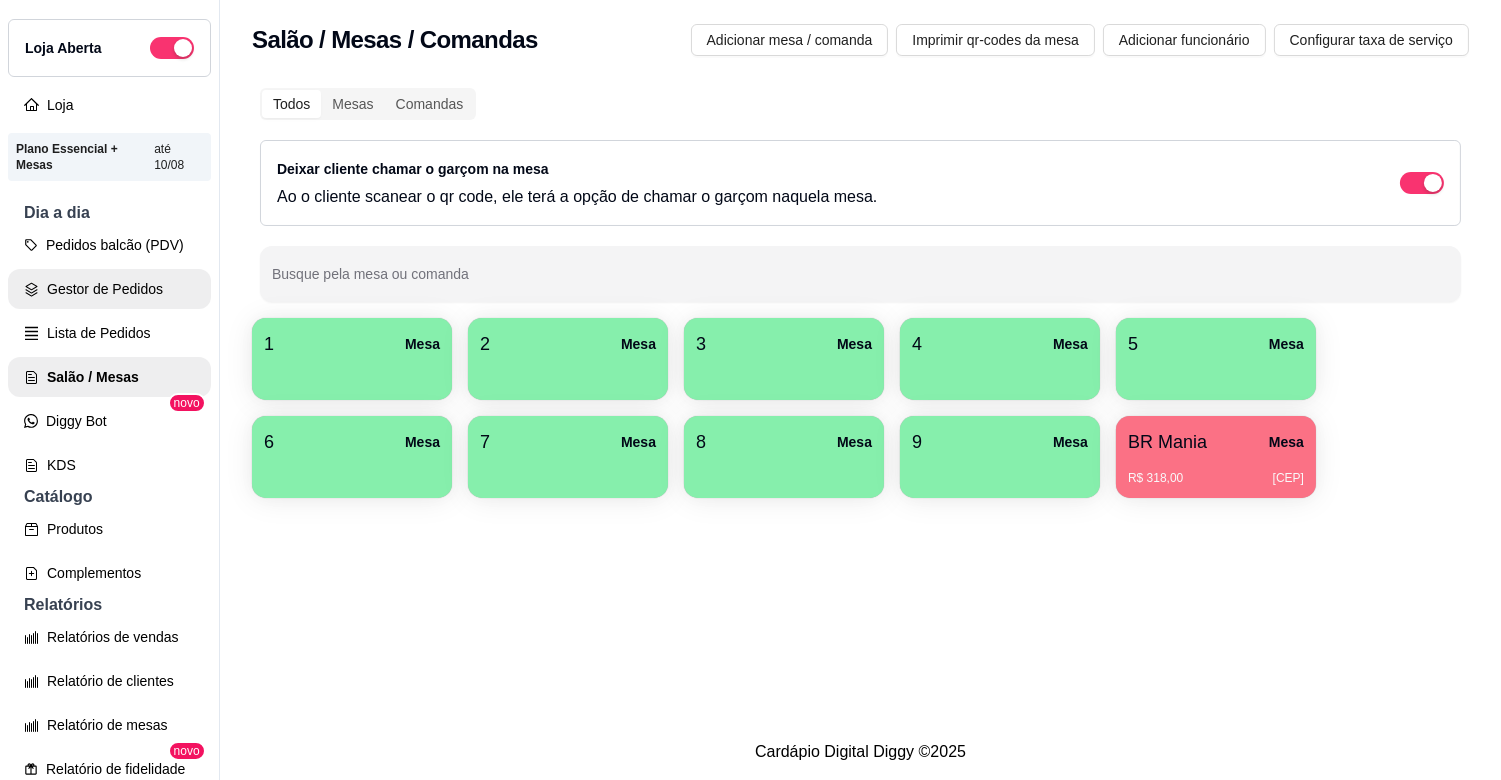 click on "Gestor de Pedidos" at bounding box center [109, 289] 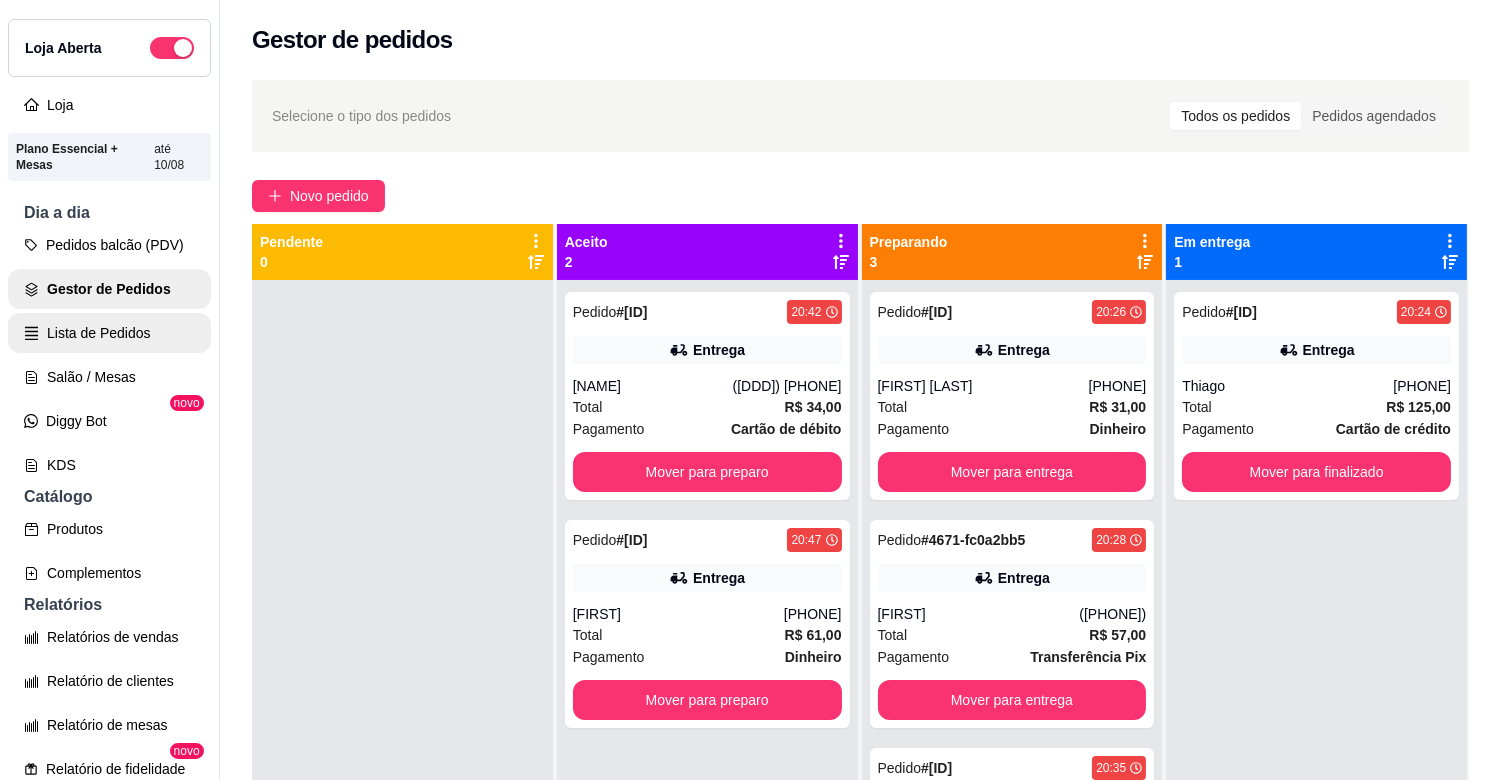 click on "Lista de Pedidos" at bounding box center (109, 333) 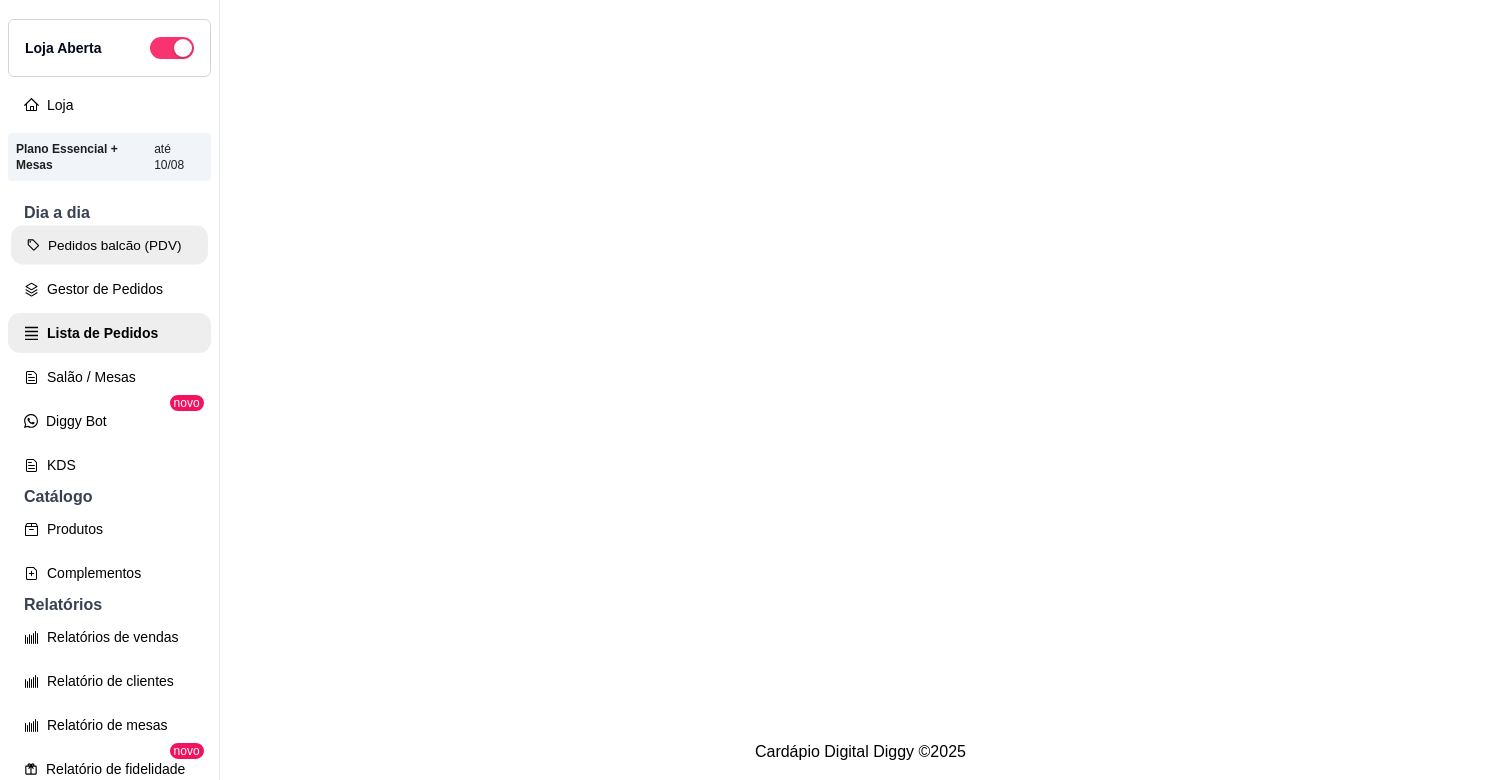 click on "Pedidos balcão (PDV)" at bounding box center [109, 245] 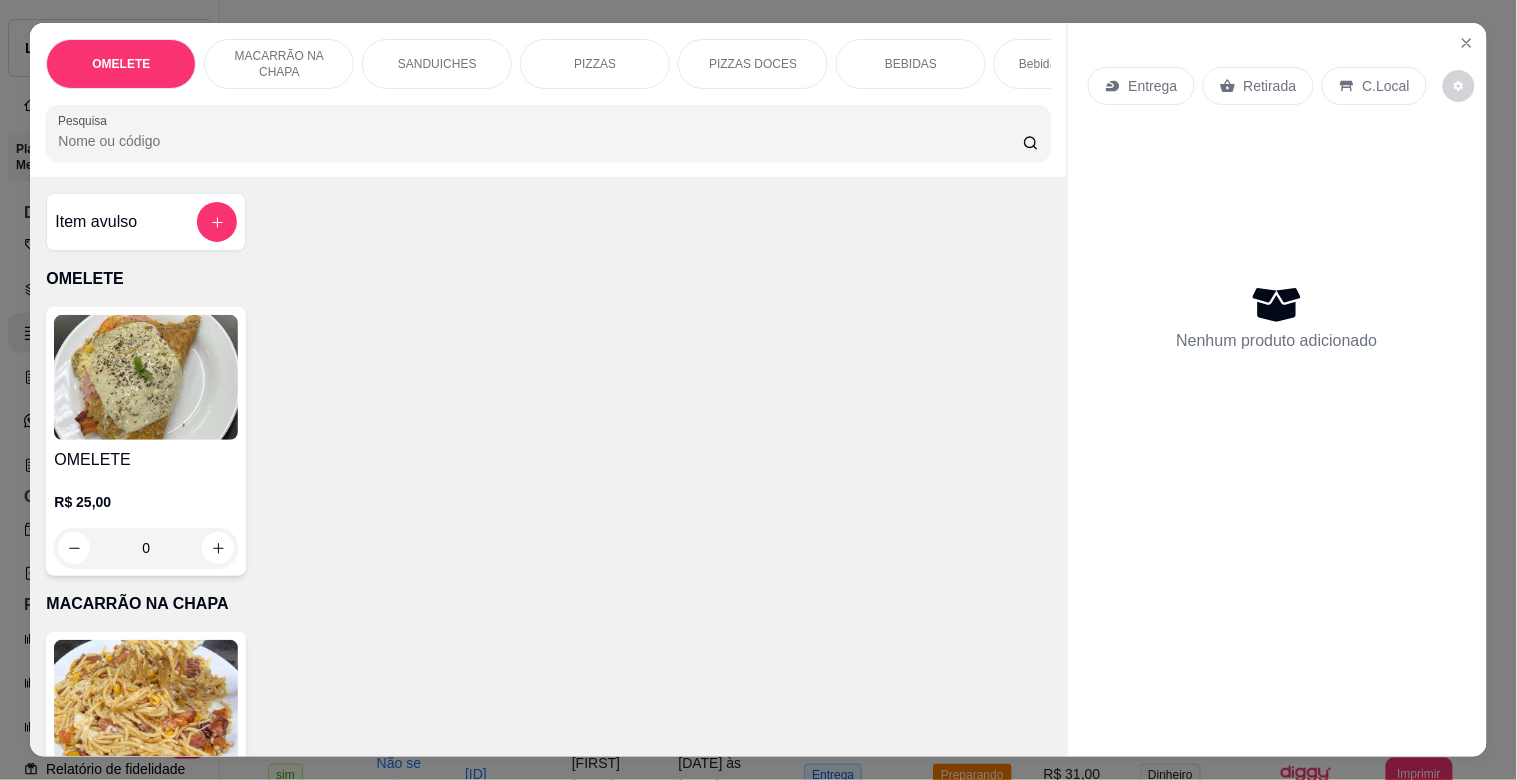 click on "Pesquisa" at bounding box center (540, 141) 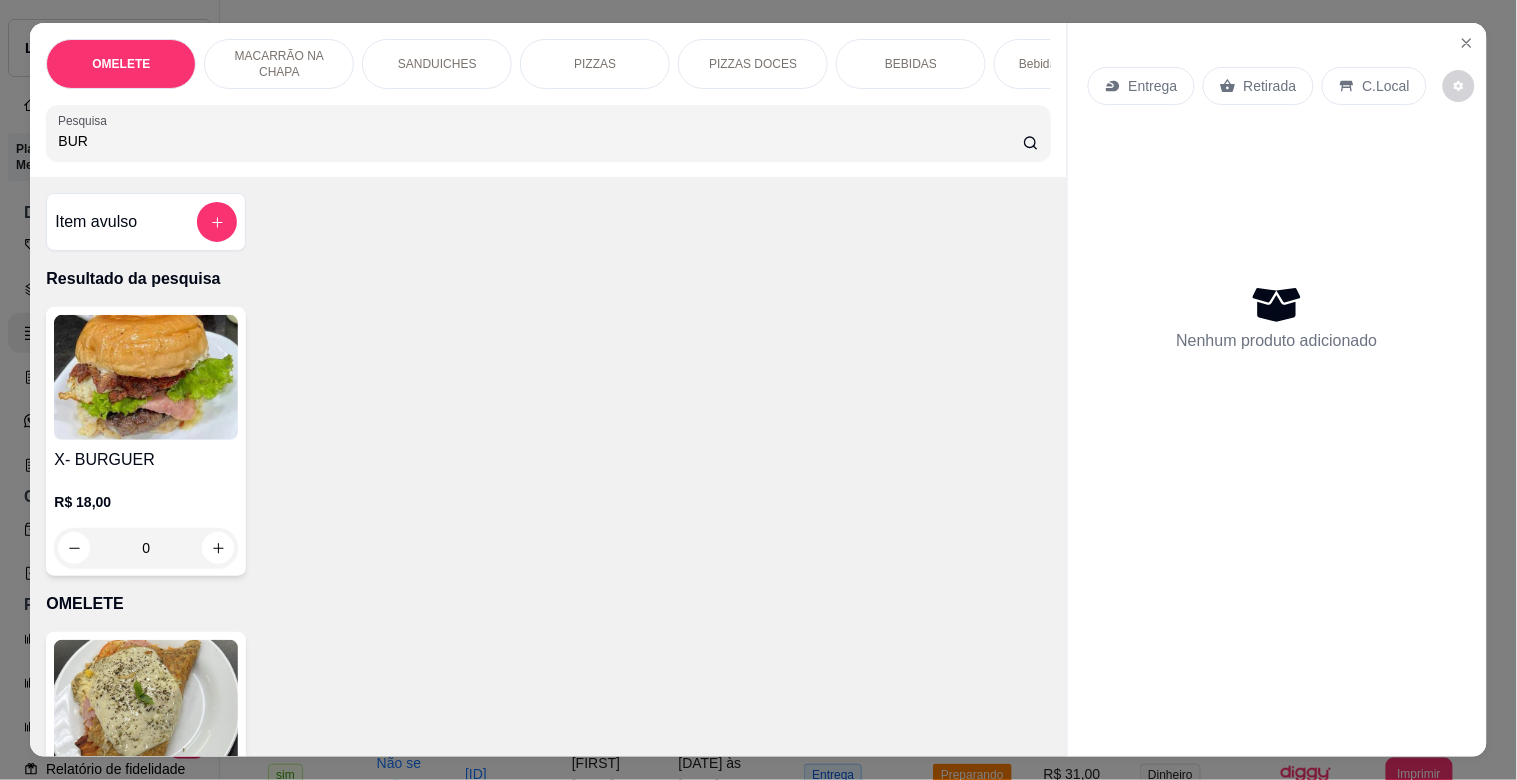 type on "BUR" 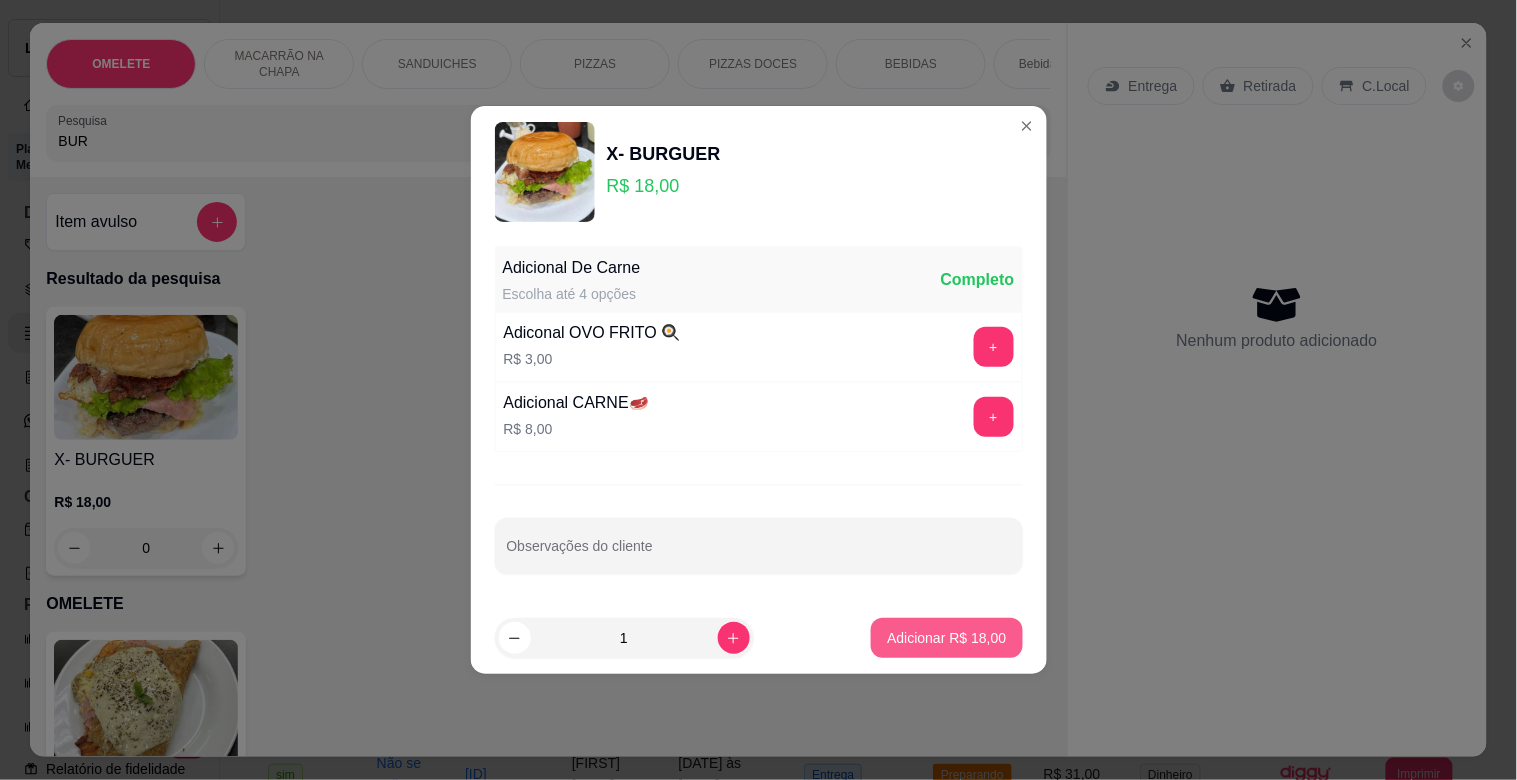 click on "Adicionar   R$ 18,00" at bounding box center (946, 638) 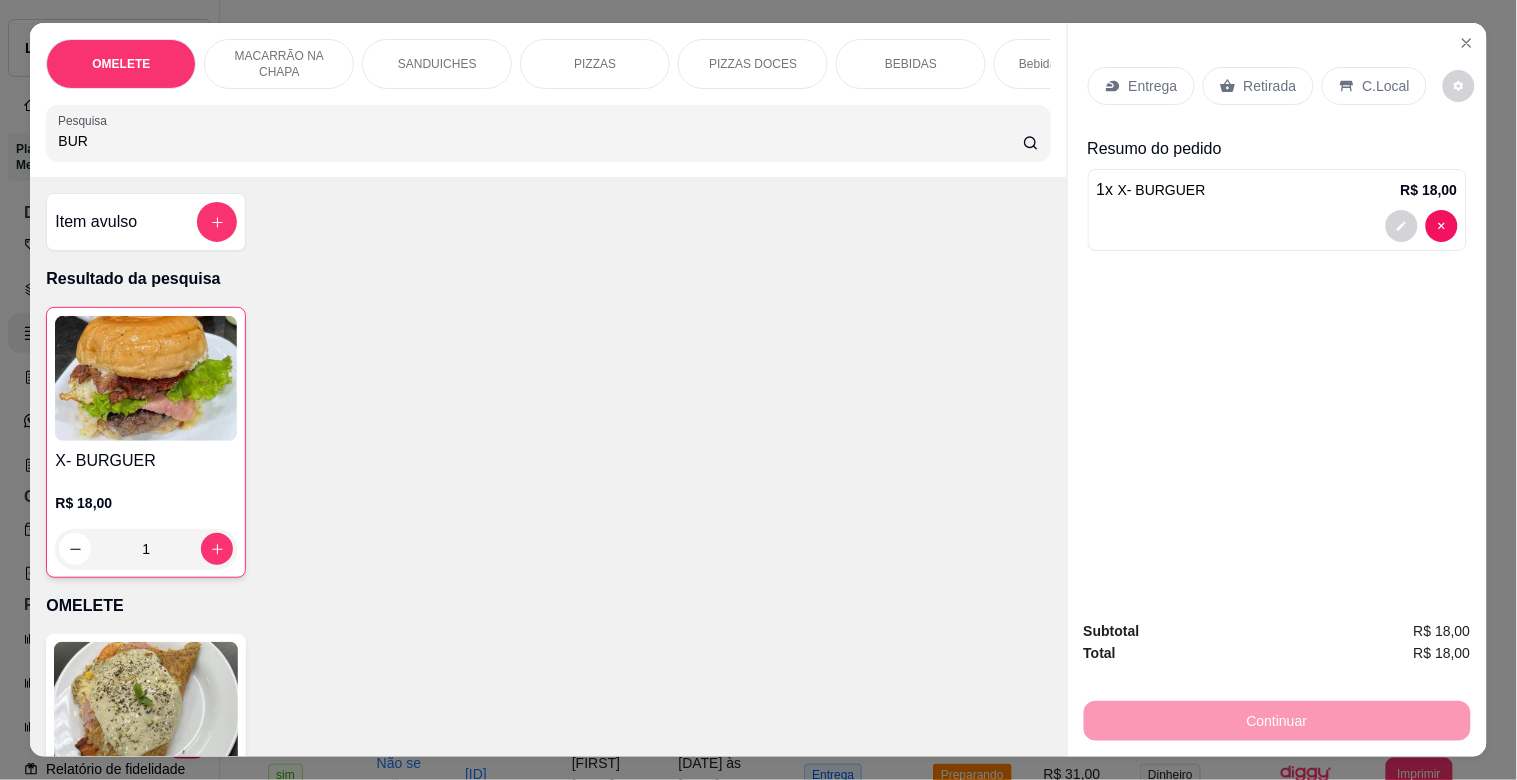 drag, startPoint x: 114, startPoint y: 154, endPoint x: 0, endPoint y: 166, distance: 114.62984 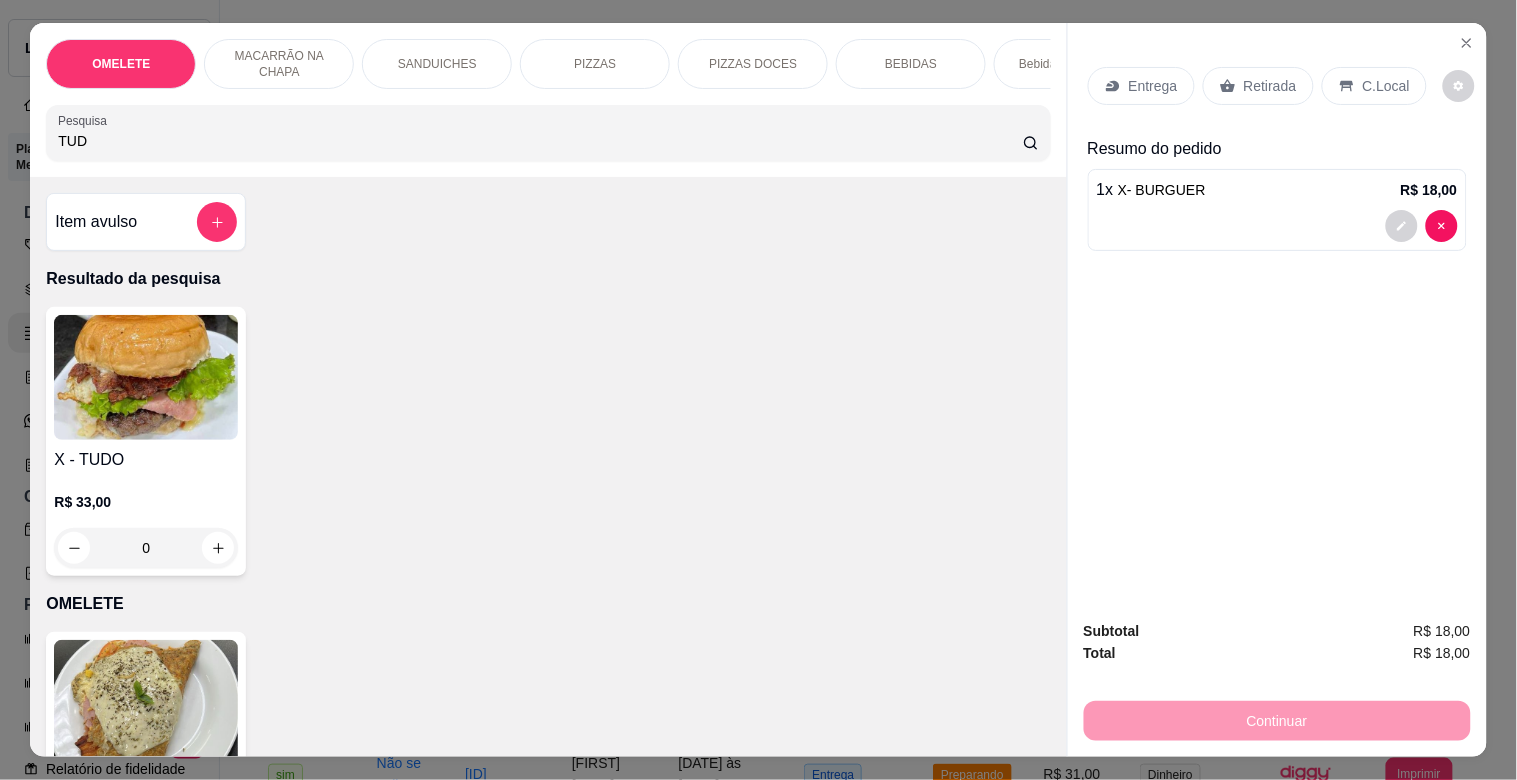 type on "TUD" 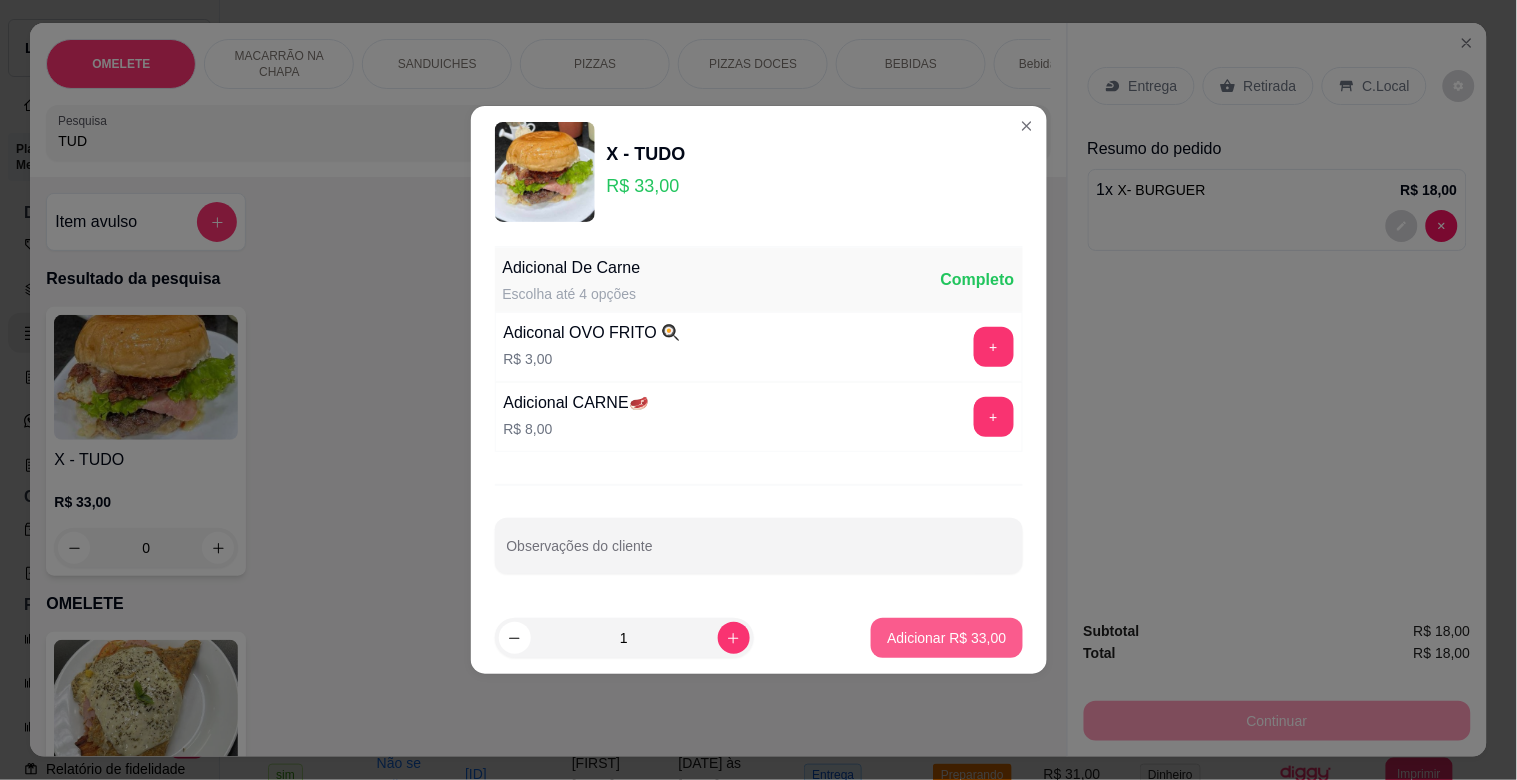 click on "Adicionar   R$ 33,00" at bounding box center (946, 638) 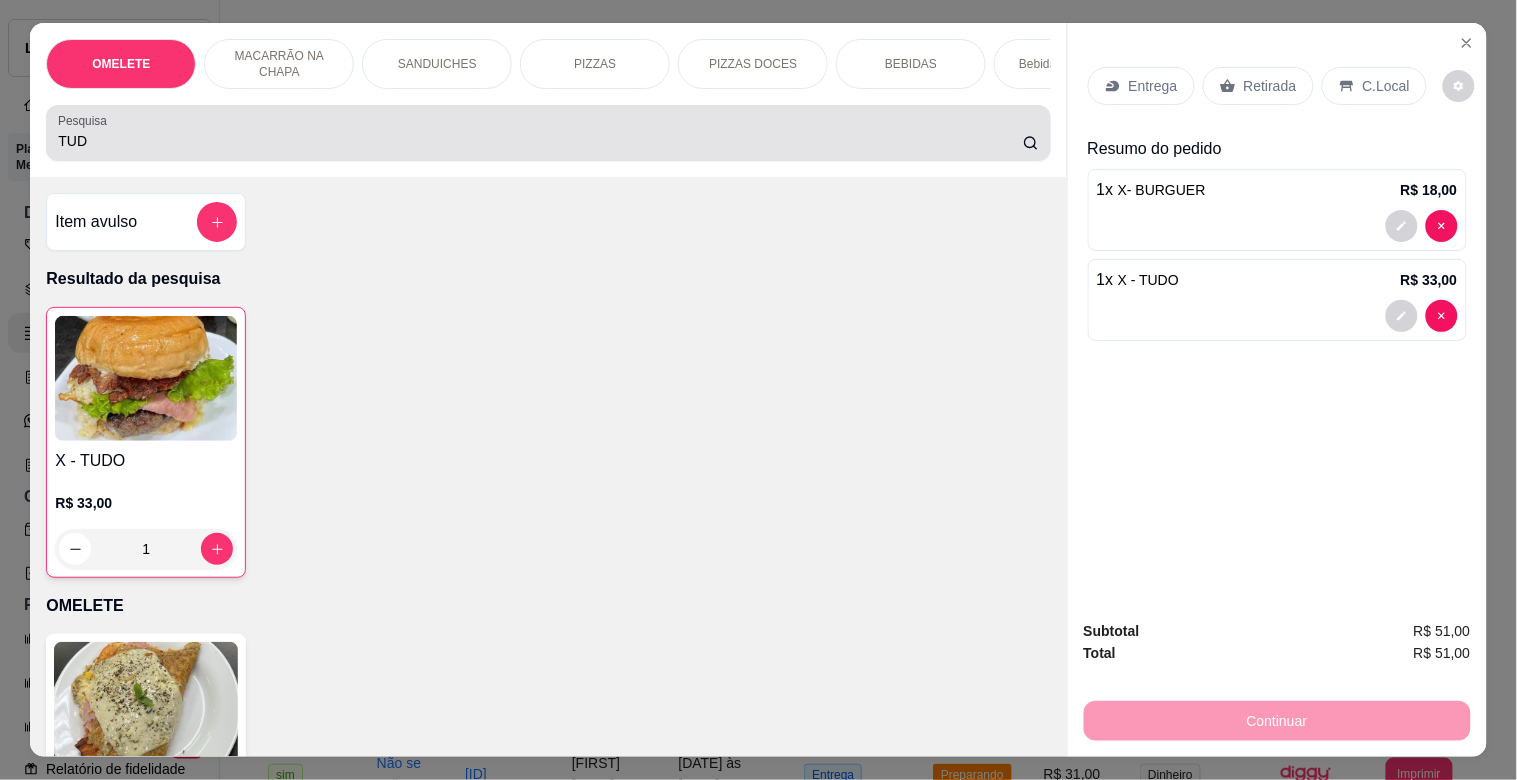 click on "OMELETE MACARRÃO NA CHAPA SANDUICHES PIZZAS PIZZAS DOCES BEBIDAS Bebidas Alcoólicas Bebidas Não alcoólicas Energético ELMA CHIPS Salgados BOMBONIERE Chup chup Rose Gourmet Chup chup Lets KIBOM Gelo Paieiro Isqueiro BIC Grande Seda ZOMO Doceria Fernanda Teixeira Pesquisa TUD Item avulso Resultado da pesquisa X - TUDO R$ 33,00 1 OMELETE OMELETE R$ 25,00 0 MACARRÃO NA CHAPA MACARRÃO NA CHAPA R$ 25,00 0 SANDUICHES MISTO QUENTE R$ 15,00 0 X- BURGUER R$ 18,00 1 X - SALADA R$ 21,00 0 X - FRANGO R$ 21,00 0 X - FRANGO / BACON R$ 28,00 0 X - EGG R$ 23,00 0 X- BACON R$ 26,00 0 X - BACON EGG R$ 28,00 0 X - TUDO R$ 33,00 1 PIZZAS PEQUENA a partir de R$ 50,00 MEDIA a partir de R$ 60,00 Grande a partir de R$ 70,00 PIZZAS DOCES BROTO 20cm a partir de R$ 35,00 PEQUENA 25cm a partir de R$ 45,00 MÉDIA 30cm a partir de R$ 55,00 GRANDE 35cm a partir de R$ 65,00 BEBIDAS Água Mineral R$ 0,00 0 Coca mini 200ml R$ 0,00 0 0 0" at bounding box center [758, 390] 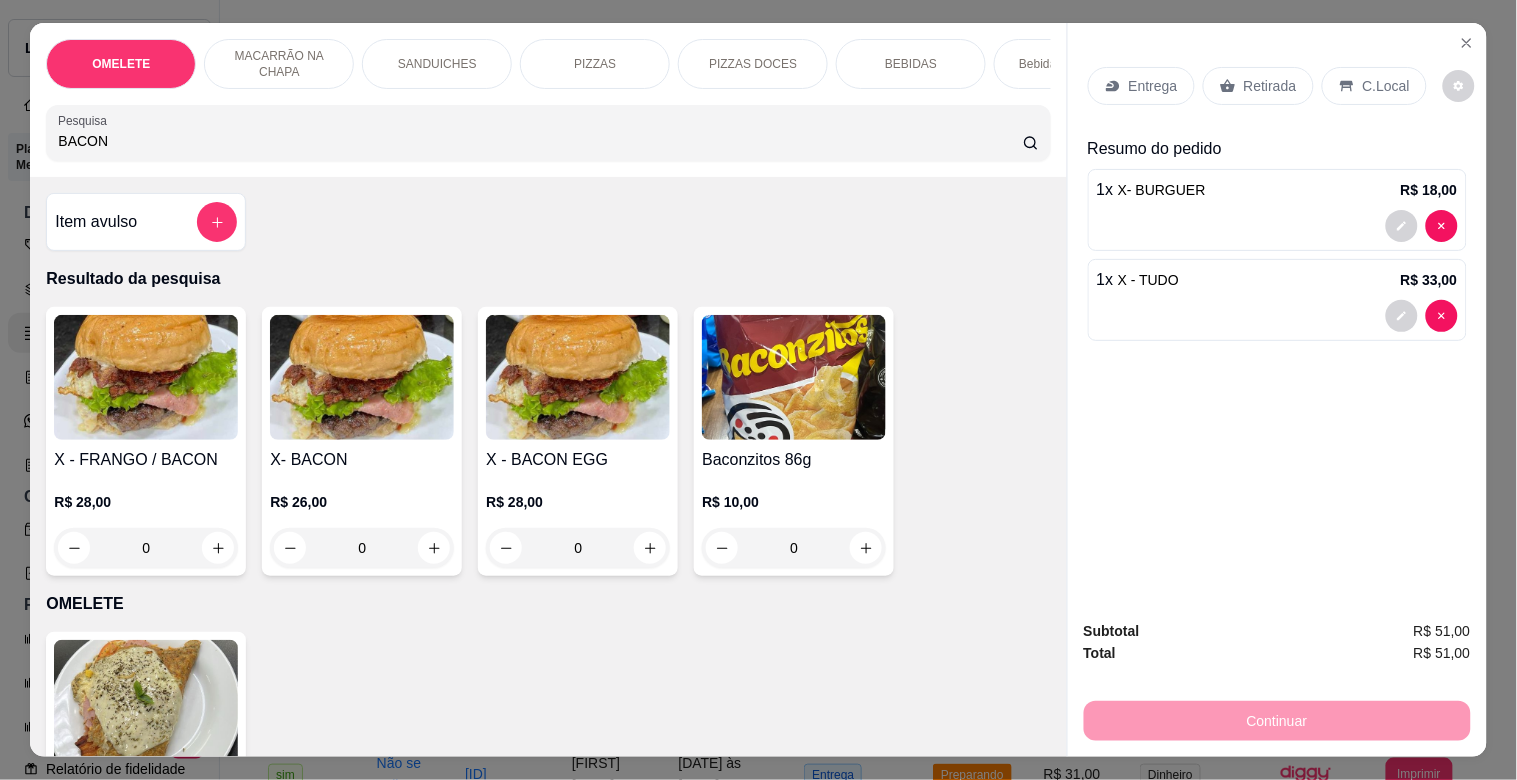 type on "BACON" 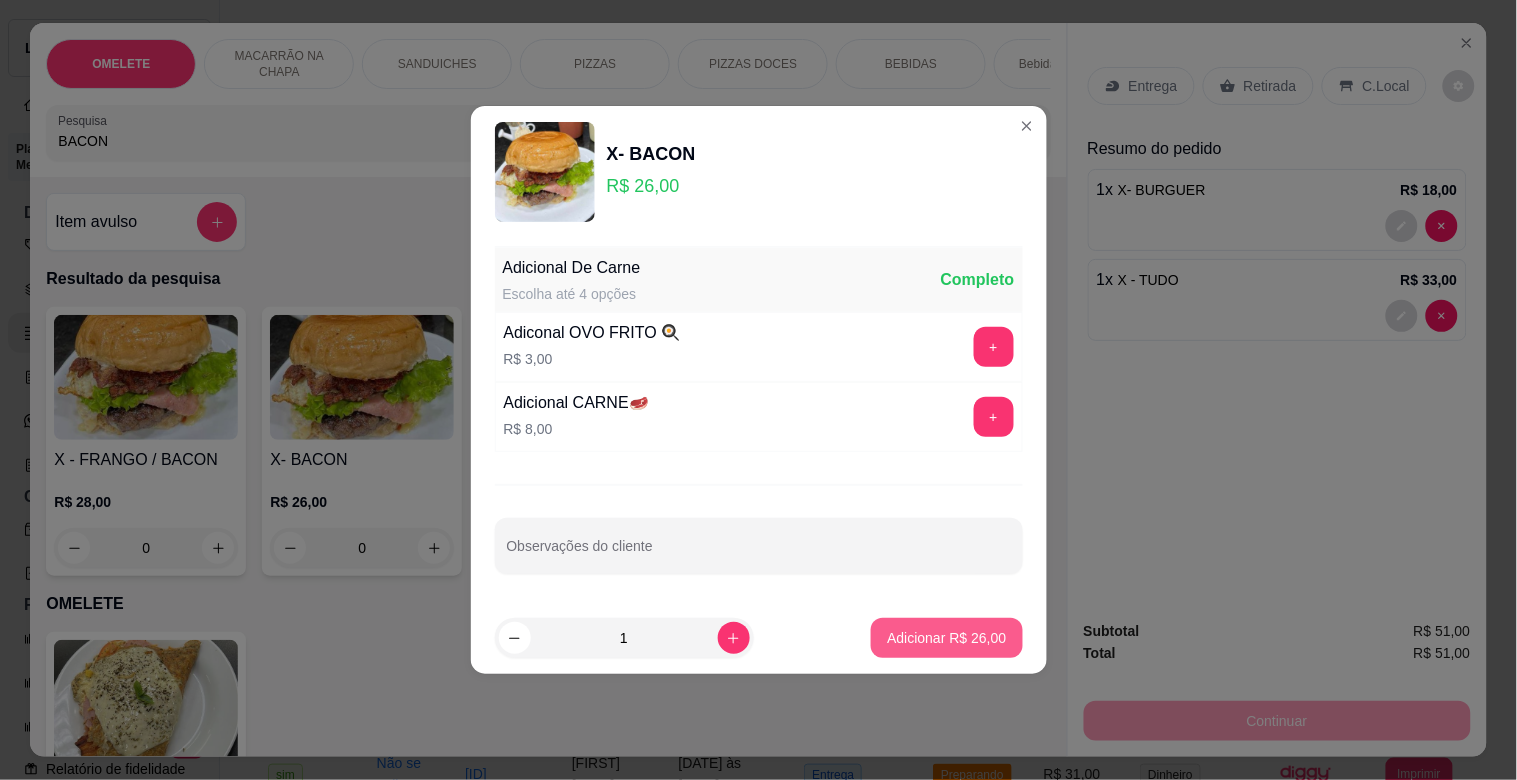 click on "Adicionar   R$ 26,00" at bounding box center (946, 638) 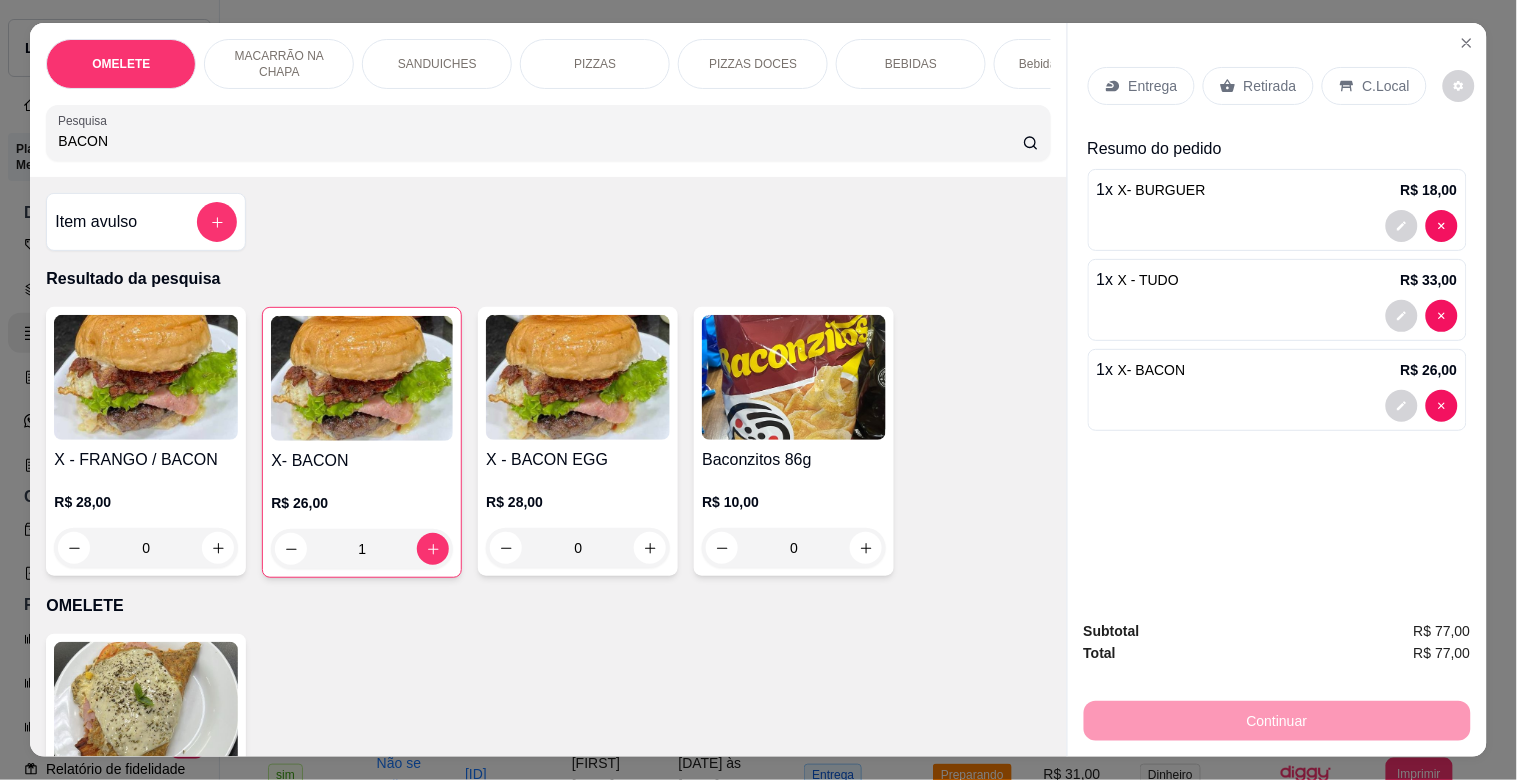 type on "1" 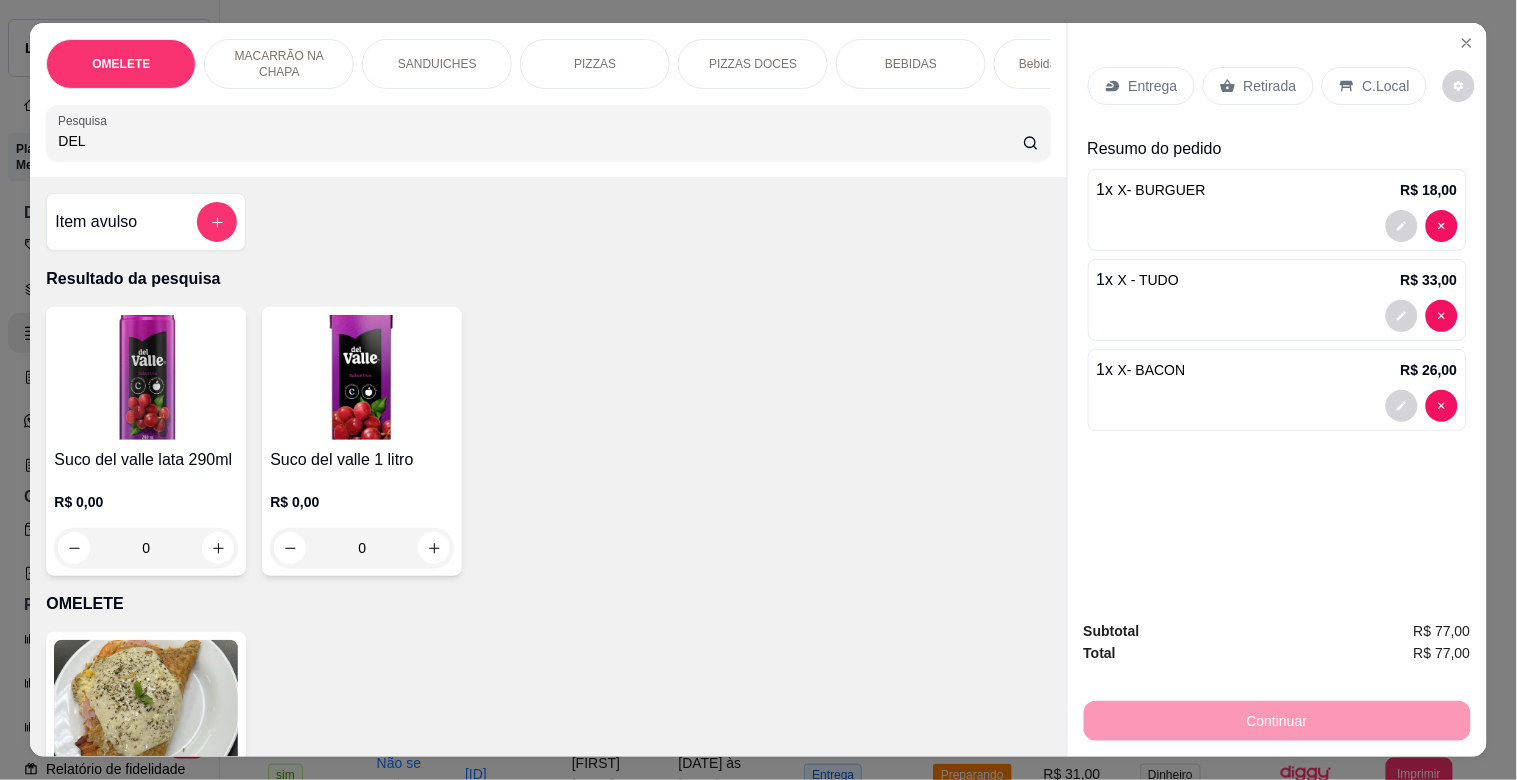 type on "DEL" 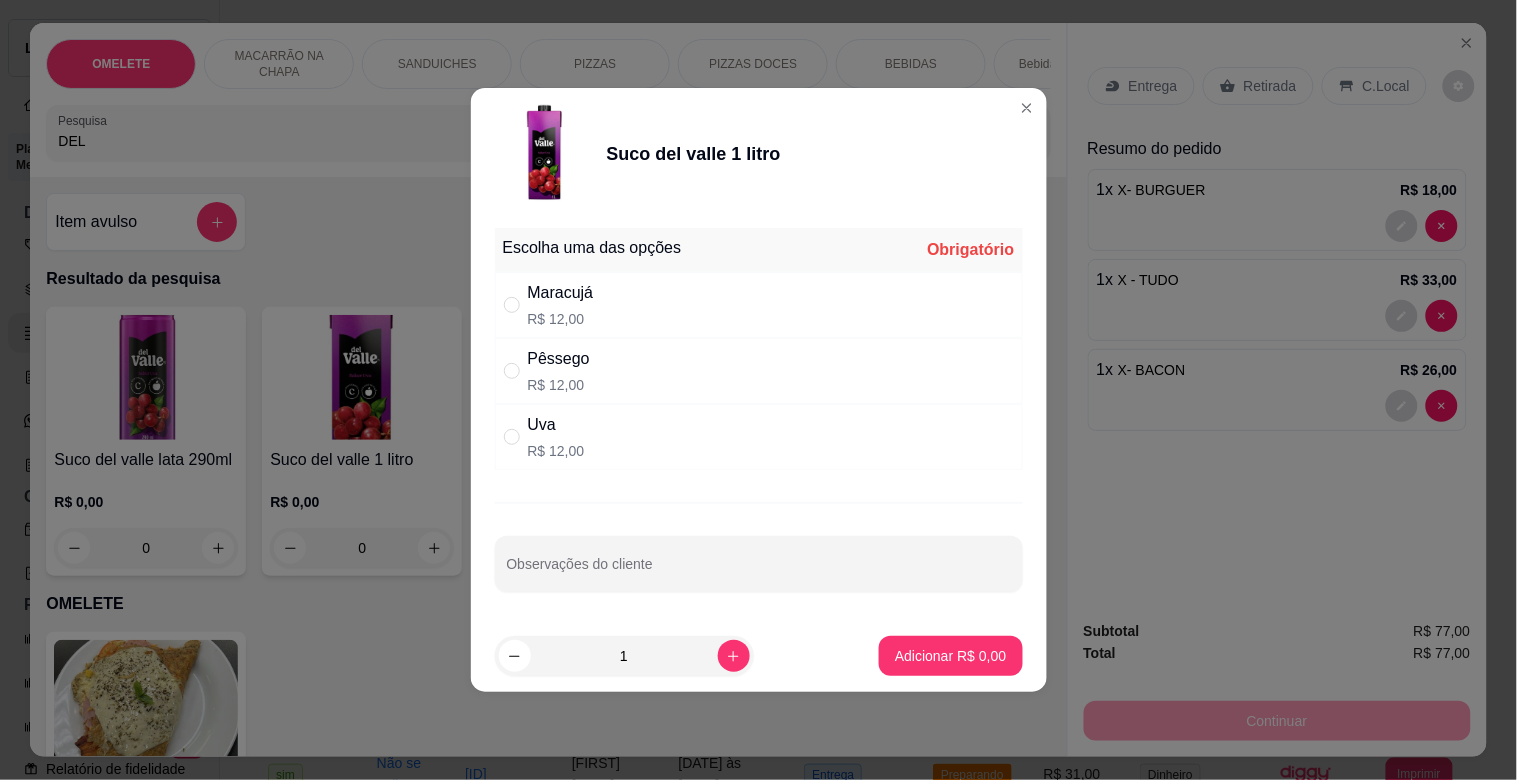 click on "Uva" at bounding box center [556, 425] 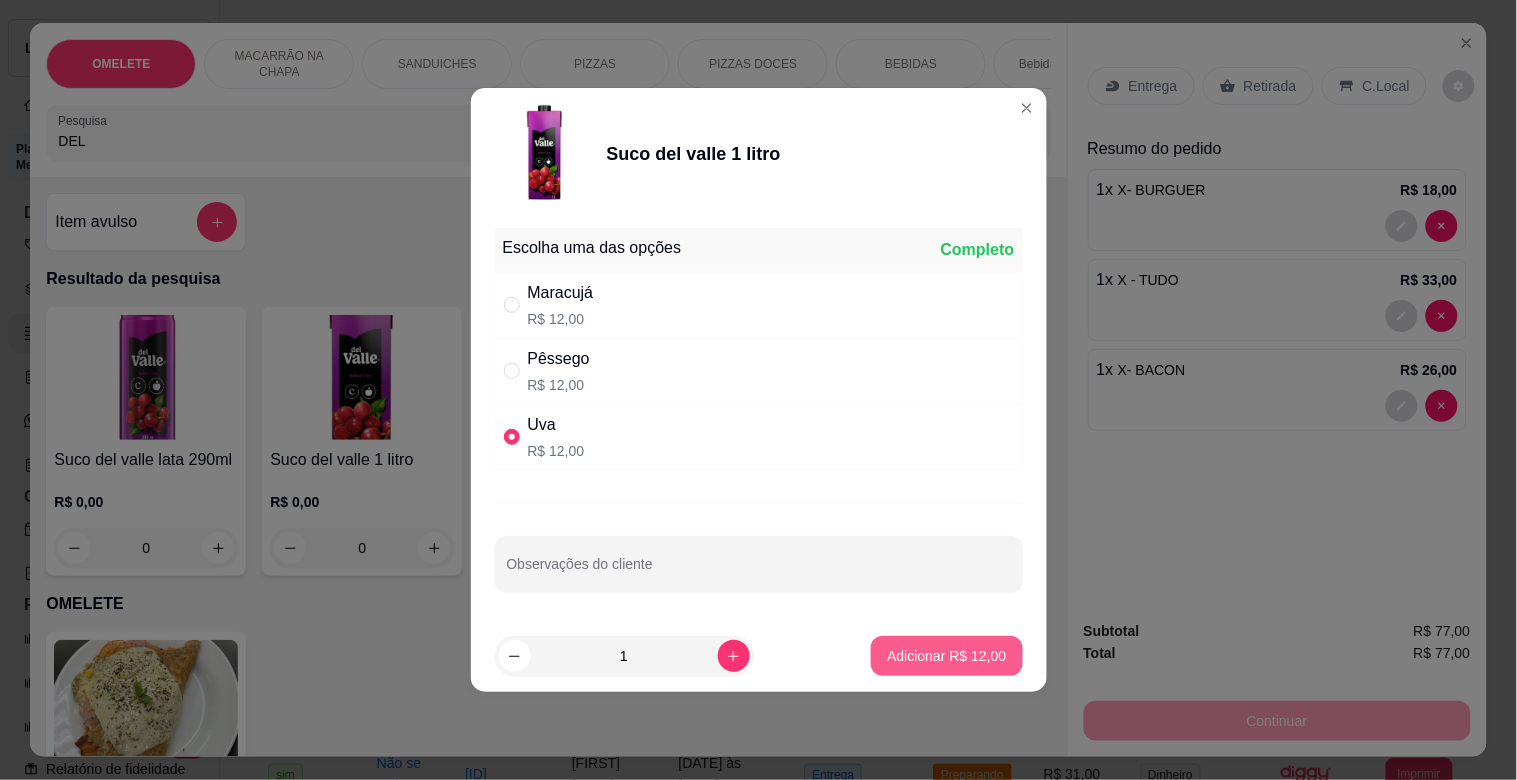 click on "Adicionar   R$ 12,00" at bounding box center [946, 656] 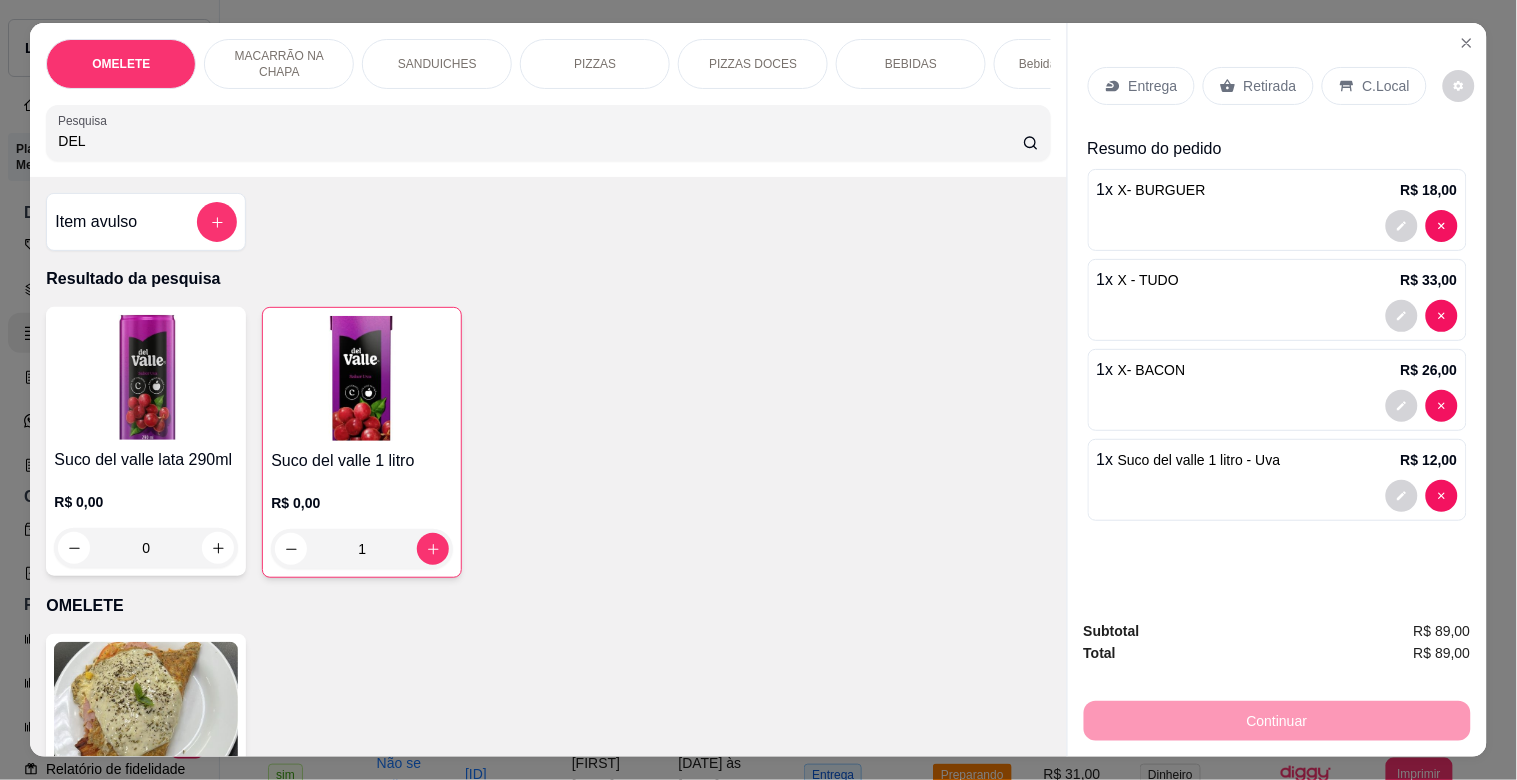 click 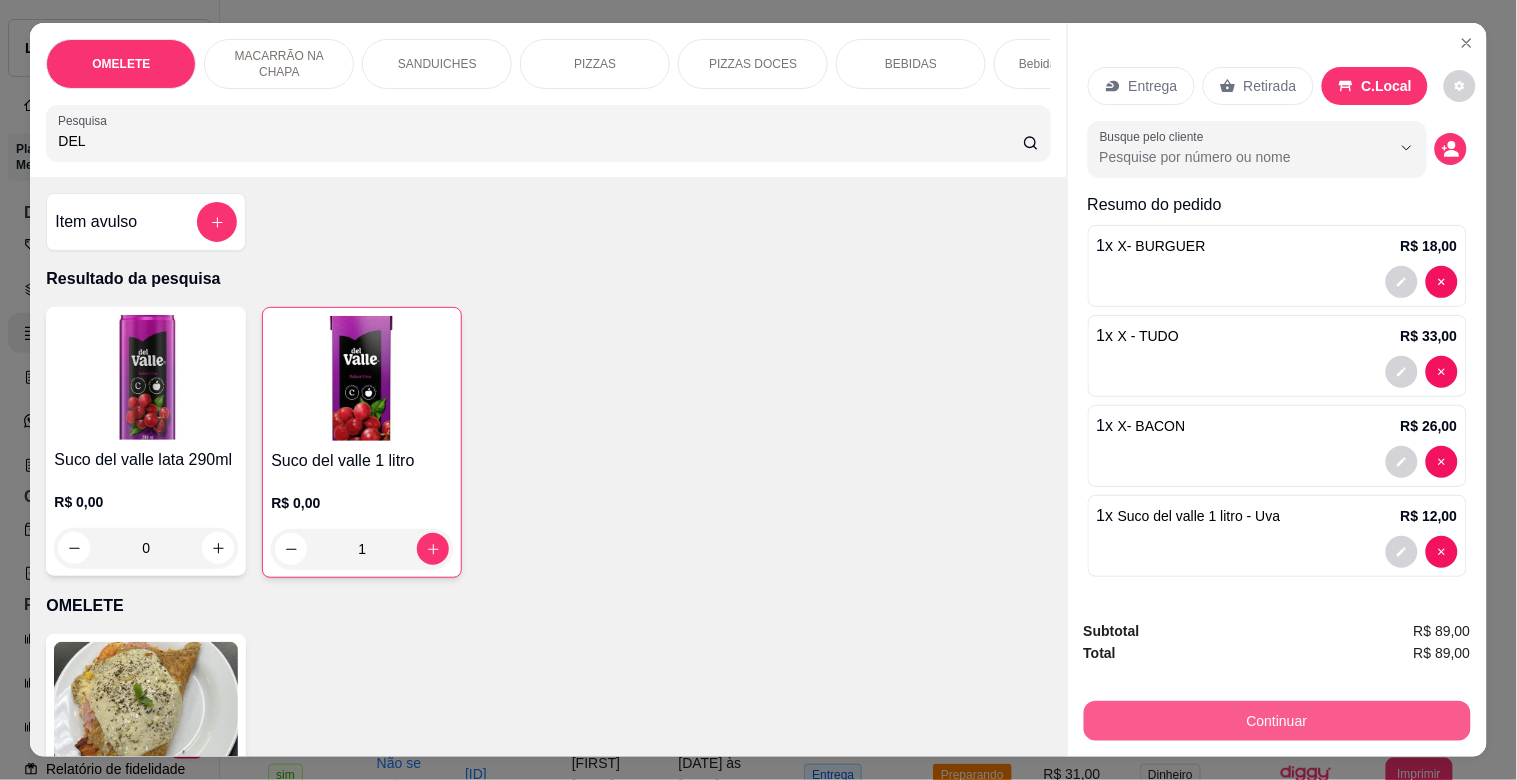 click on "Continuar" at bounding box center (1277, 721) 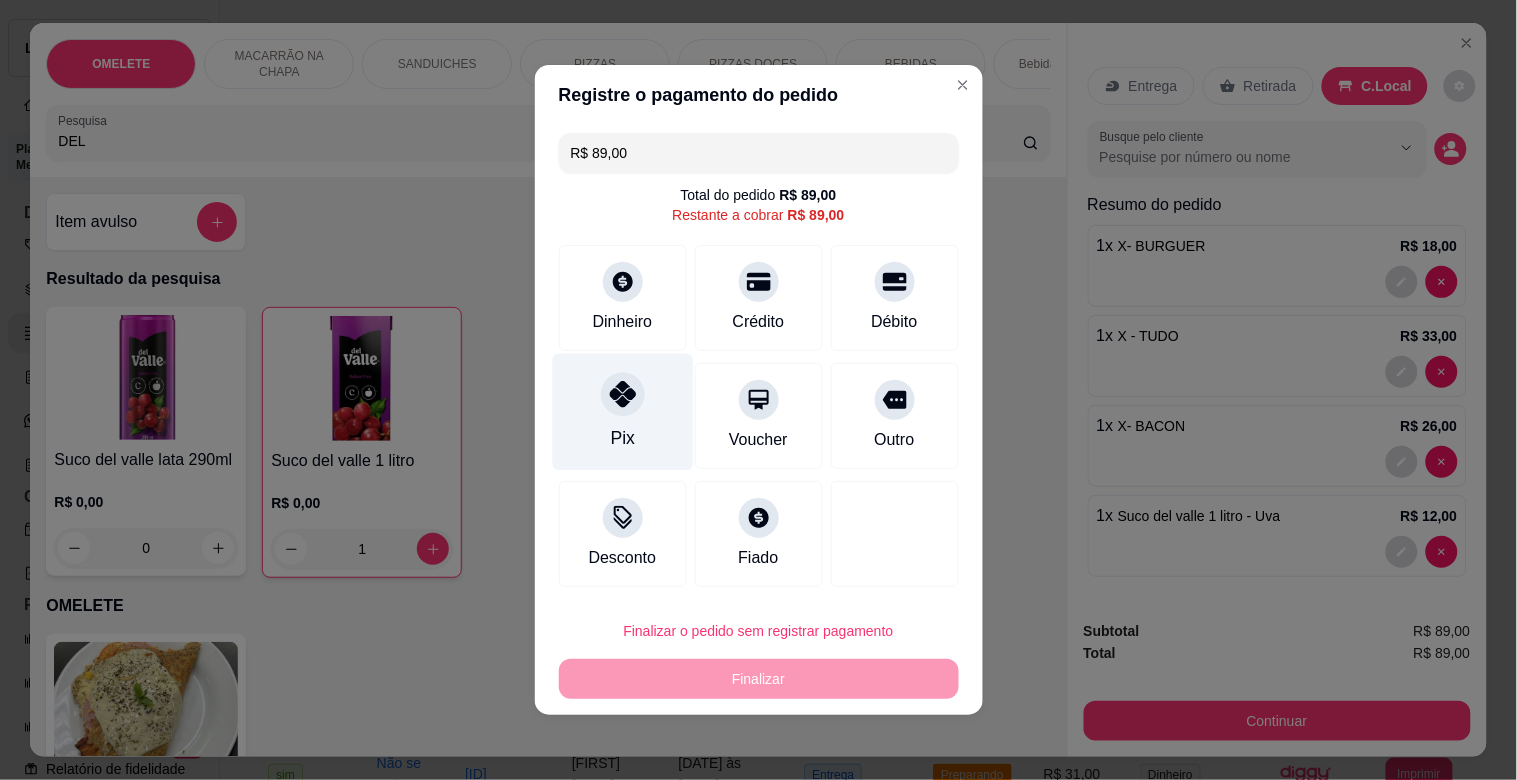 click on "Pix" at bounding box center [622, 412] 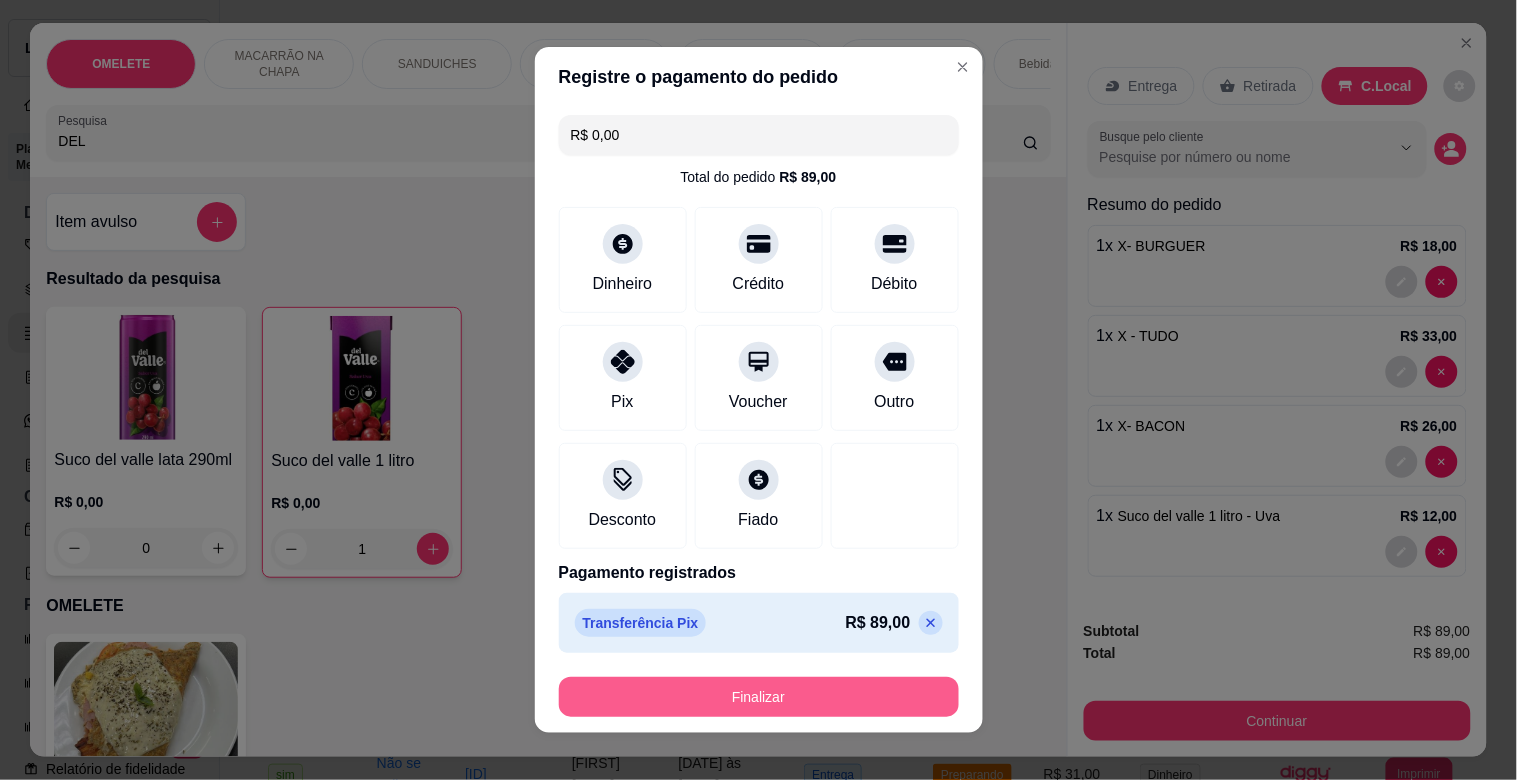 click on "Finalizar" at bounding box center [759, 697] 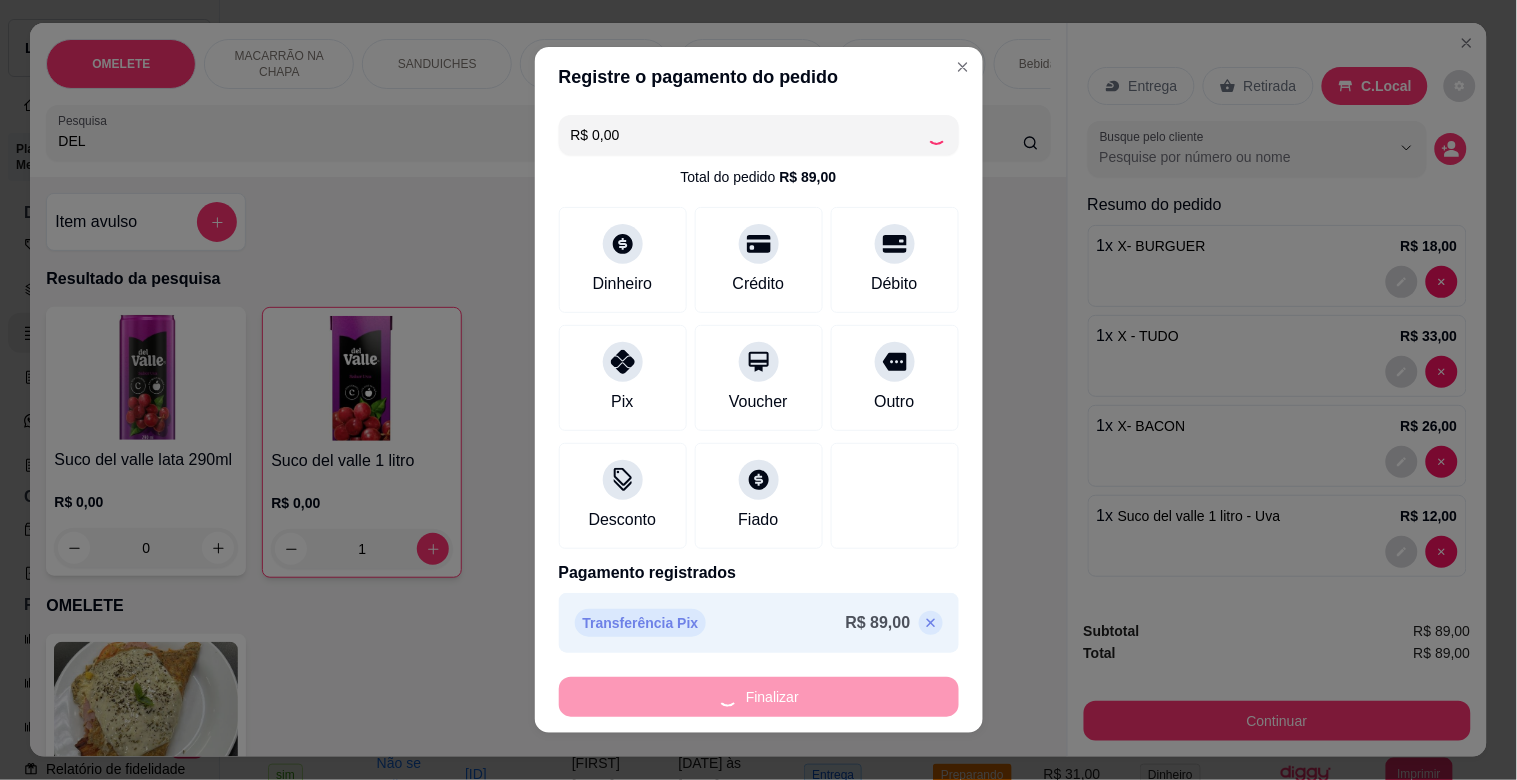type on "0" 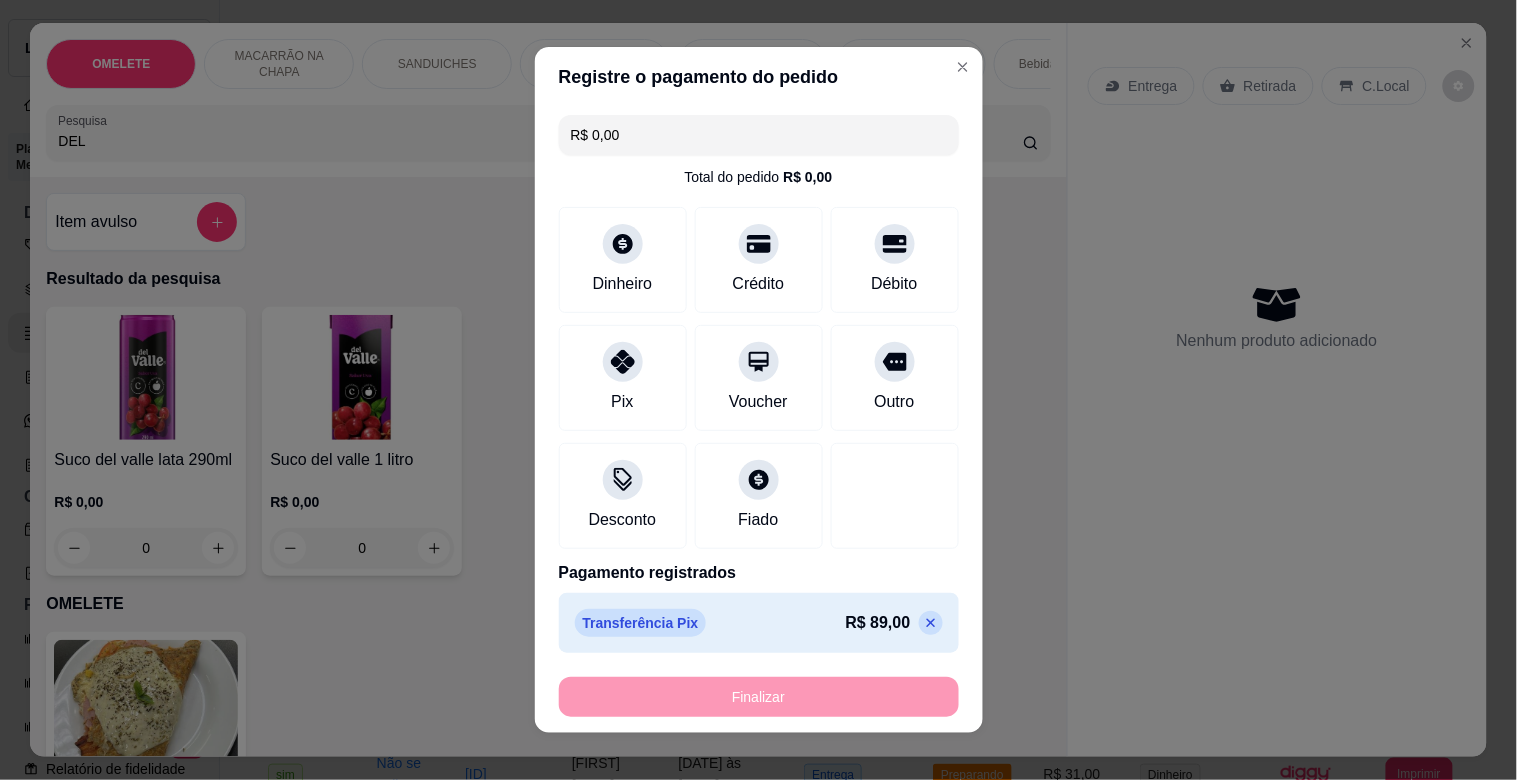 type on "-R$ 89,00" 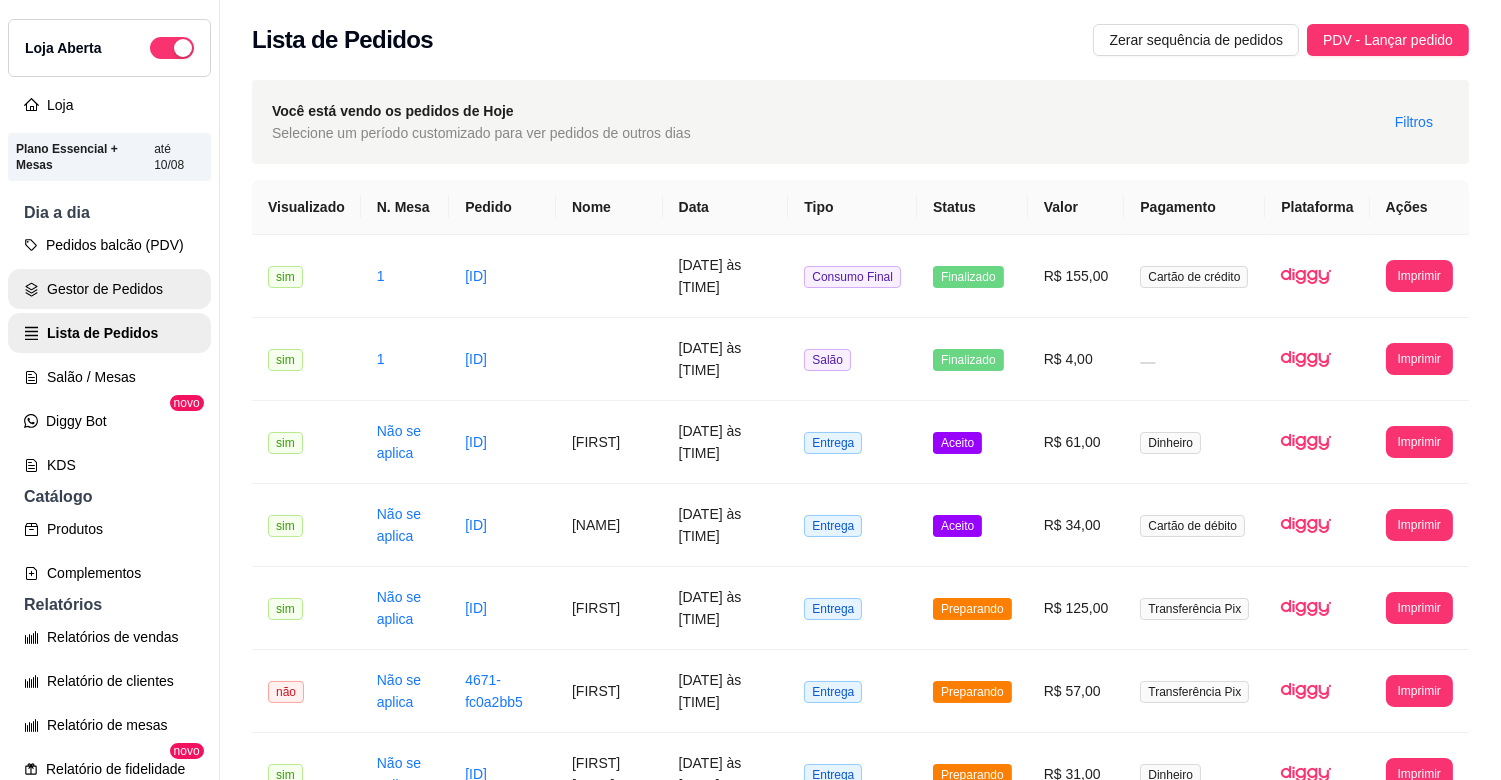 click on "Gestor de Pedidos" at bounding box center [109, 289] 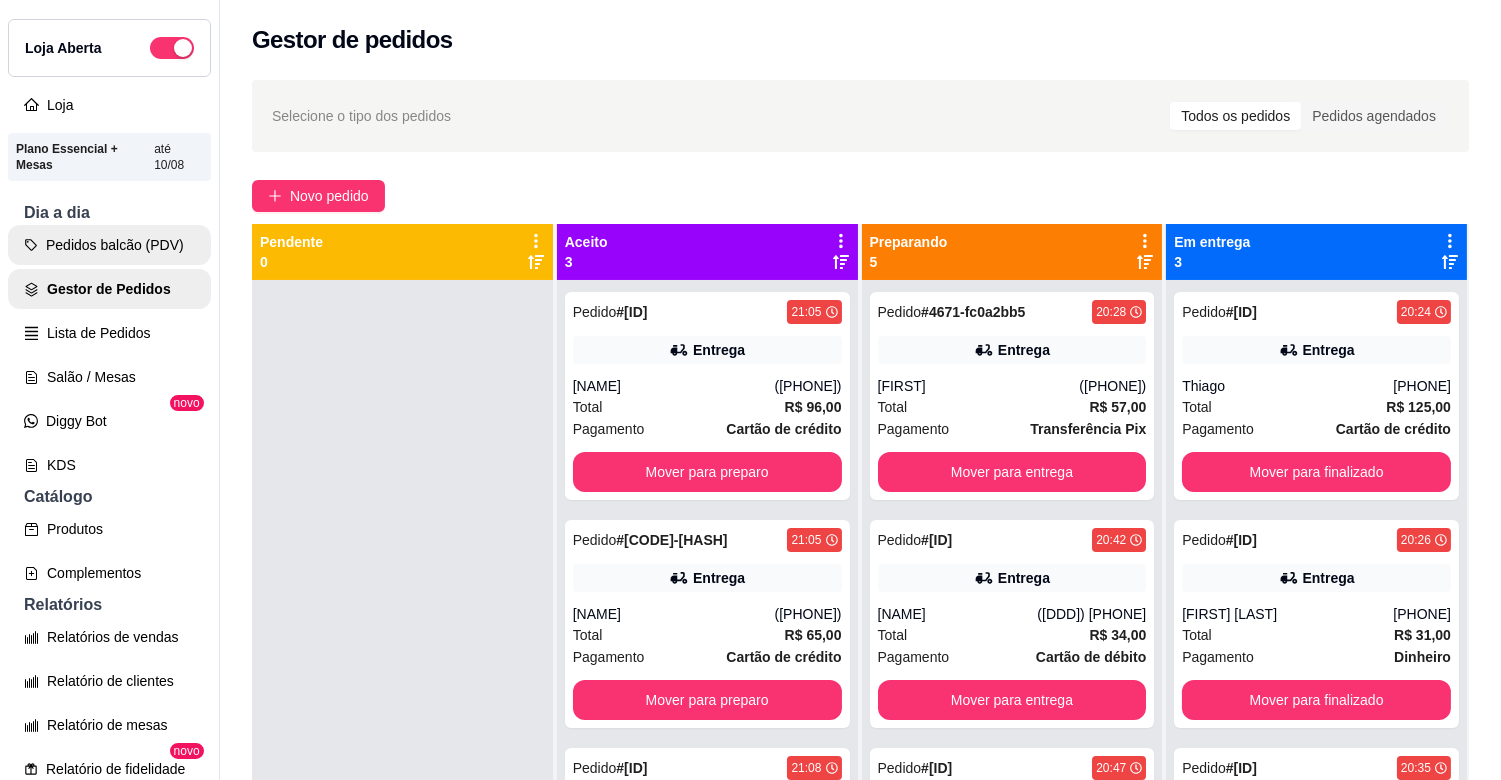 click on "Pedidos balcão (PDV)" at bounding box center [109, 245] 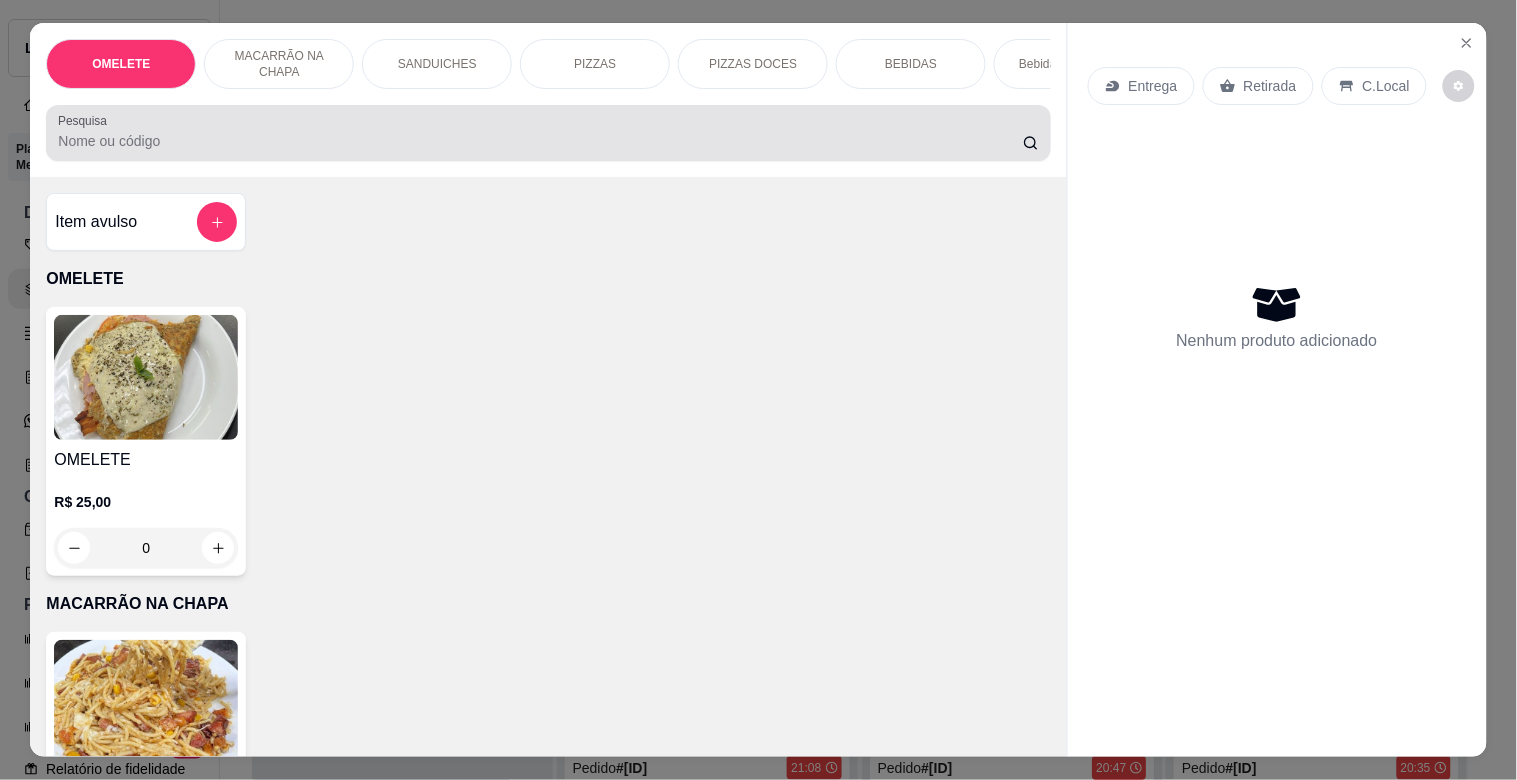 click at bounding box center [548, 133] 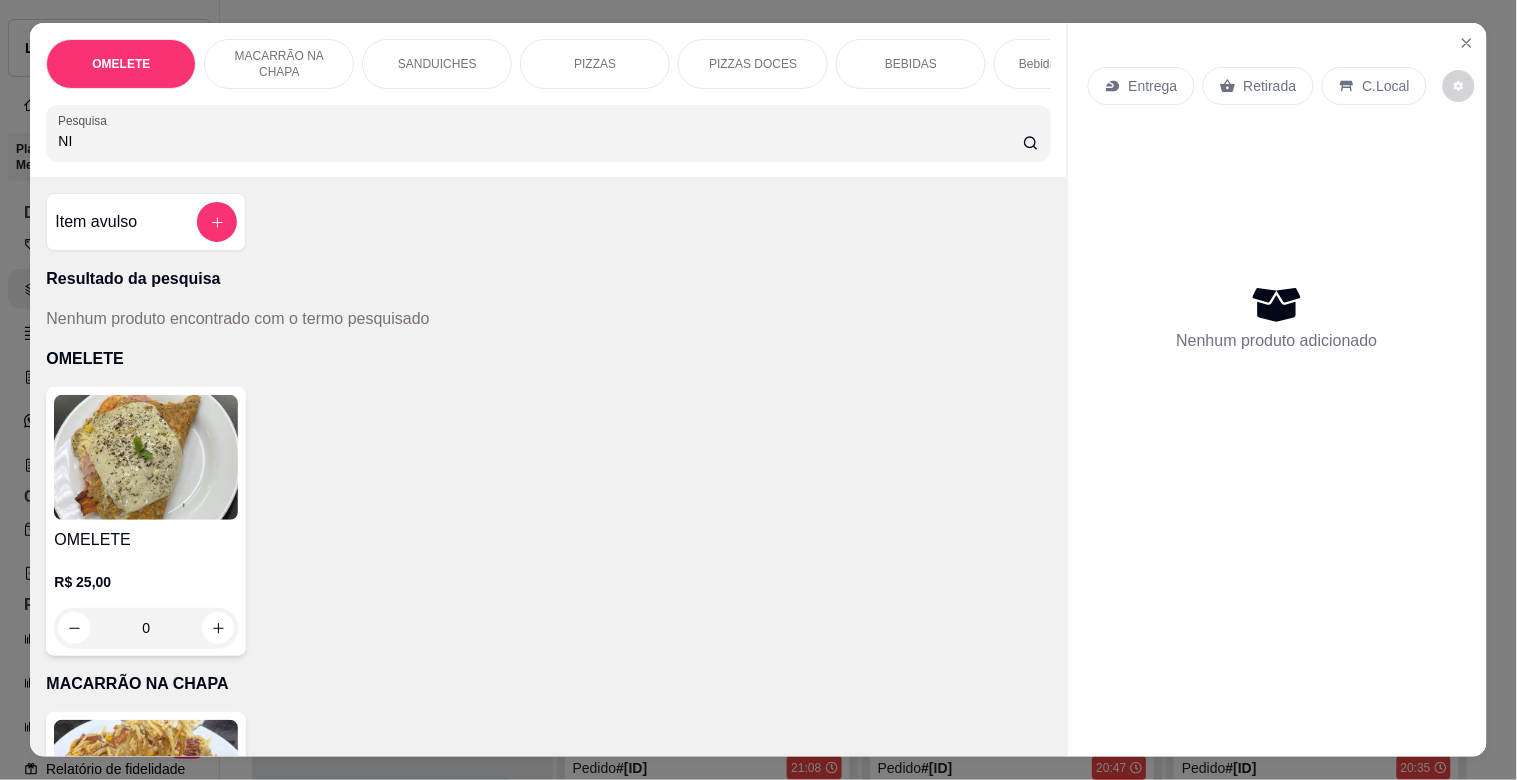 type on "N" 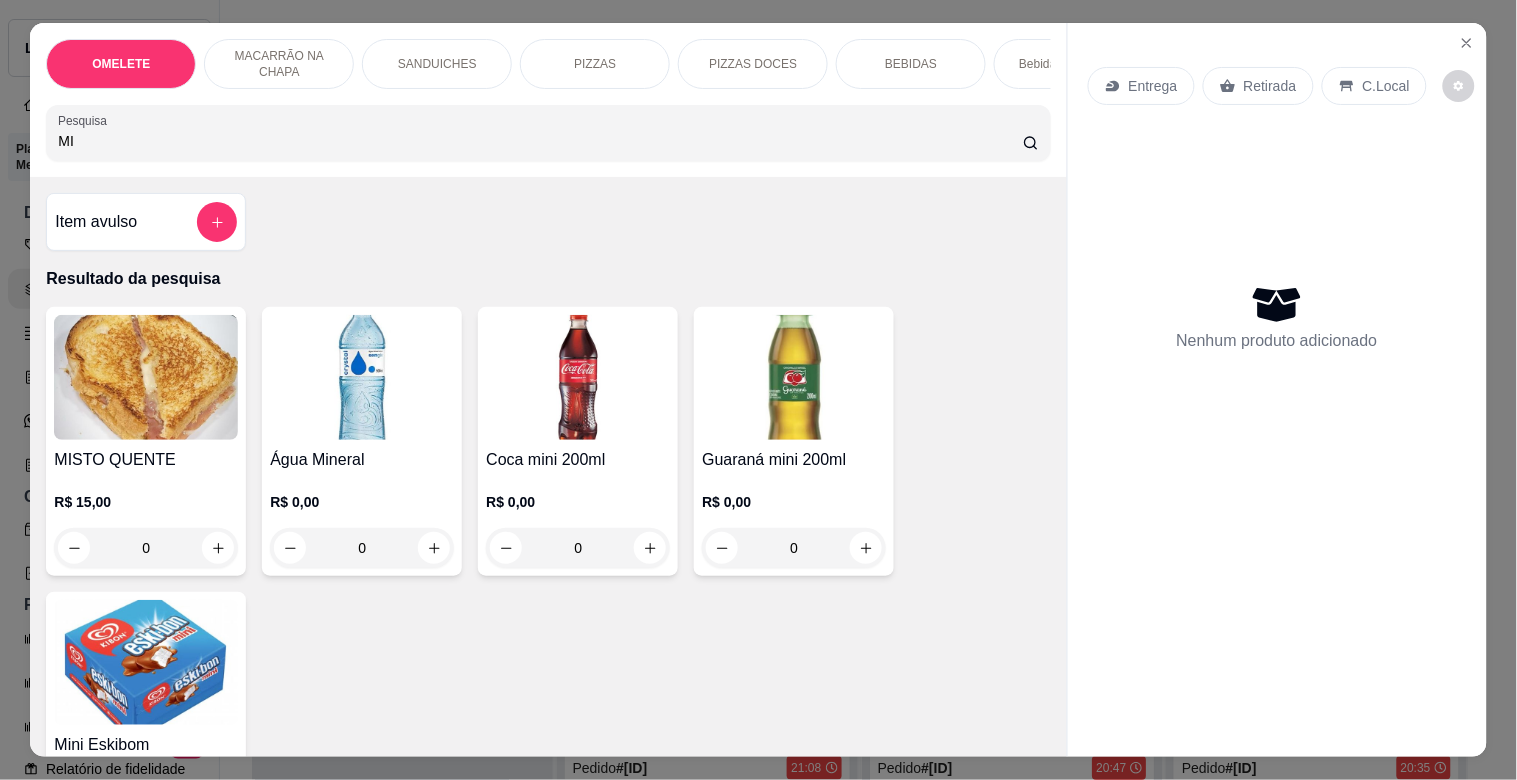 type on "M" 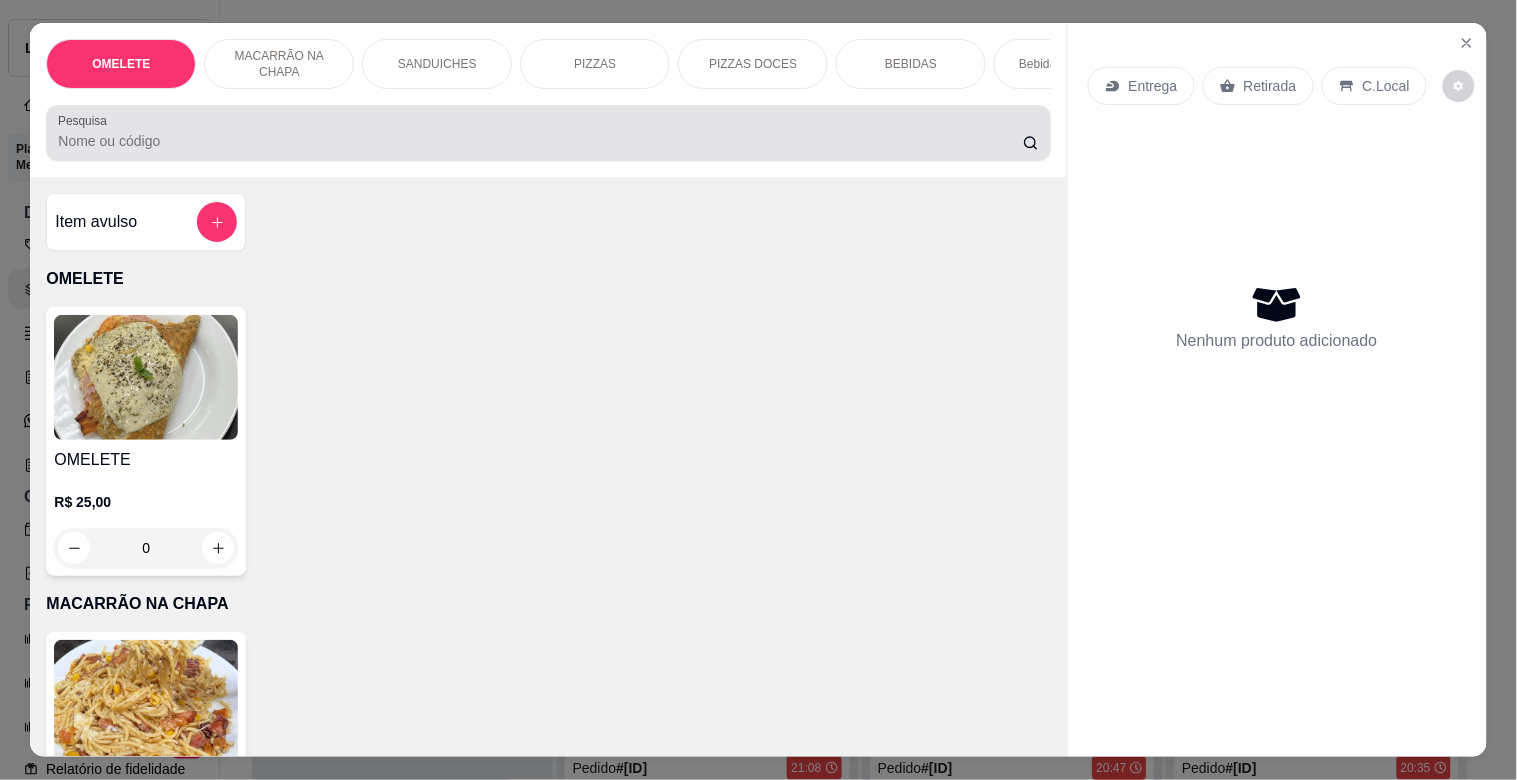 click on "Pesquisa" at bounding box center (548, 133) 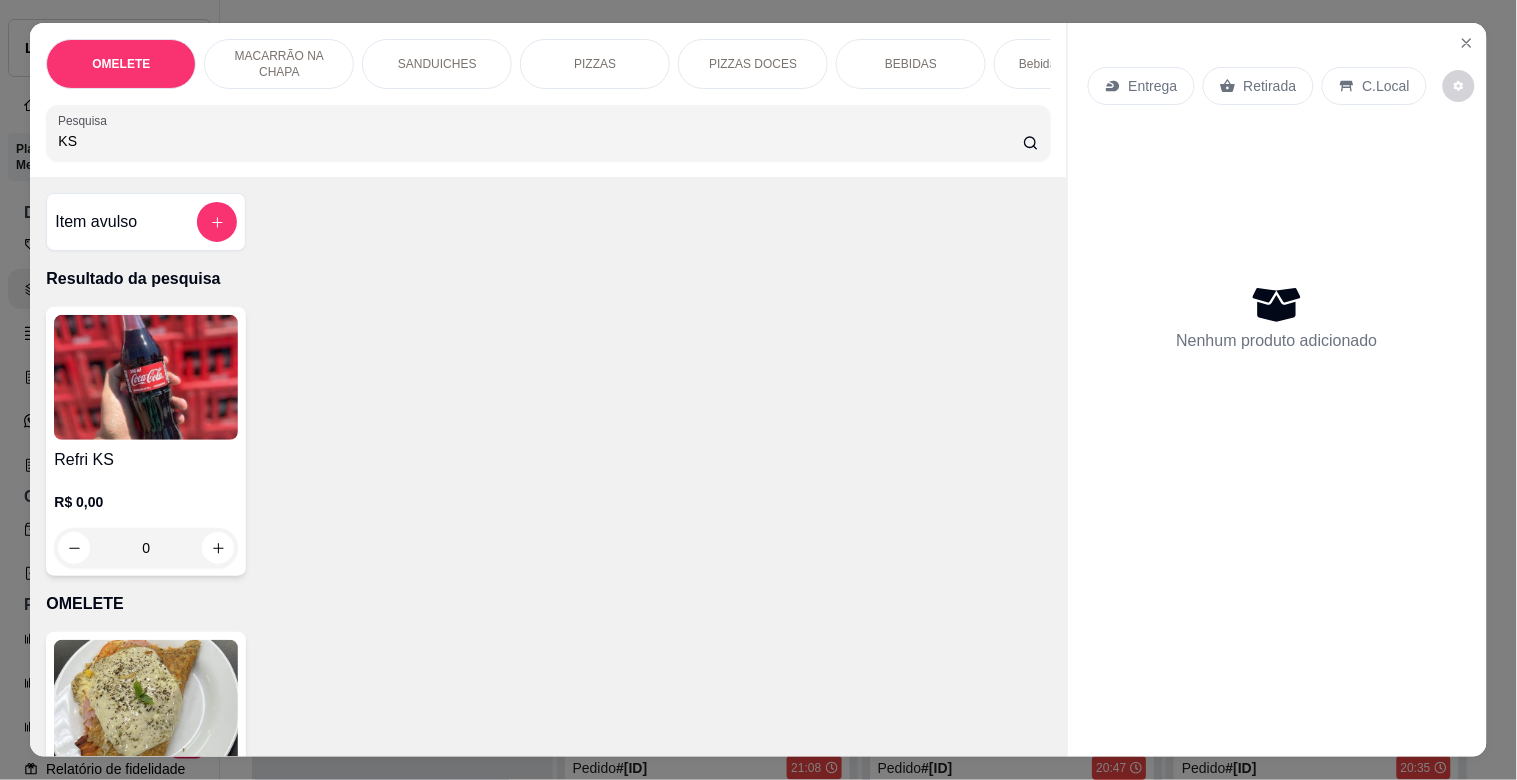 type on "KS" 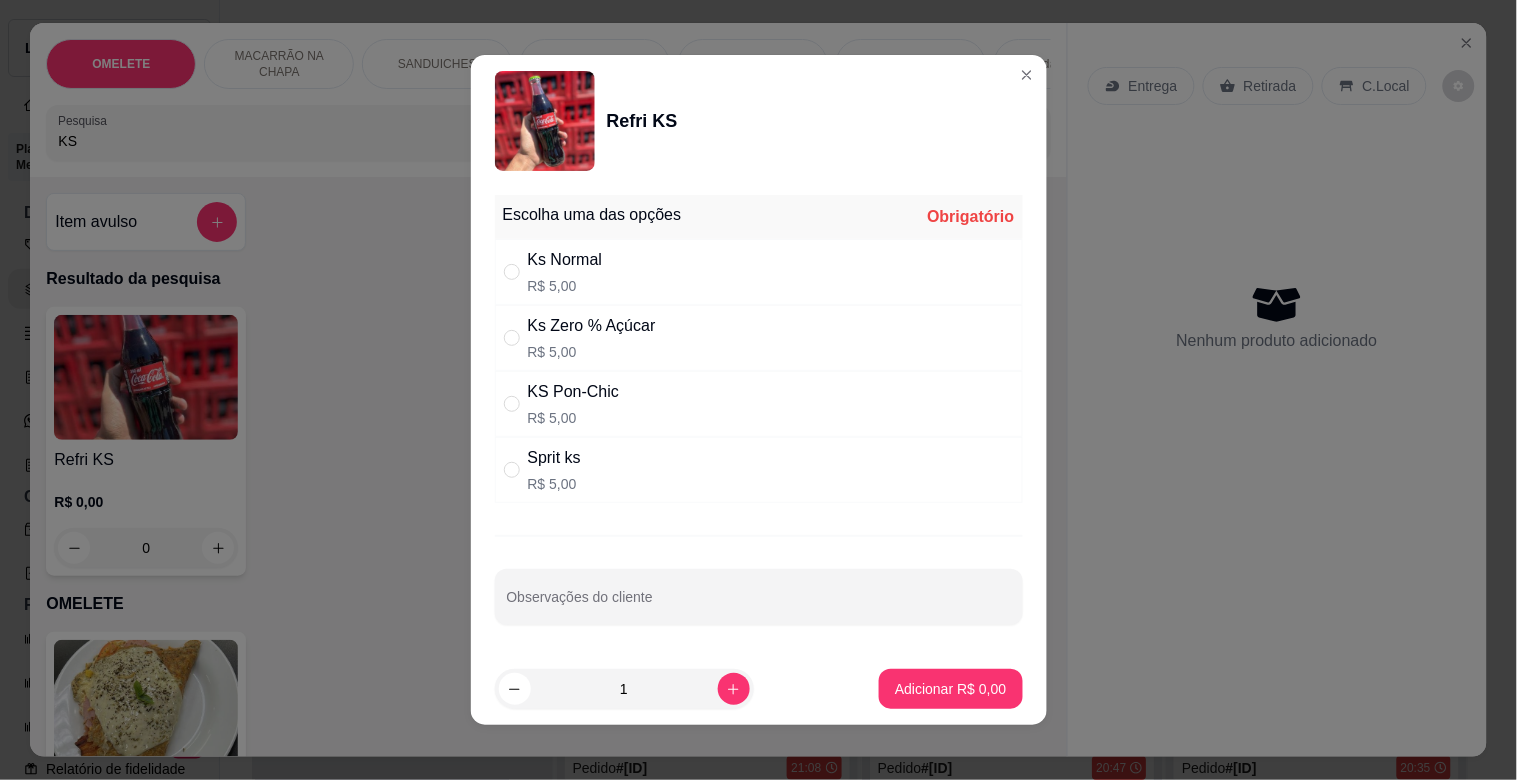 click on "KS Pon-Chic" at bounding box center [574, 392] 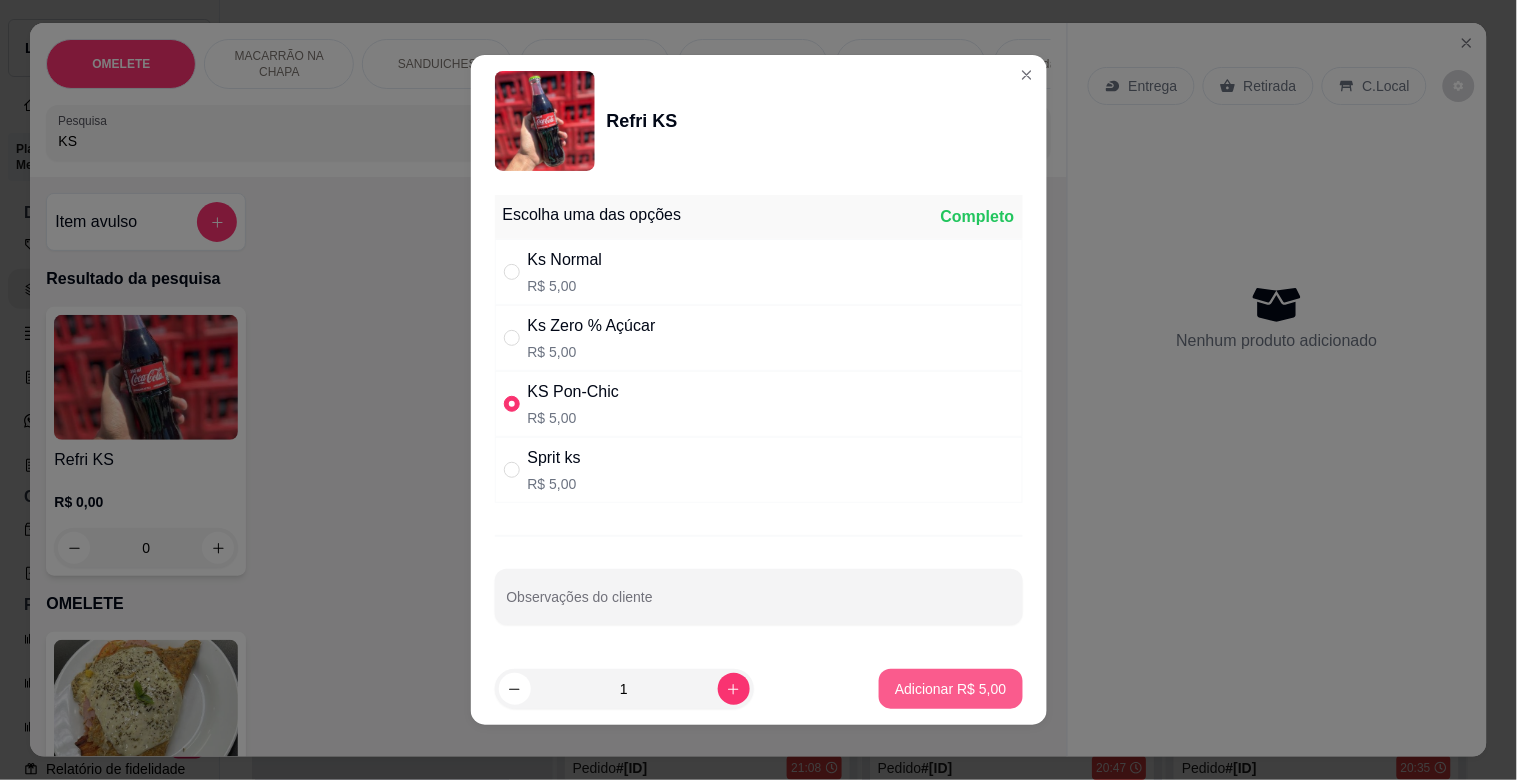 click on "Adicionar   R$ 5,00" at bounding box center [950, 689] 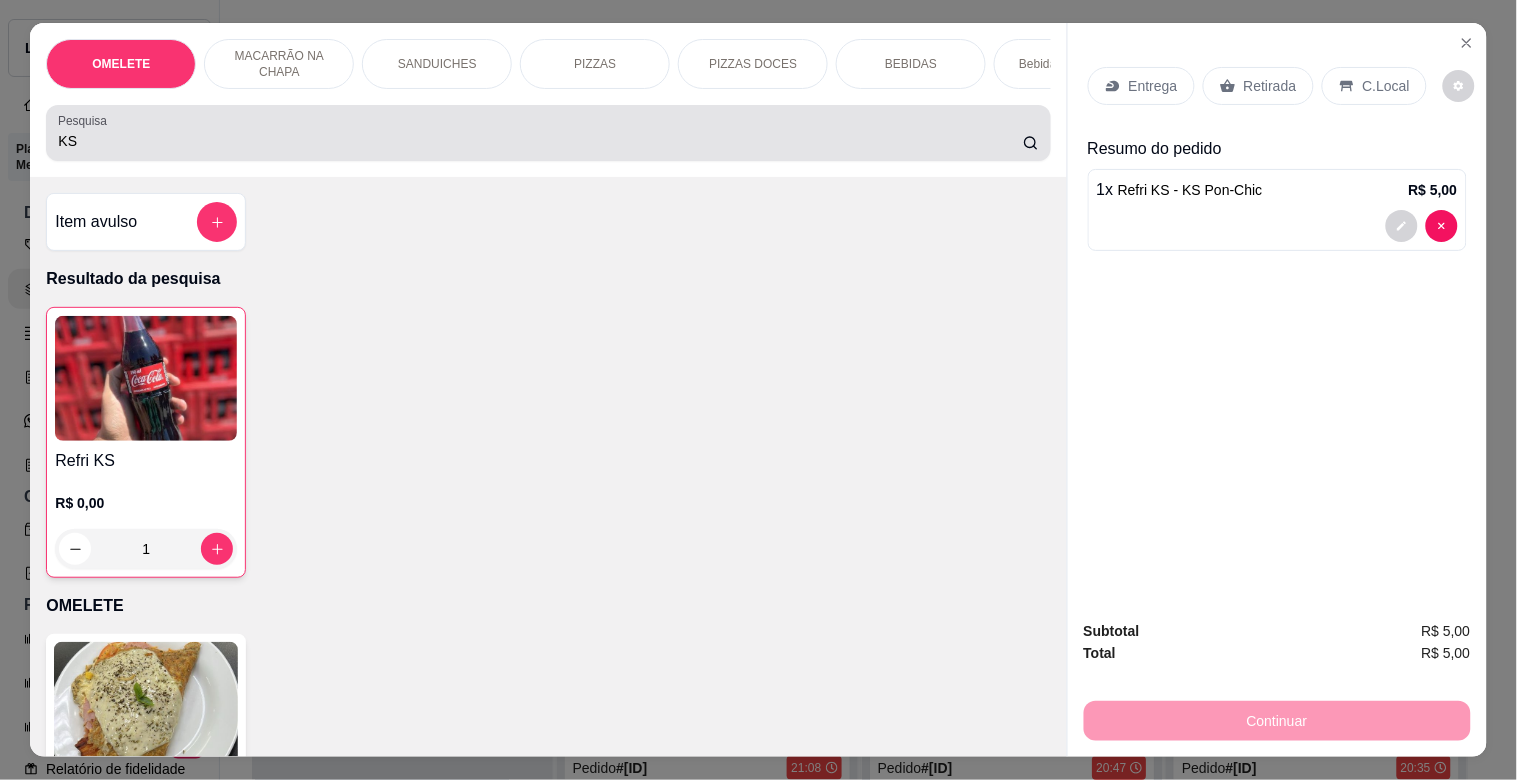 drag, startPoint x: 60, startPoint y: 162, endPoint x: 8, endPoint y: 165, distance: 52.086468 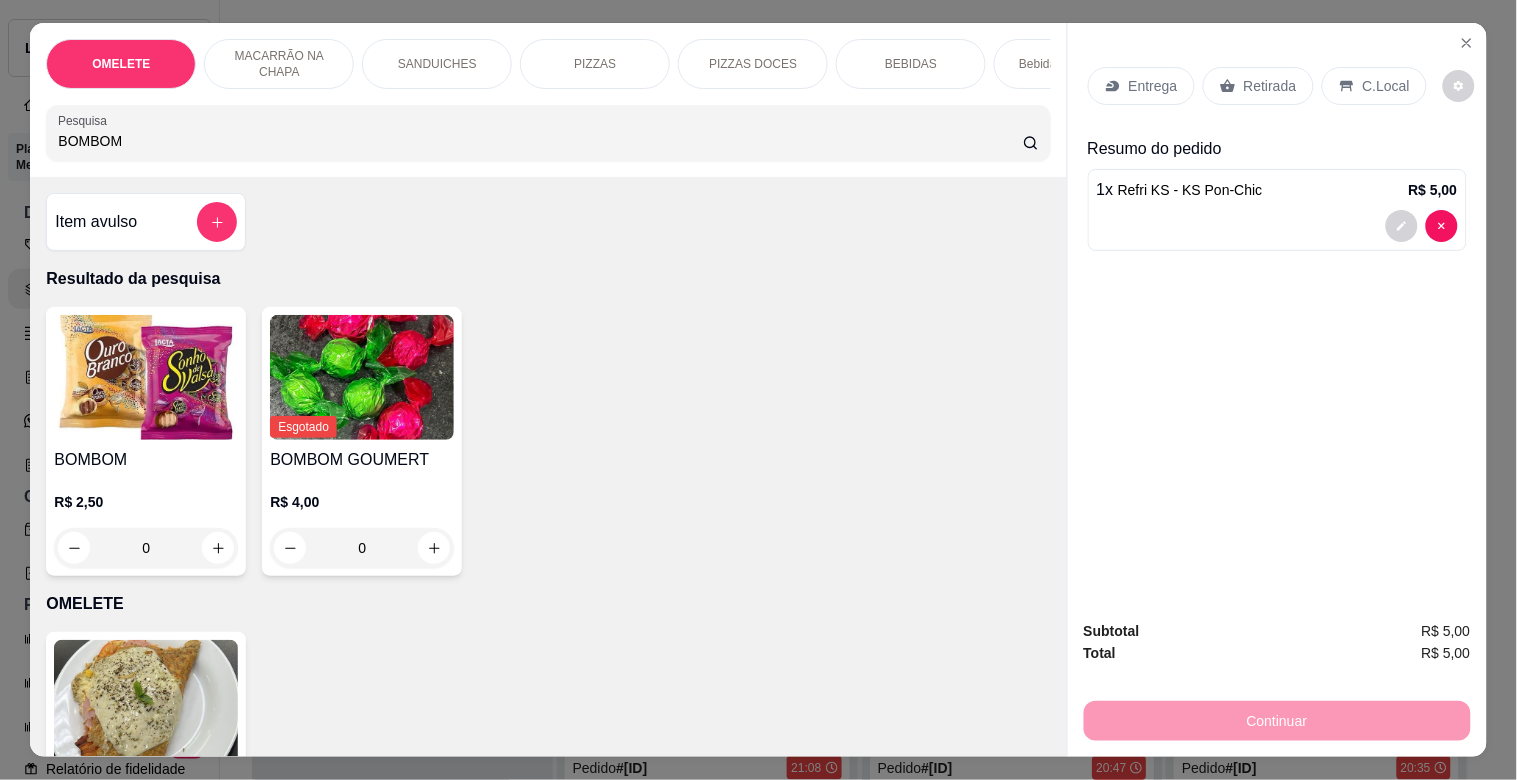 type on "BOMBOM" 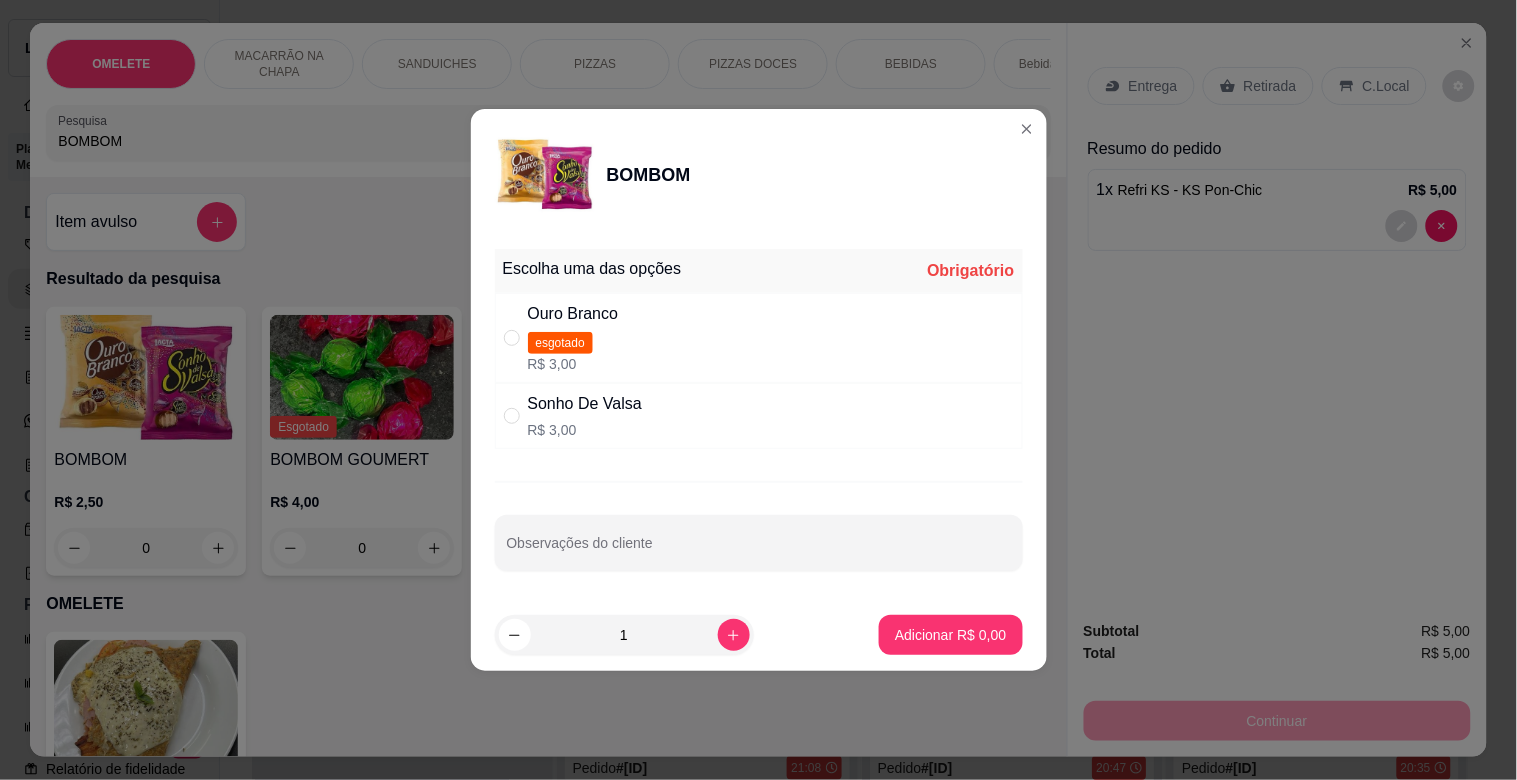 drag, startPoint x: 602, startPoint y: 424, endPoint x: 766, endPoint y: 473, distance: 171.16367 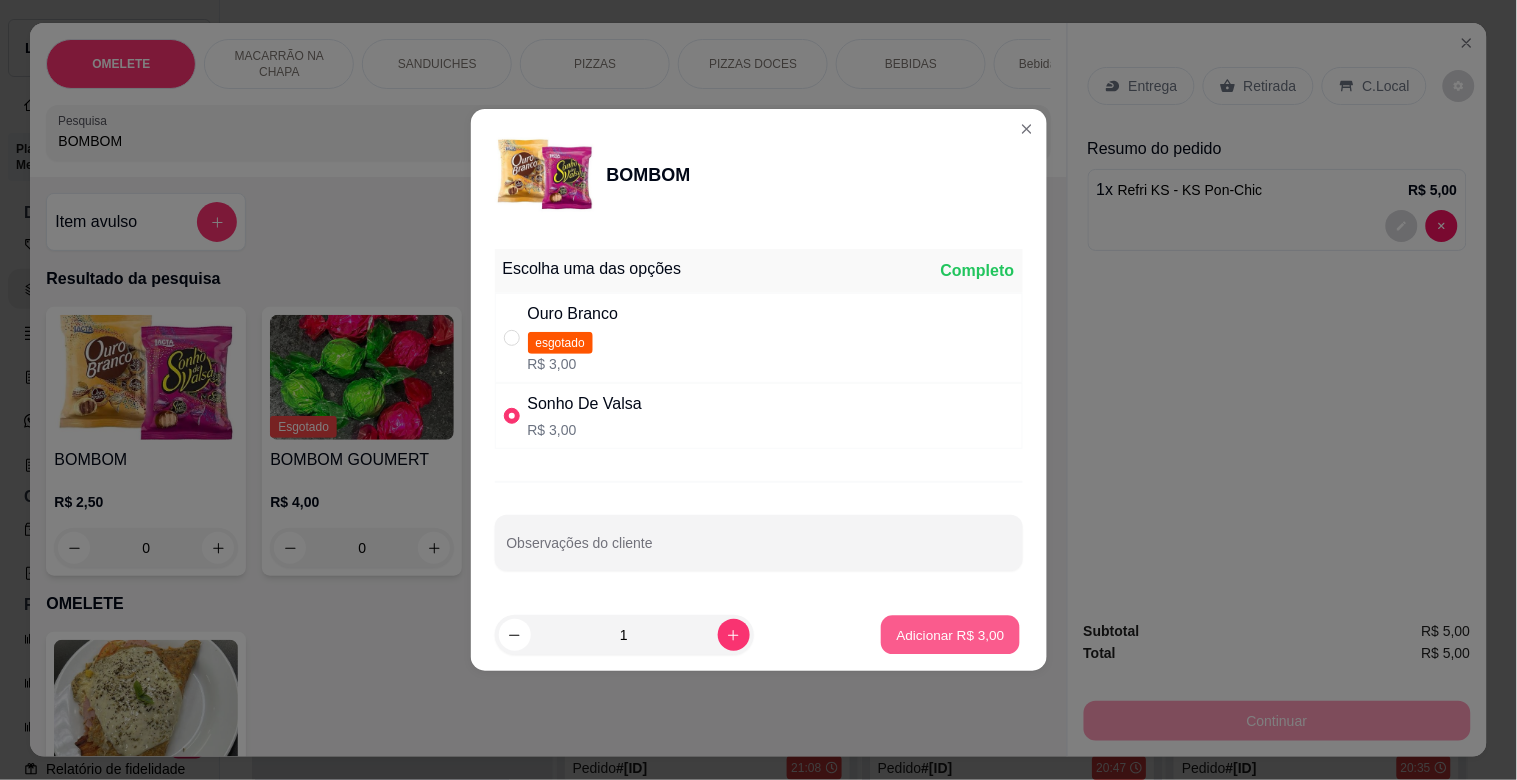 click on "Adicionar   R$ 3,00" at bounding box center (951, 634) 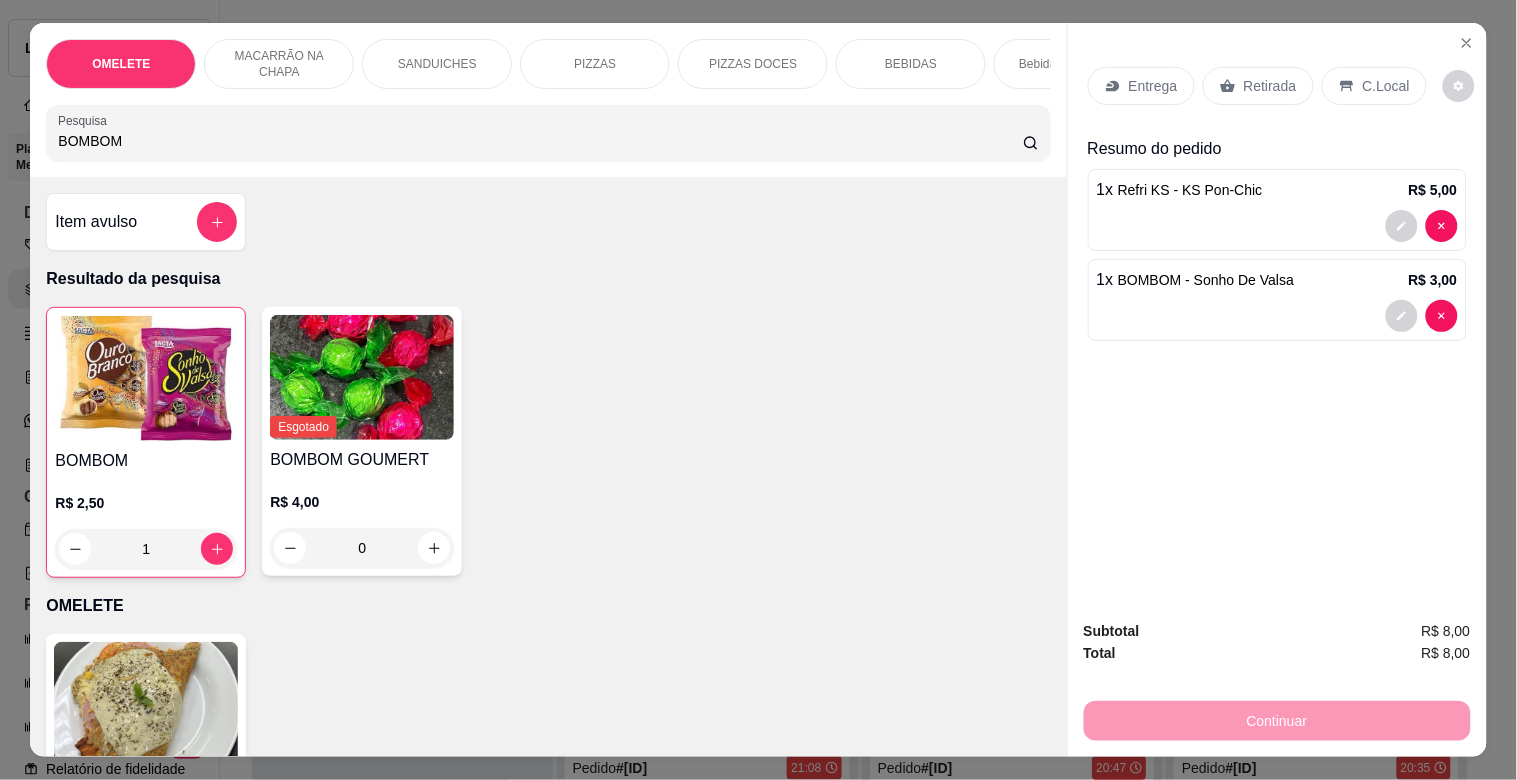 drag, startPoint x: 127, startPoint y: 152, endPoint x: 0, endPoint y: 151, distance: 127.00394 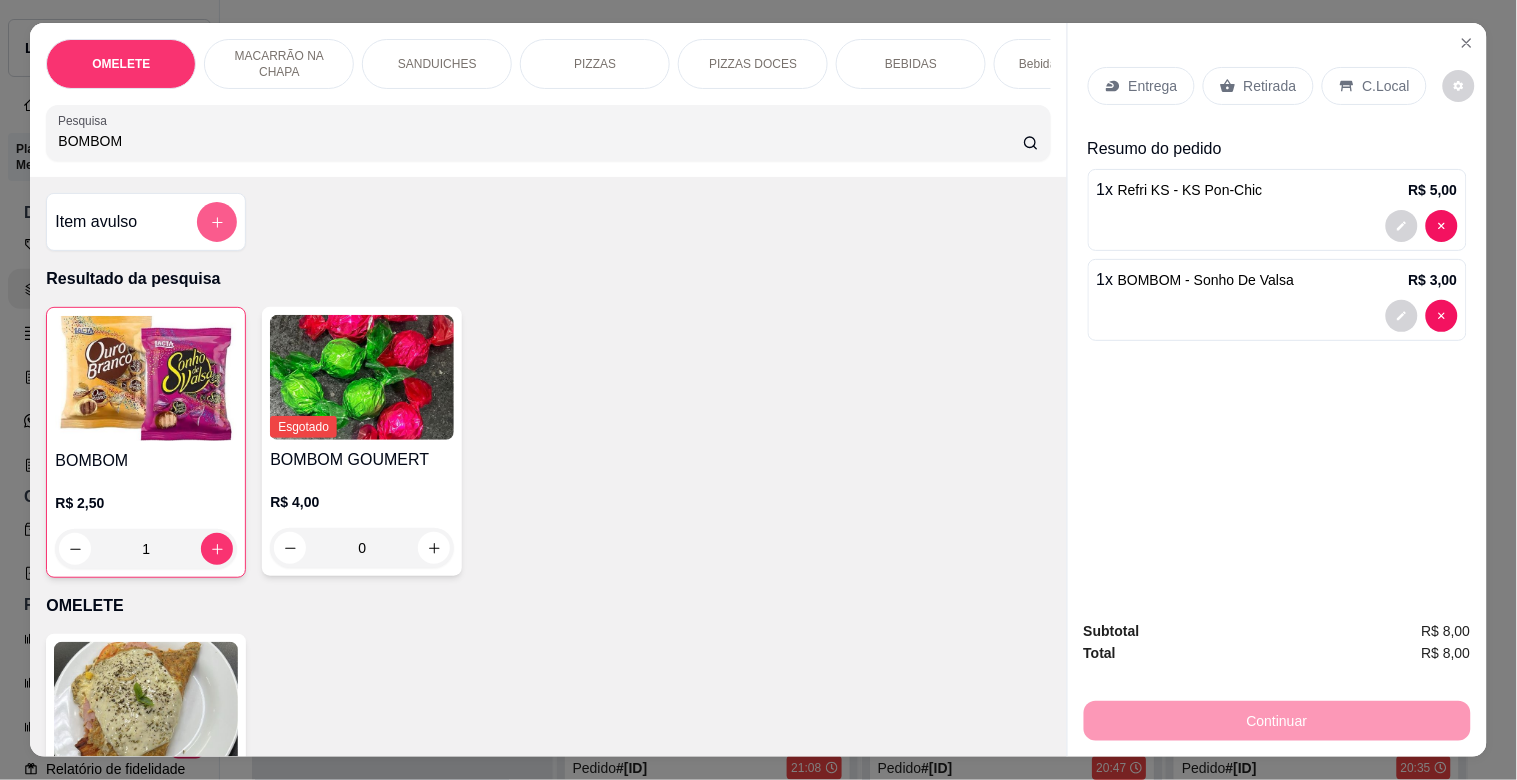 click 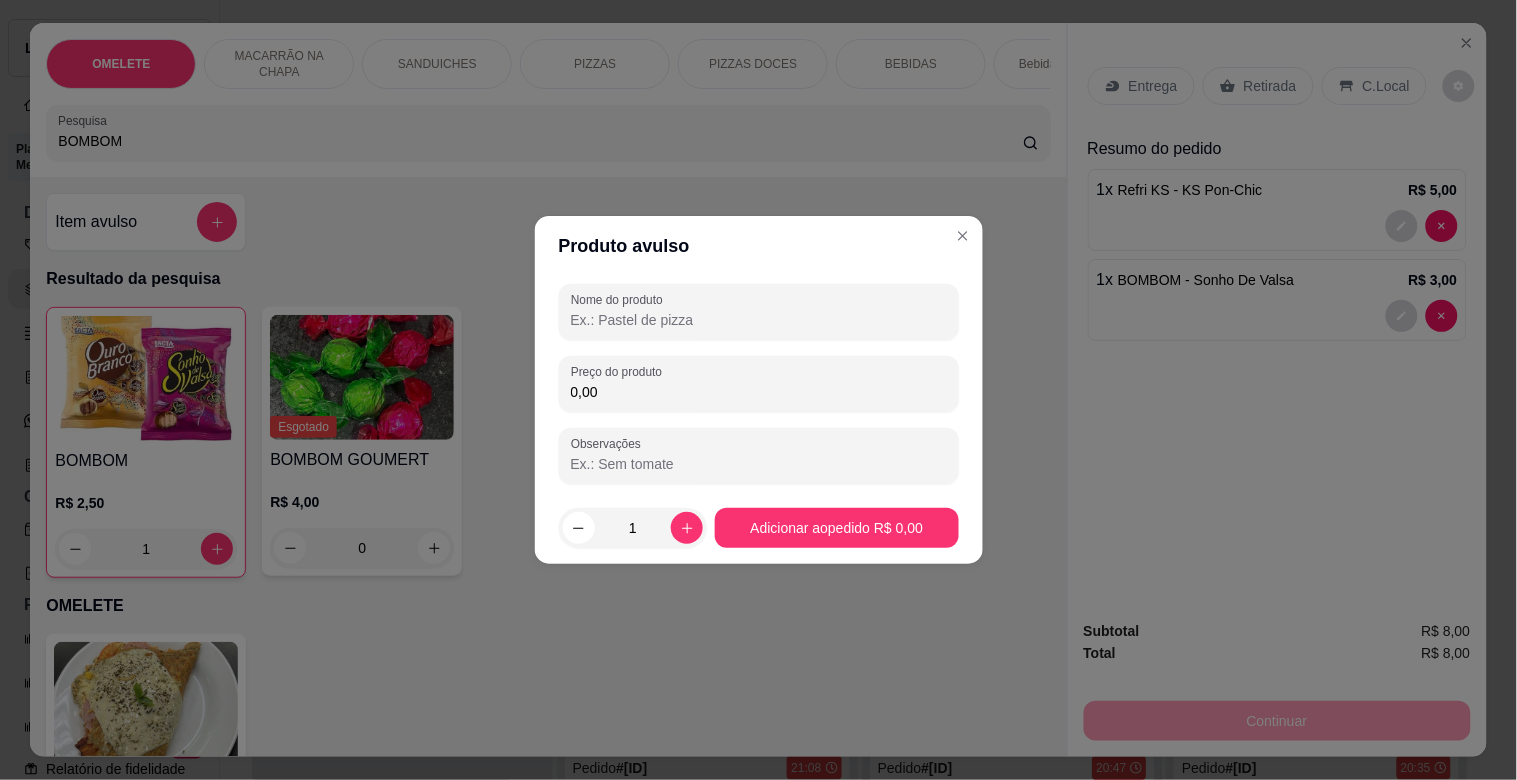 click on "Nome do produto" at bounding box center [759, 320] 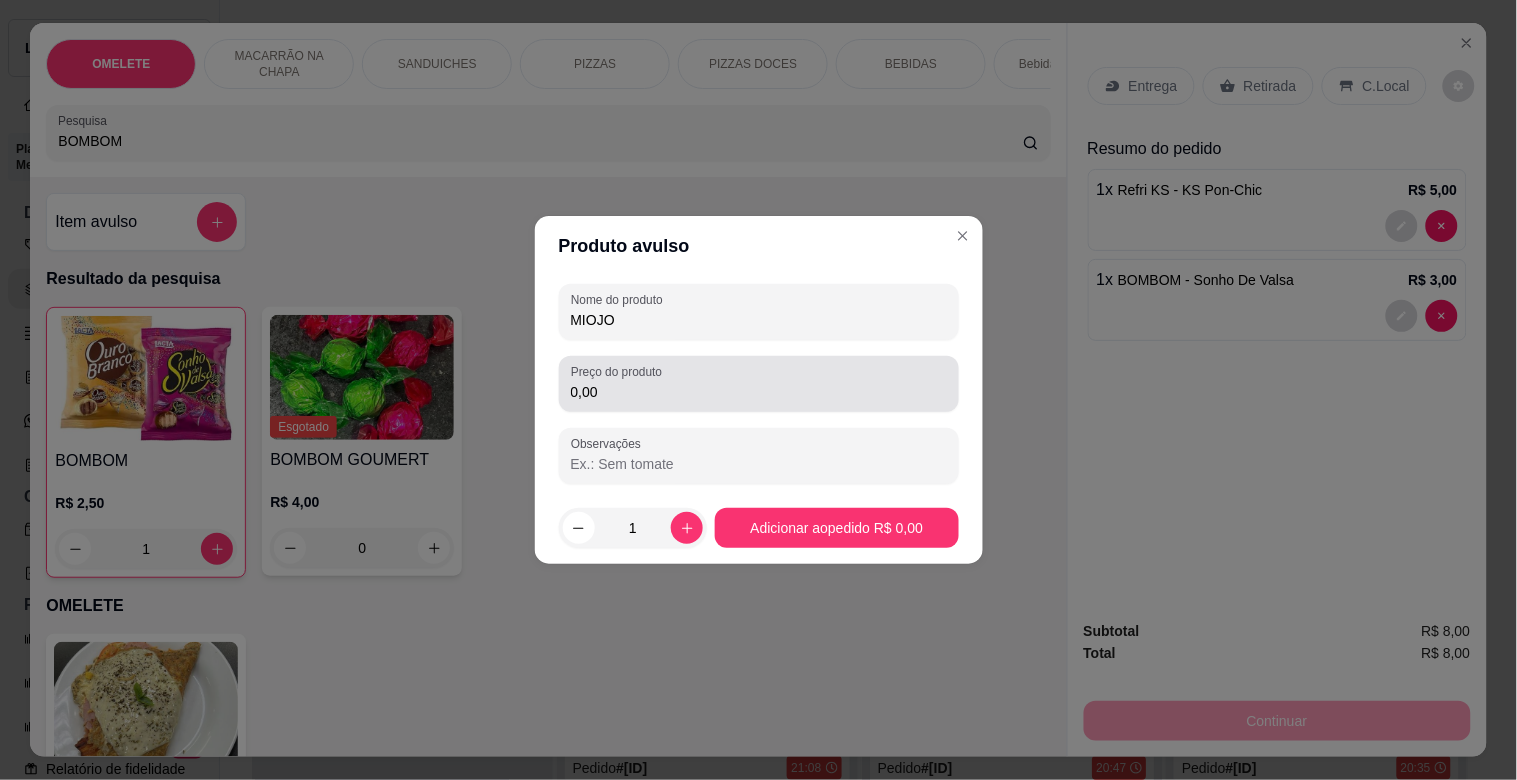 type on "MIOJO" 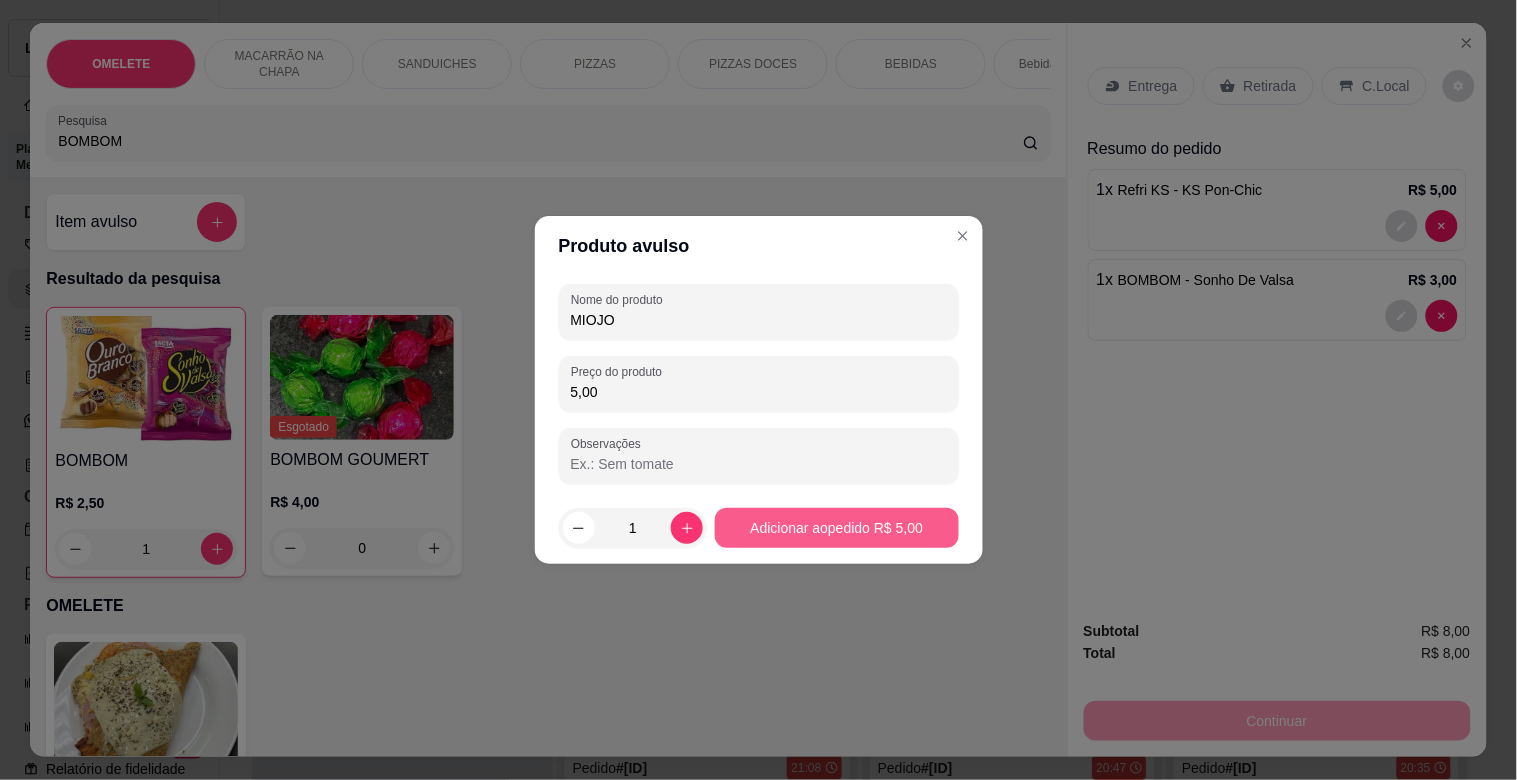 type on "5,00" 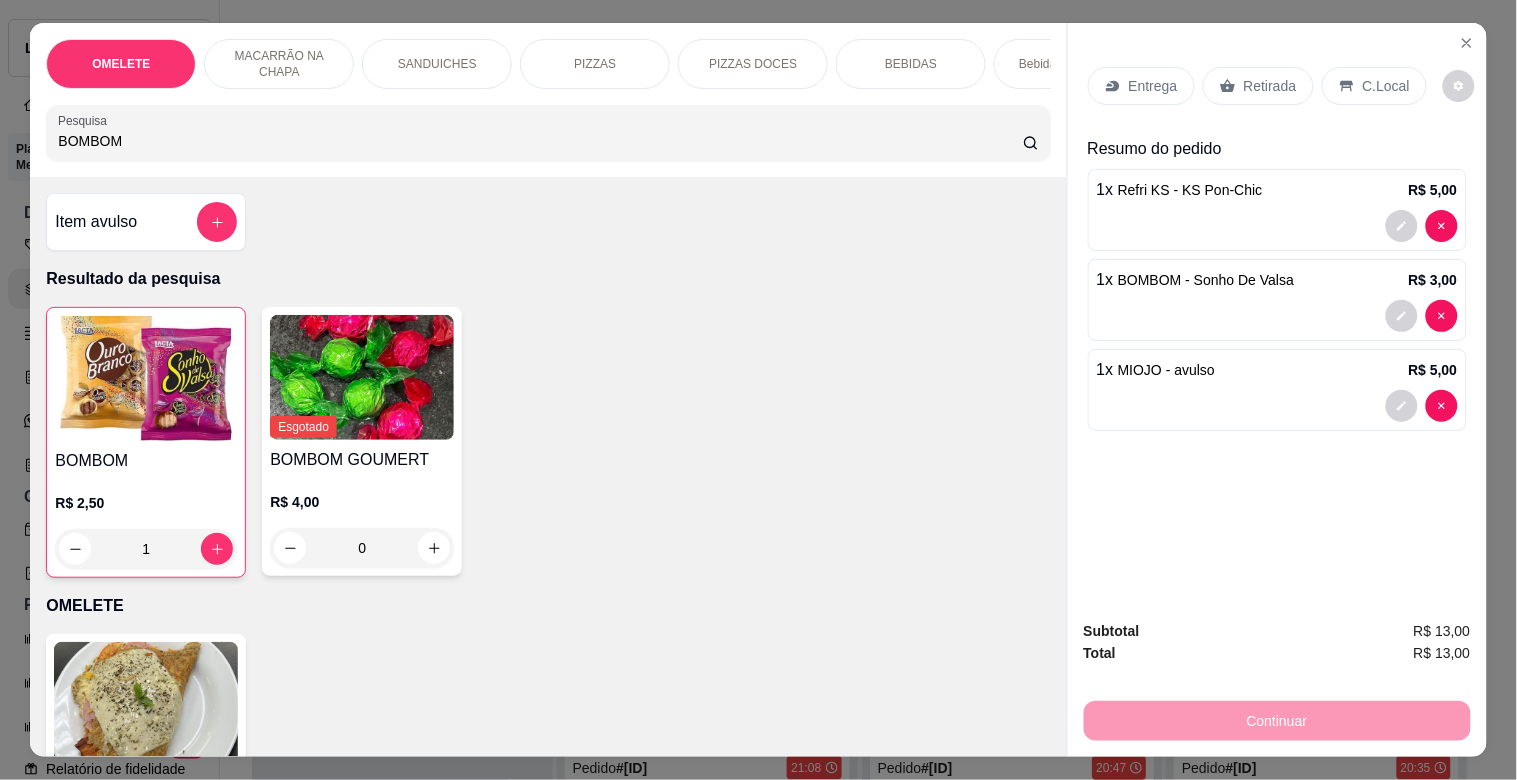 click on "Retirada" at bounding box center (1270, 86) 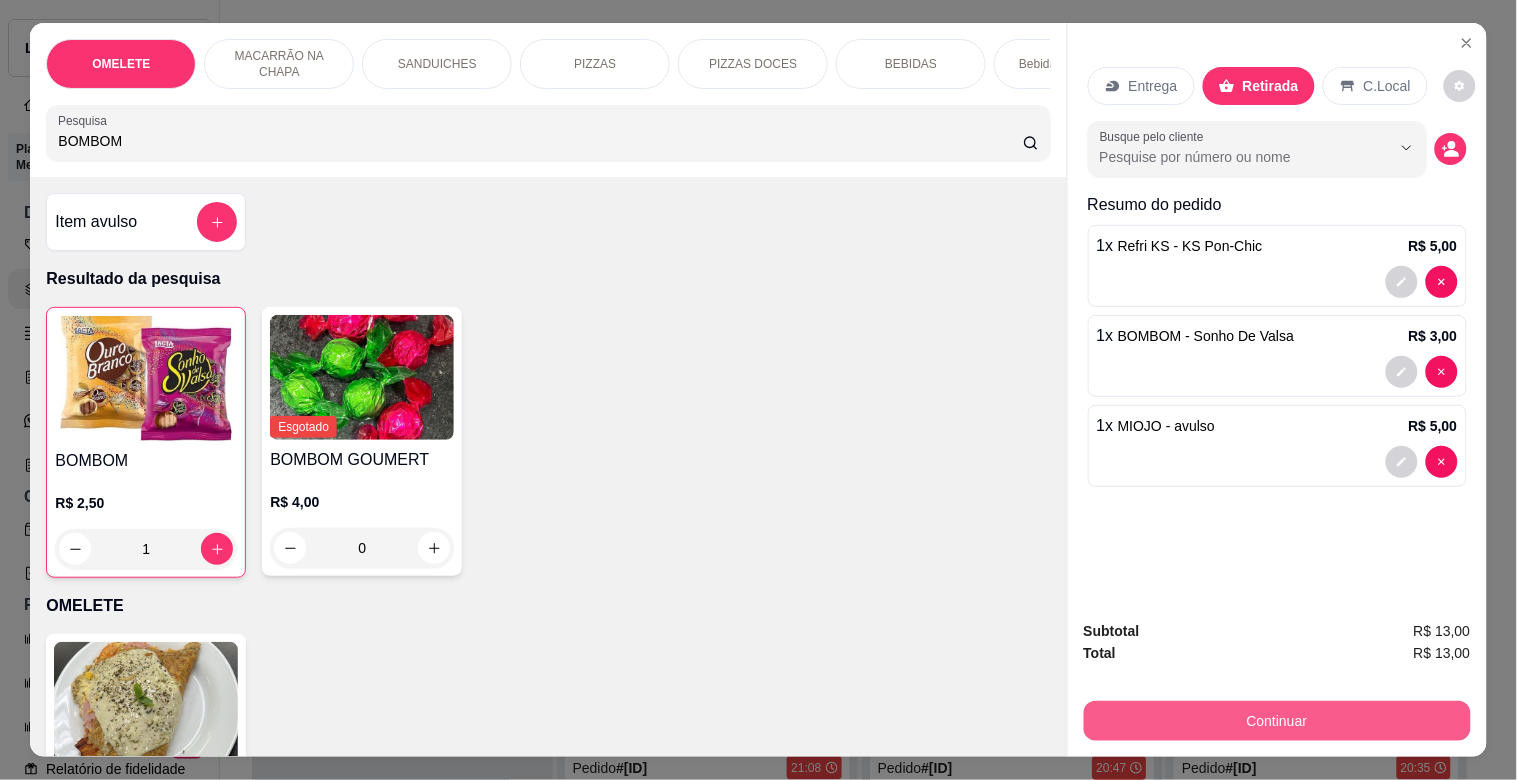 click on "Continuar" at bounding box center (1277, 721) 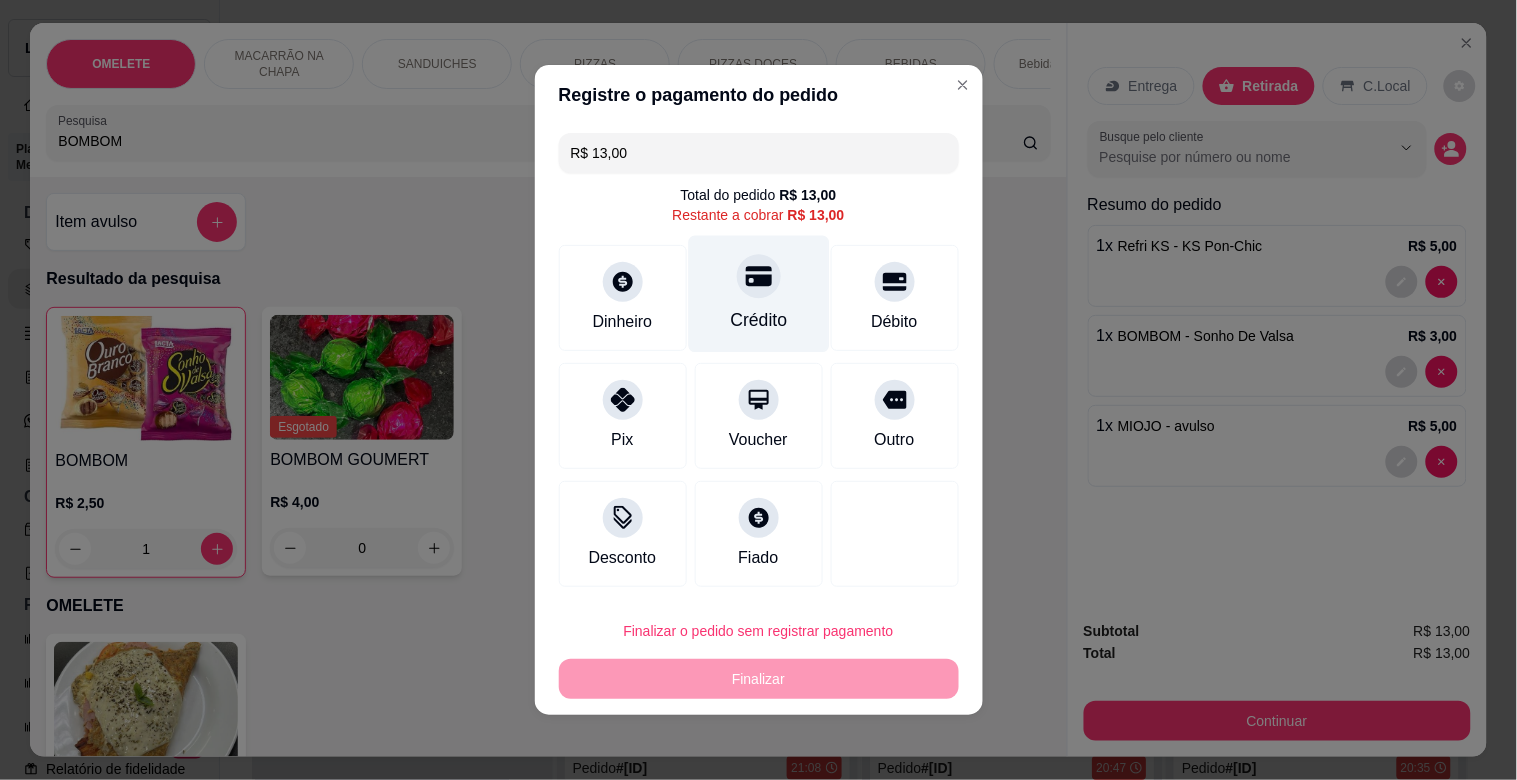 click on "Crédito" at bounding box center [758, 294] 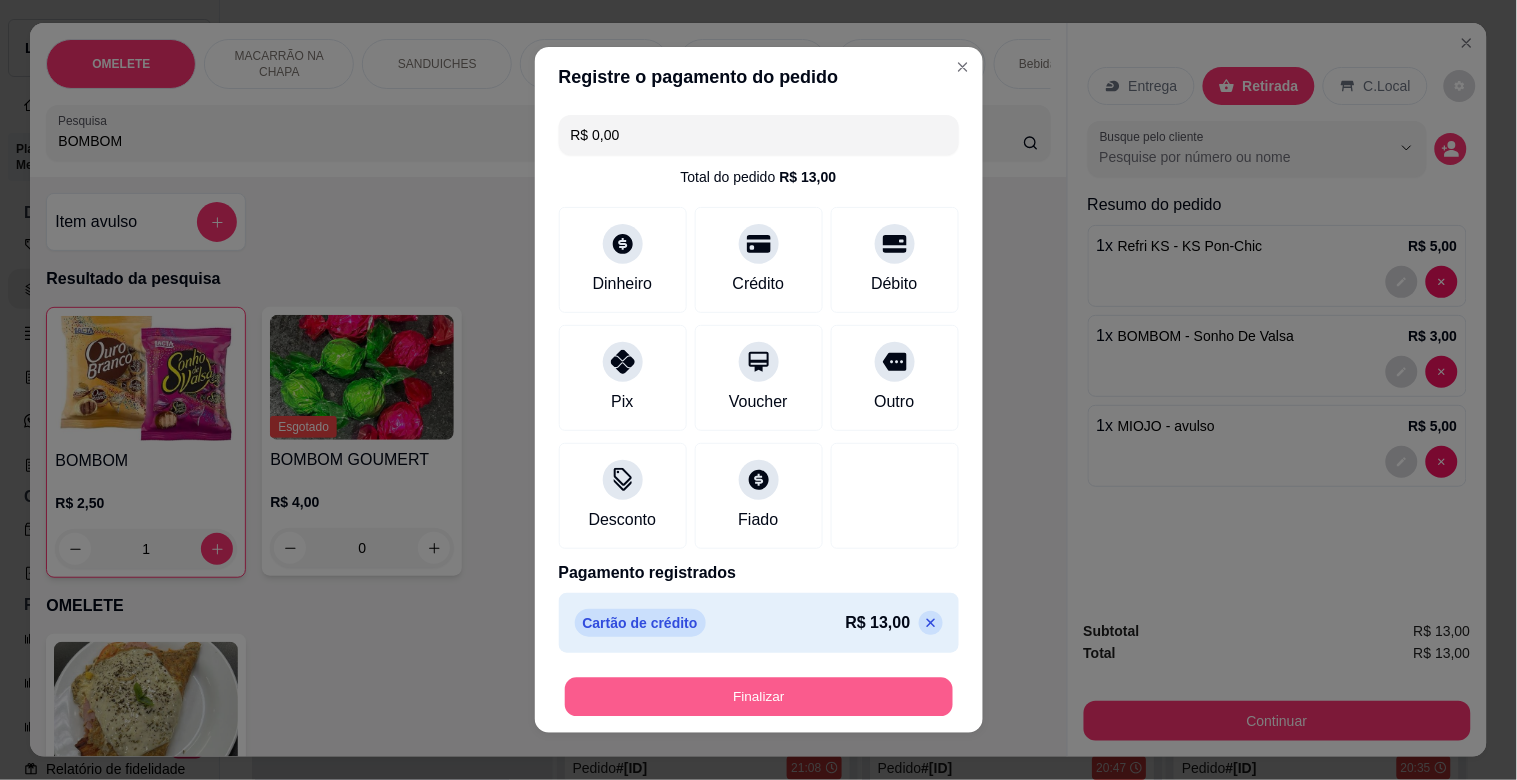 click on "Finalizar" at bounding box center [759, 697] 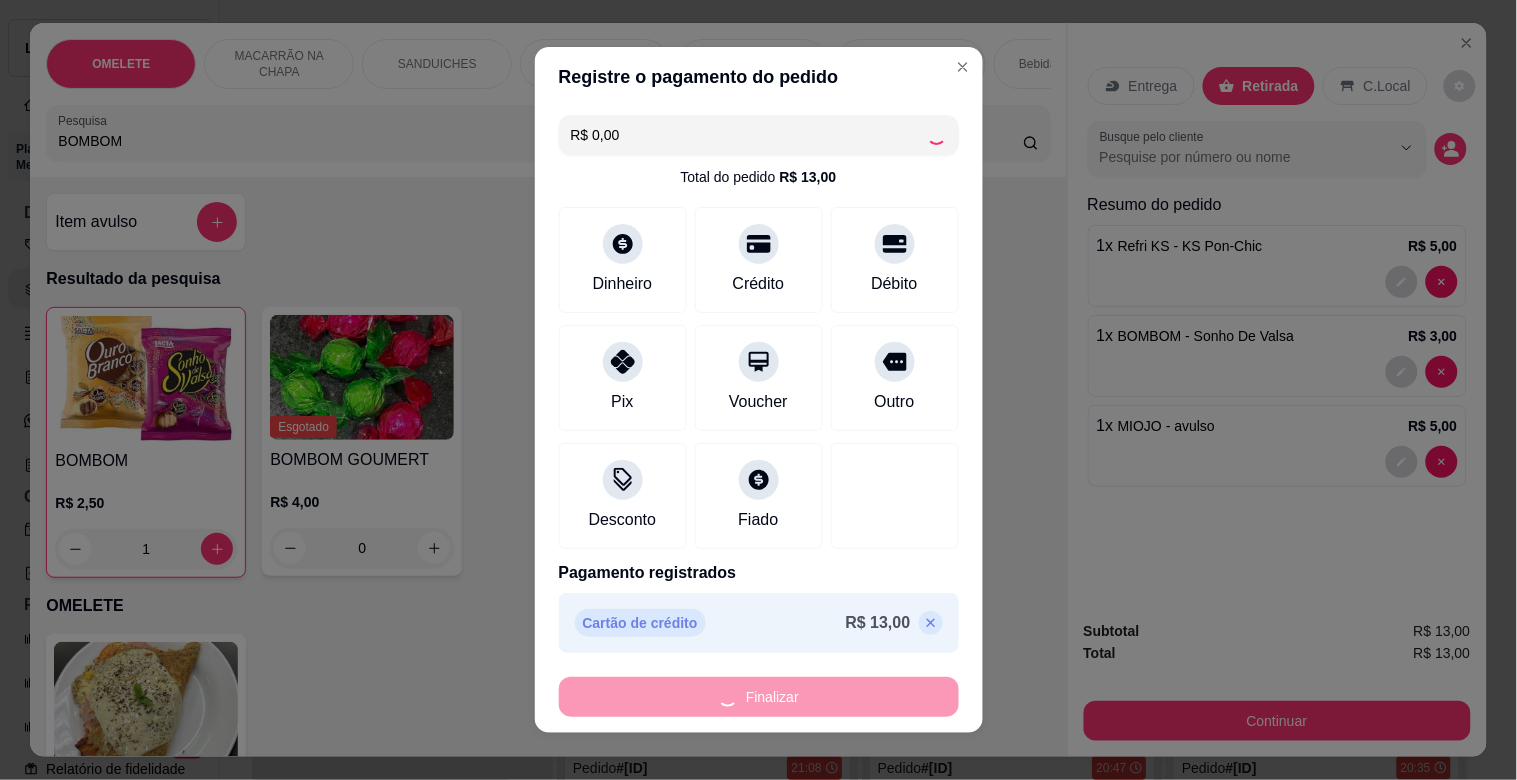 type on "0" 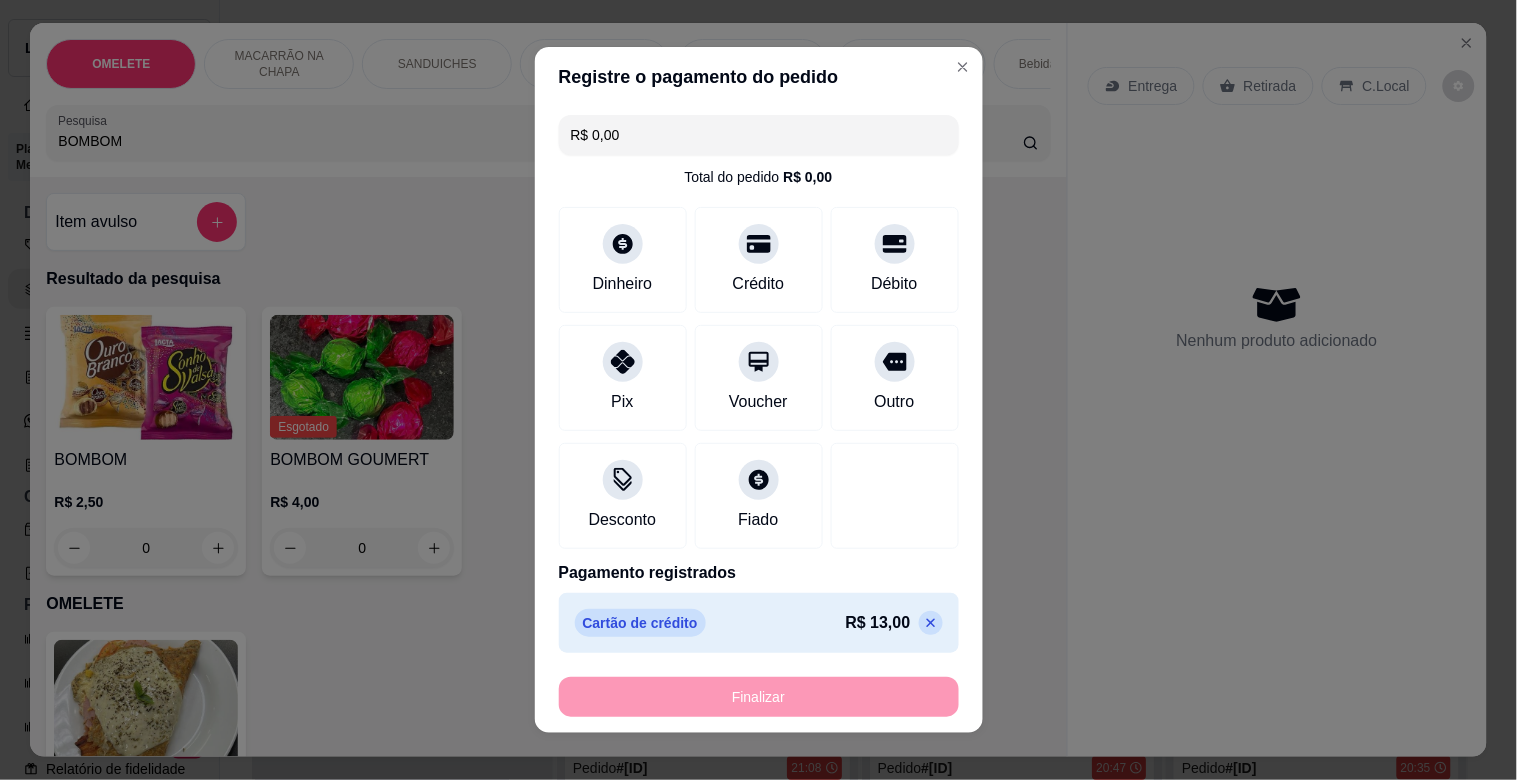 type on "-R$ 13,00" 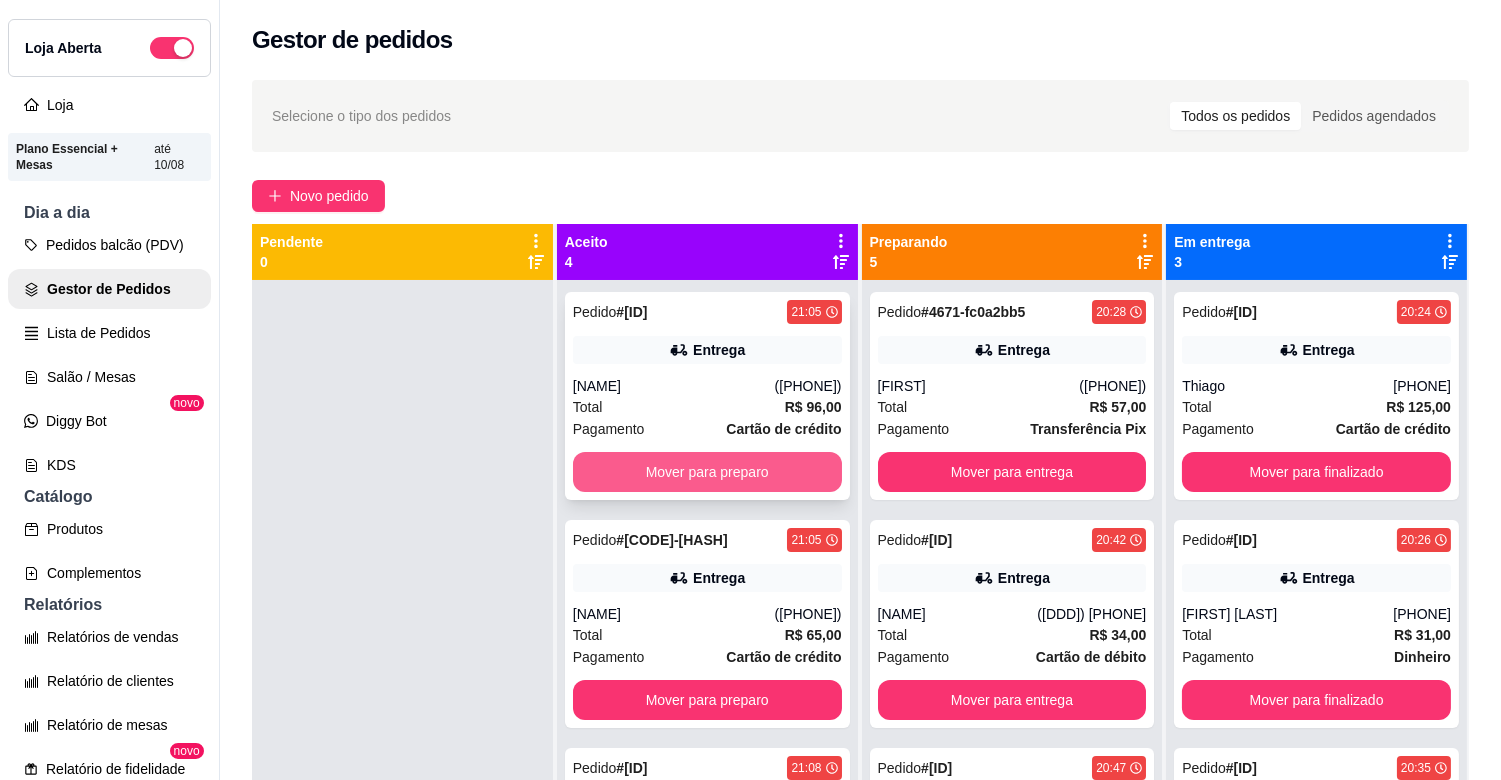 click on "Mover para preparo" at bounding box center [707, 472] 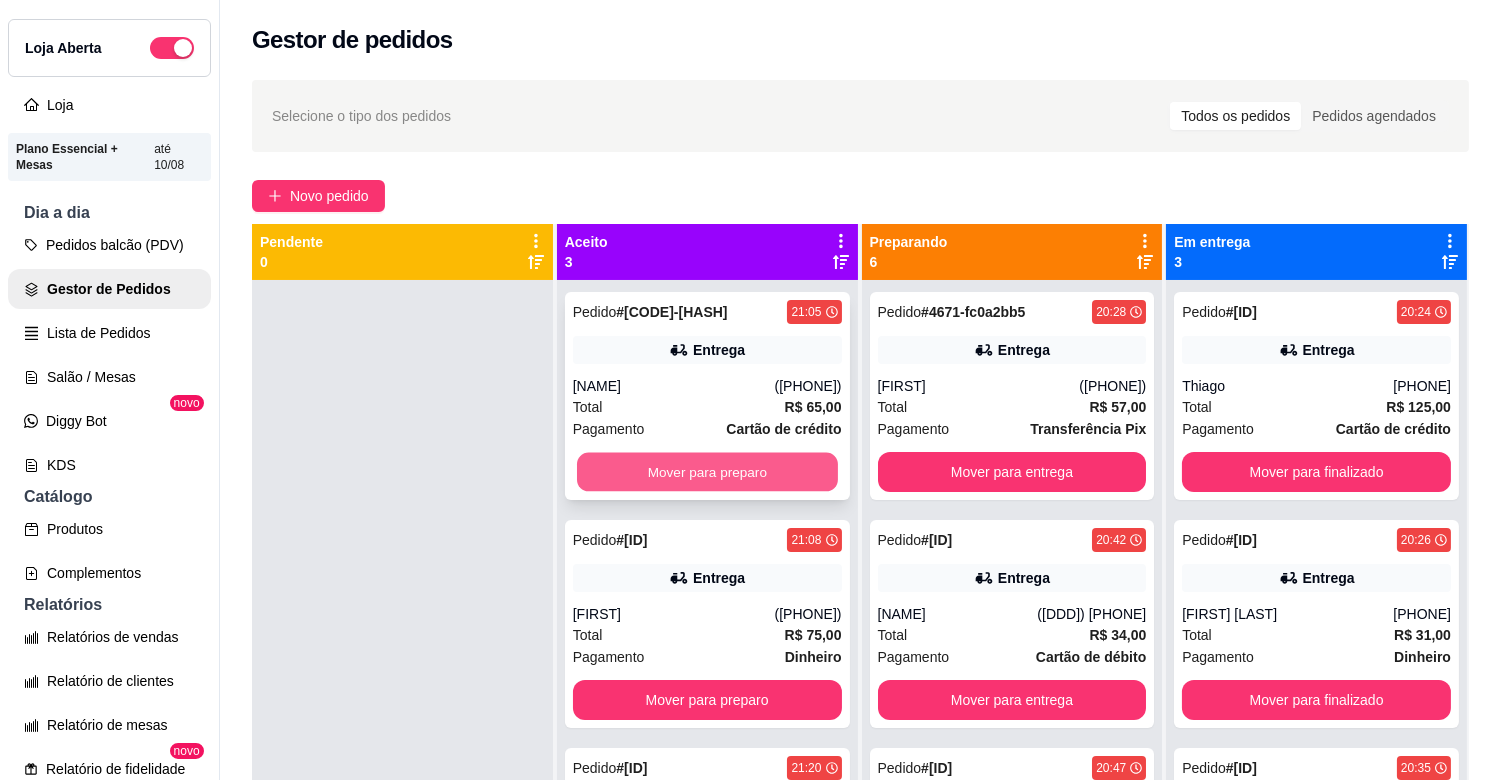 click on "Mover para preparo" at bounding box center [707, 472] 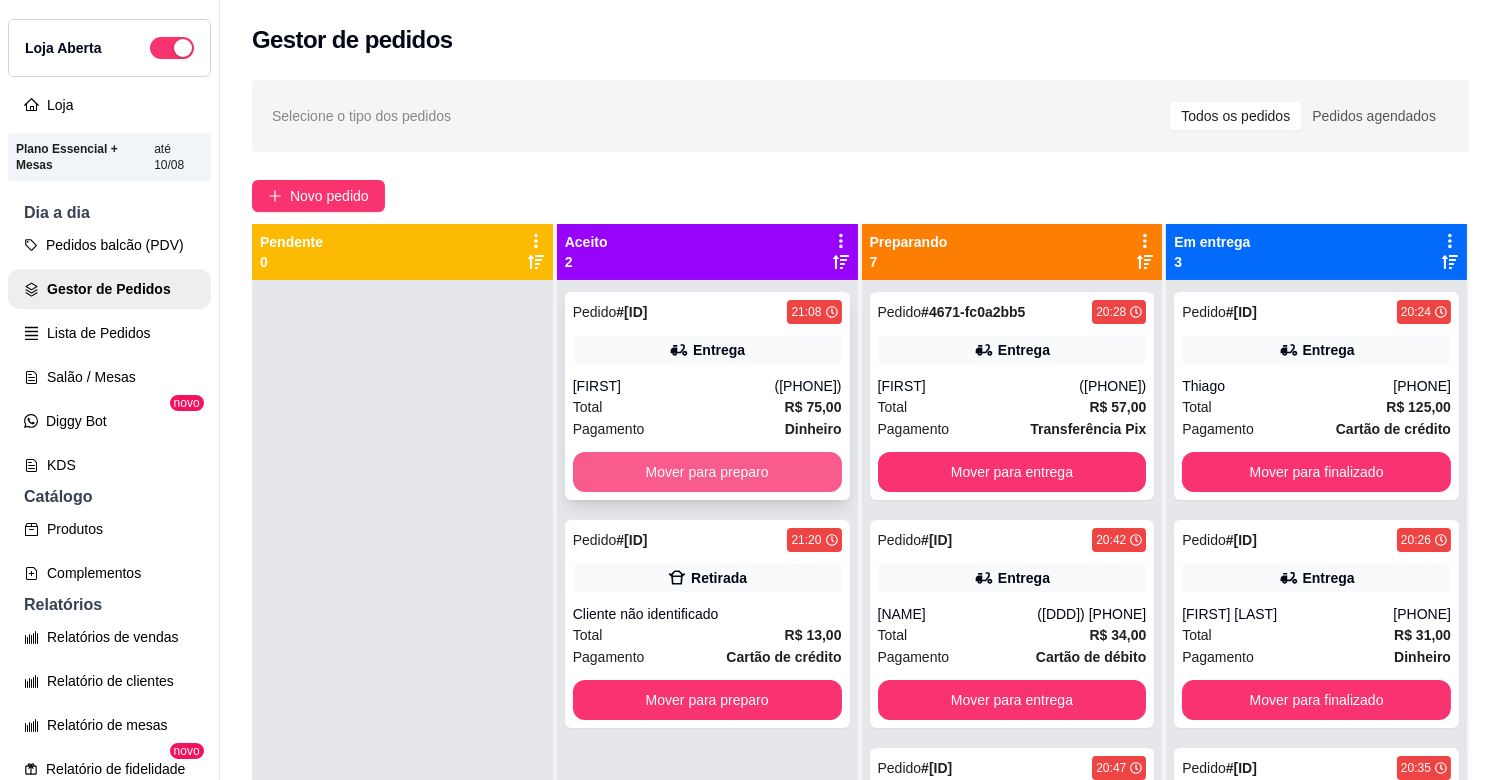 click on "Mover para preparo" at bounding box center [707, 472] 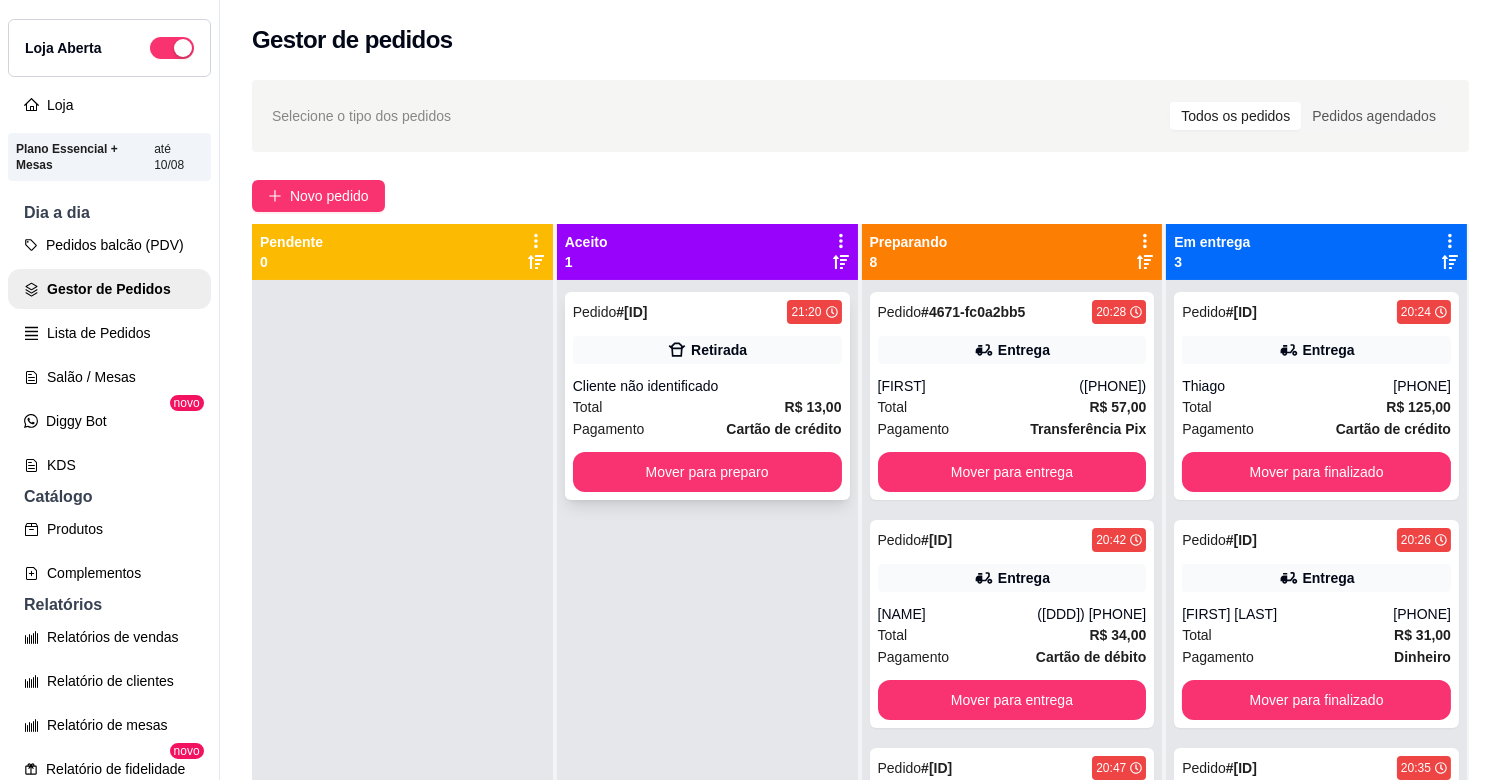 click on "Total R$ 13,00" at bounding box center (707, 407) 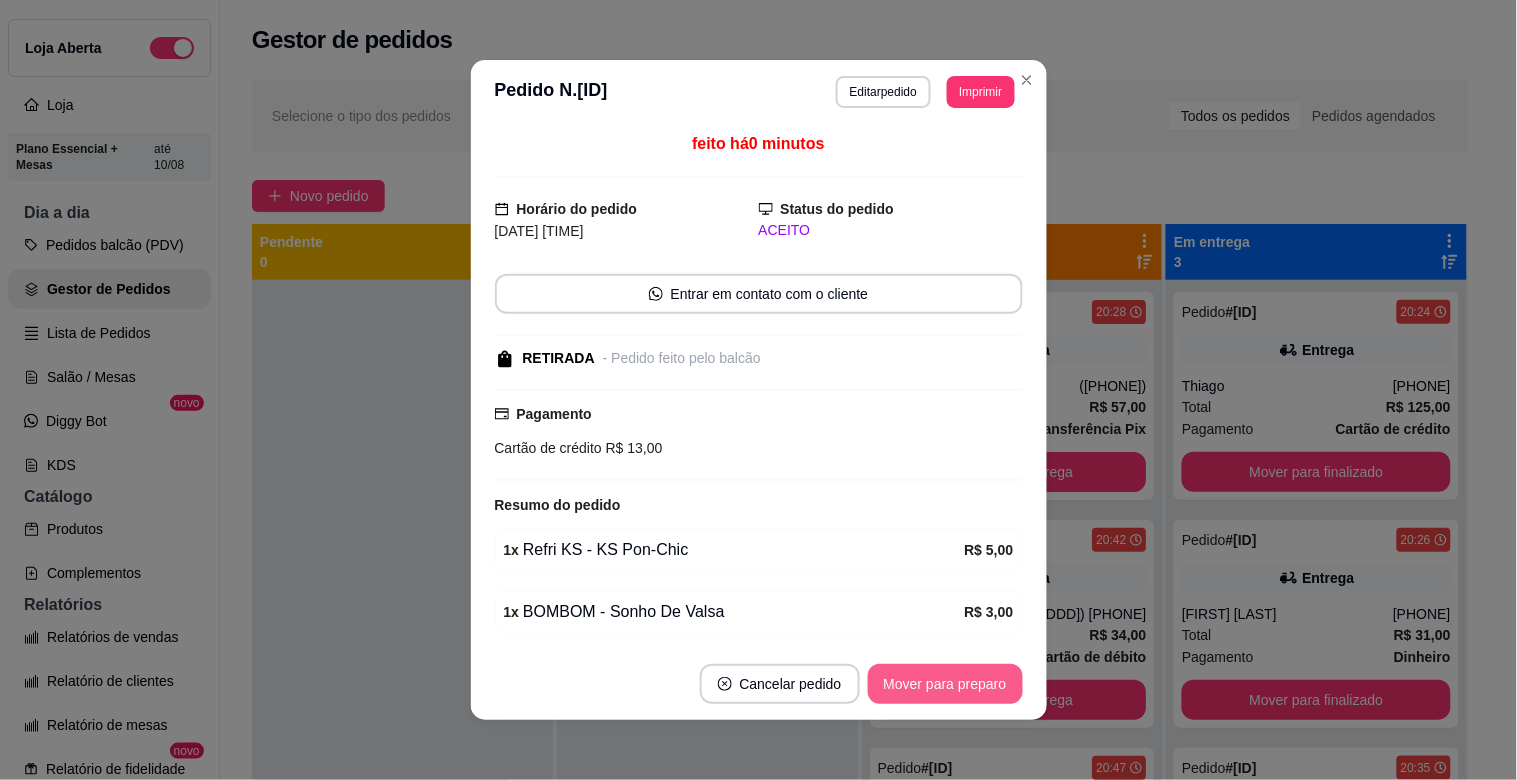 click on "Mover para preparo" at bounding box center [945, 684] 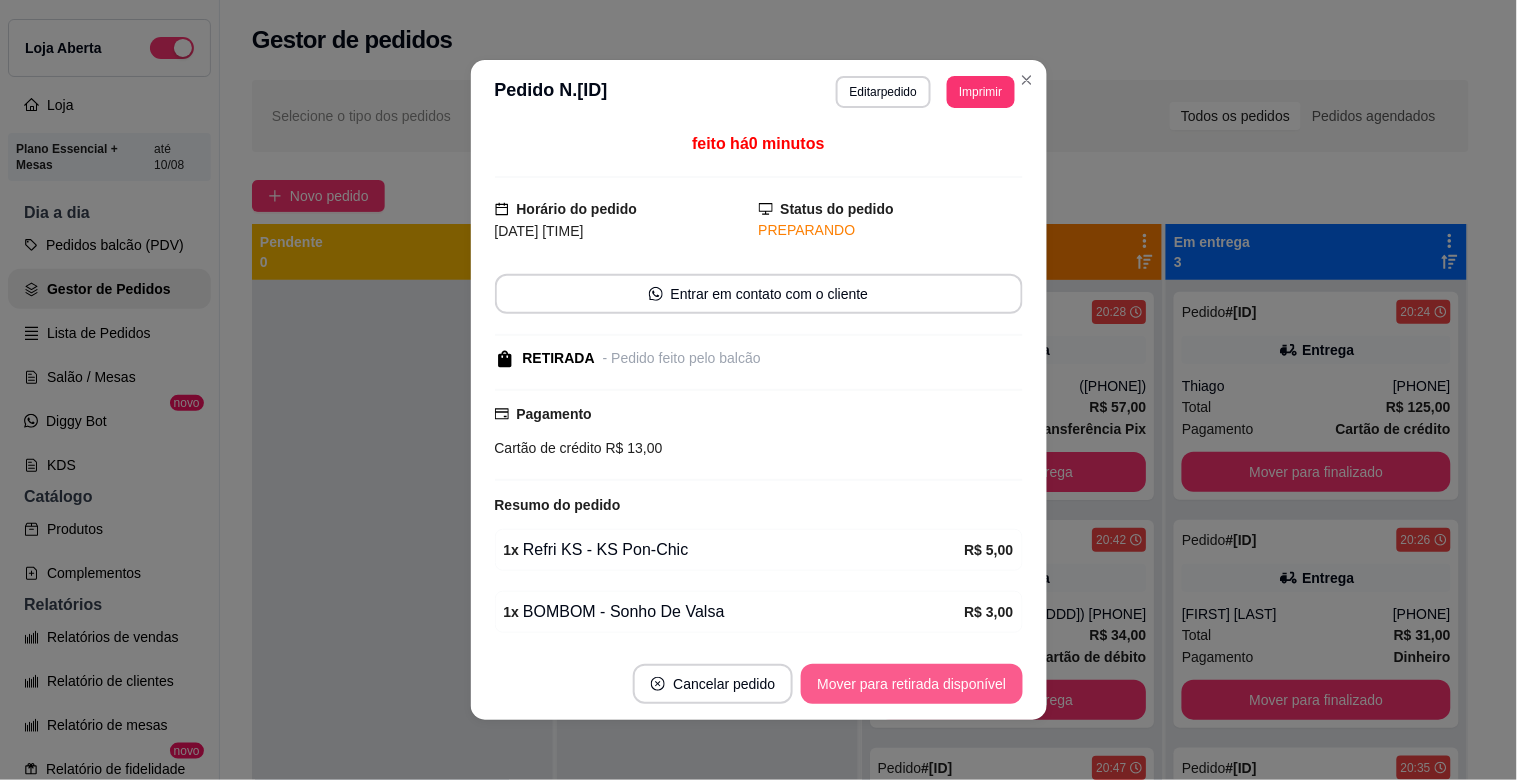 click on "Mover para retirada disponível" at bounding box center [911, 684] 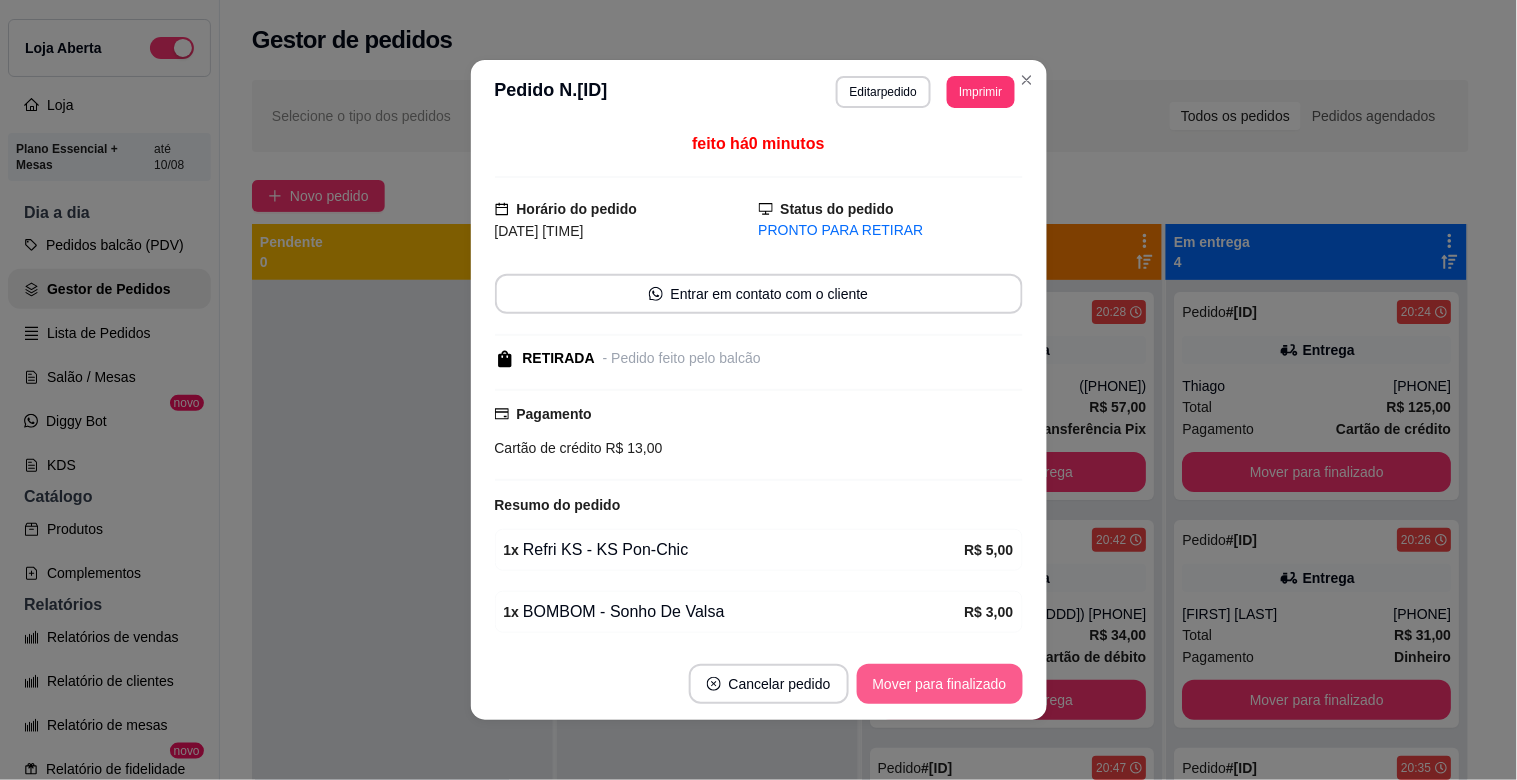 click on "Mover para finalizado" at bounding box center (940, 684) 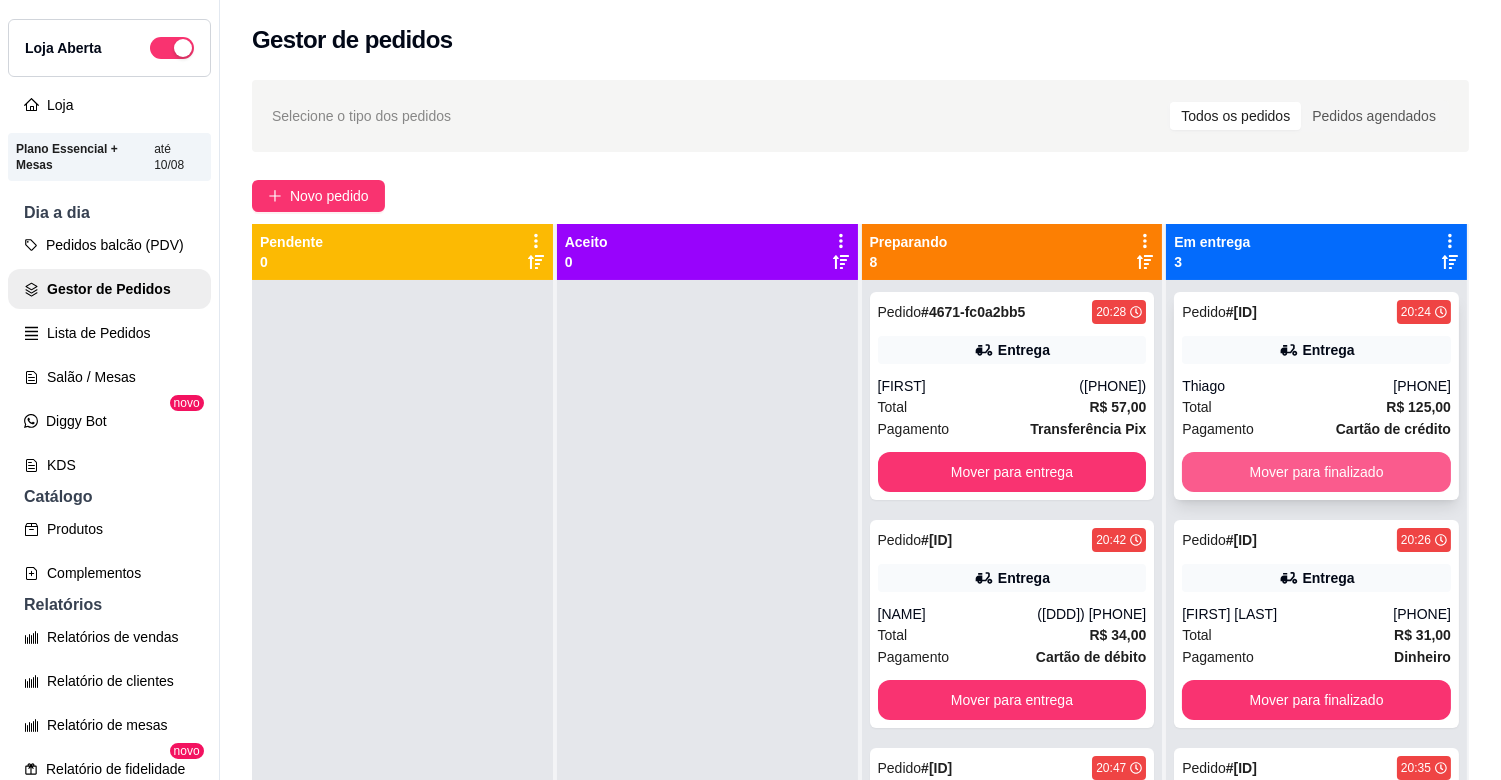 click on "Mover para finalizado" at bounding box center (1316, 472) 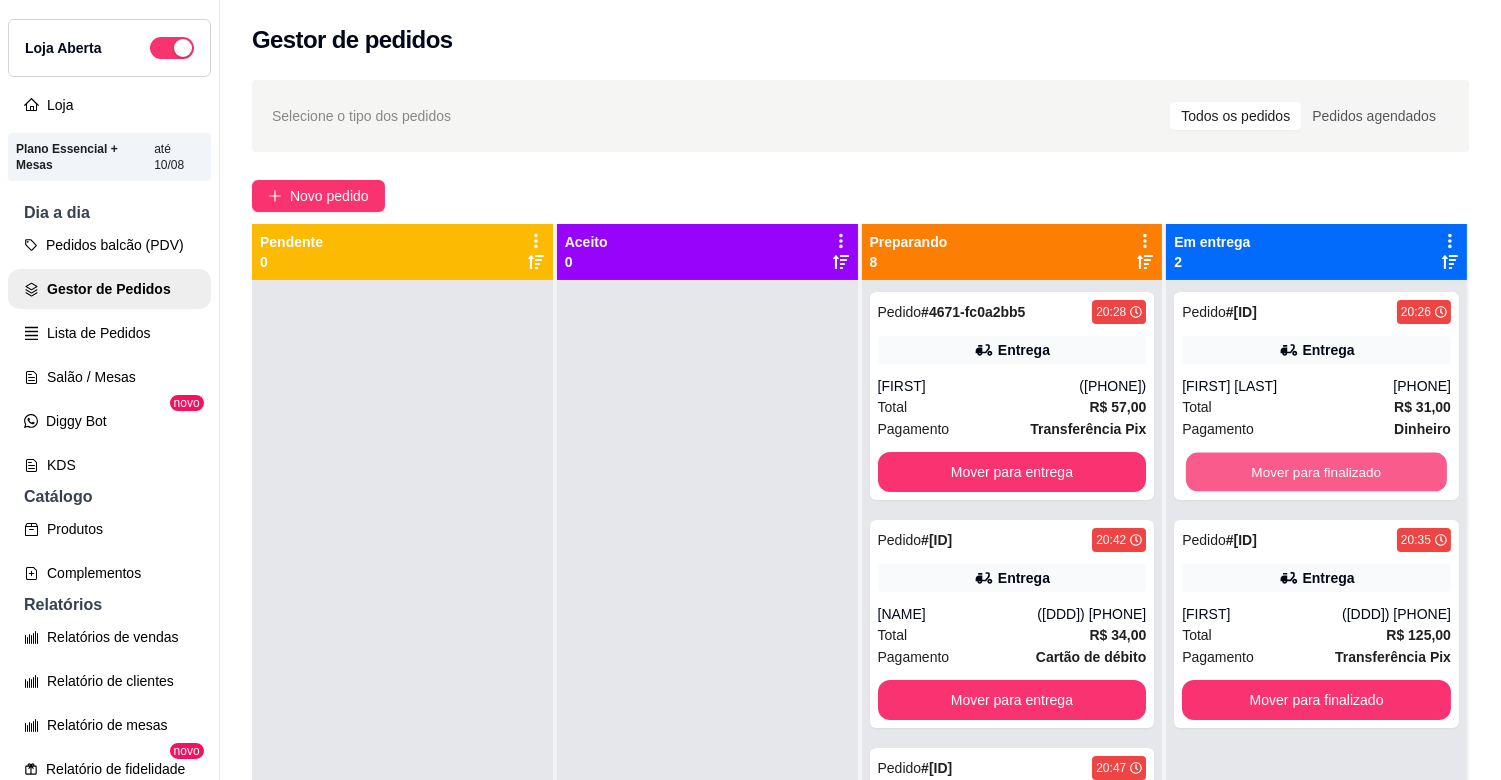 click on "Mover para finalizado" at bounding box center [1316, 472] 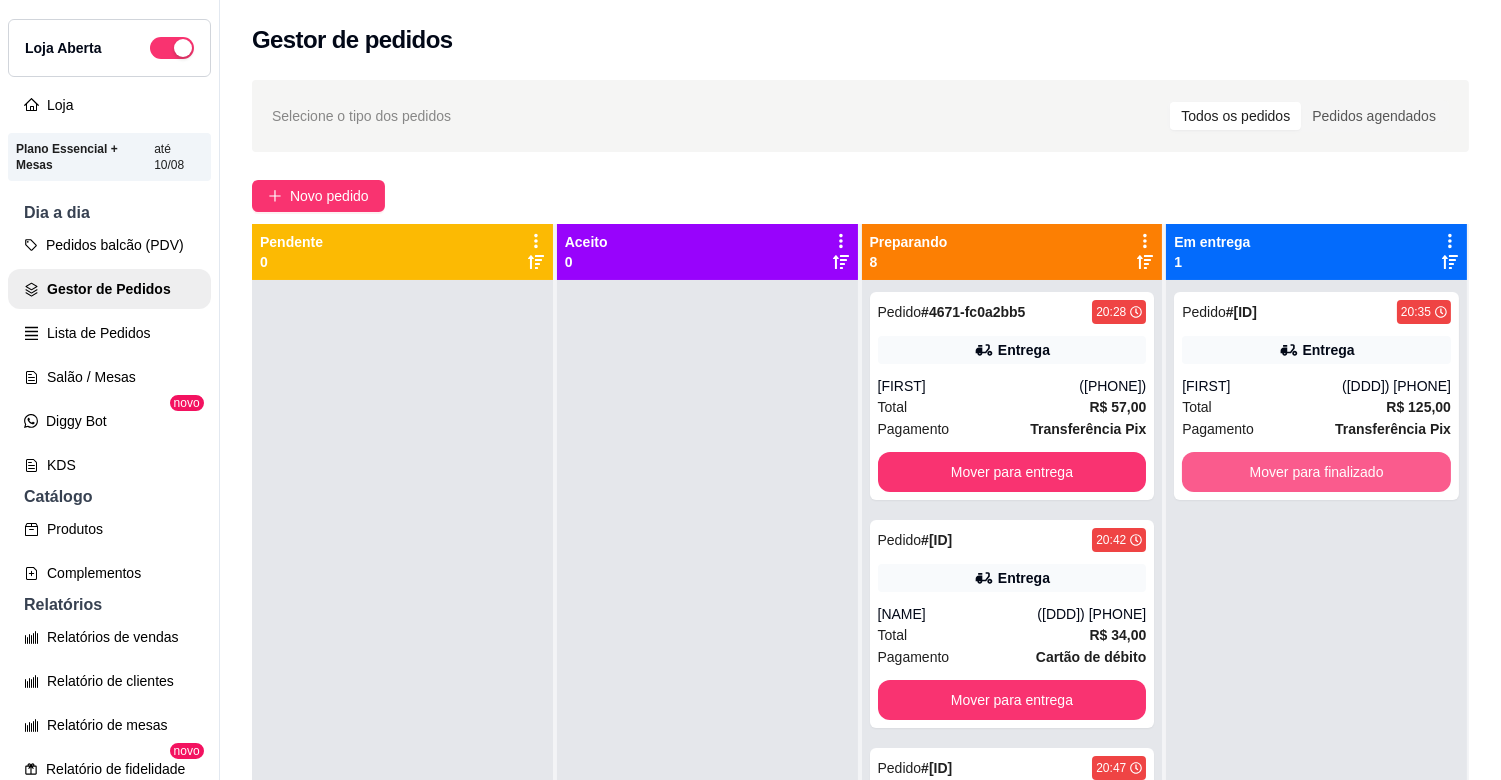 click on "Mover para finalizado" at bounding box center [1316, 472] 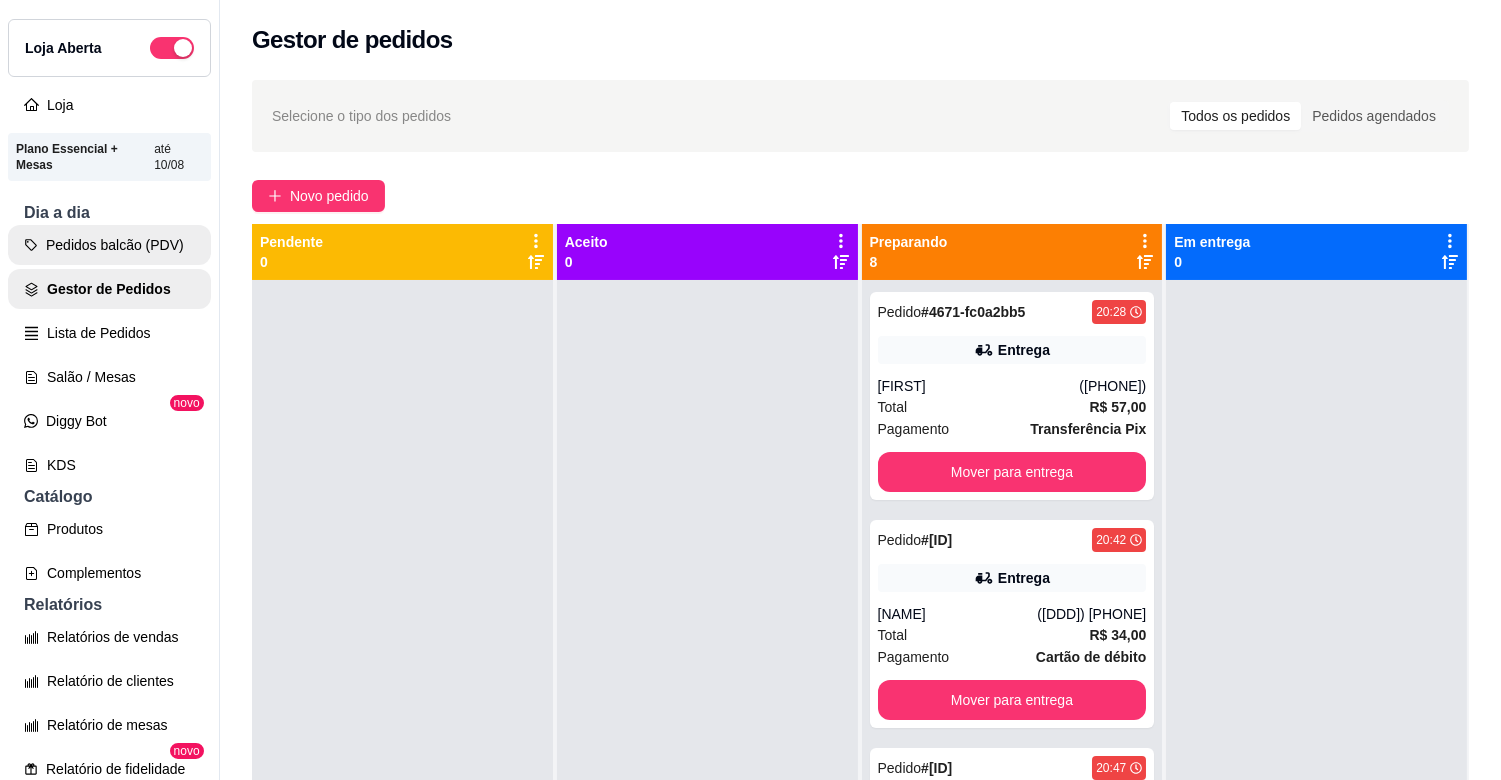 click on "Pedidos balcão (PDV)" at bounding box center [109, 245] 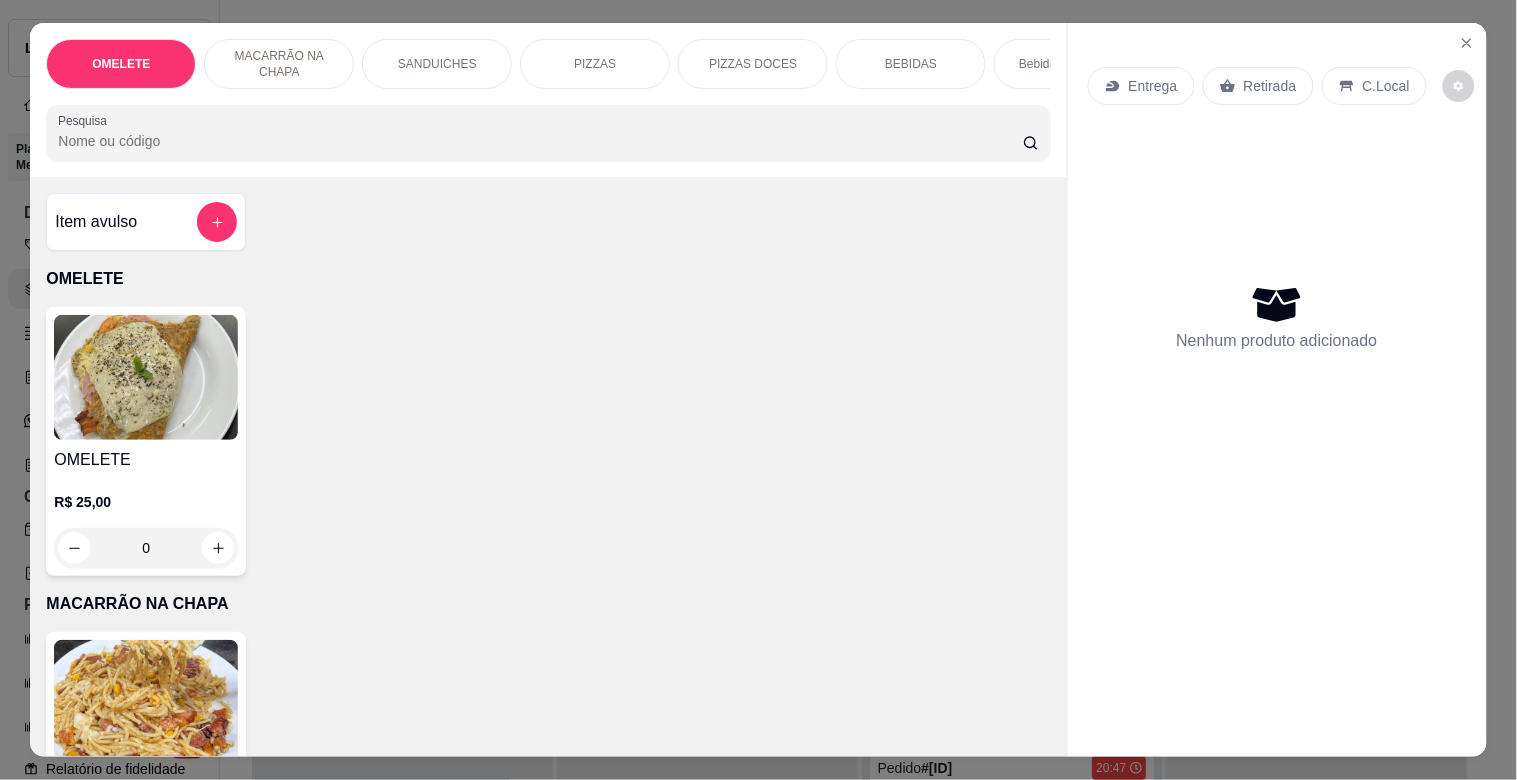 click on "PIZZAS" at bounding box center (595, 64) 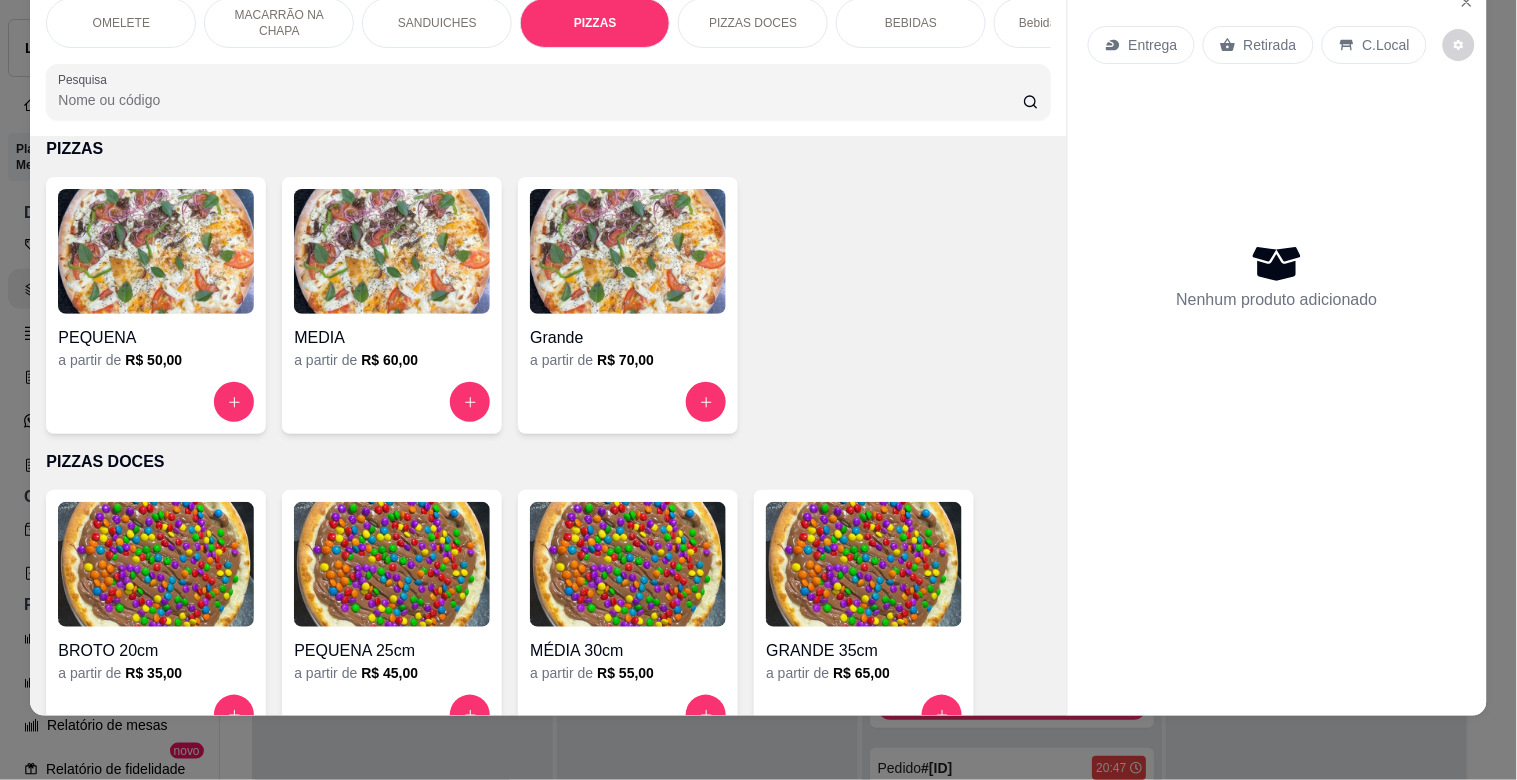 click on "MEDIA" at bounding box center (392, 338) 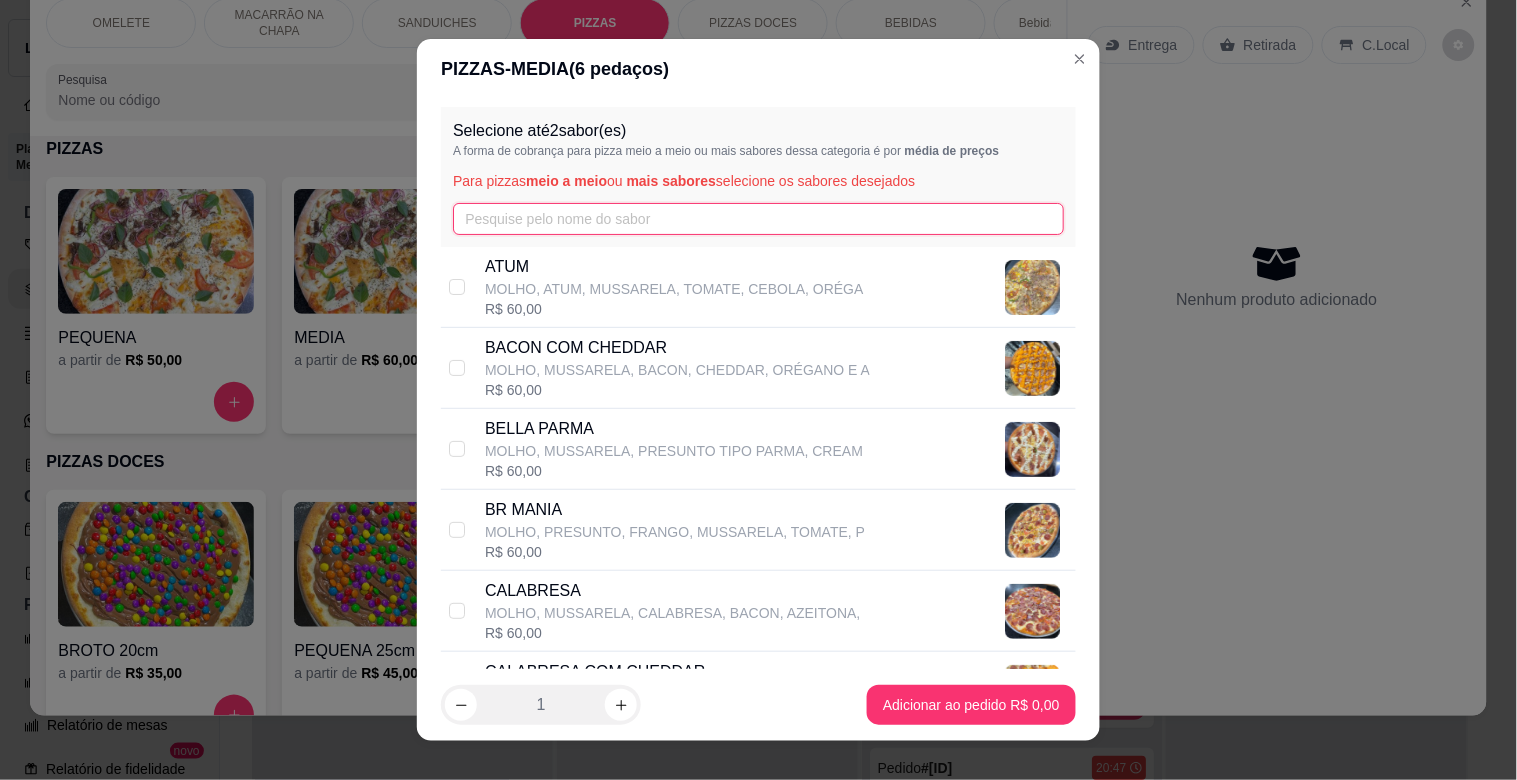 click at bounding box center [758, 219] 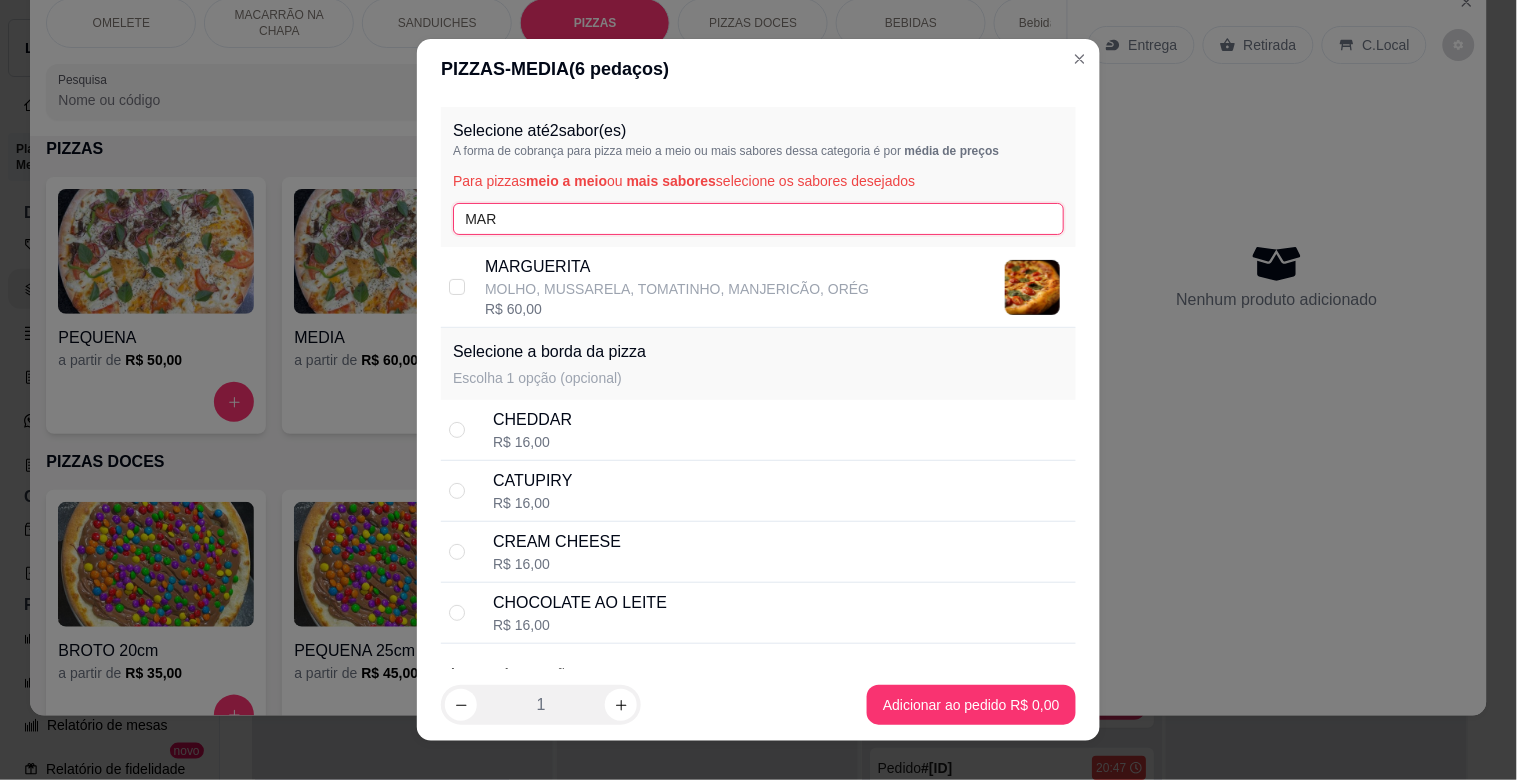 drag, startPoint x: 553, startPoint y: 232, endPoint x: 572, endPoint y: 292, distance: 62.936478 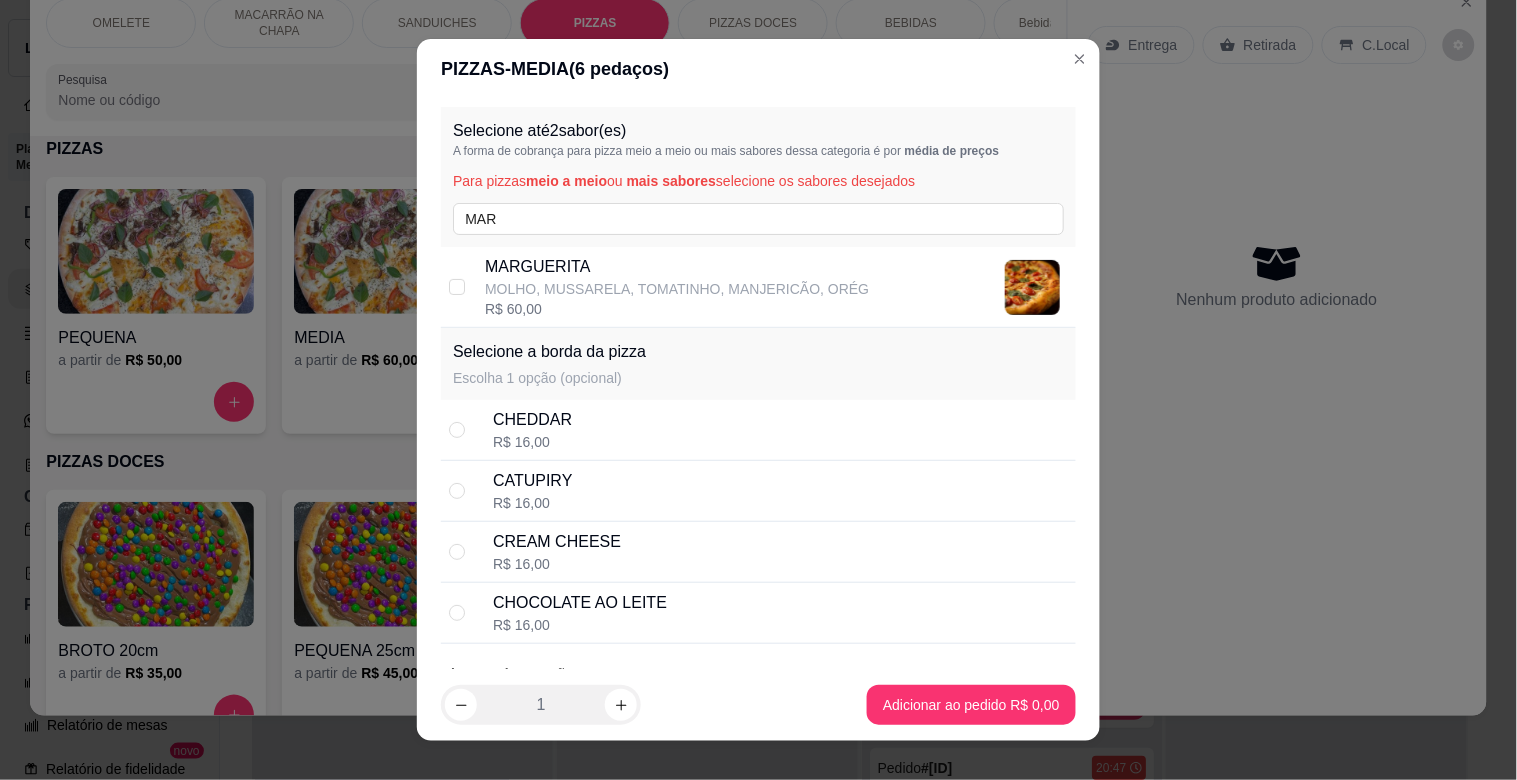 click on "MOLHO, MUSSARELA, TOMATINHO, MANJERICÃO, ORÉG" at bounding box center [677, 289] 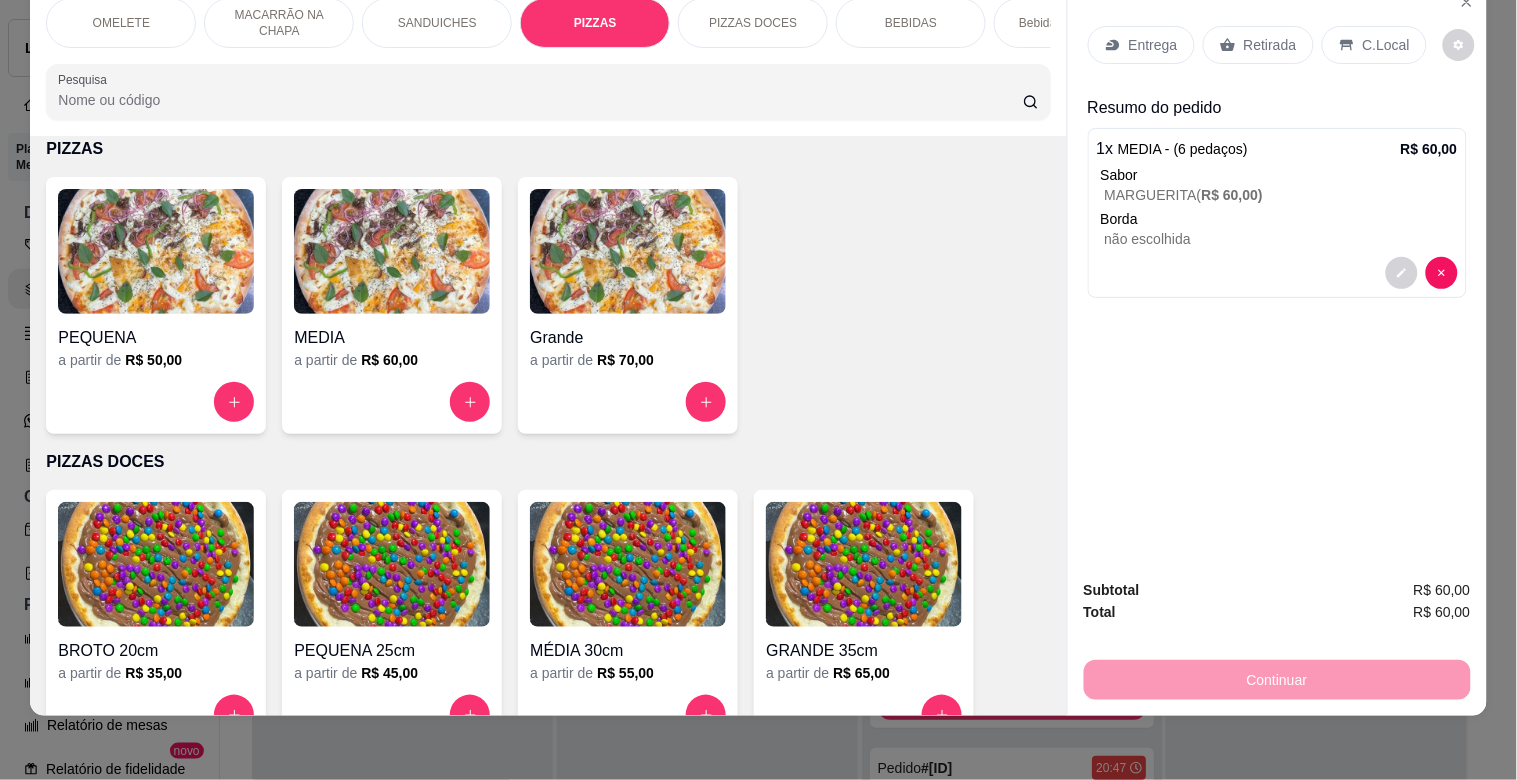 click on "Entrega" at bounding box center [1141, 45] 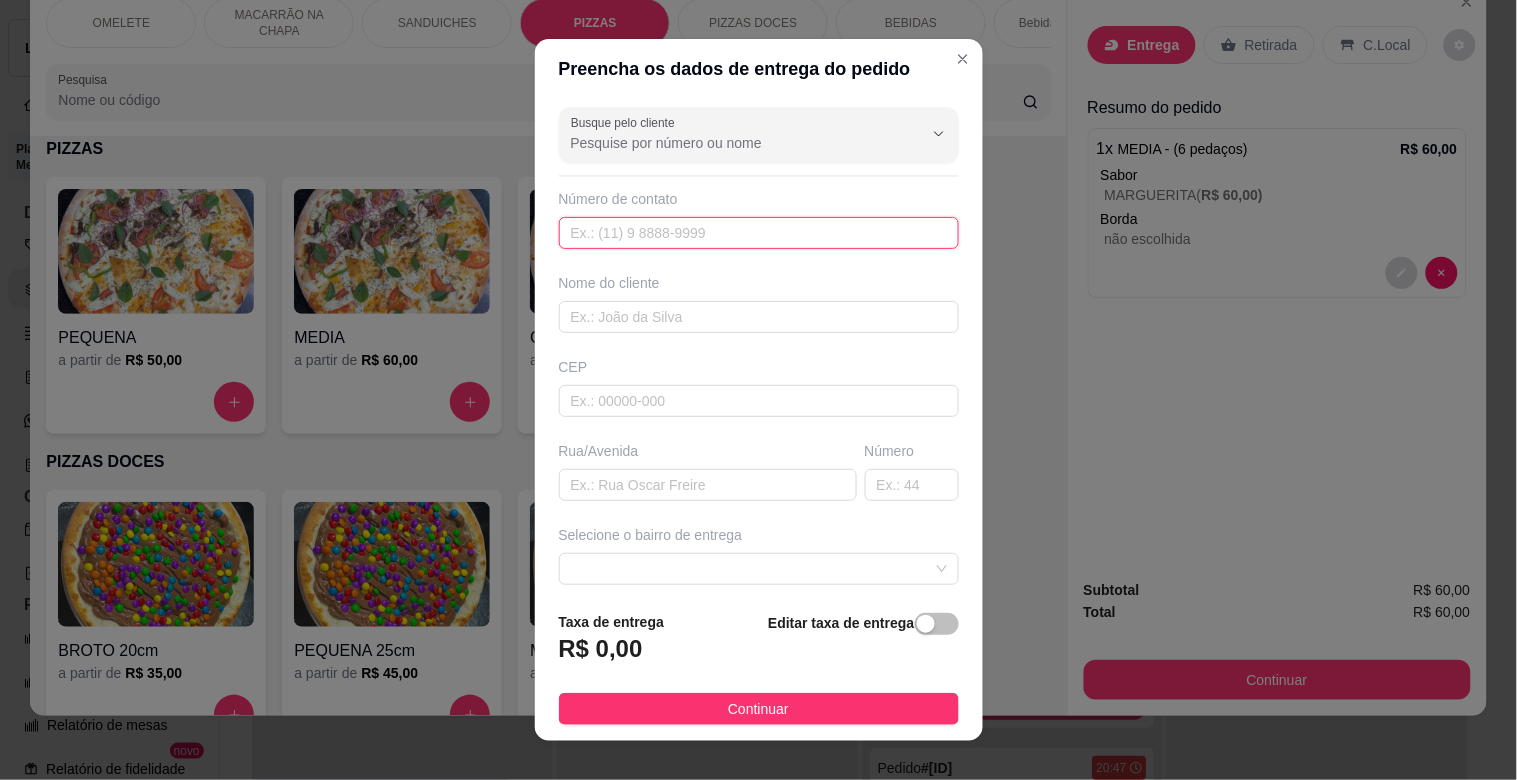 click at bounding box center [759, 233] 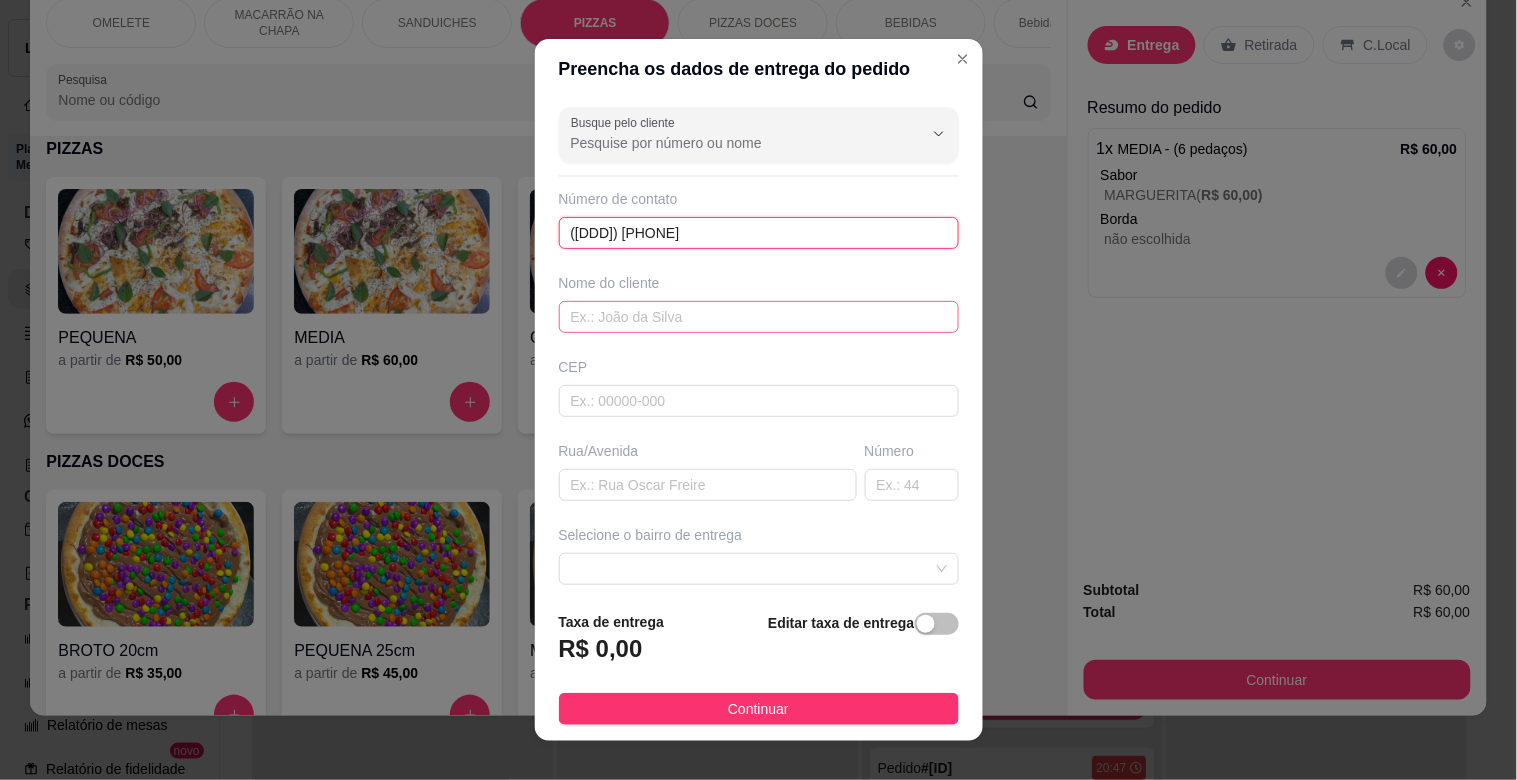 type on "([DDD]) [PHONE]" 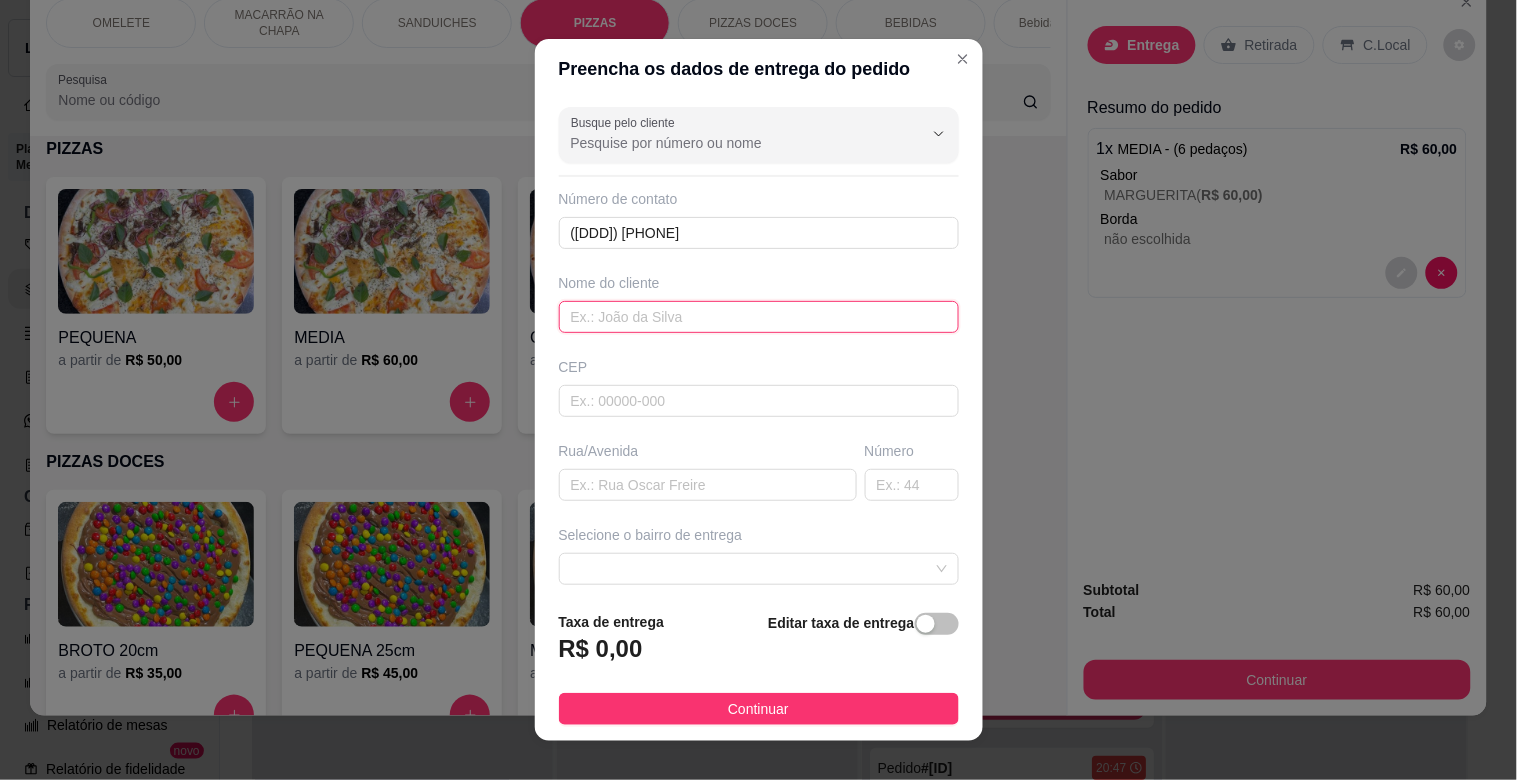 drag, startPoint x: 800, startPoint y: 314, endPoint x: 807, endPoint y: 294, distance: 21.189621 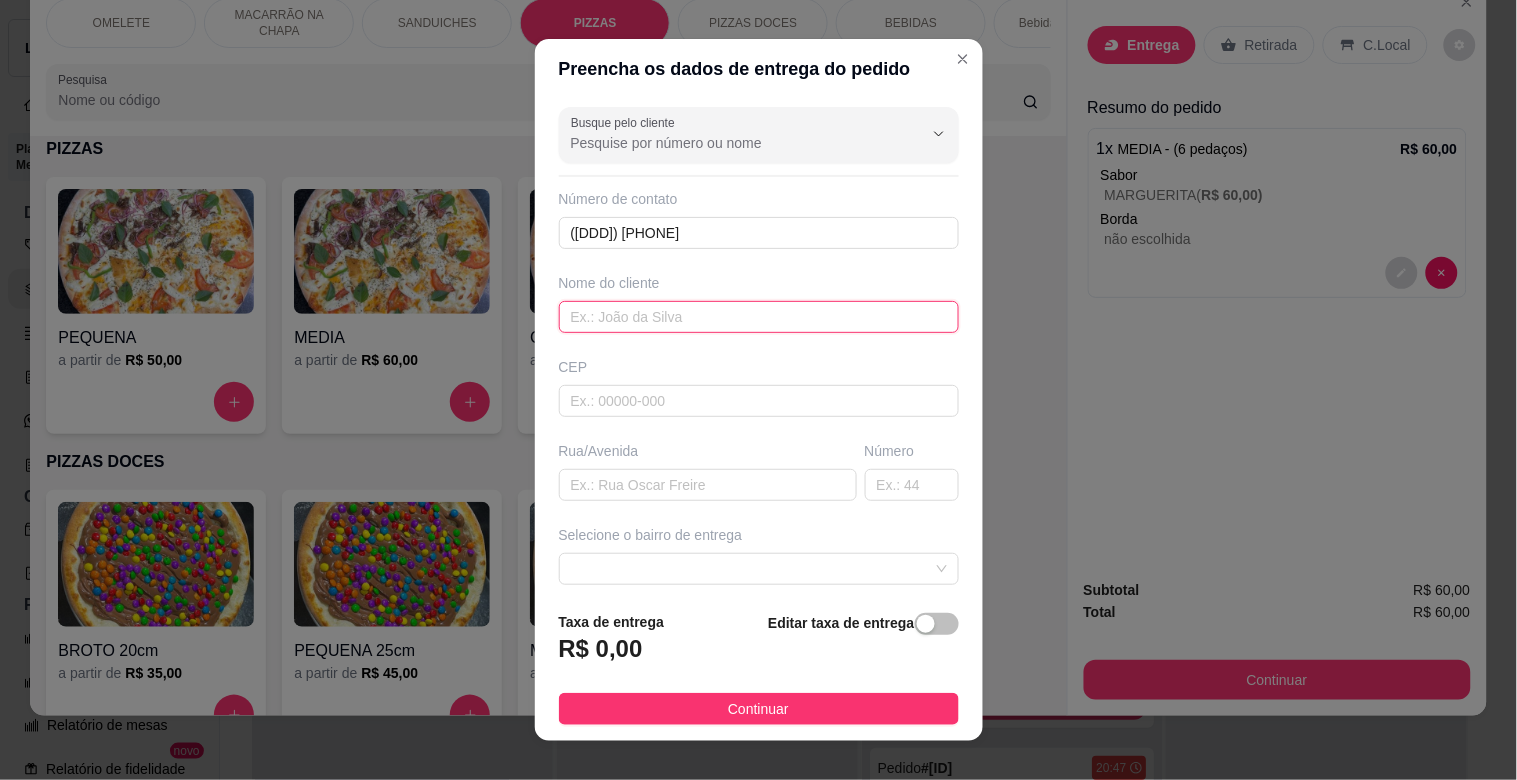 click at bounding box center [759, 317] 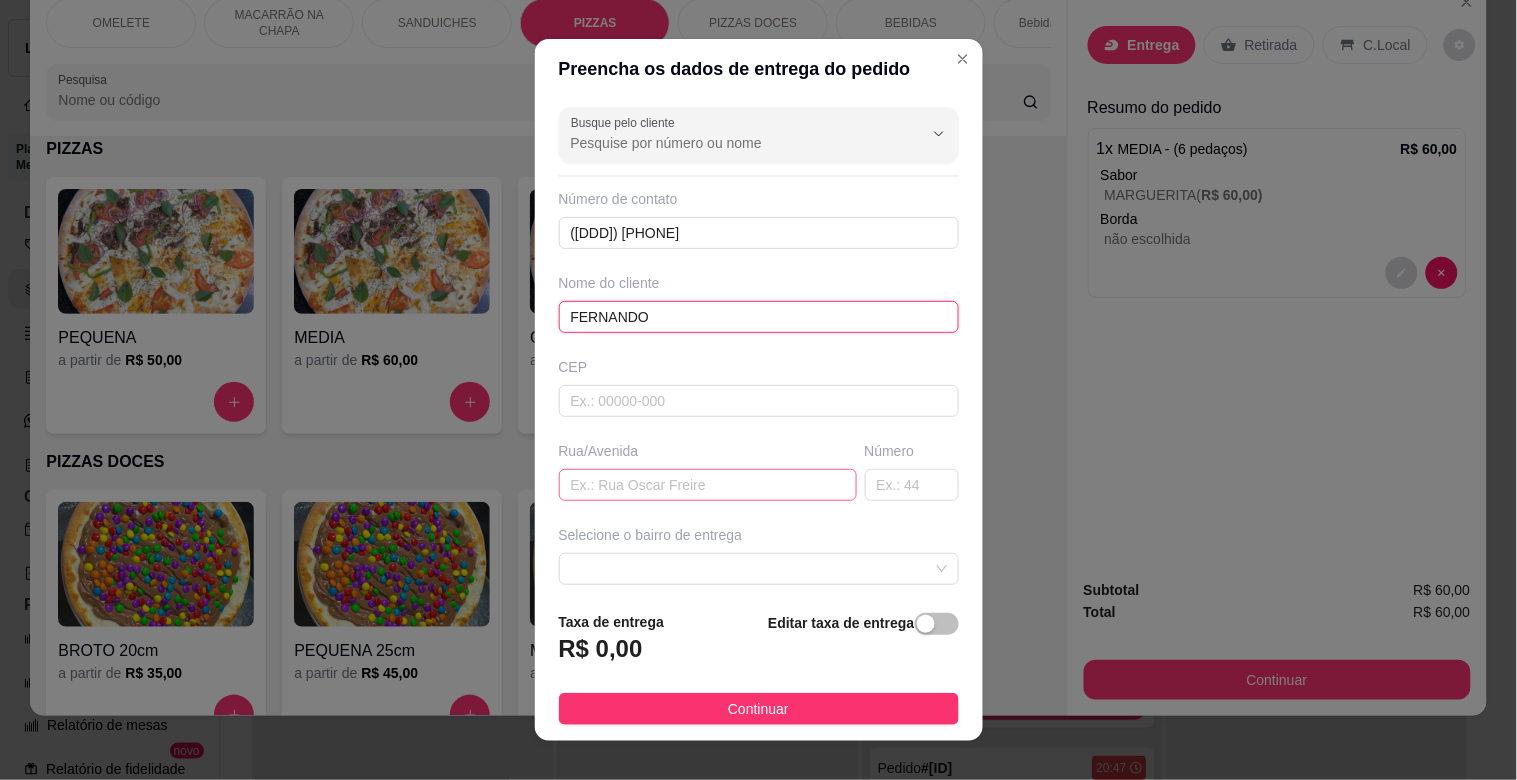 type on "FERNANDO" 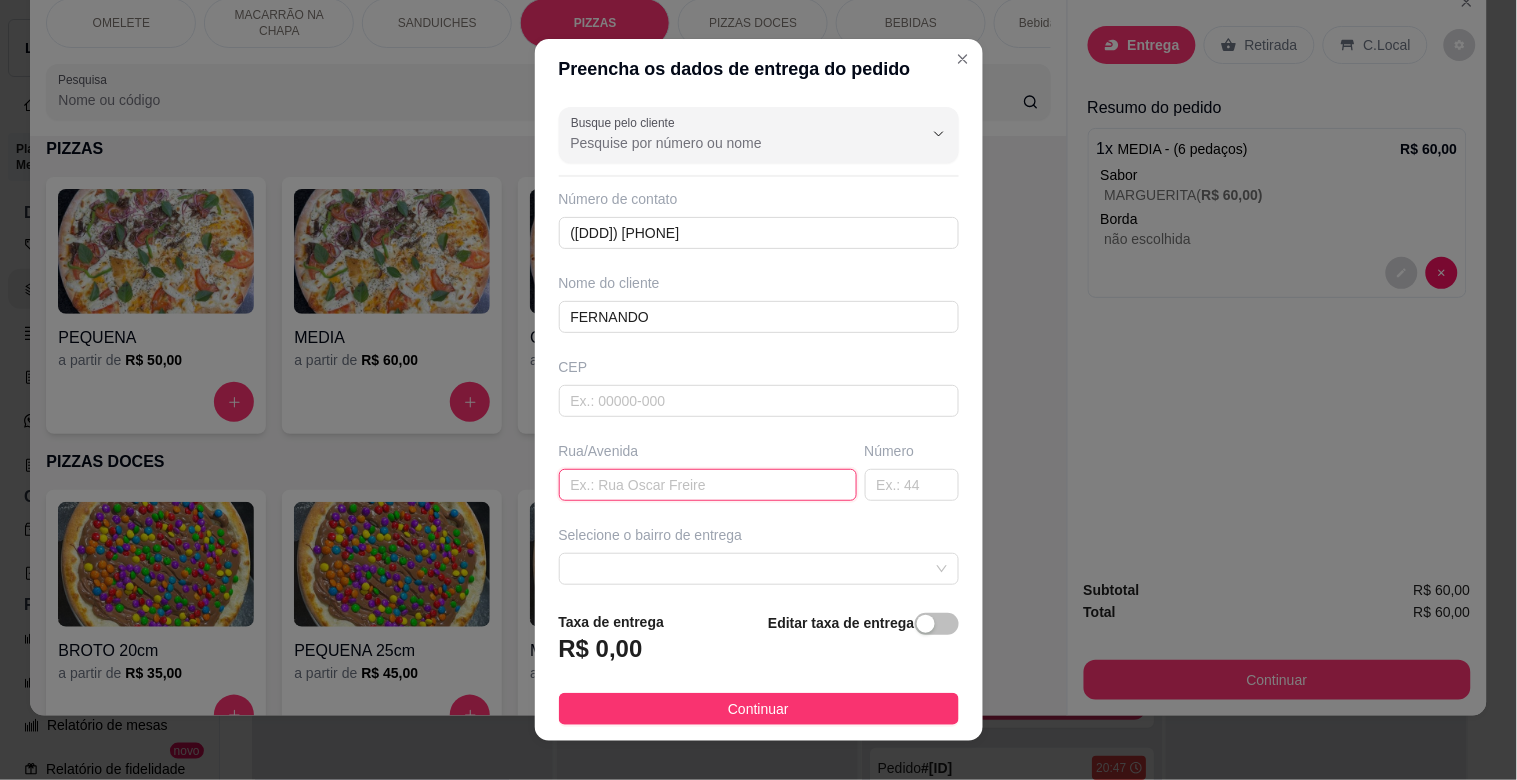 click at bounding box center (708, 485) 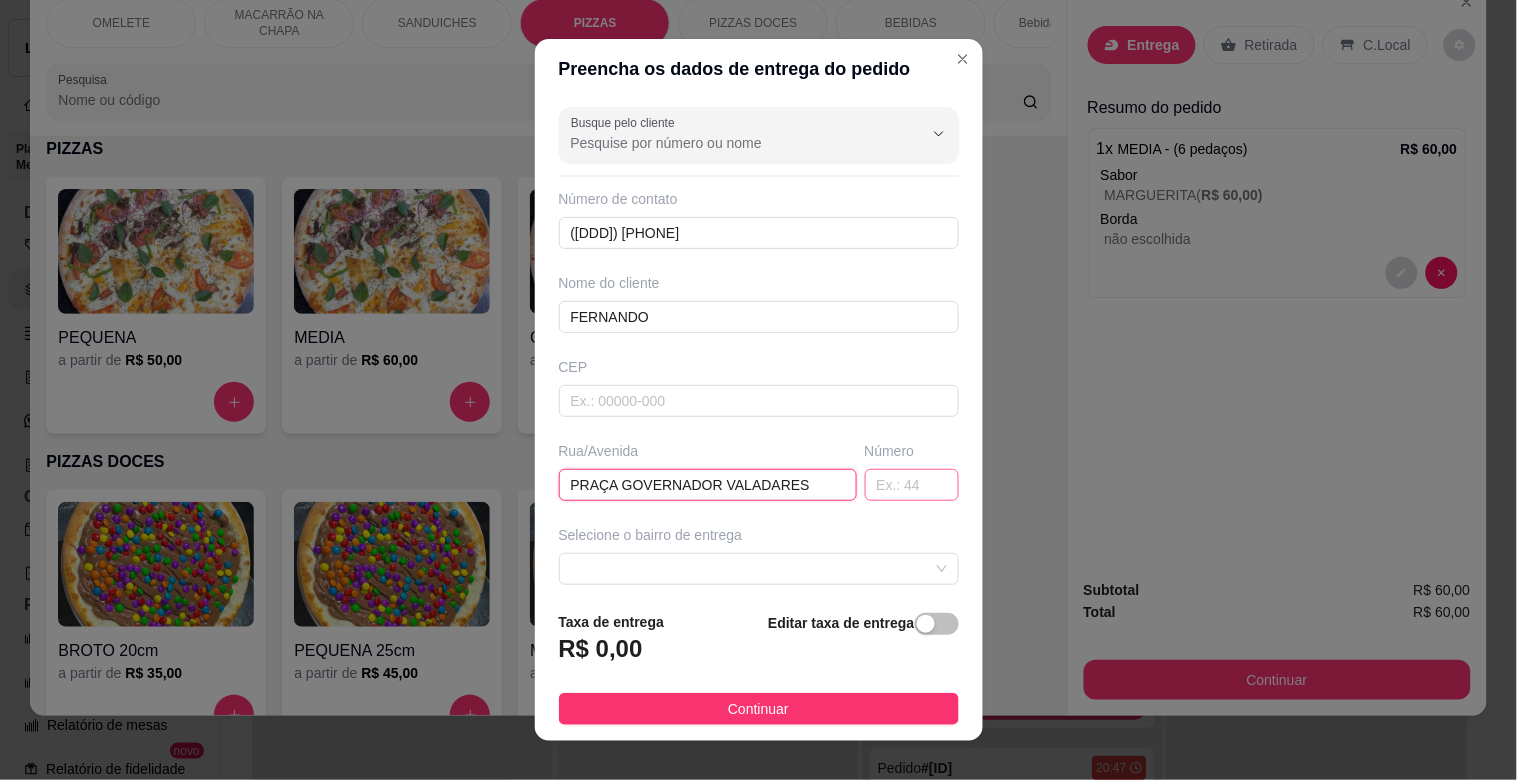 type on "PRAÇA GOVERNADOR VALADARES" 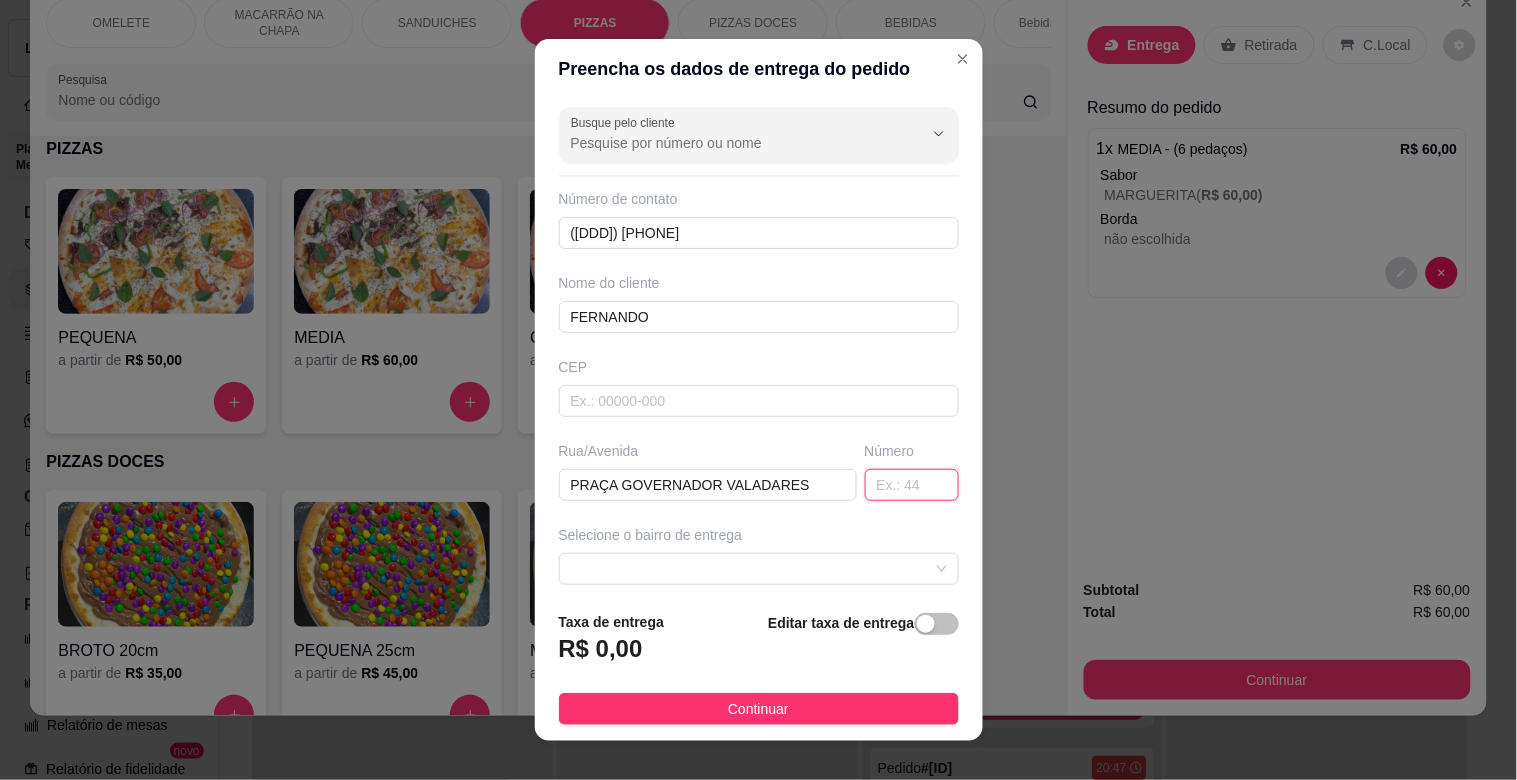 click at bounding box center [912, 485] 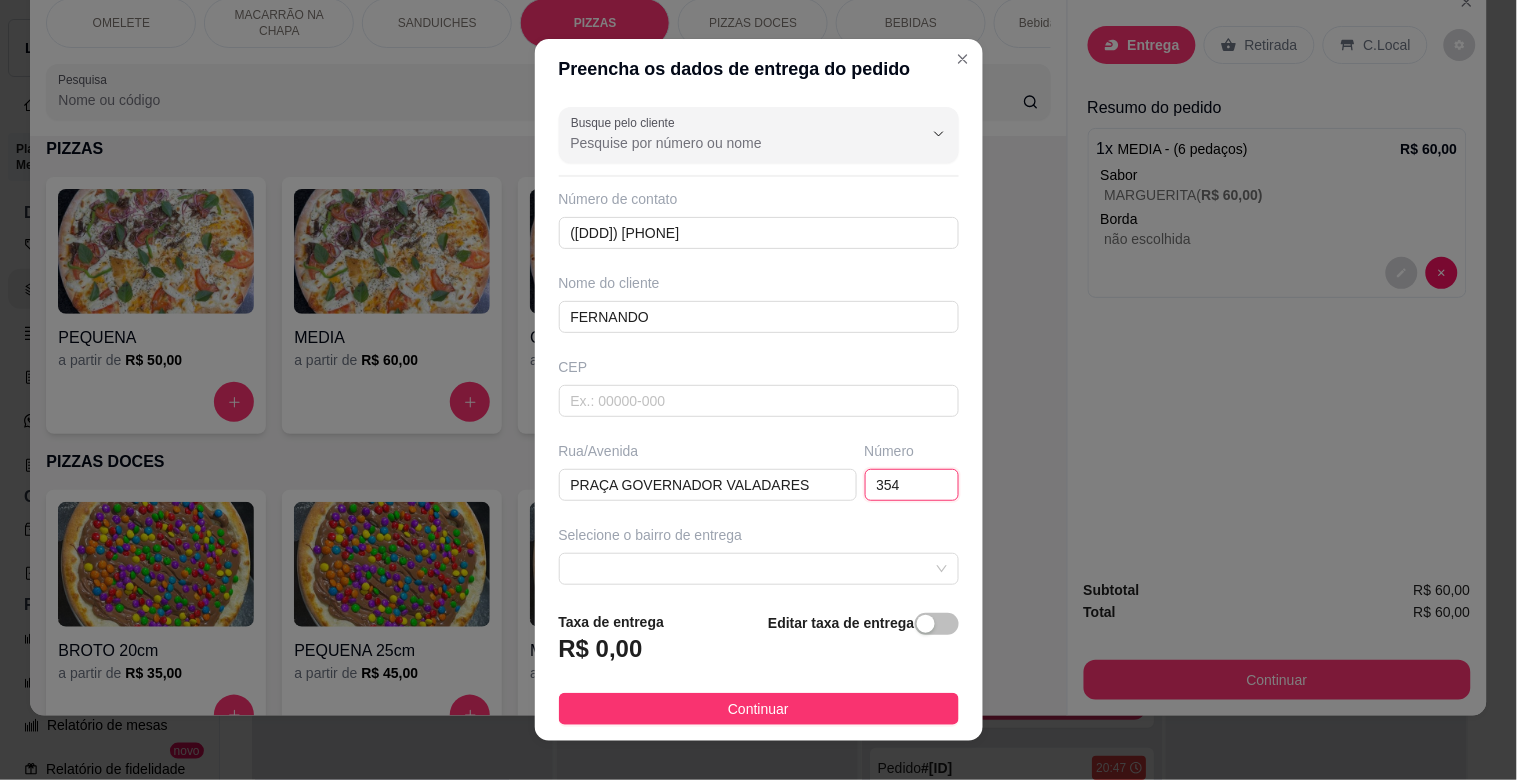 type on "354" 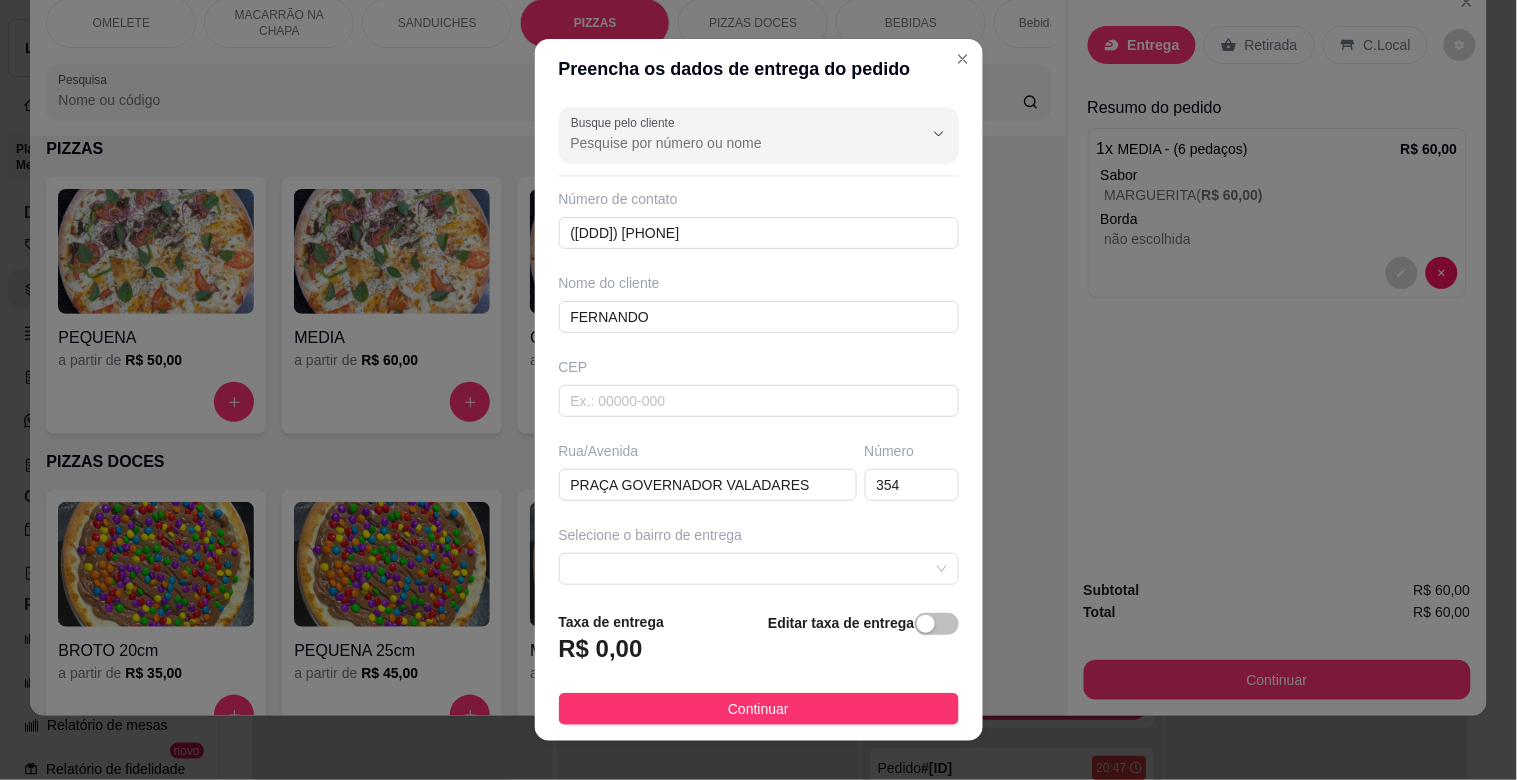 scroll, scrollTop: 178, scrollLeft: 0, axis: vertical 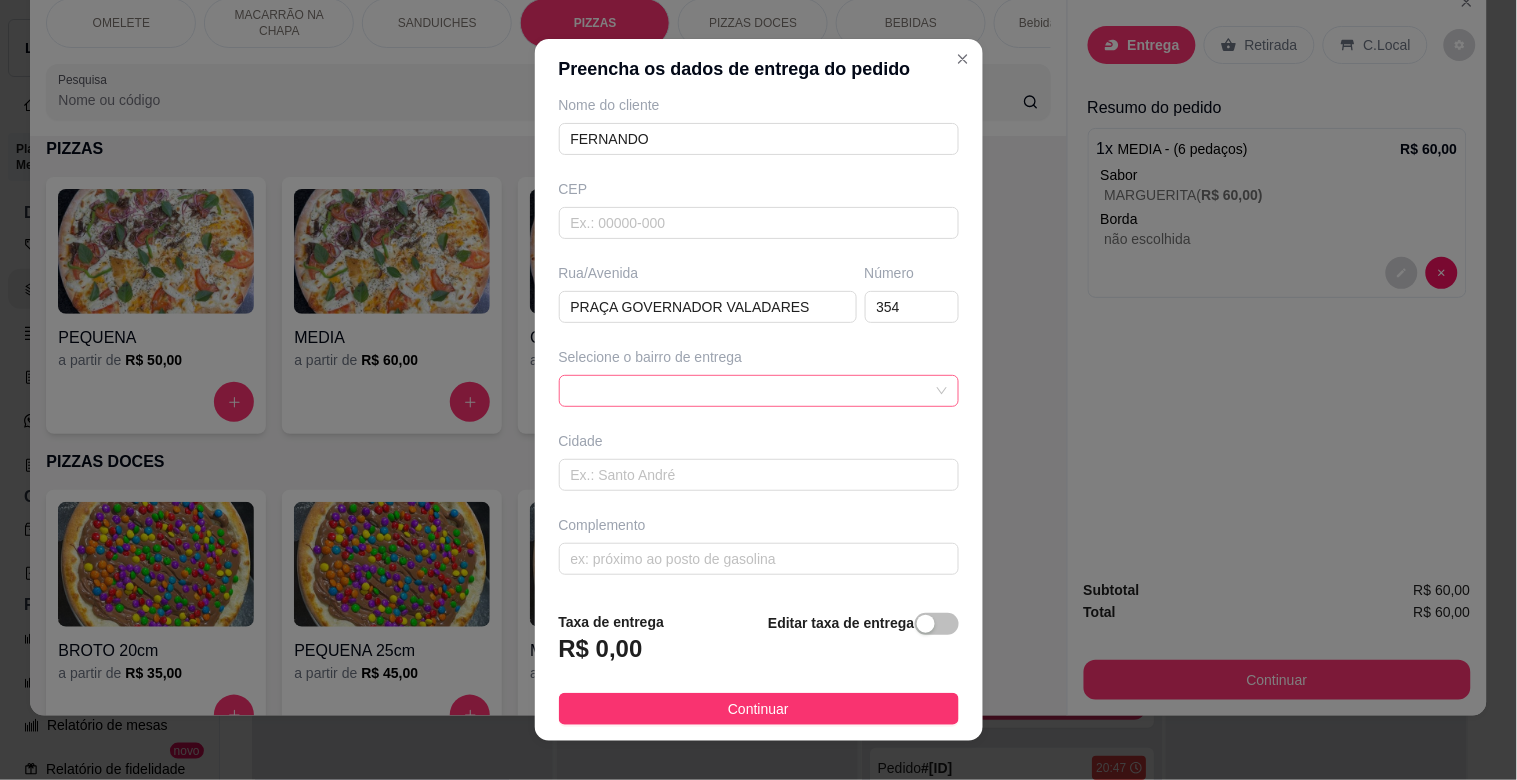 click at bounding box center (759, 391) 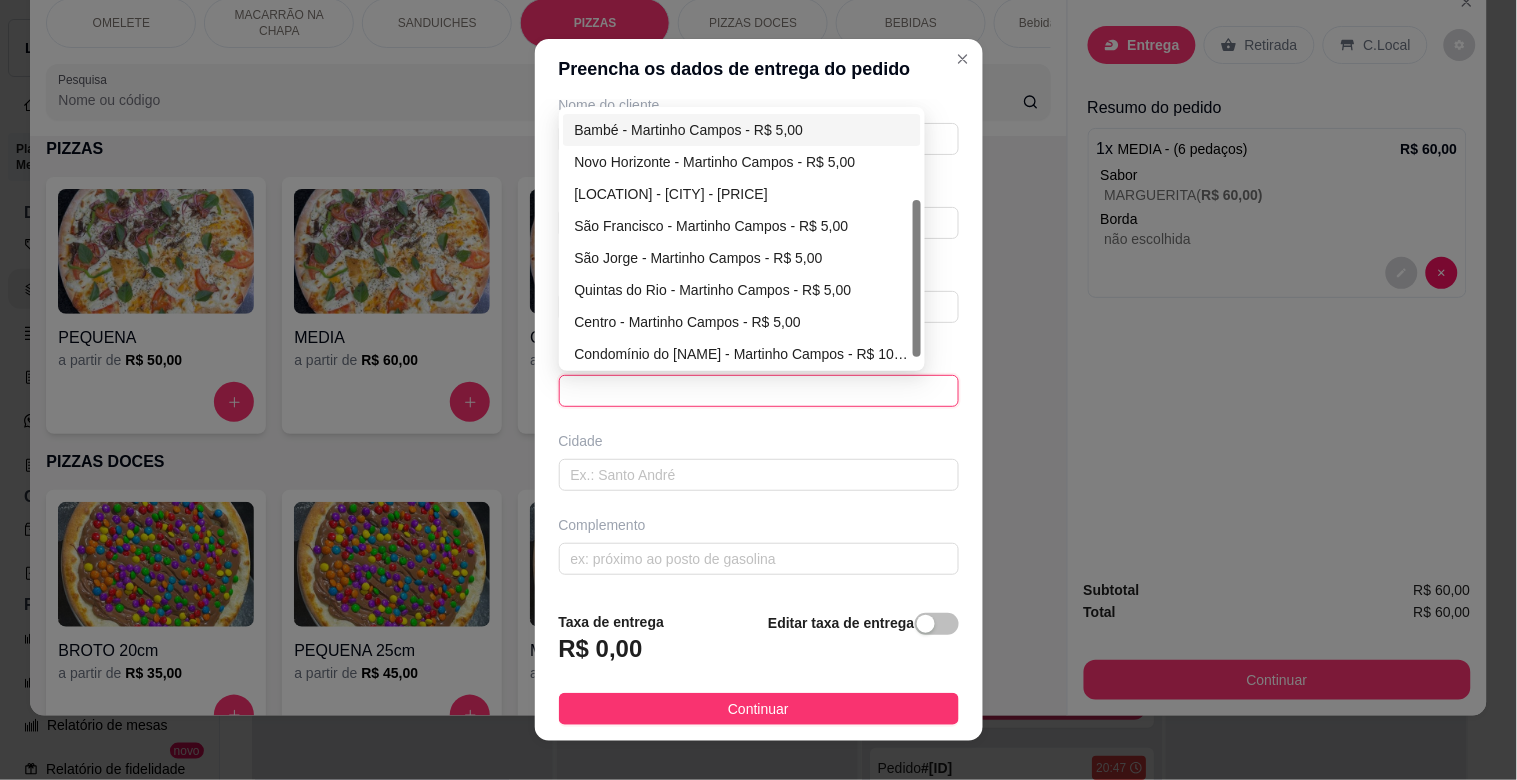 scroll, scrollTop: 158, scrollLeft: 0, axis: vertical 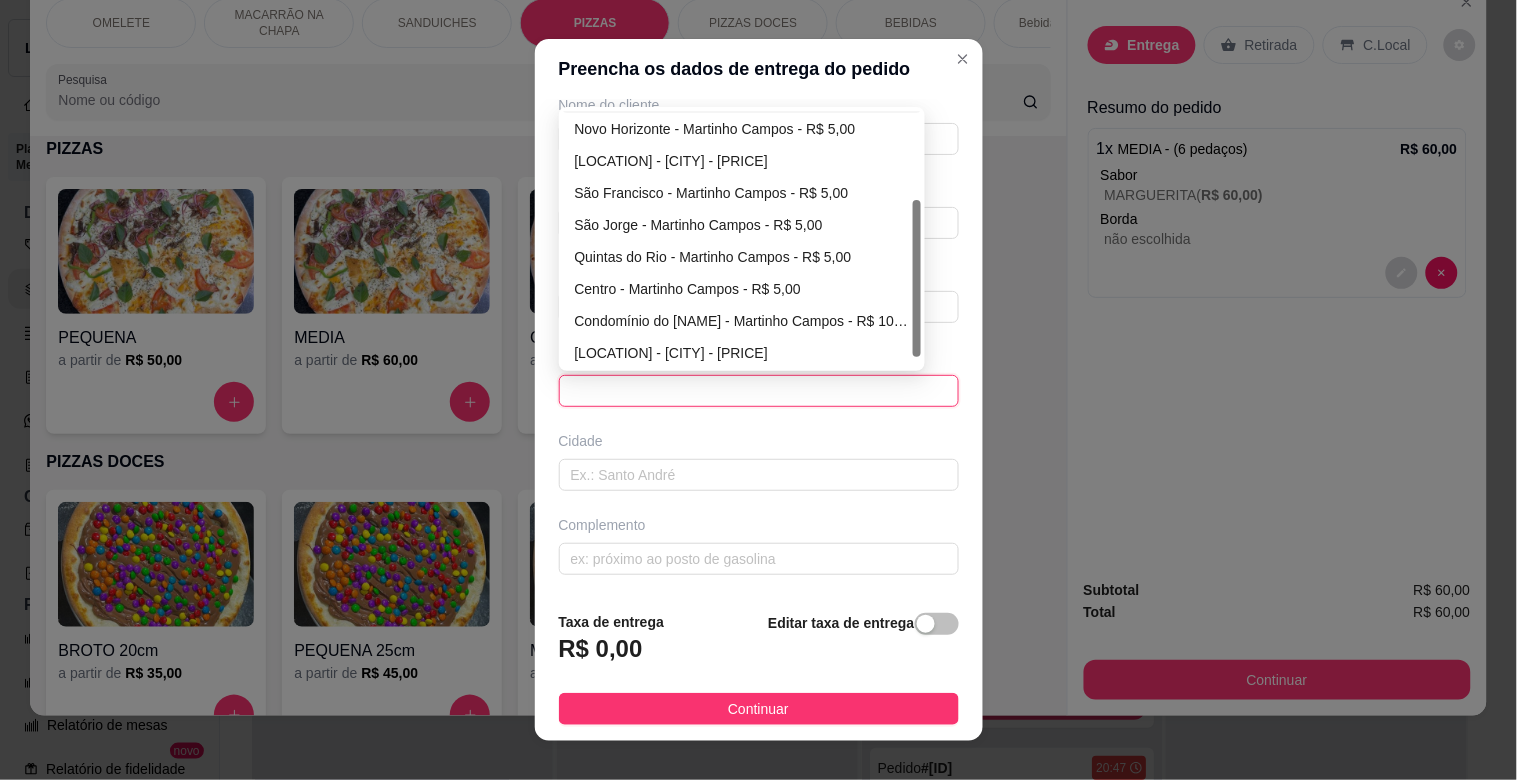 drag, startPoint x: 906, startPoint y: 238, endPoint x: 908, endPoint y: 336, distance: 98.02041 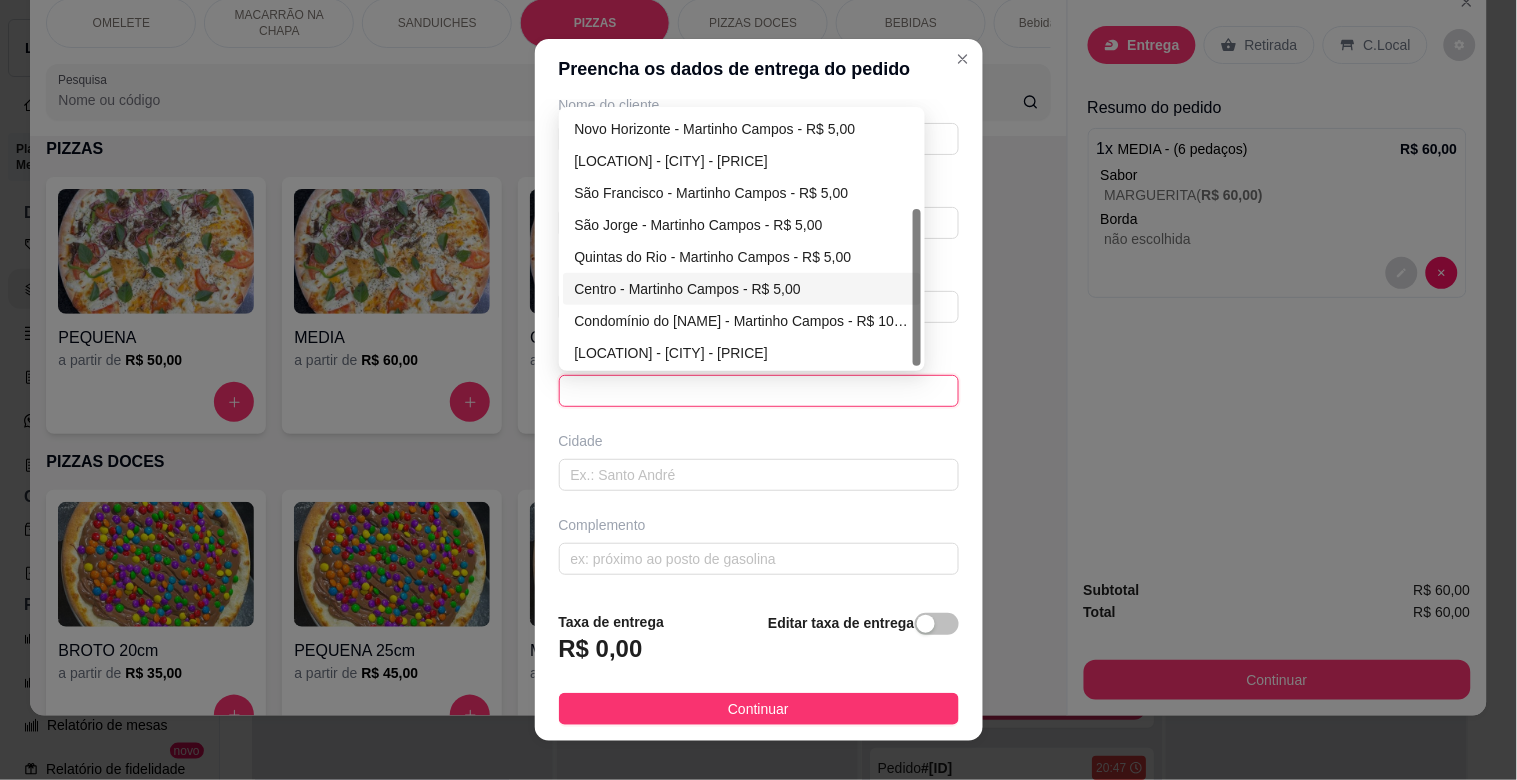 click on "Centro - Martinho Campos - R$ 5,00" at bounding box center [742, 289] 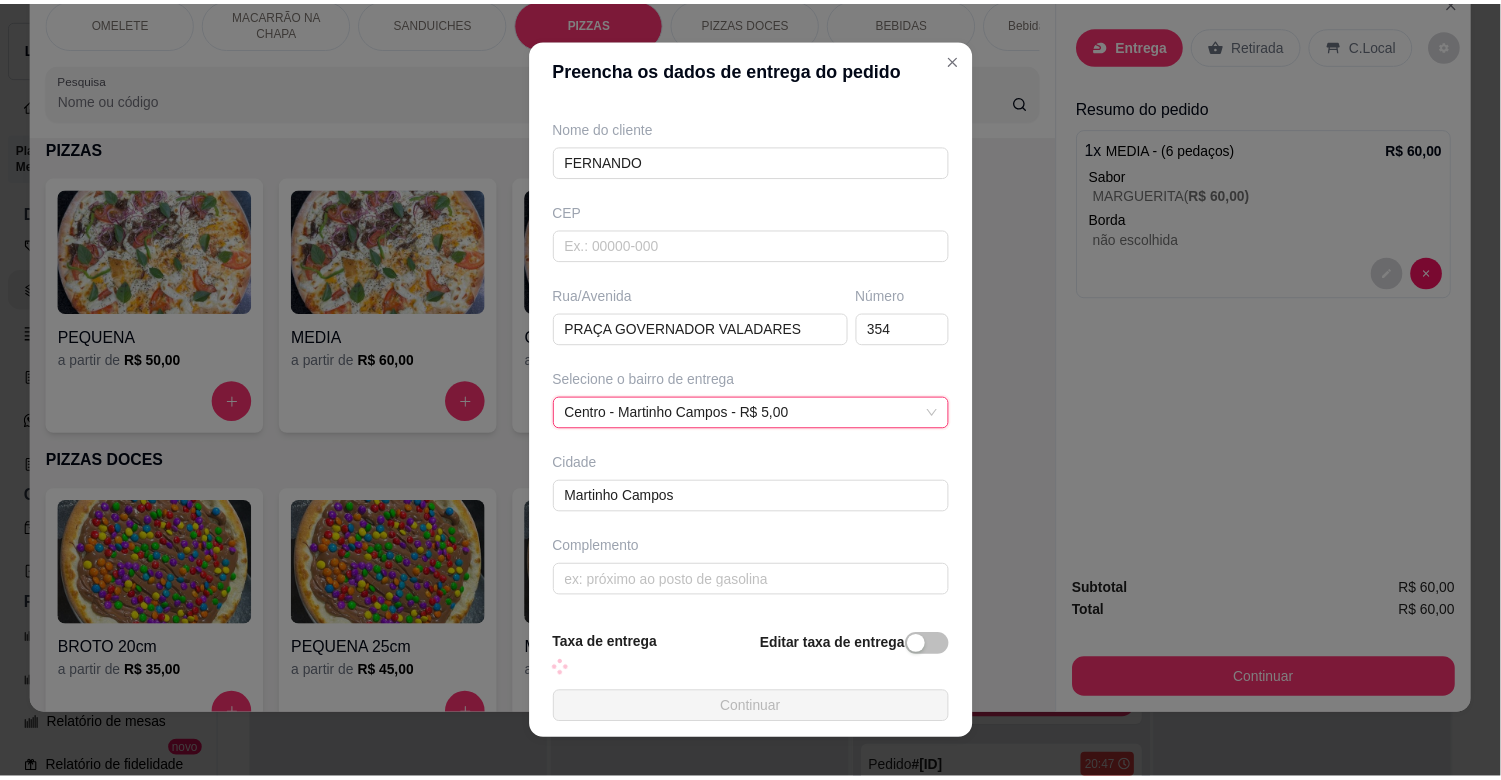 scroll, scrollTop: 178, scrollLeft: 0, axis: vertical 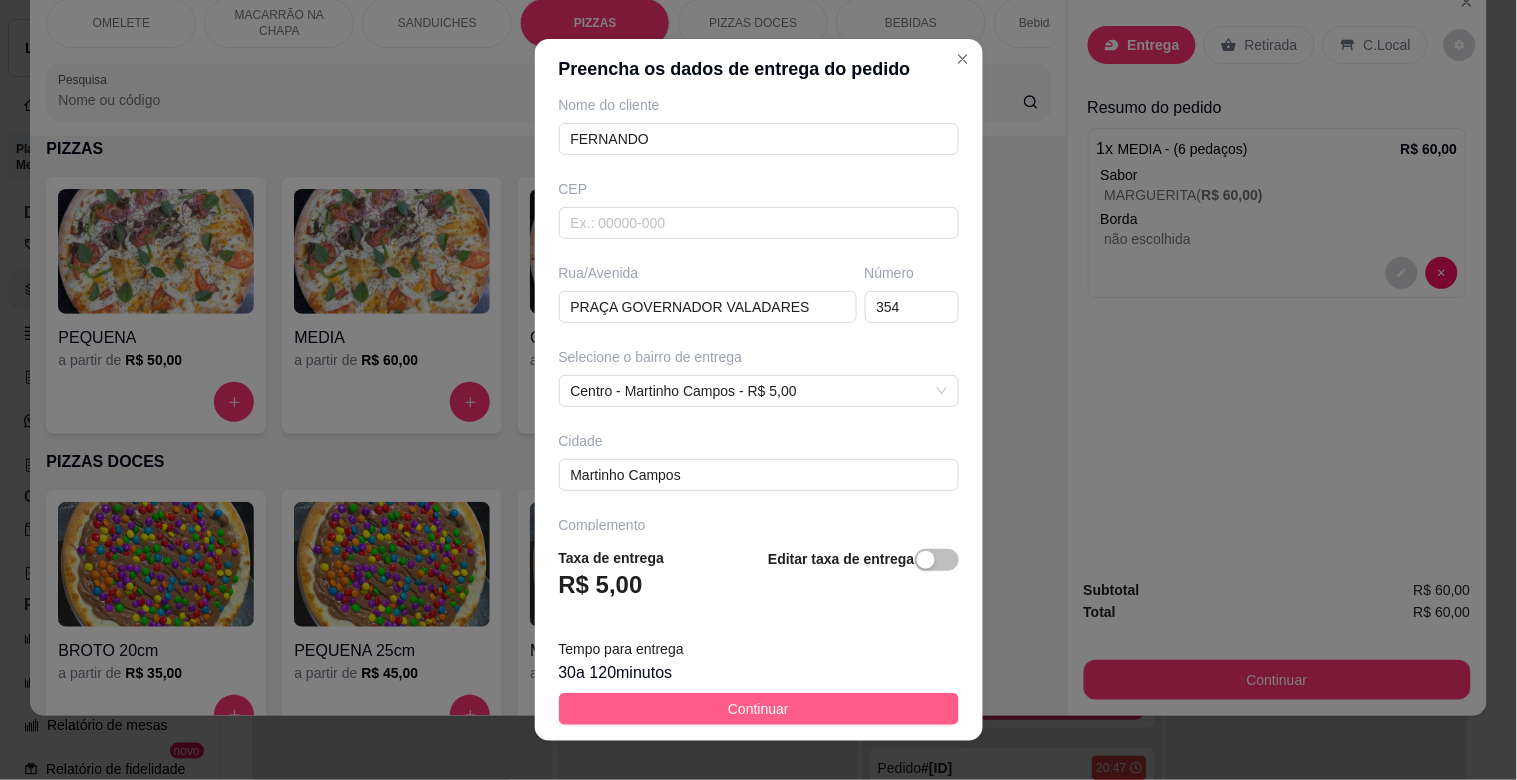 click on "Continuar" at bounding box center [759, 709] 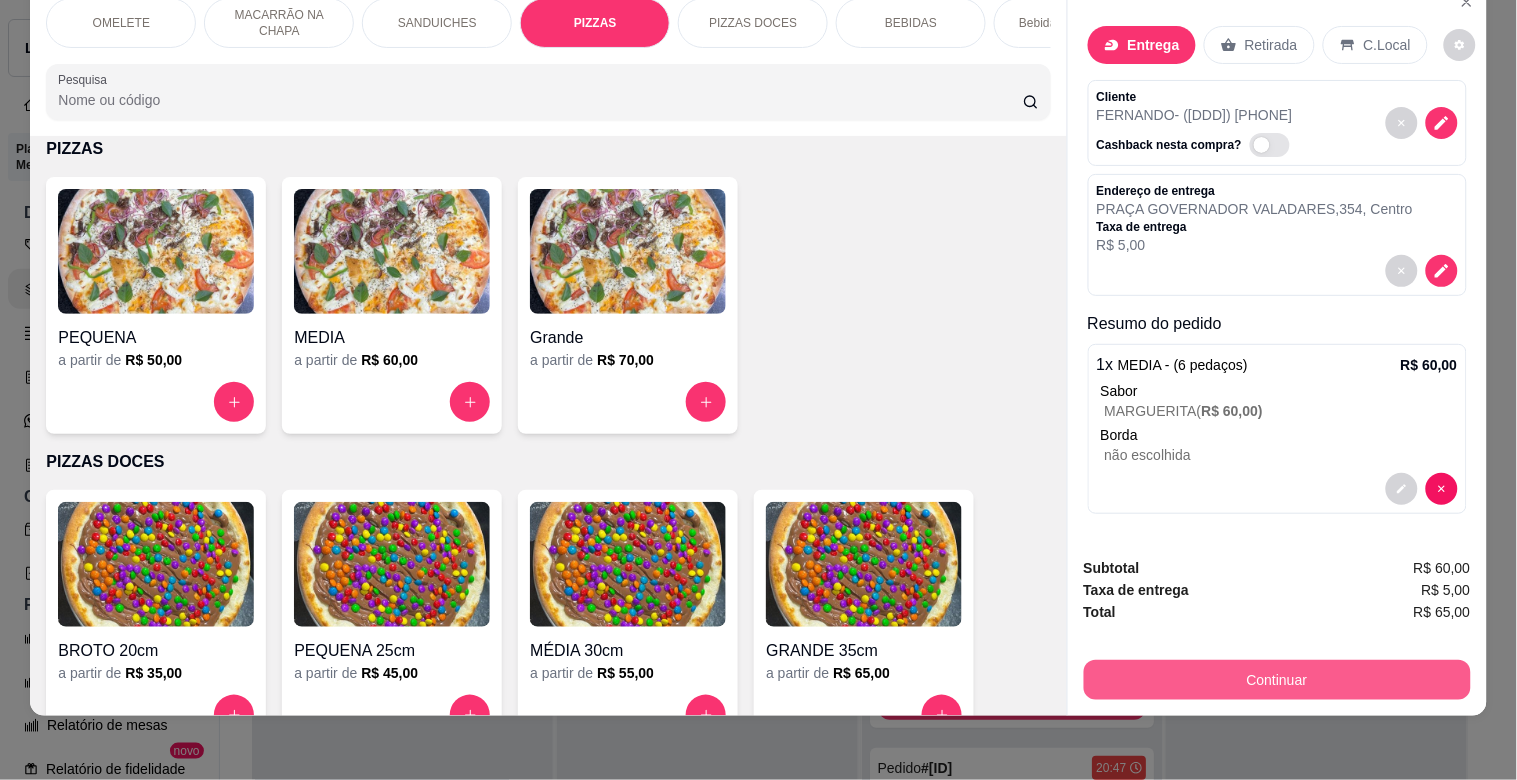 click on "Continuar" at bounding box center [1277, 680] 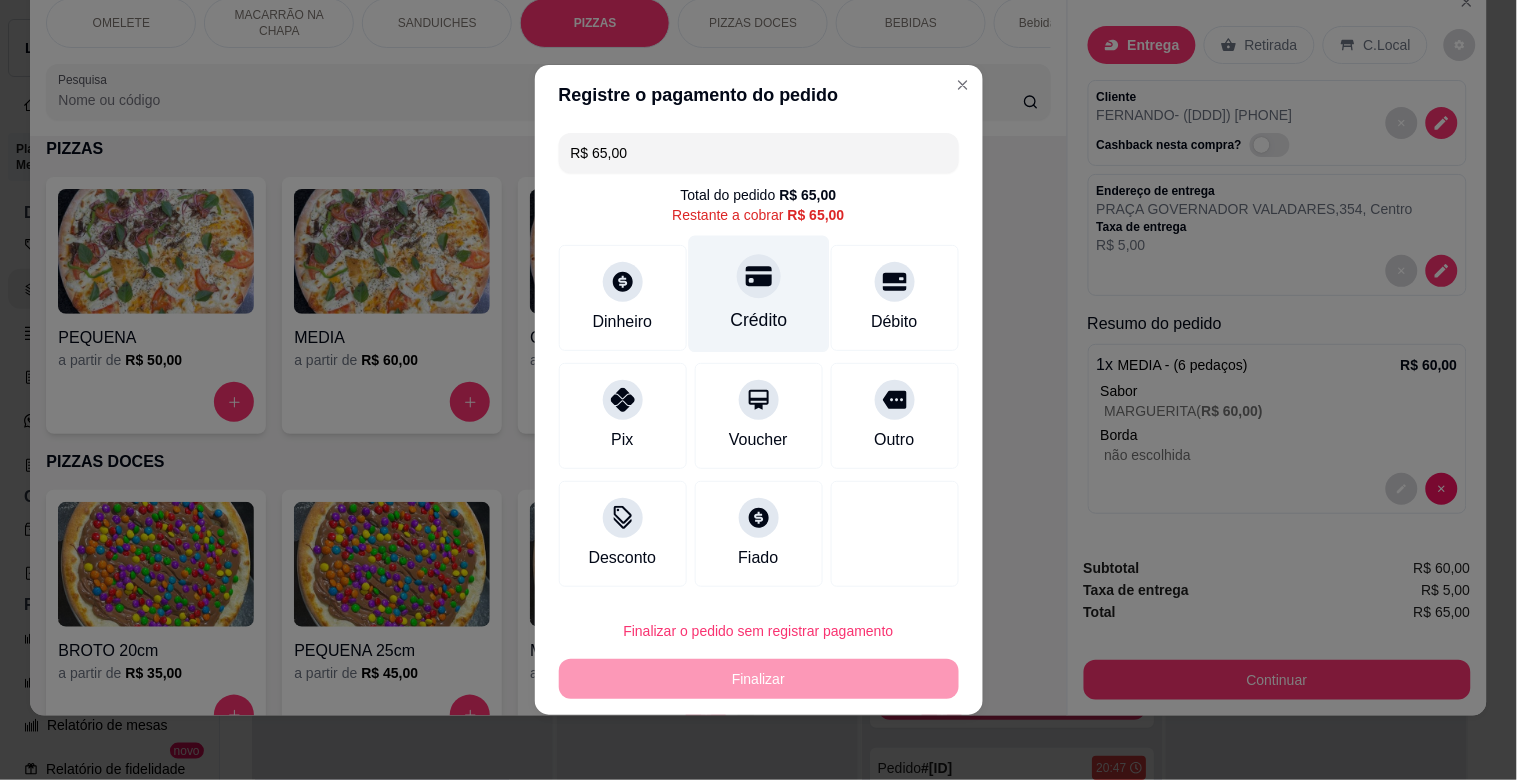 click at bounding box center [759, 276] 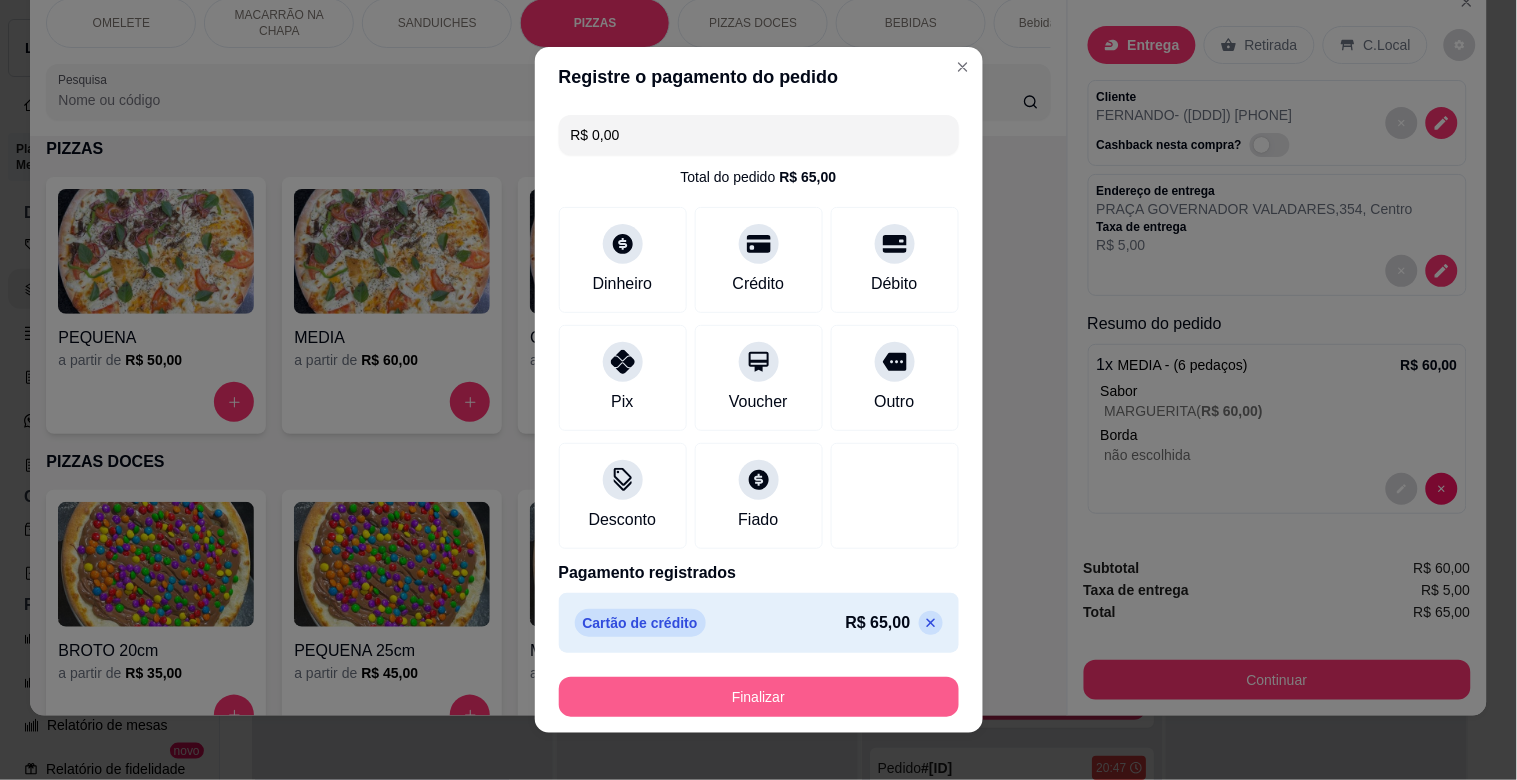 click on "Finalizar" at bounding box center [759, 697] 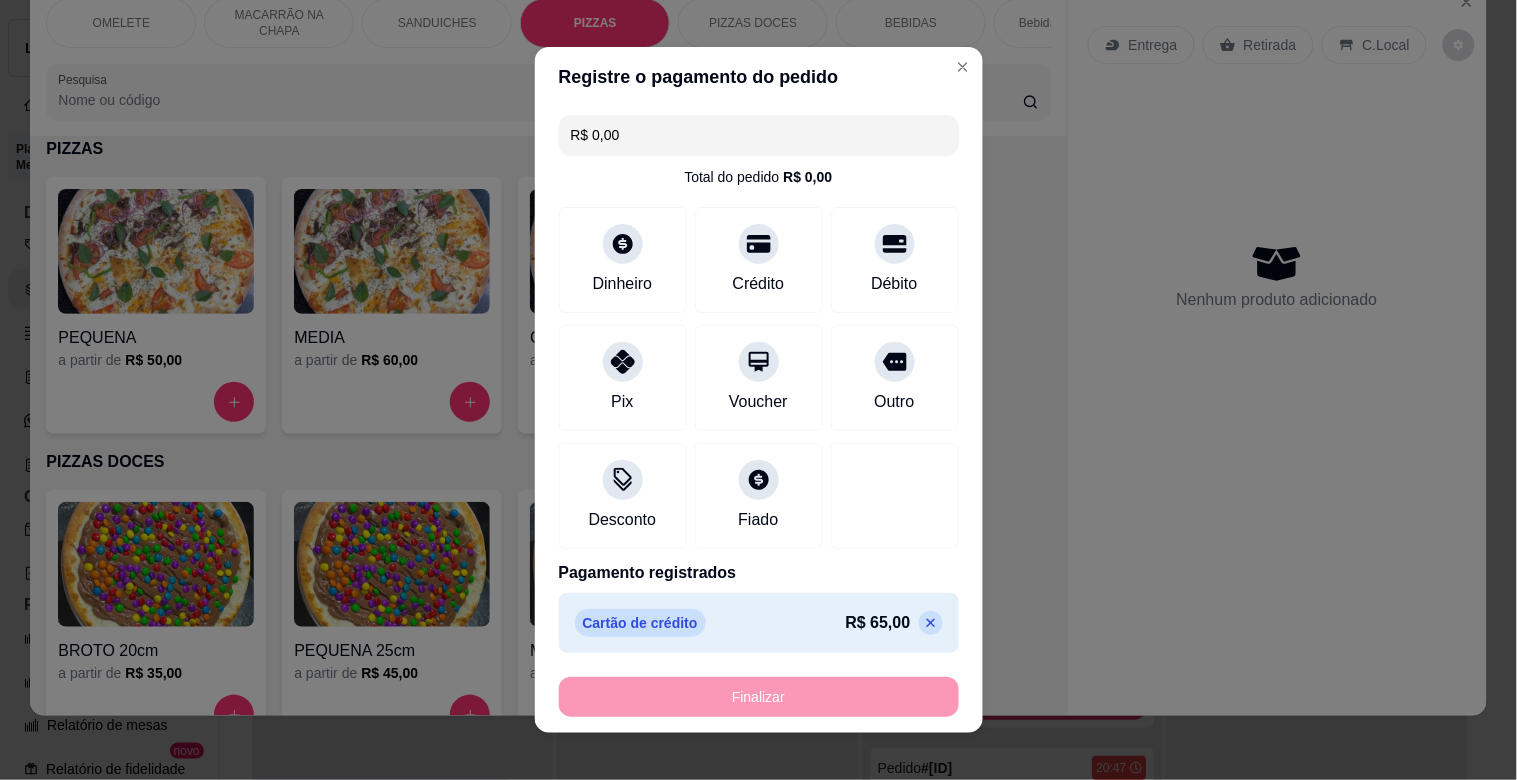 type on "-R$ 65,00" 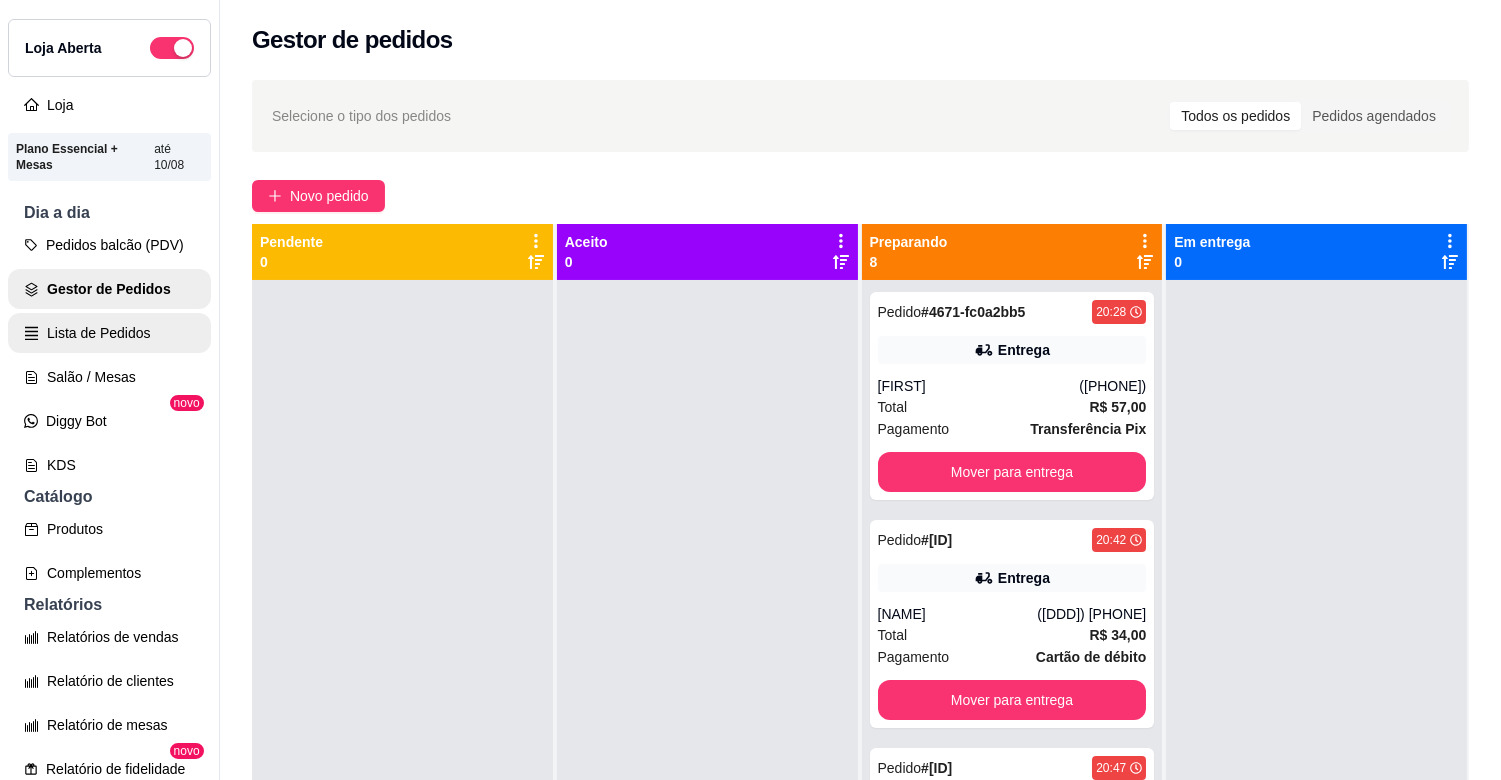 click on "Lista de Pedidos" at bounding box center (109, 333) 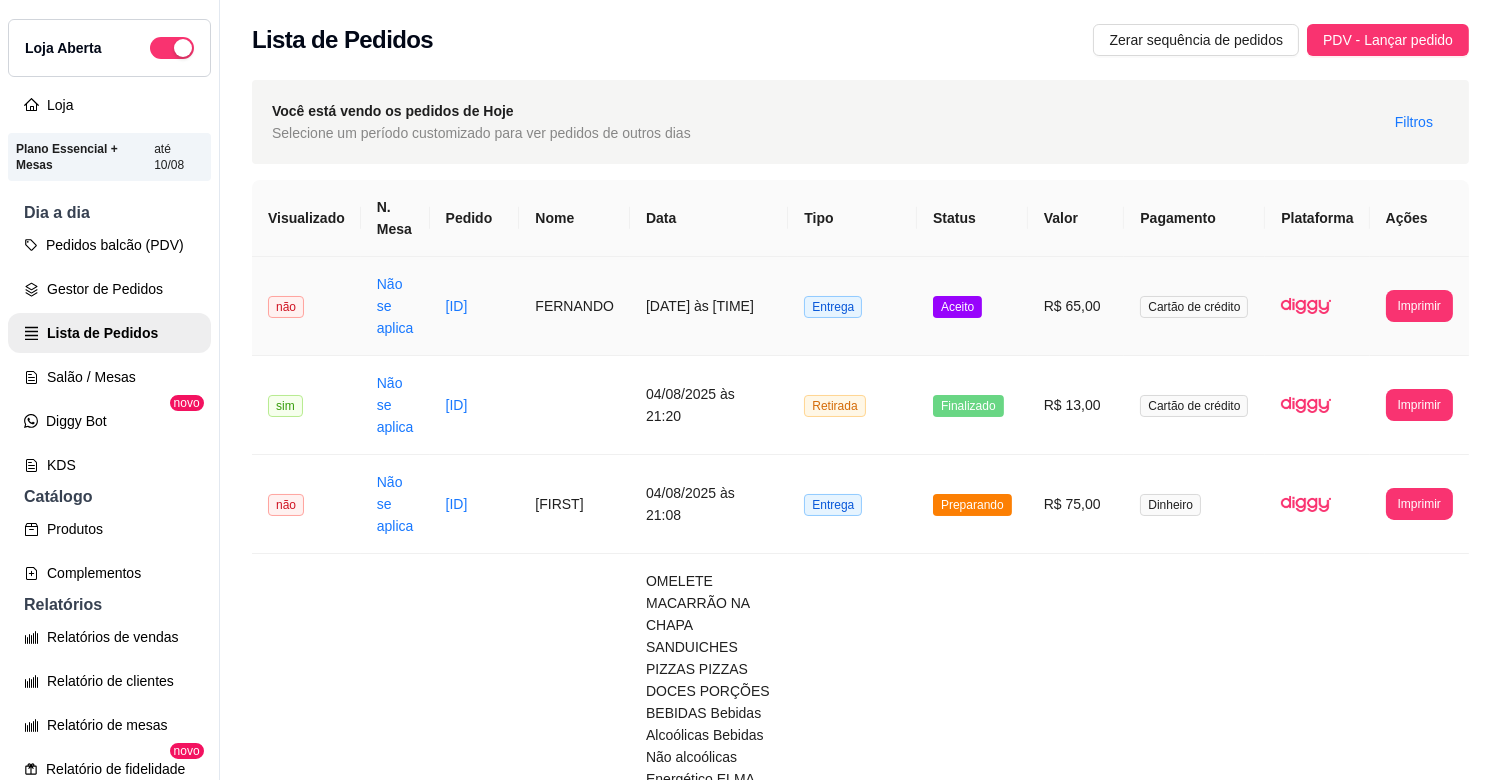 click on "FERNANDO" at bounding box center [574, 306] 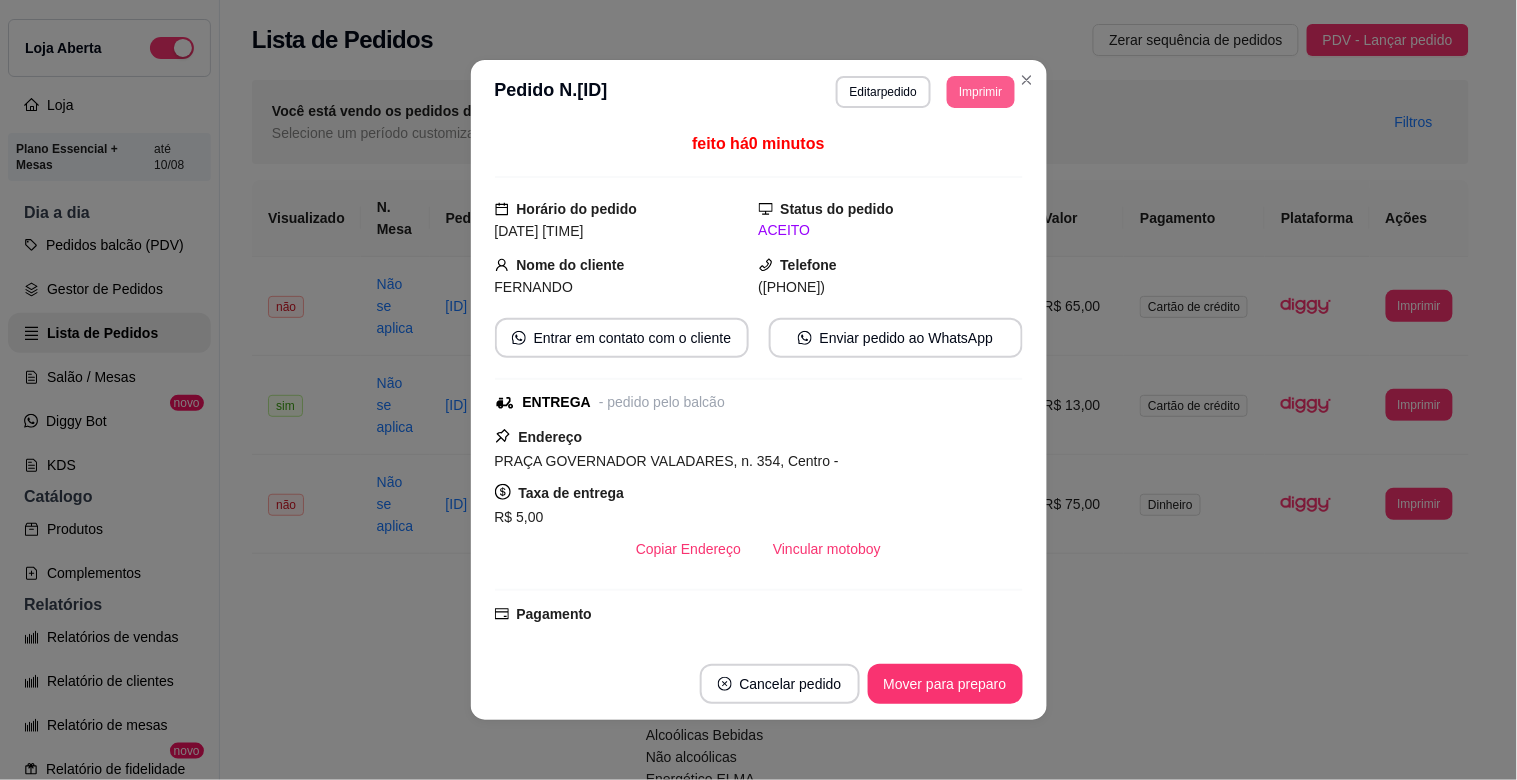 click on "Imprimir" at bounding box center [980, 92] 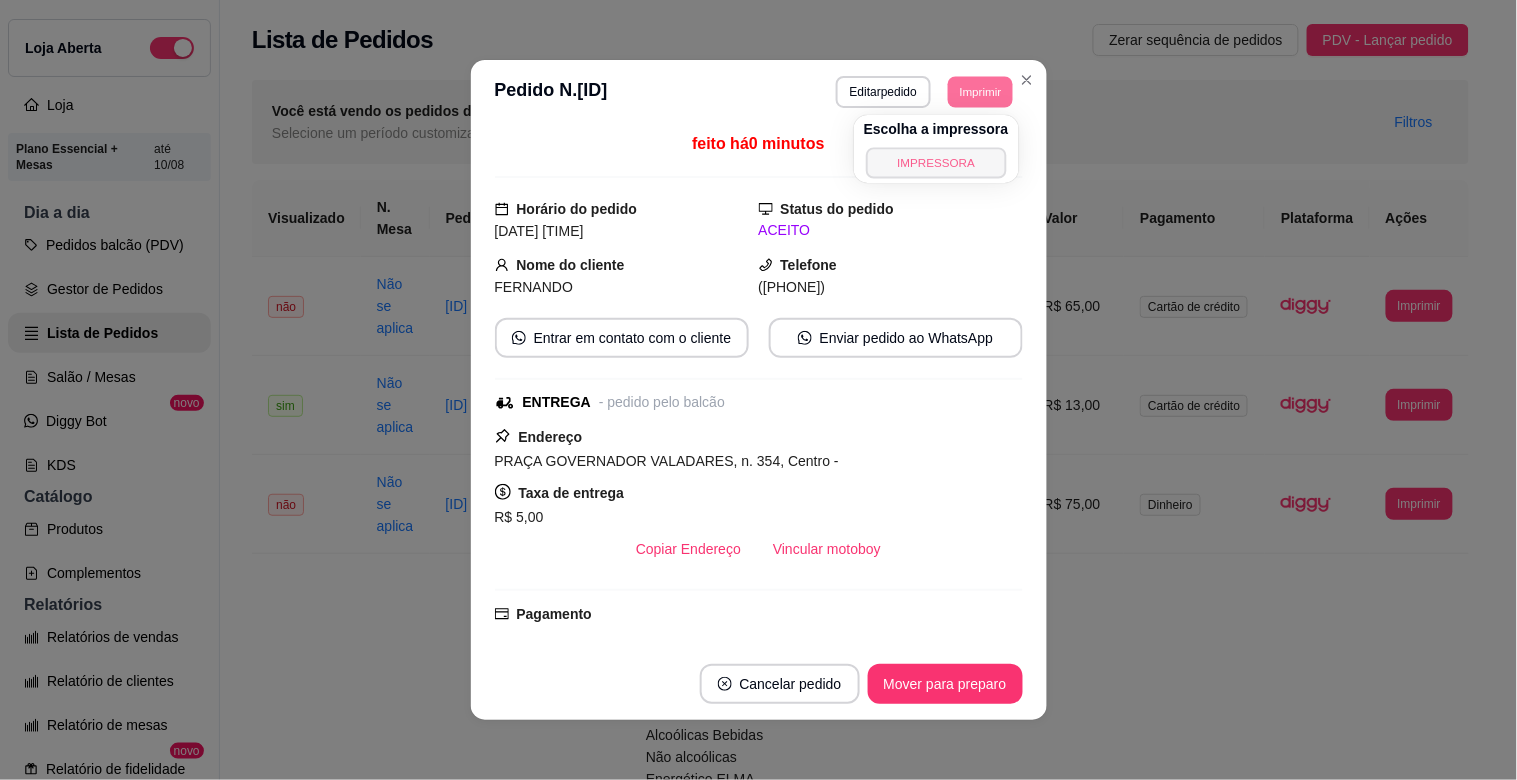click on "IMPRESSORA" at bounding box center [936, 162] 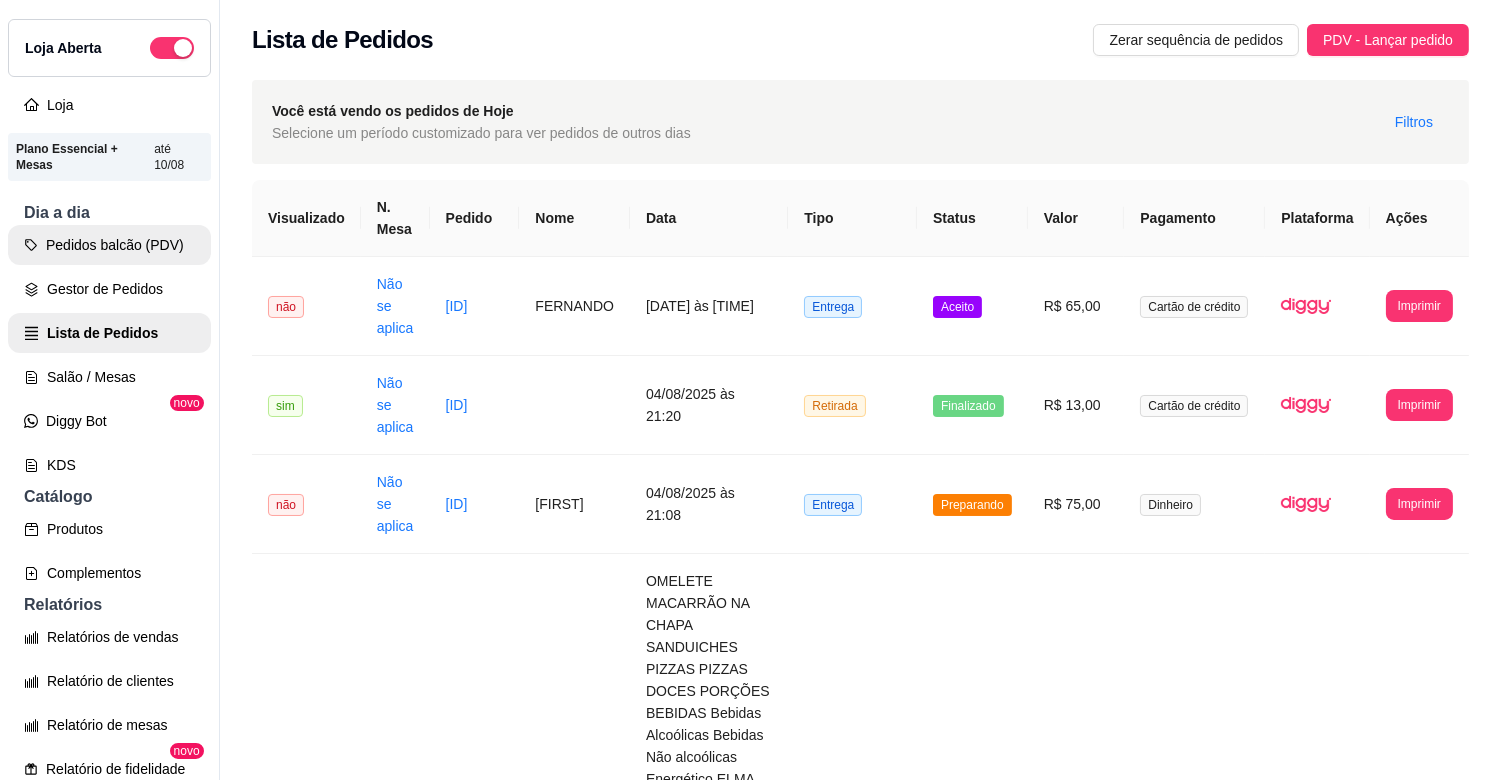 click on "Pedidos balcão (PDV)" at bounding box center [109, 245] 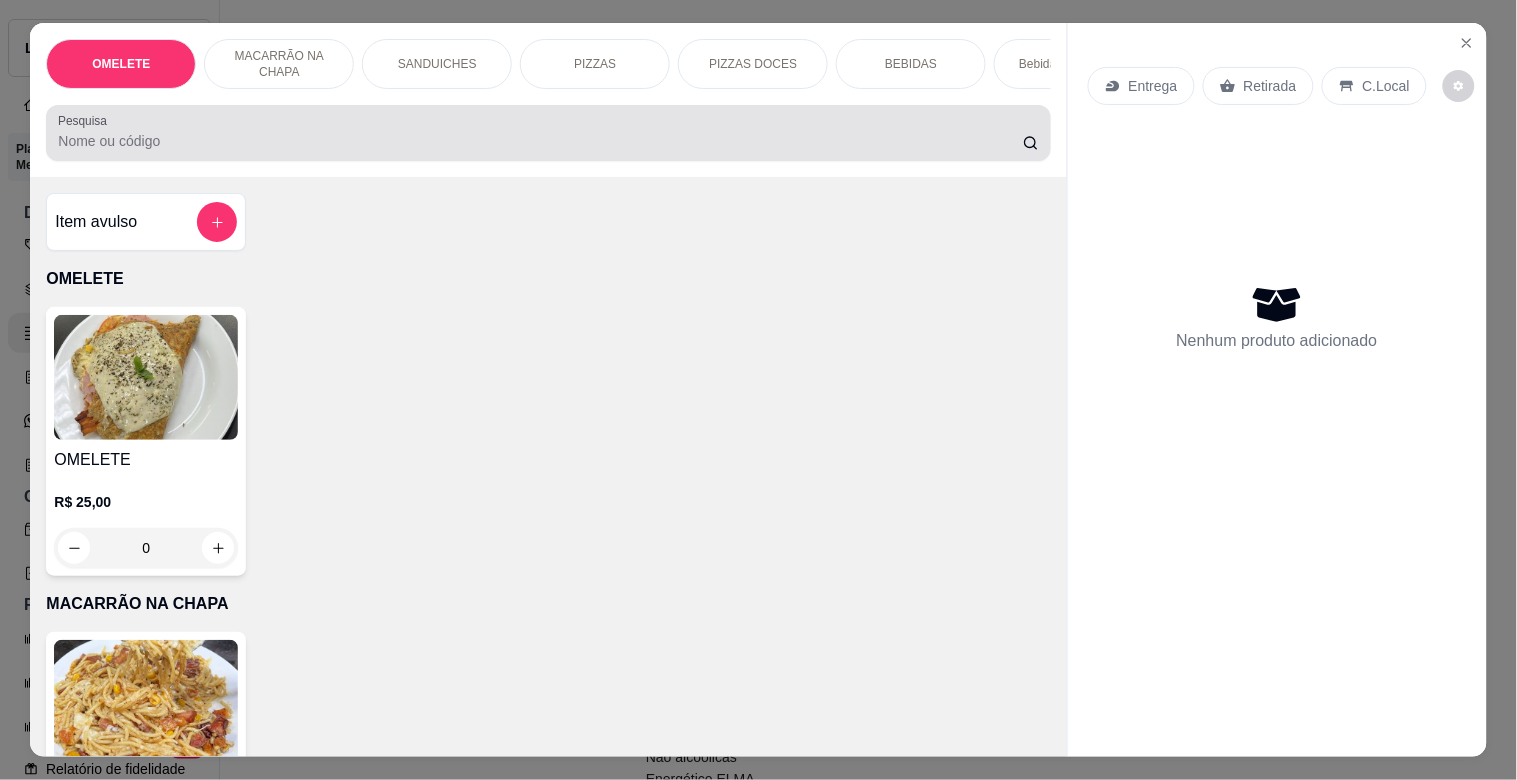 click at bounding box center (548, 133) 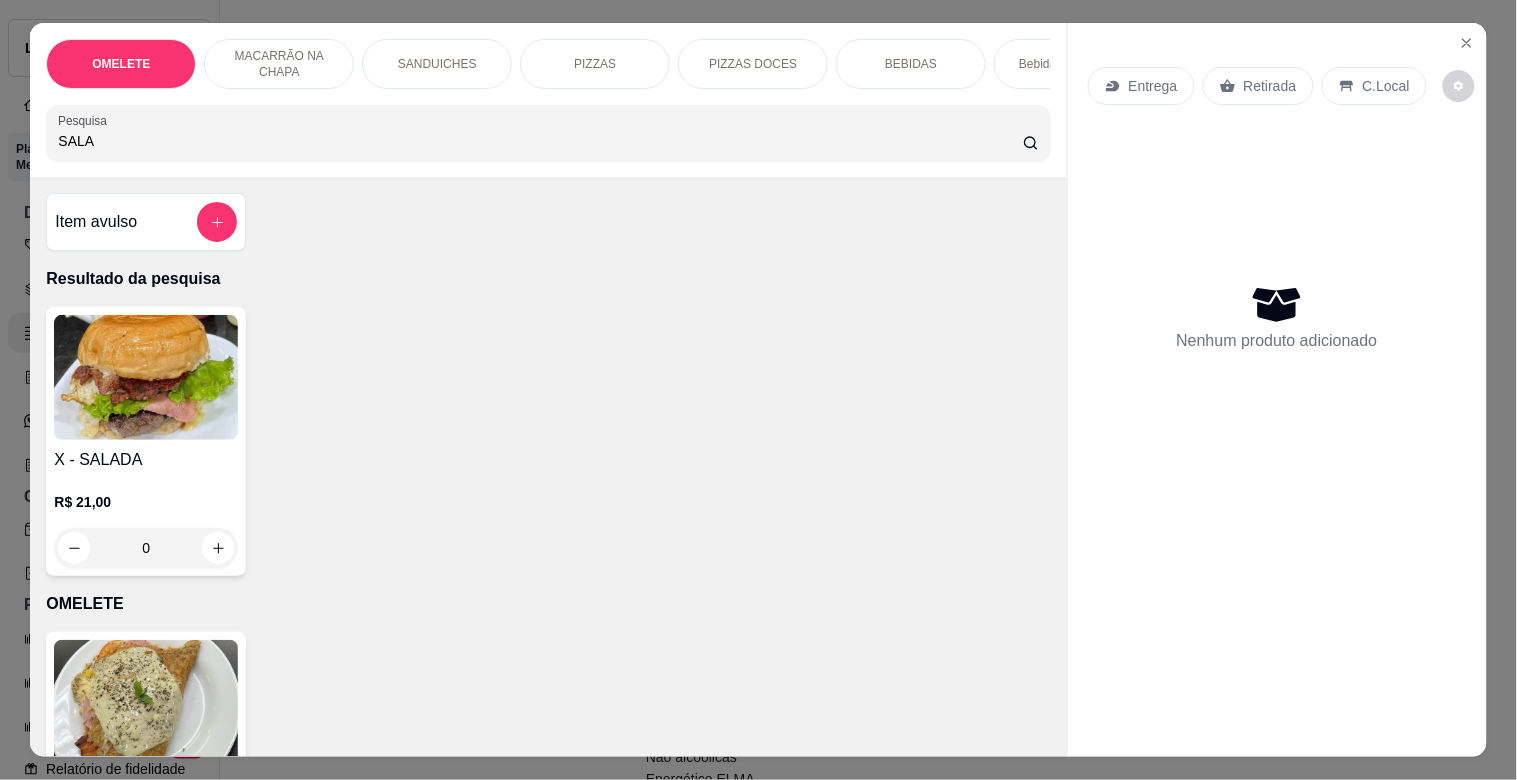 type on "SALA" 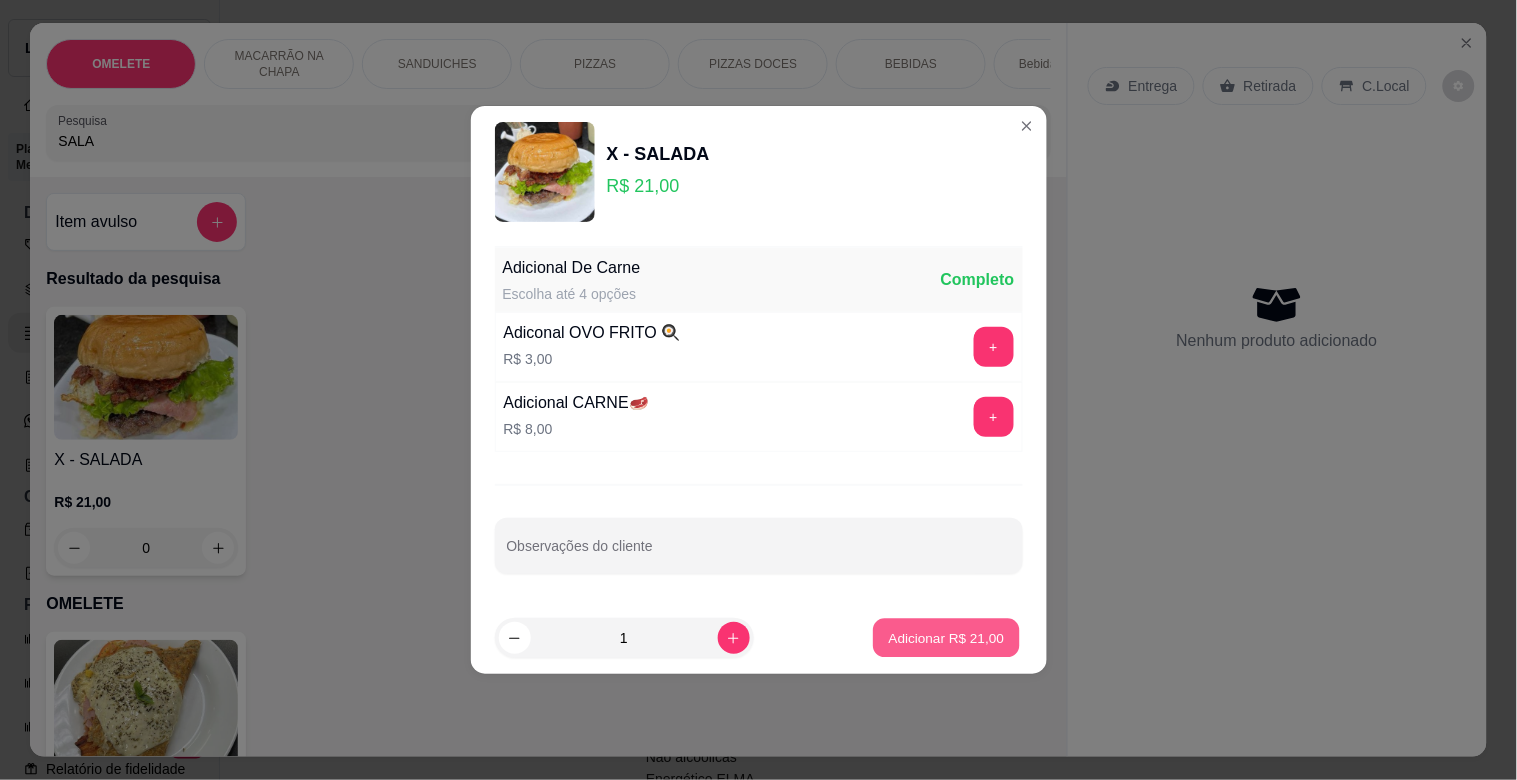 click on "Adicionar   R$ 21,00" at bounding box center (947, 637) 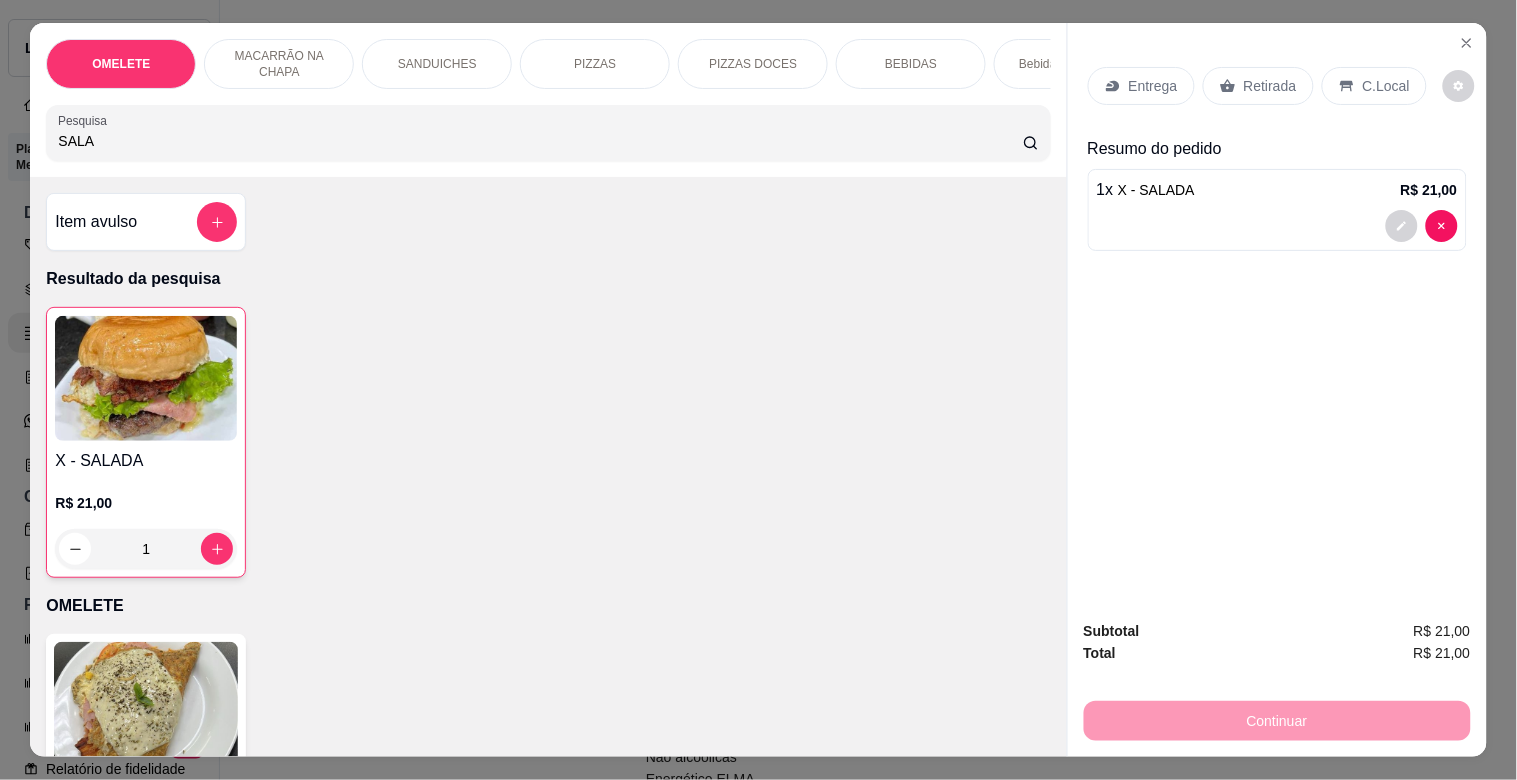 click on "C.Local" at bounding box center (1386, 86) 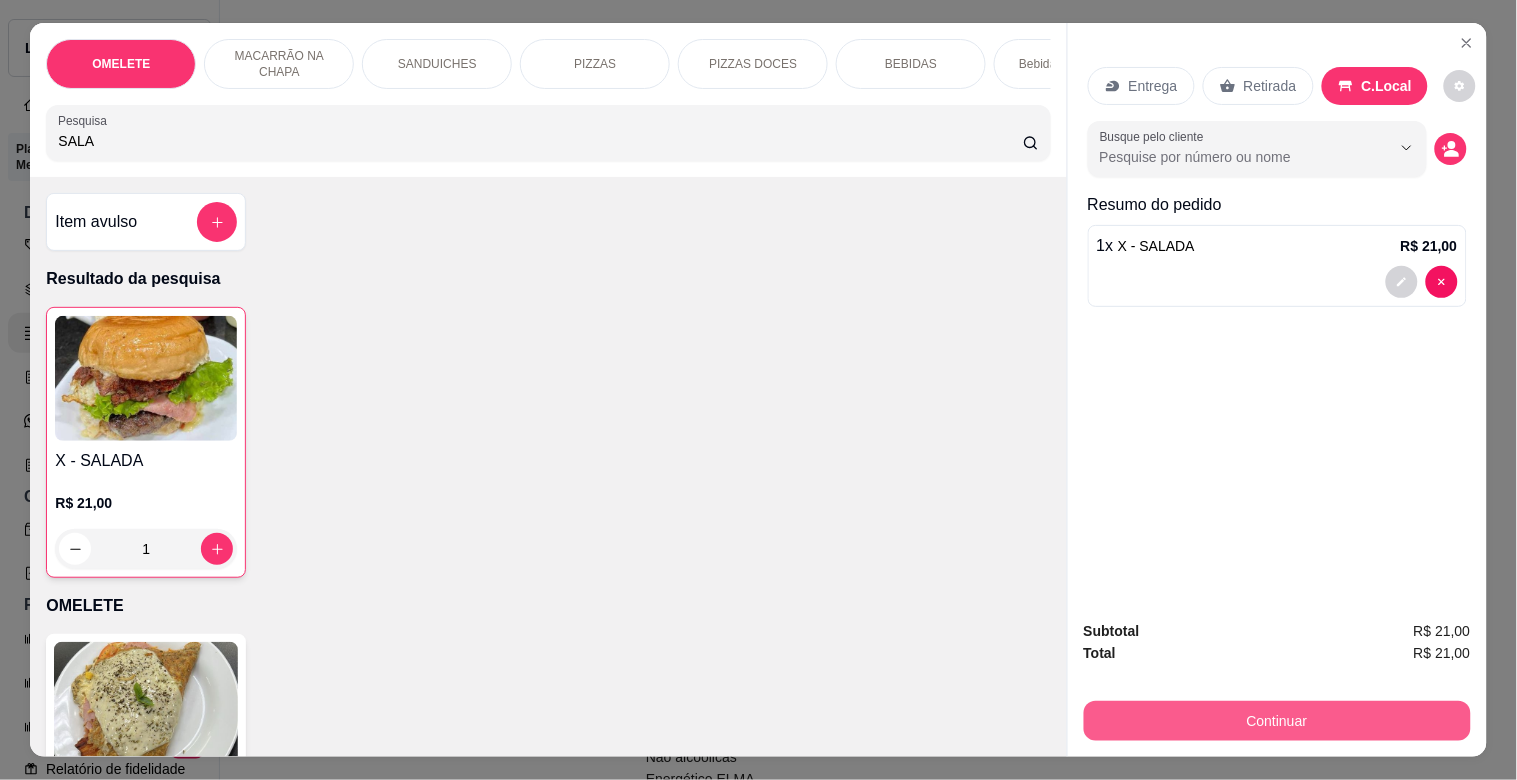 click on "Continuar" at bounding box center [1277, 721] 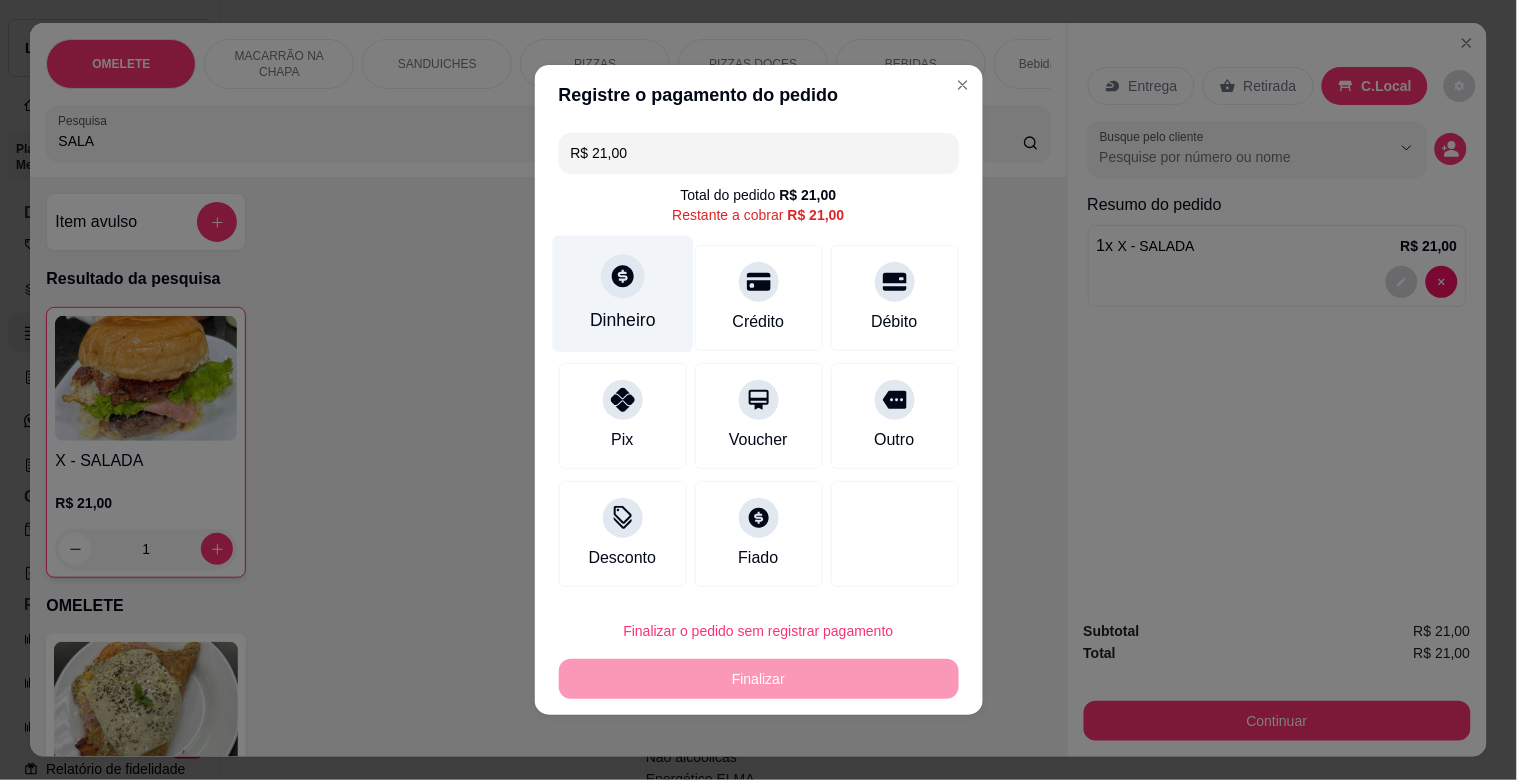 click on "Dinheiro" at bounding box center (622, 294) 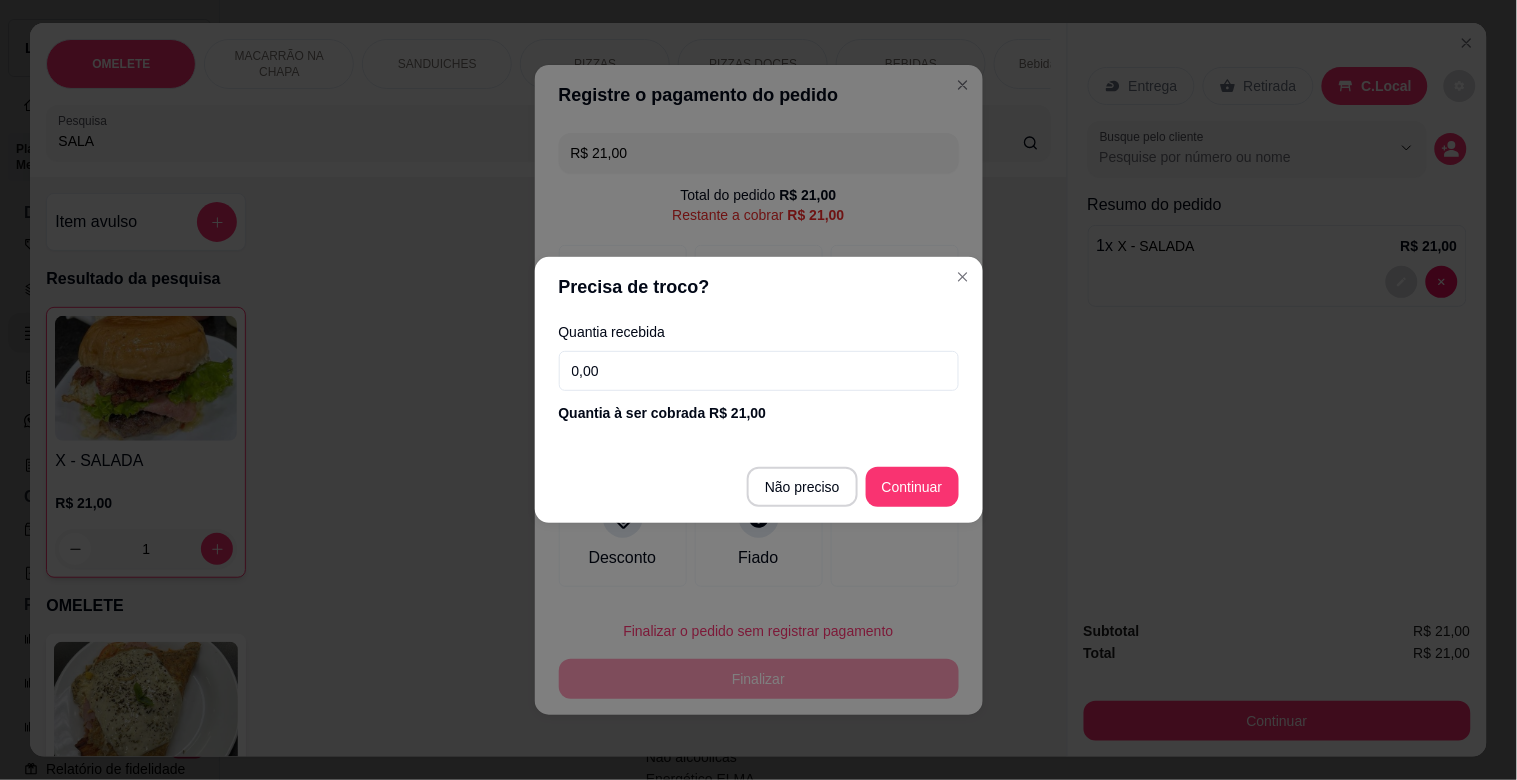 click on "0,00" at bounding box center (759, 371) 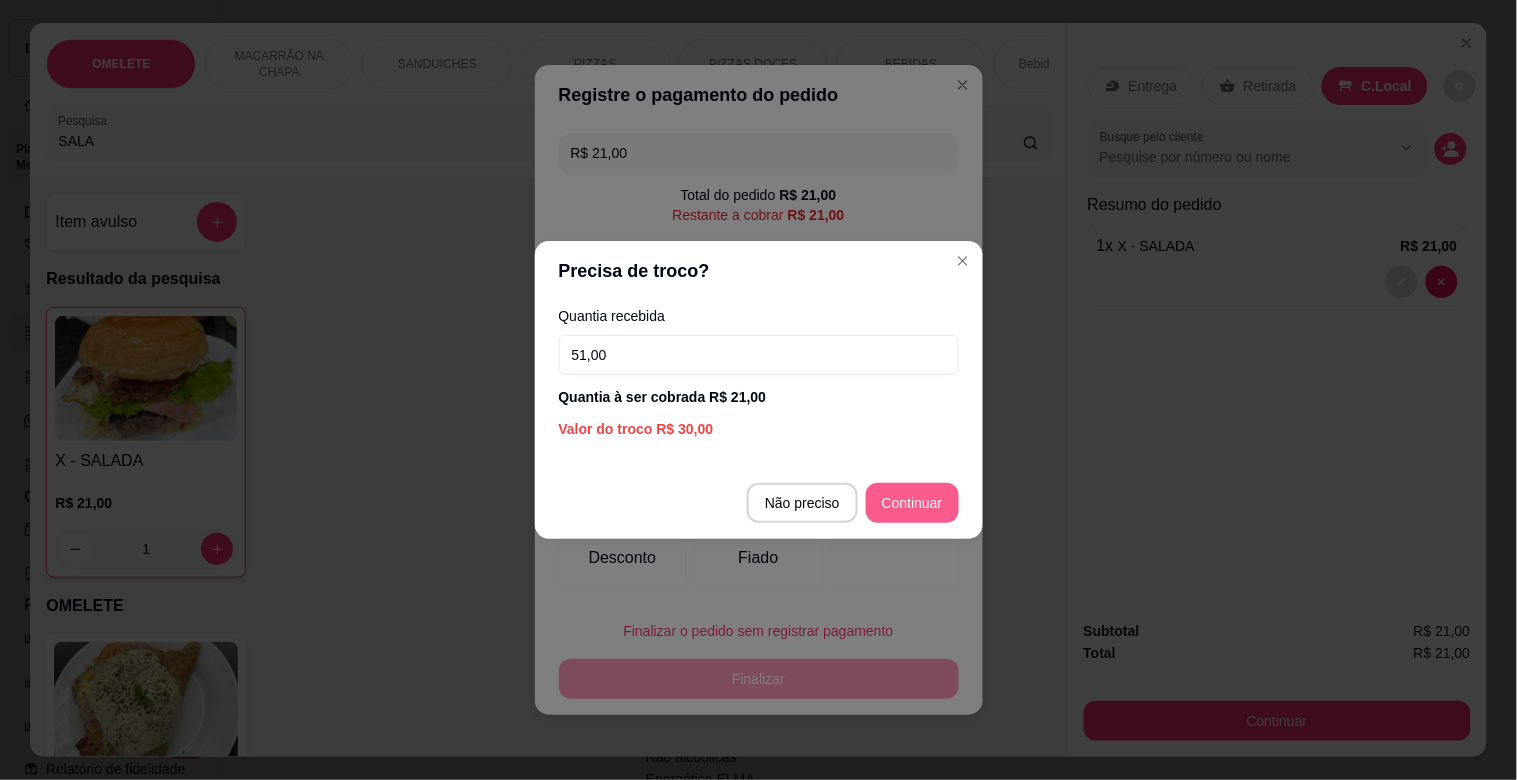 type on "51,00" 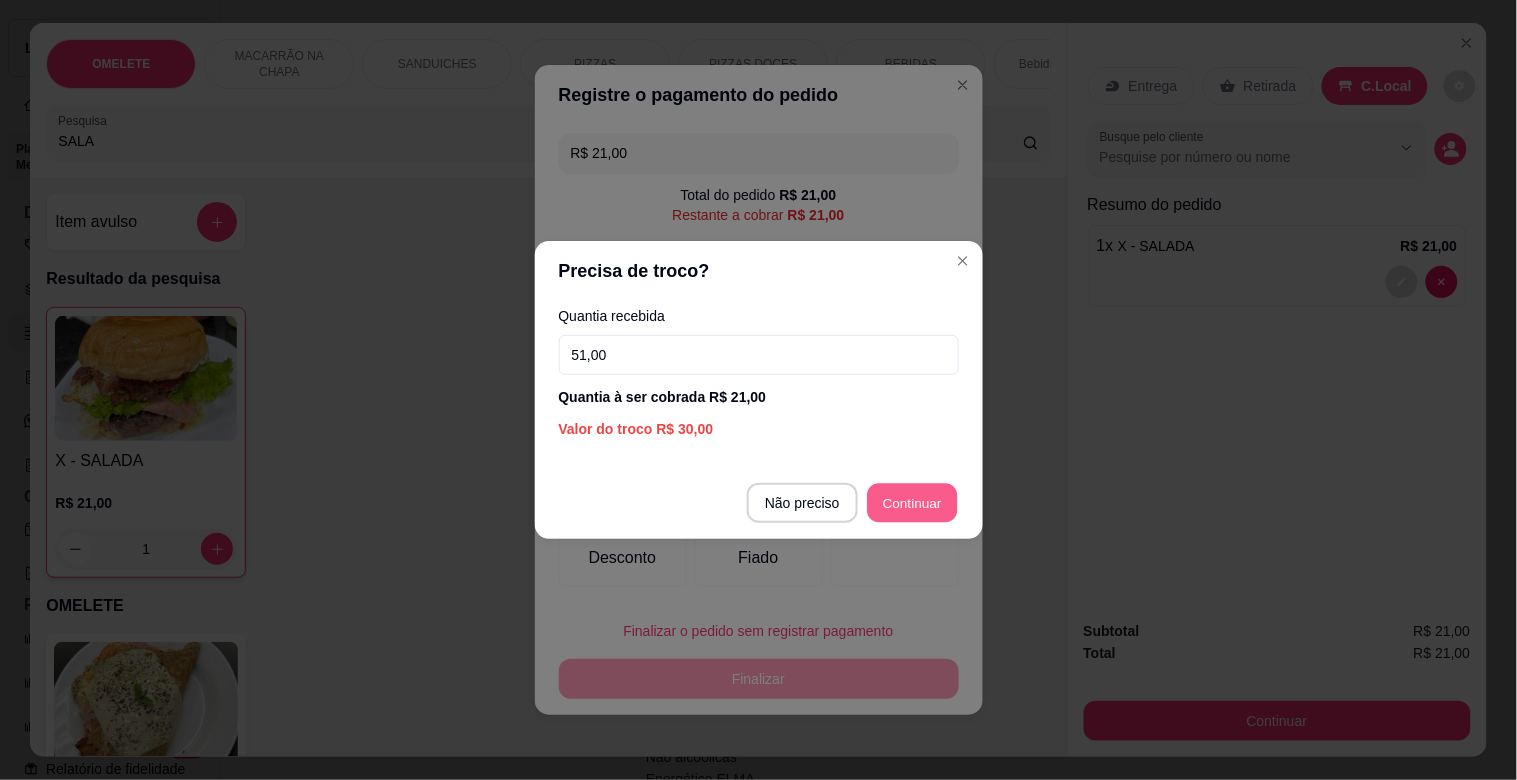 type on "R$ 0,00" 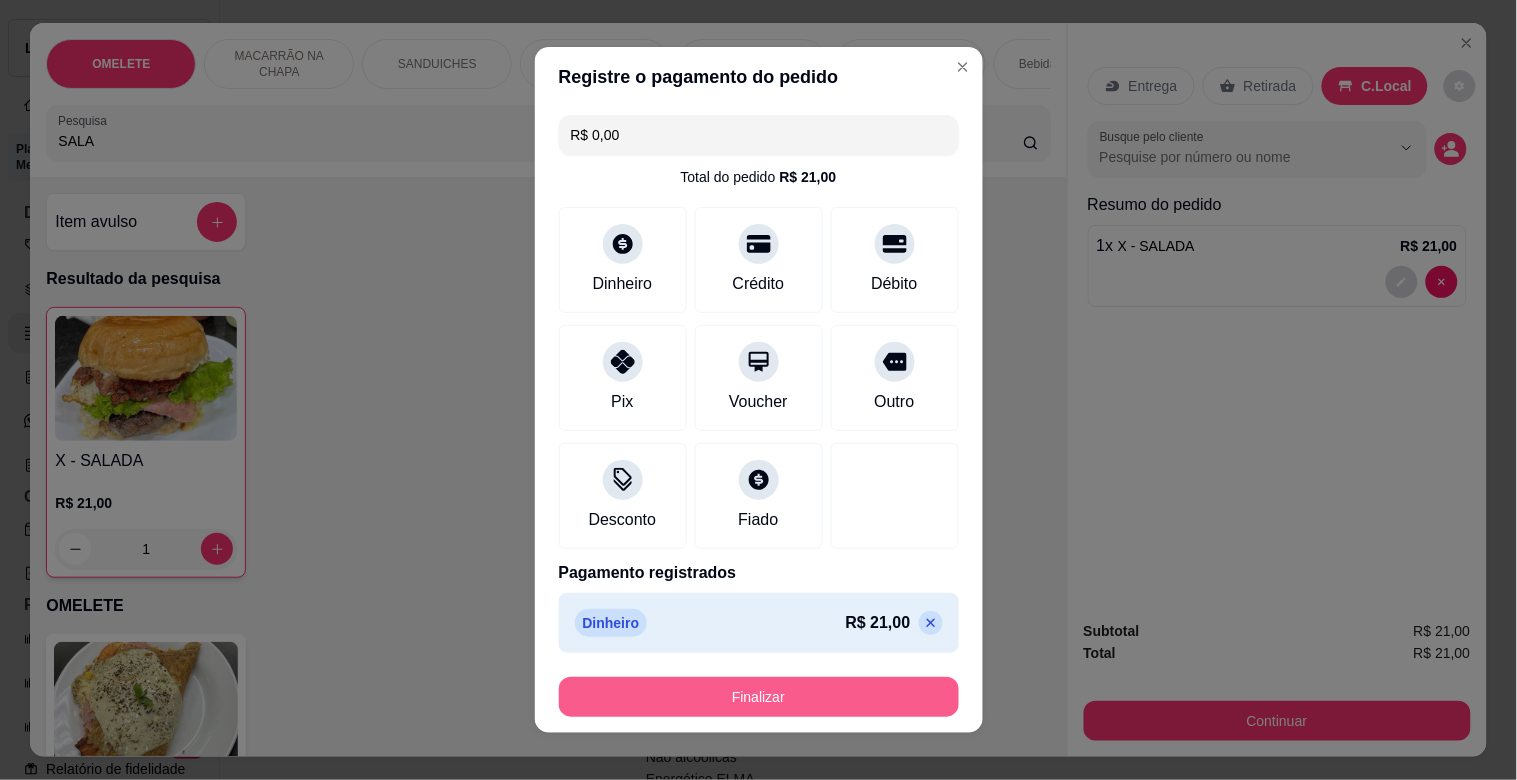 click on "Finalizar" at bounding box center [759, 697] 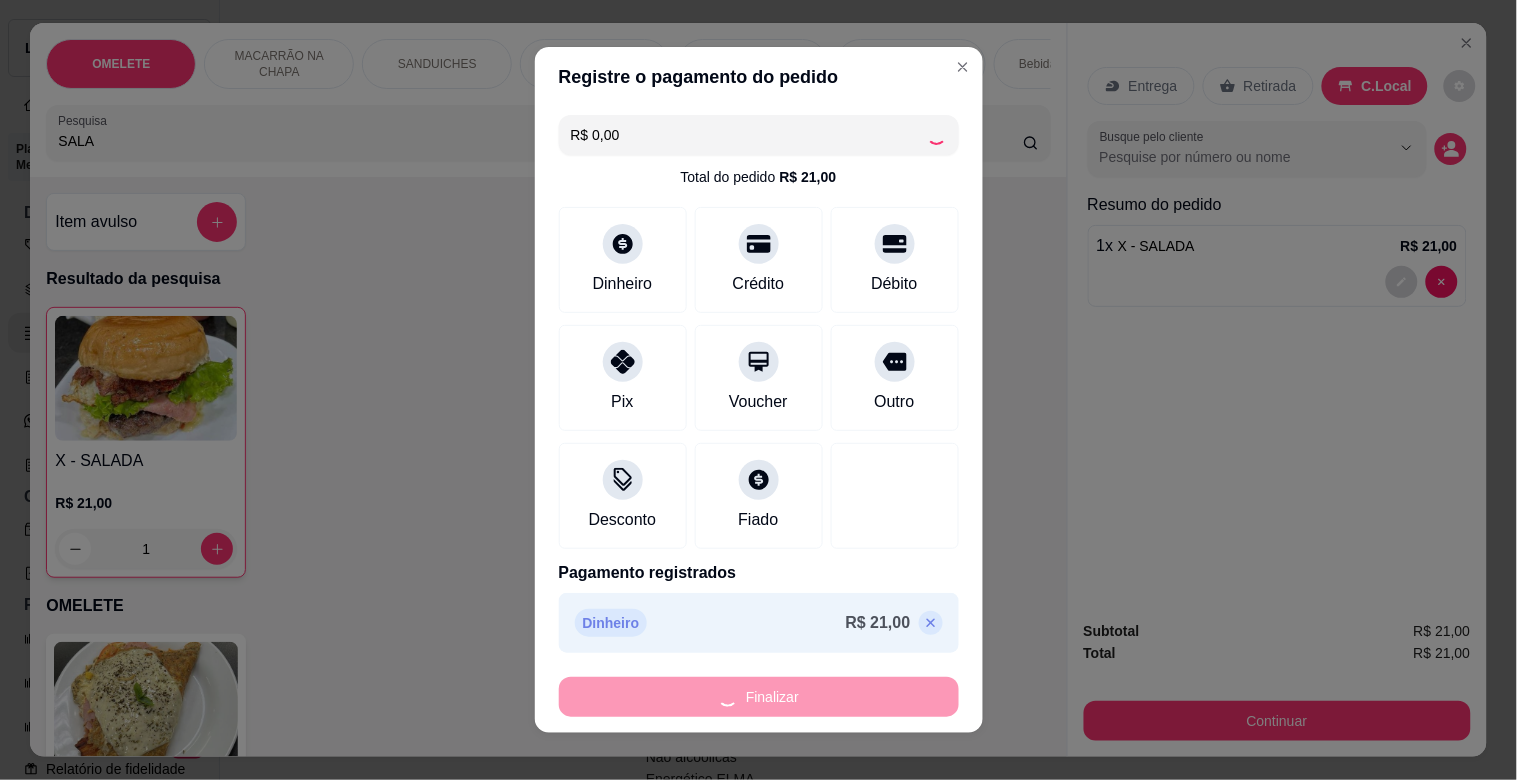 type on "0" 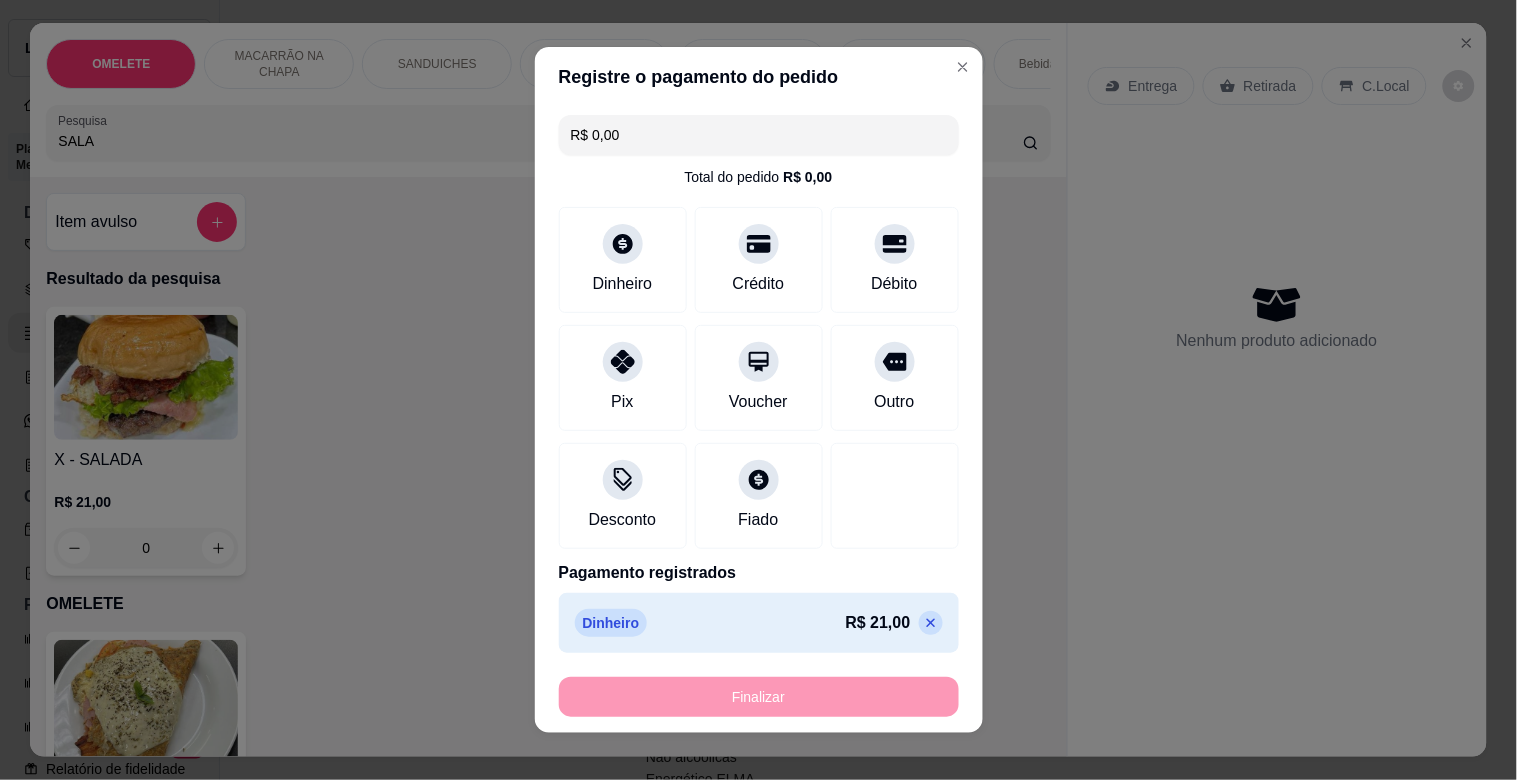 type on "-R$ 21,00" 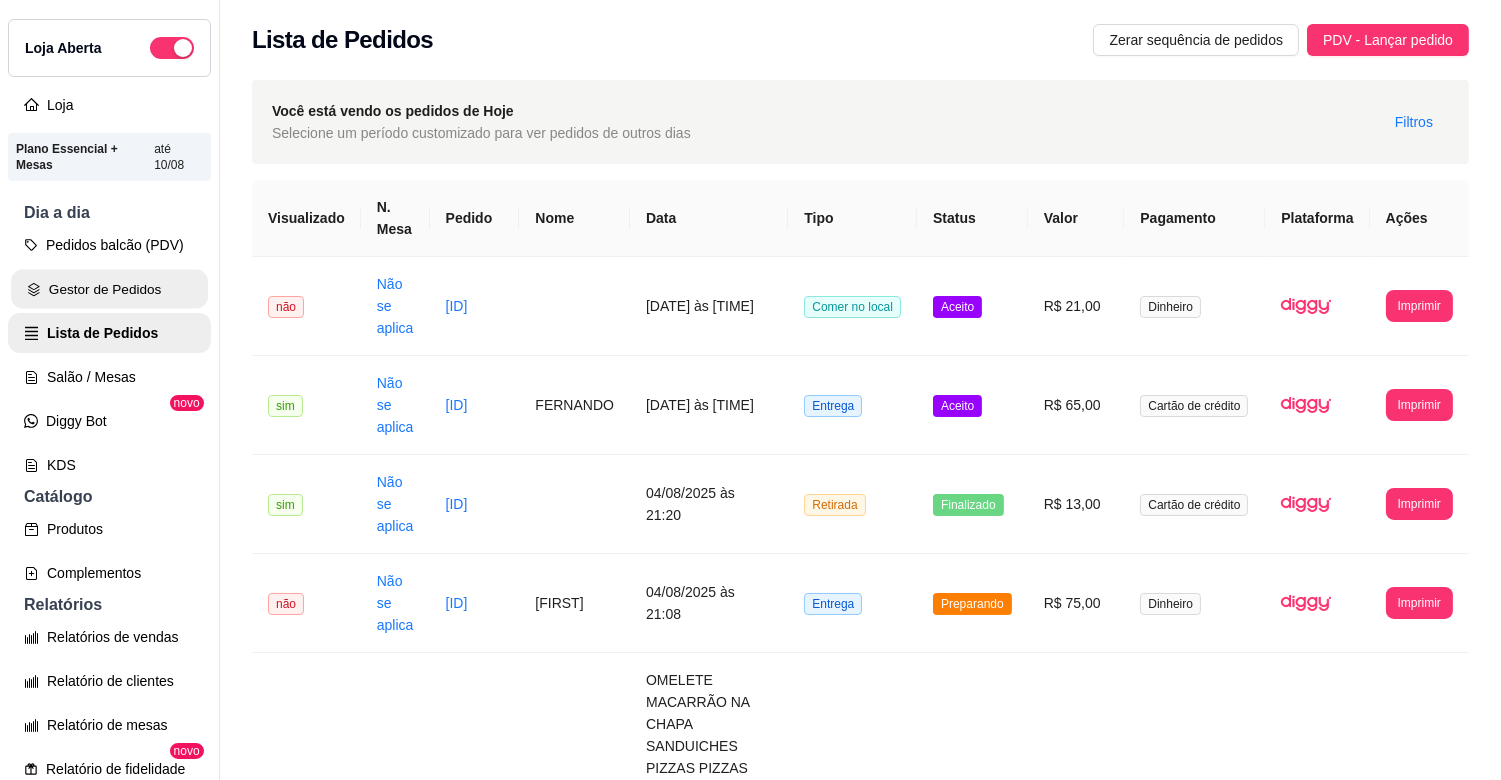 click on "Gestor de Pedidos" at bounding box center (109, 289) 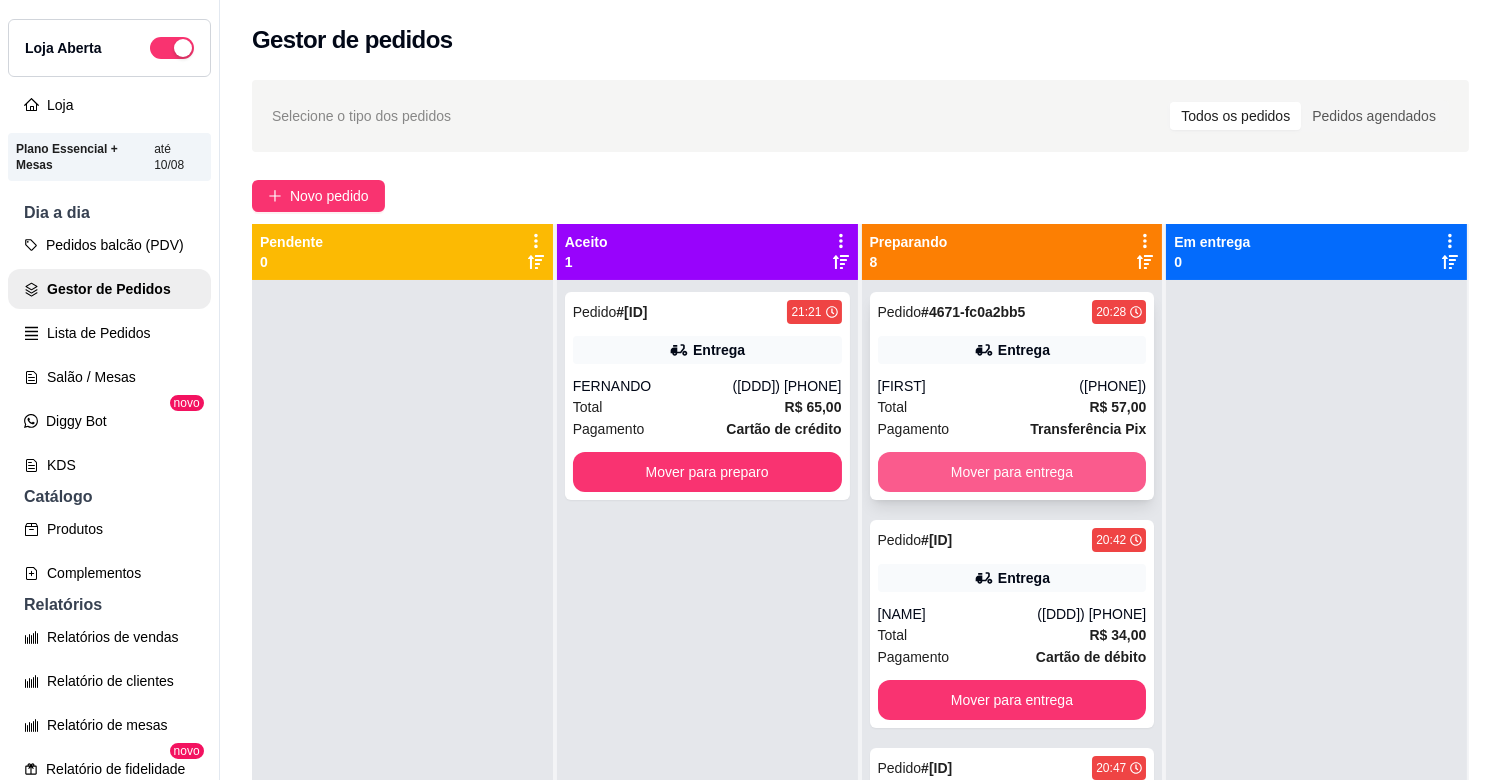 click on "Mover para entrega" at bounding box center [1012, 472] 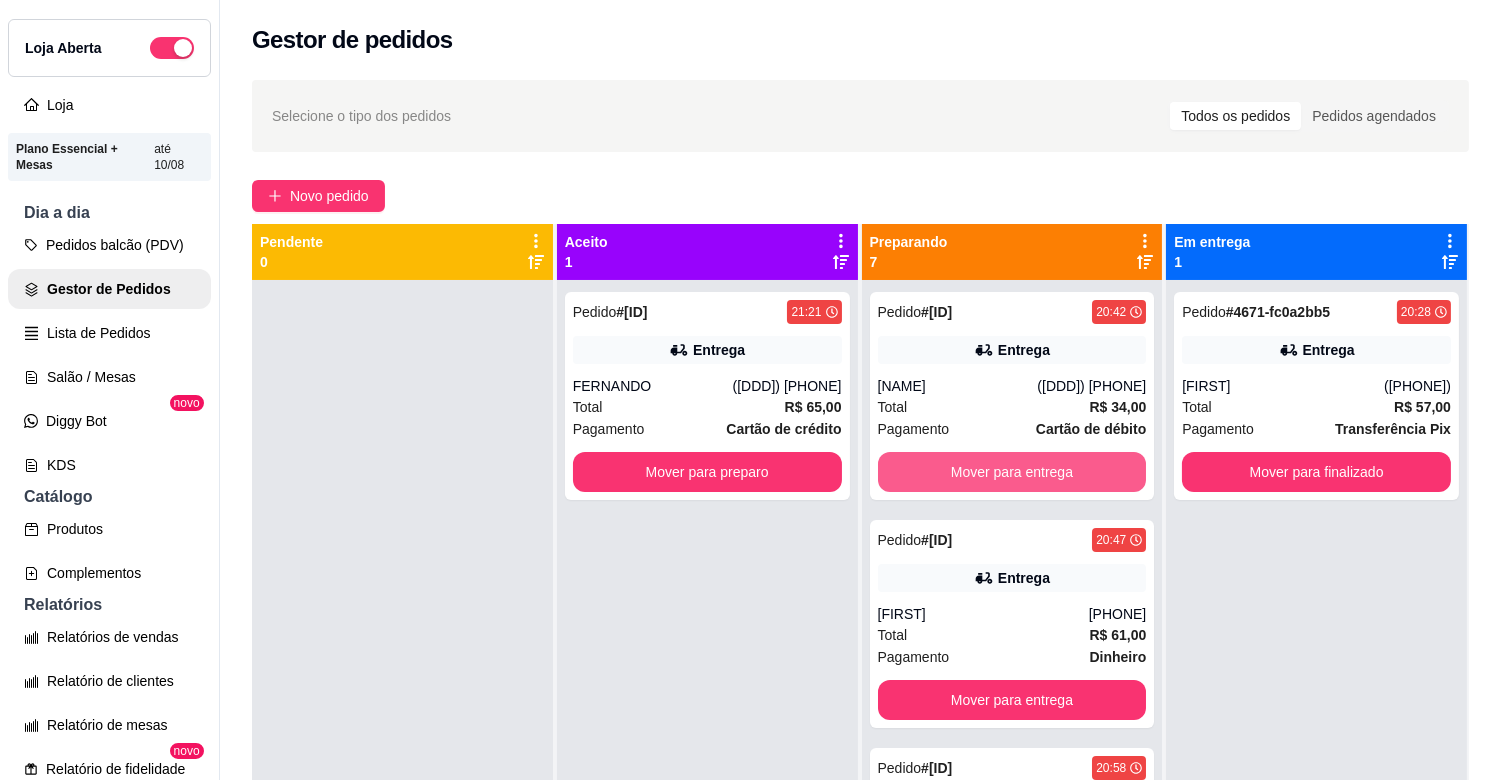 click on "Mover para entrega" at bounding box center (1012, 472) 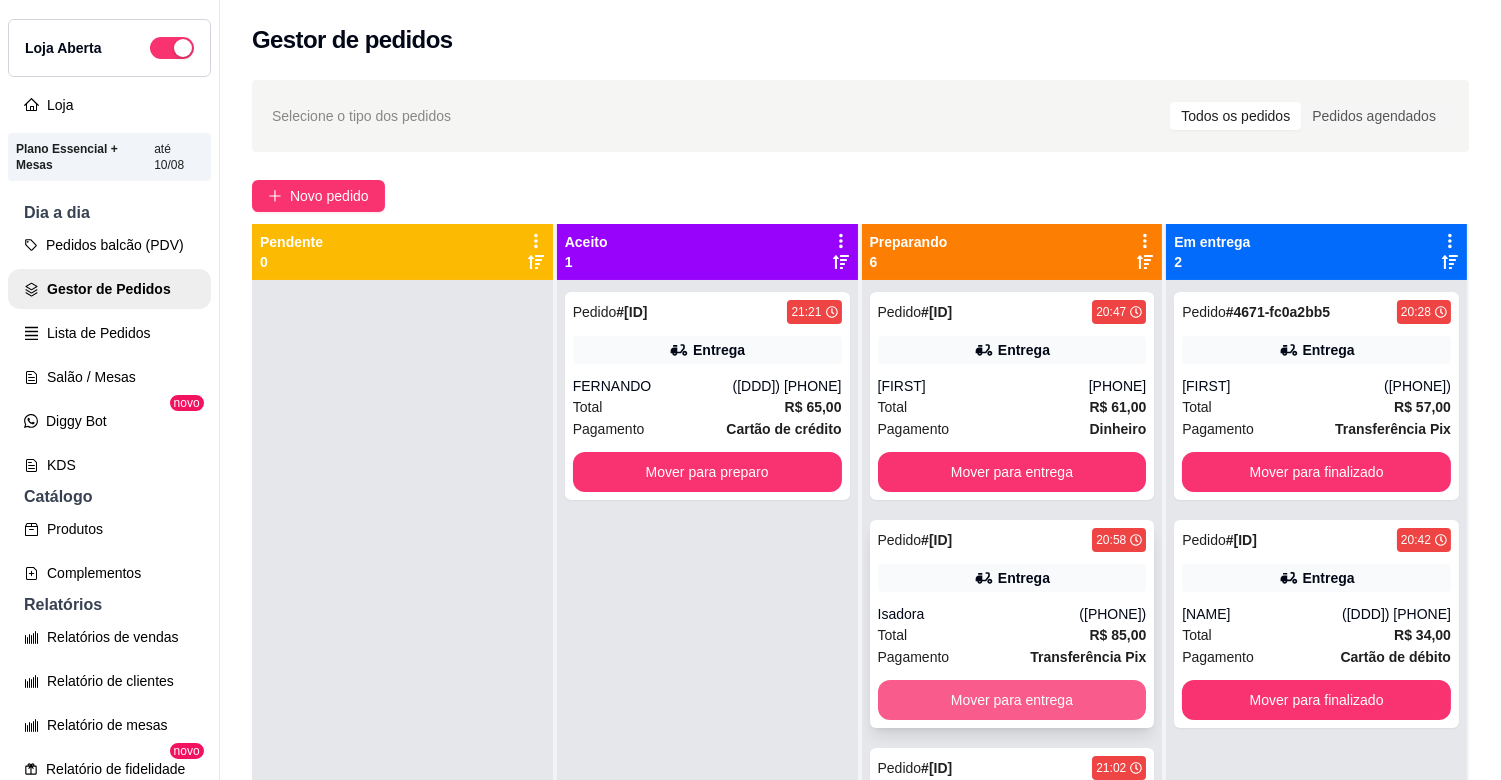 click on "Mover para entrega" at bounding box center (1012, 700) 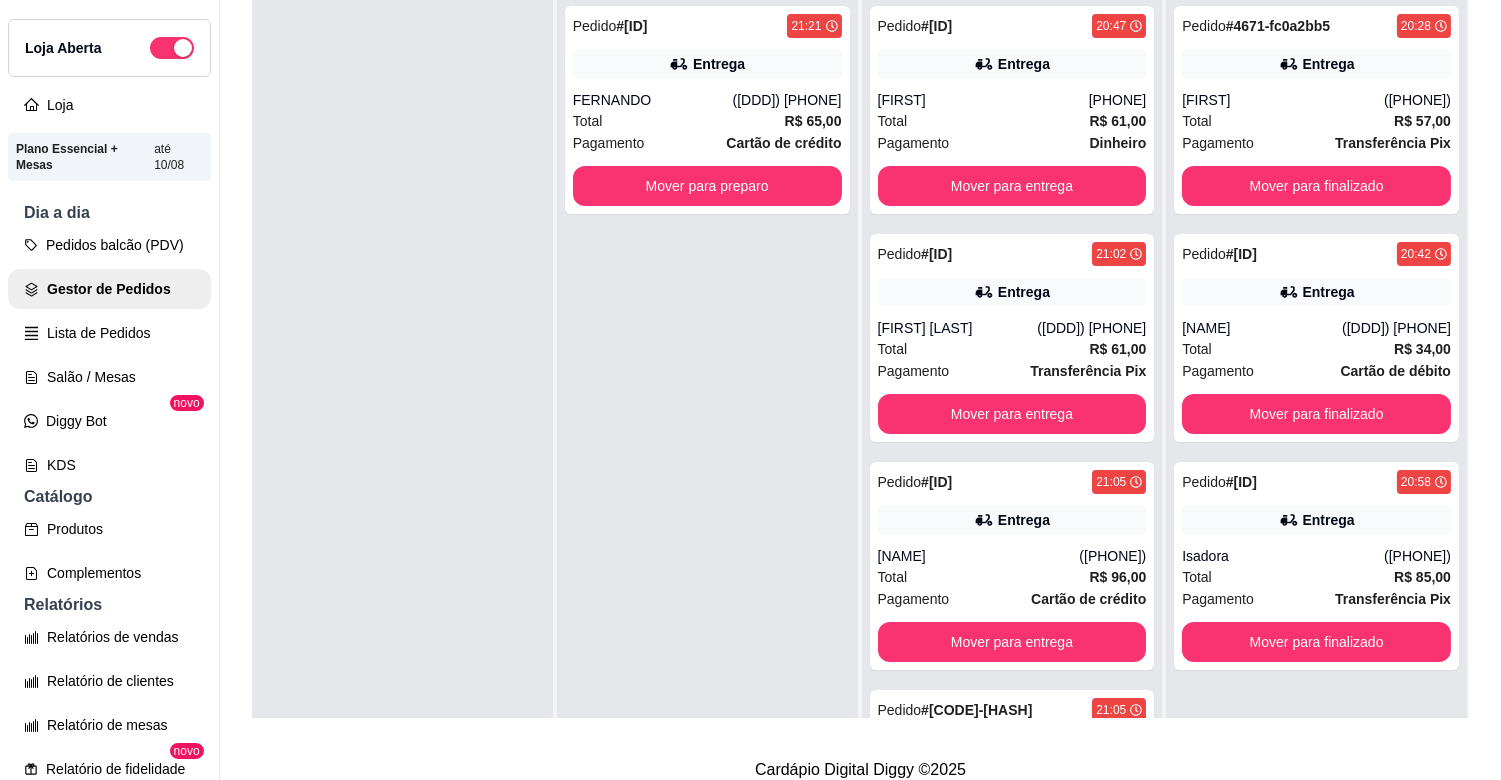 scroll, scrollTop: 321, scrollLeft: 0, axis: vertical 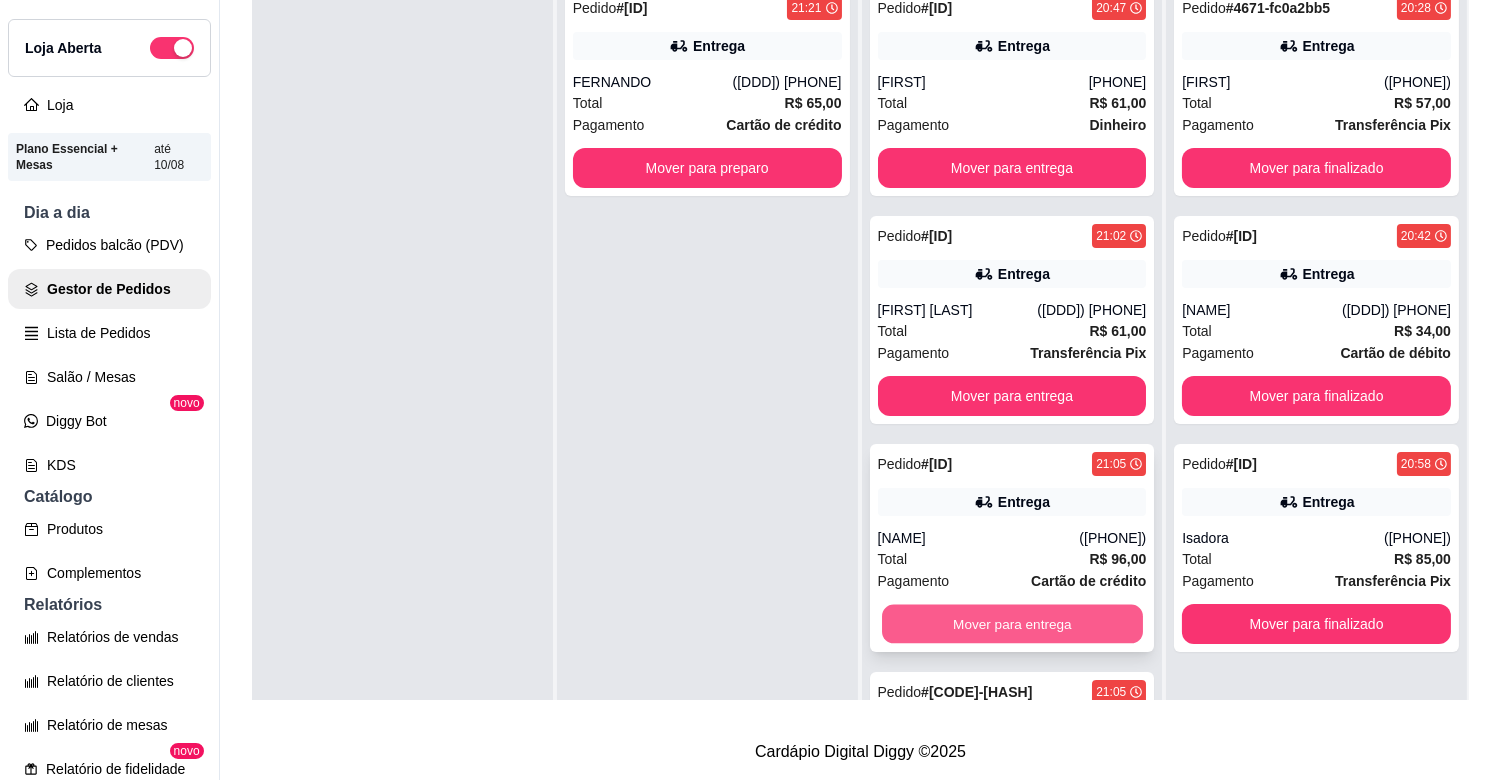 click on "Mover para entrega" at bounding box center (1012, 624) 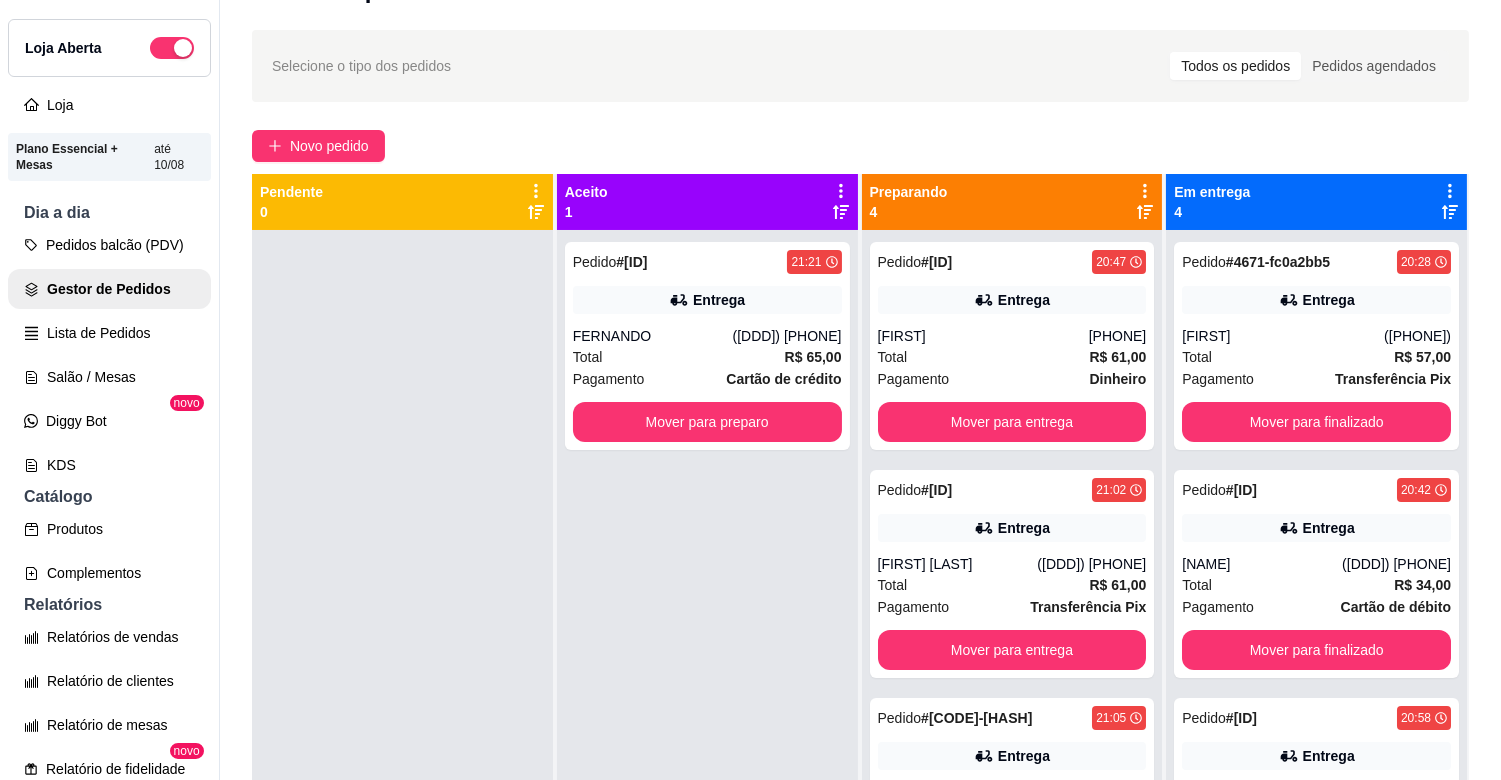 scroll, scrollTop: 0, scrollLeft: 0, axis: both 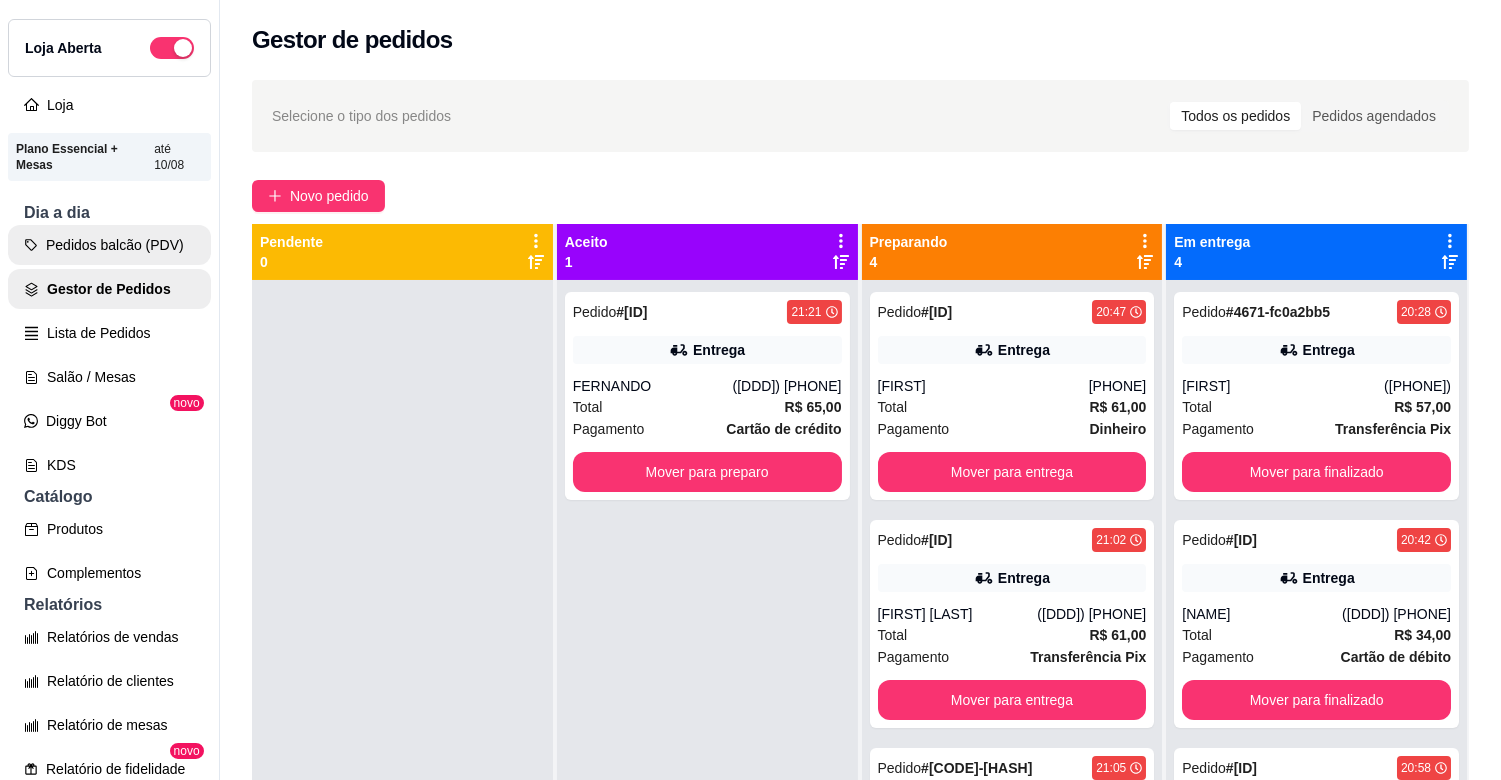 click on "Pedidos balcão (PDV)" at bounding box center [109, 245] 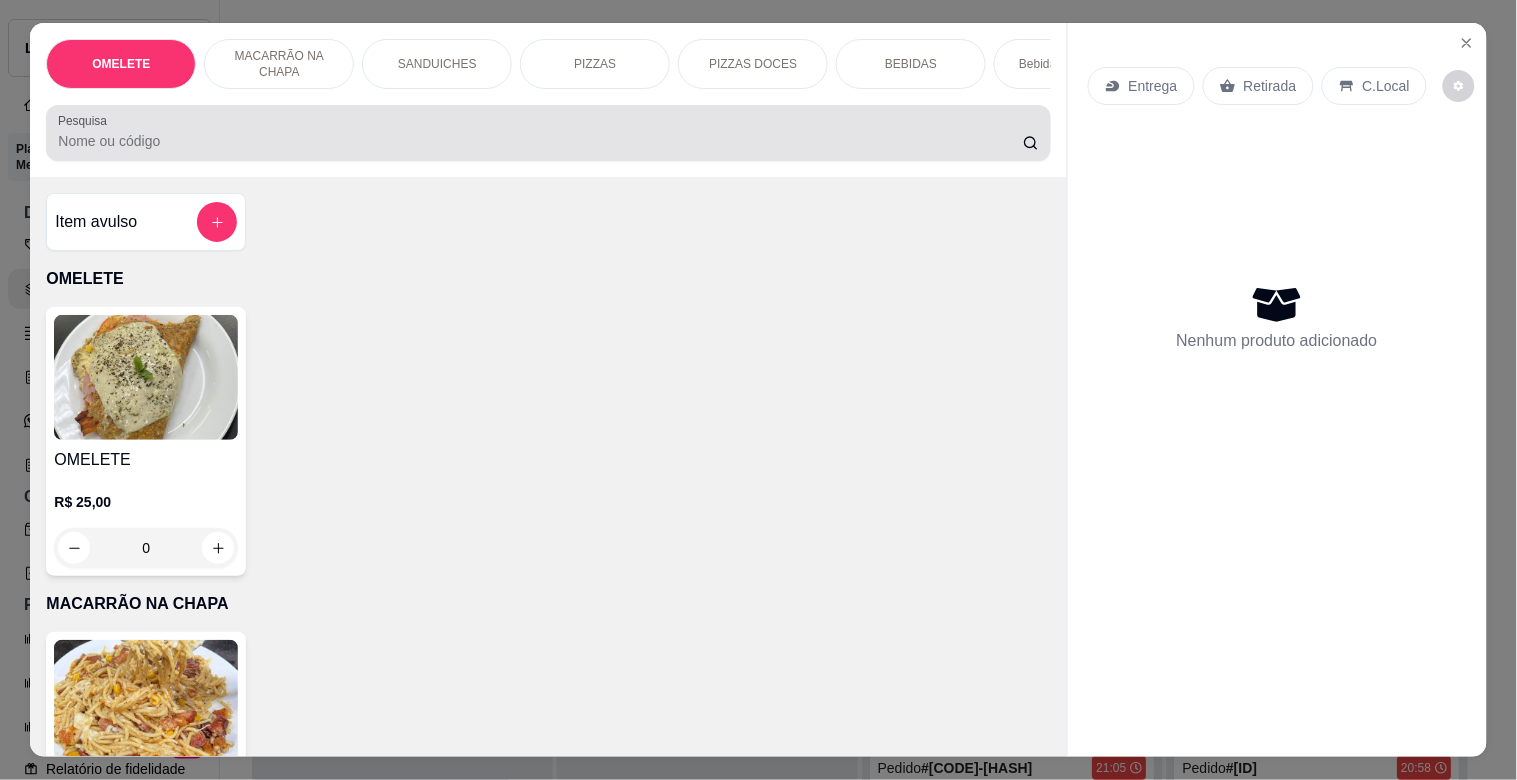 click on "Pesquisa" at bounding box center [540, 141] 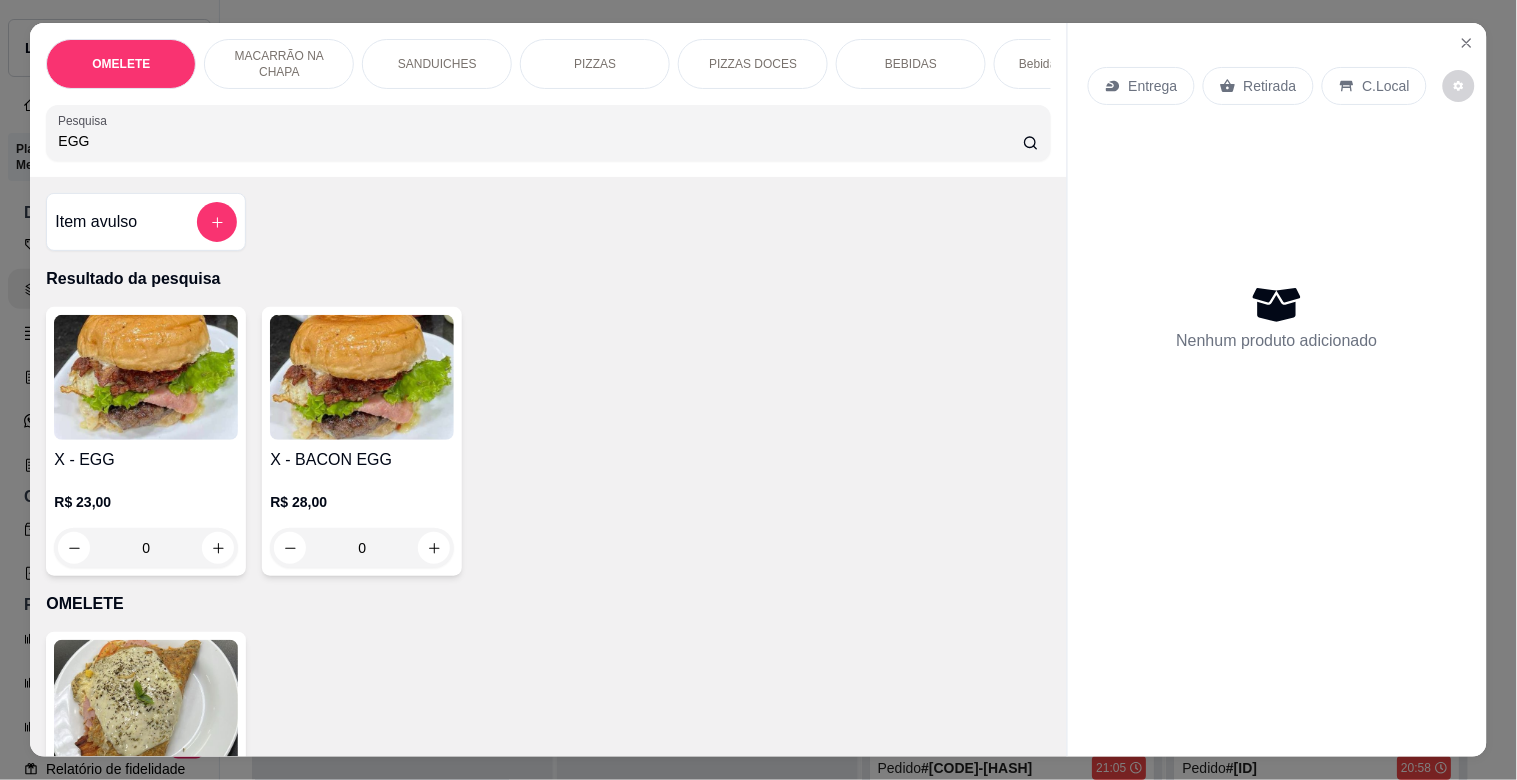 type on "EGG" 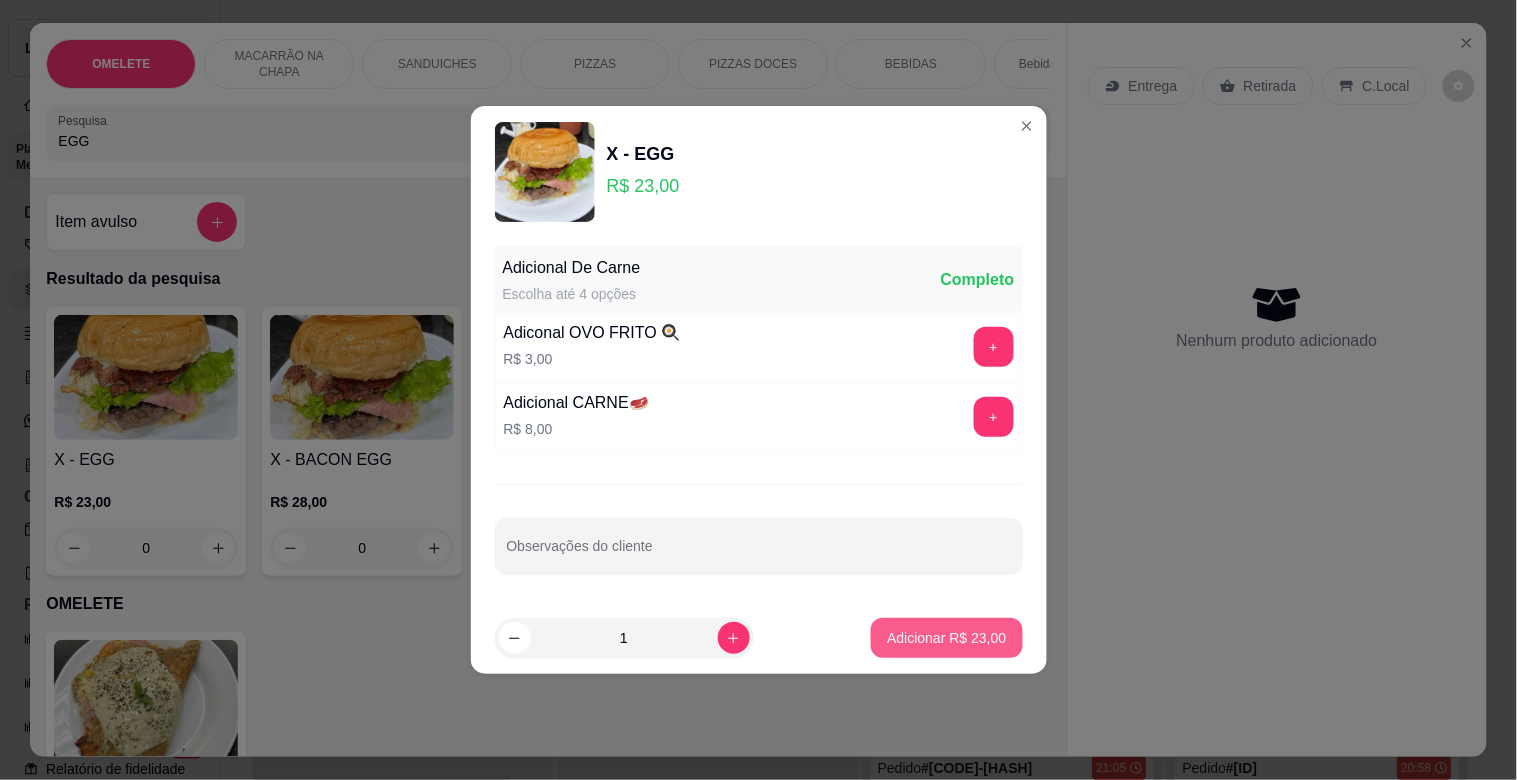 click on "Adicionar   R$ 23,00" at bounding box center (946, 638) 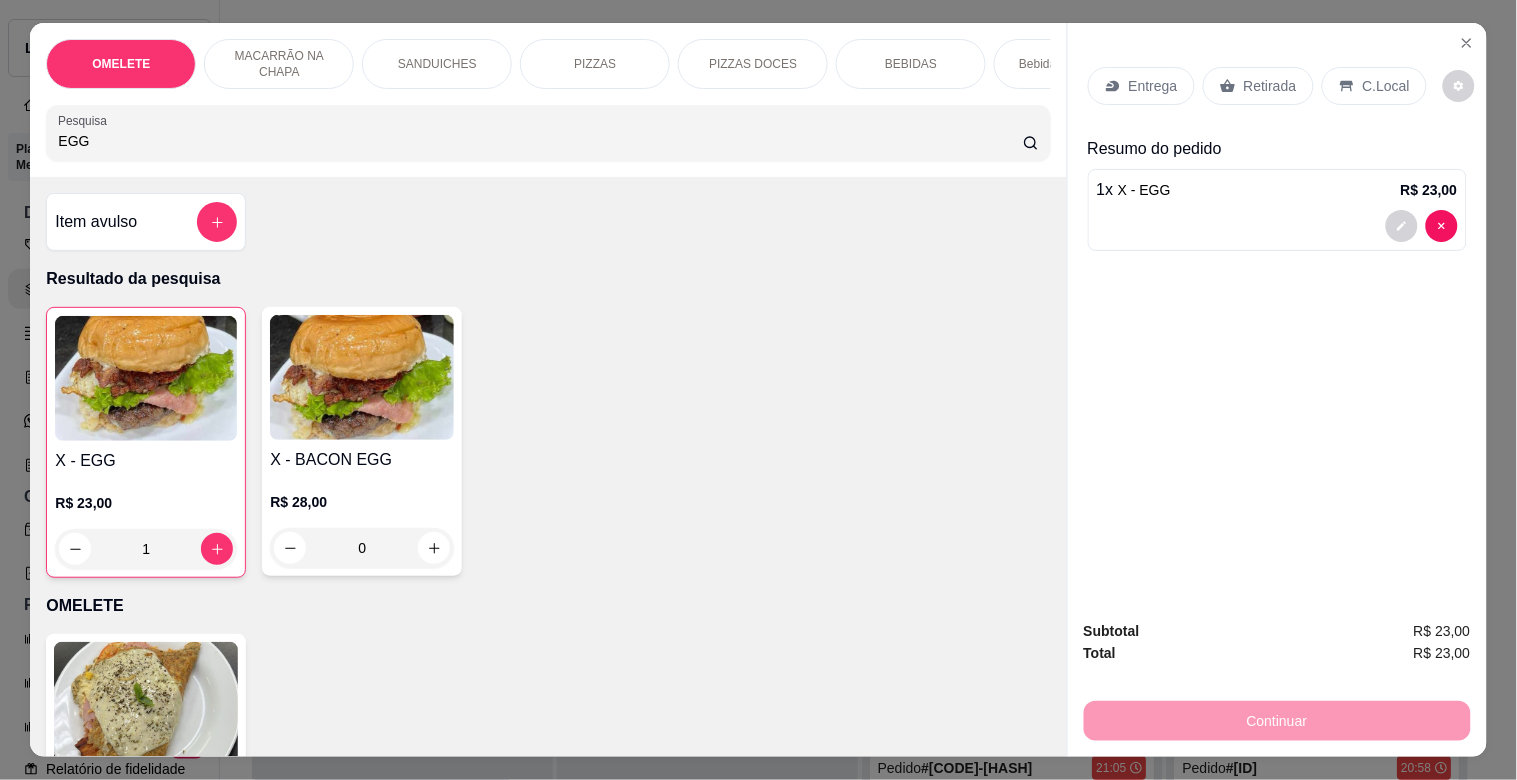 drag, startPoint x: 278, startPoint y: 156, endPoint x: 0, endPoint y: 131, distance: 279.12183 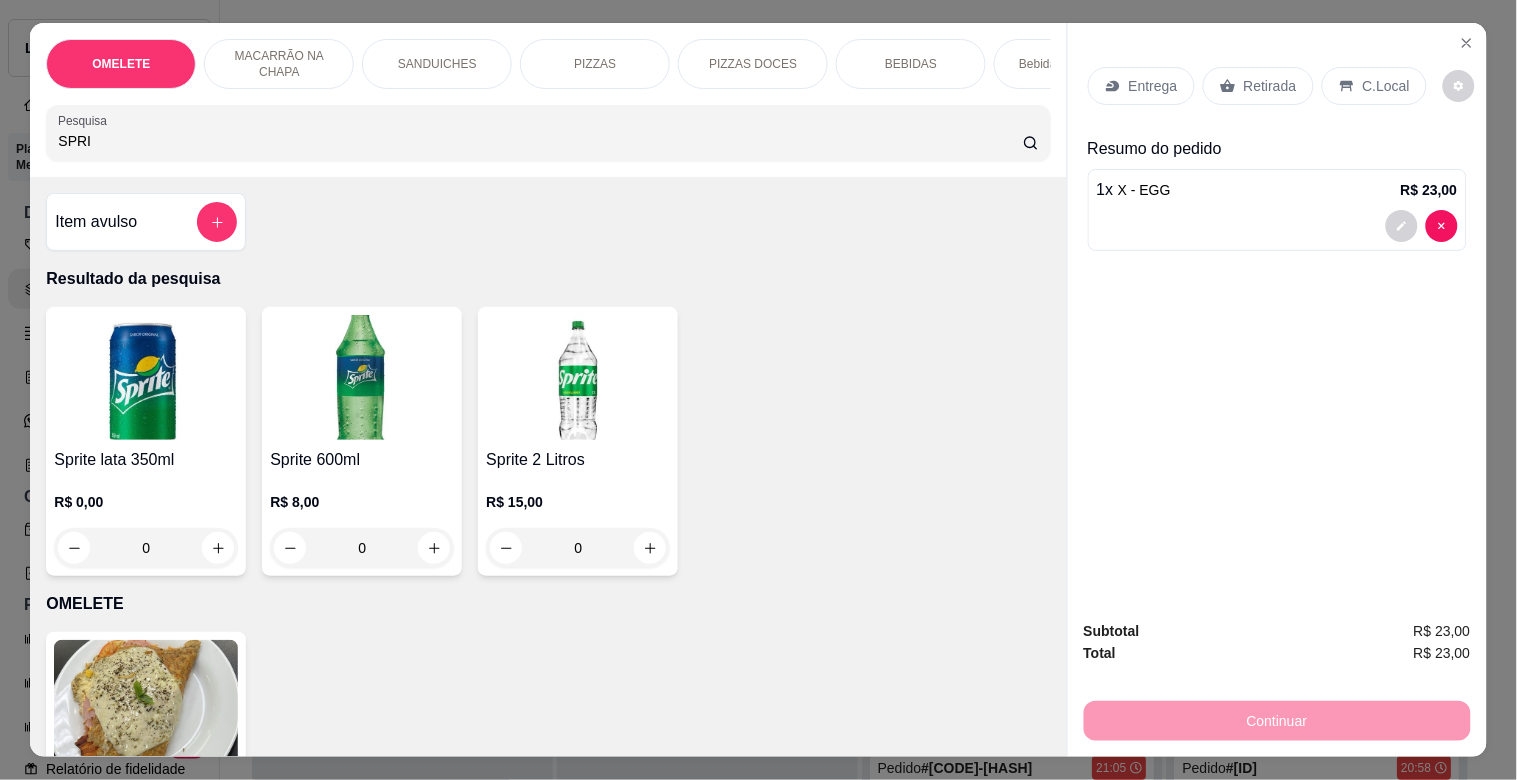 type on "SPRI" 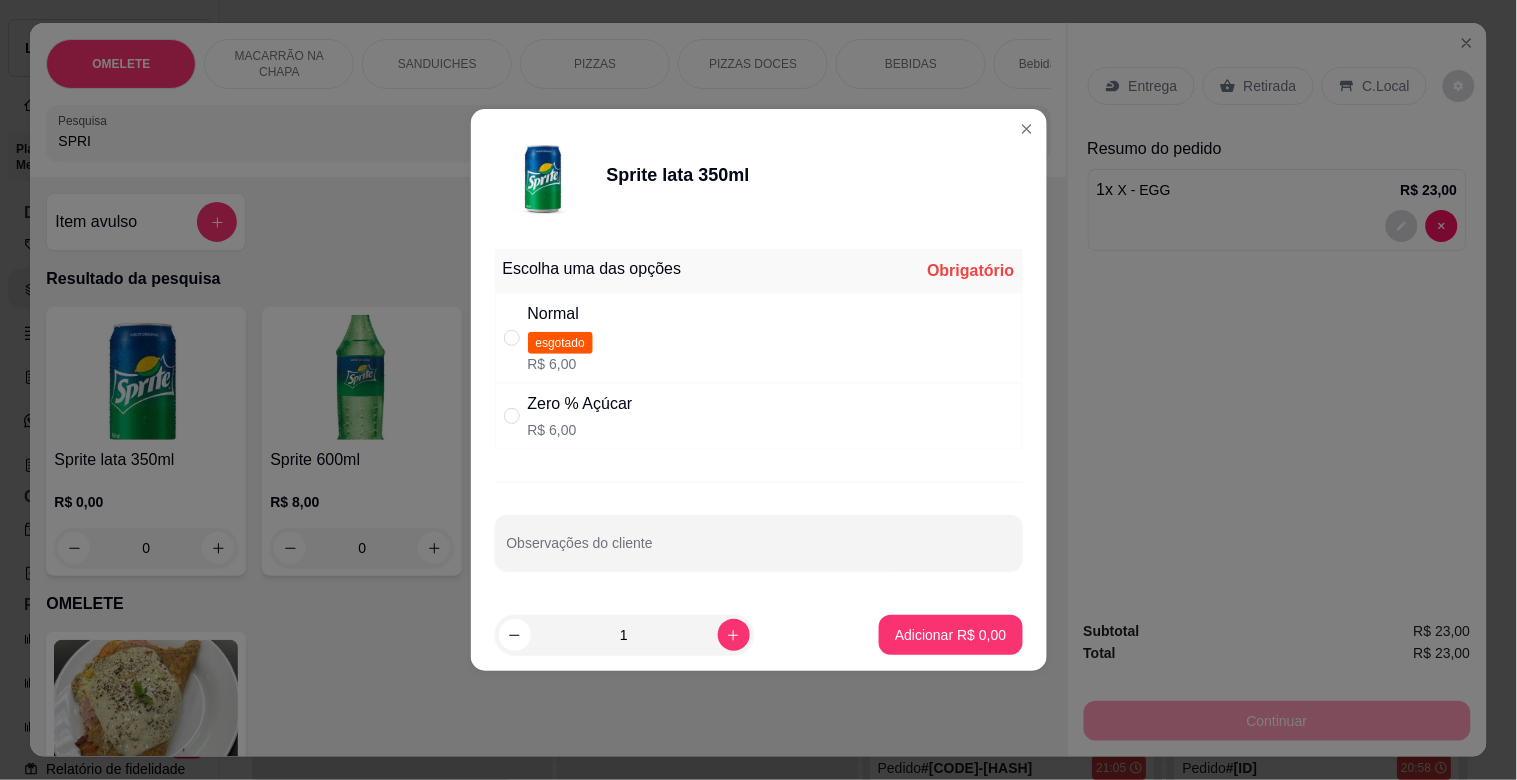 click on "Zero % Açúcar  R$ 6,00" at bounding box center (759, 416) 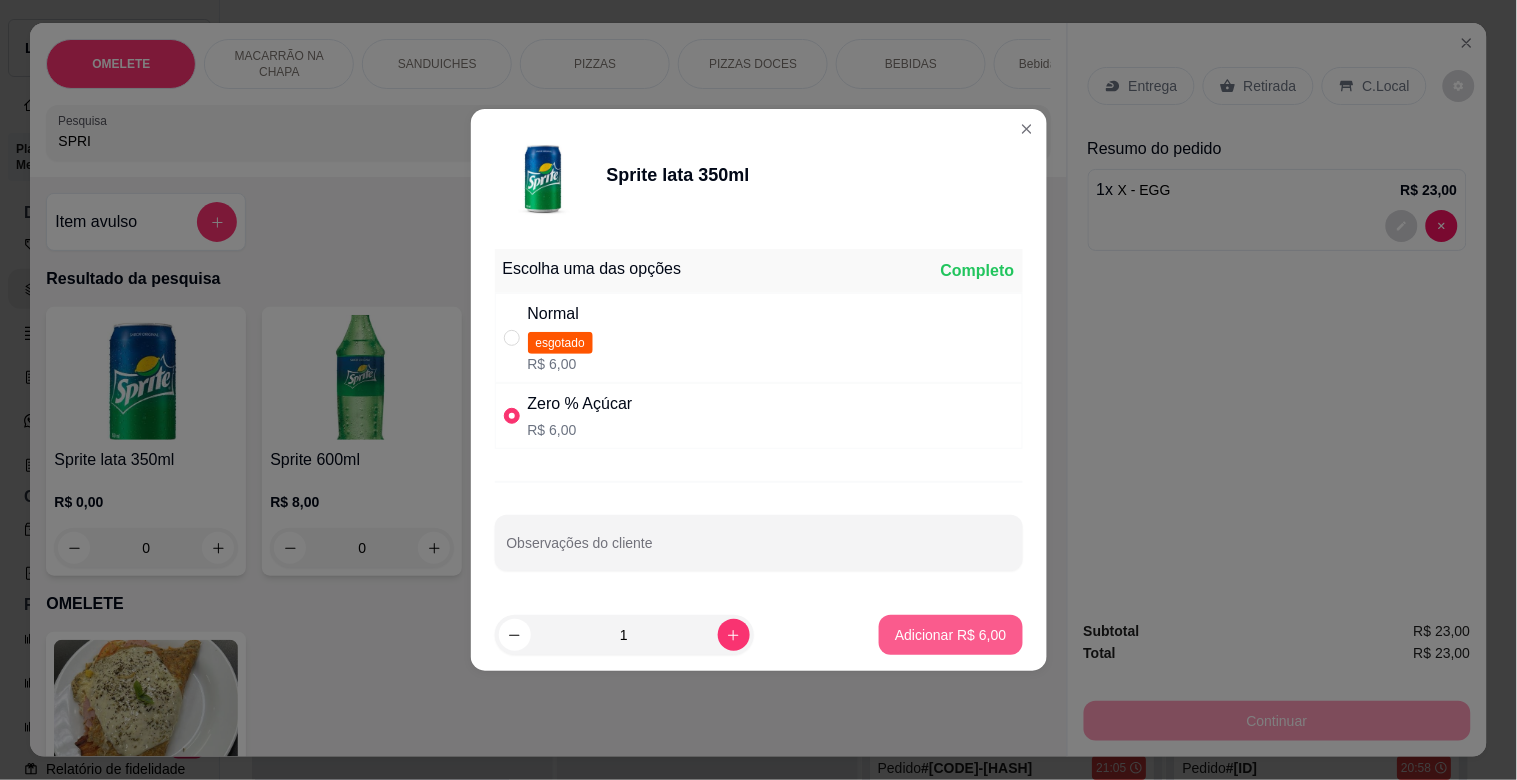 click on "Adicionar   R$ 6,00" at bounding box center (950, 635) 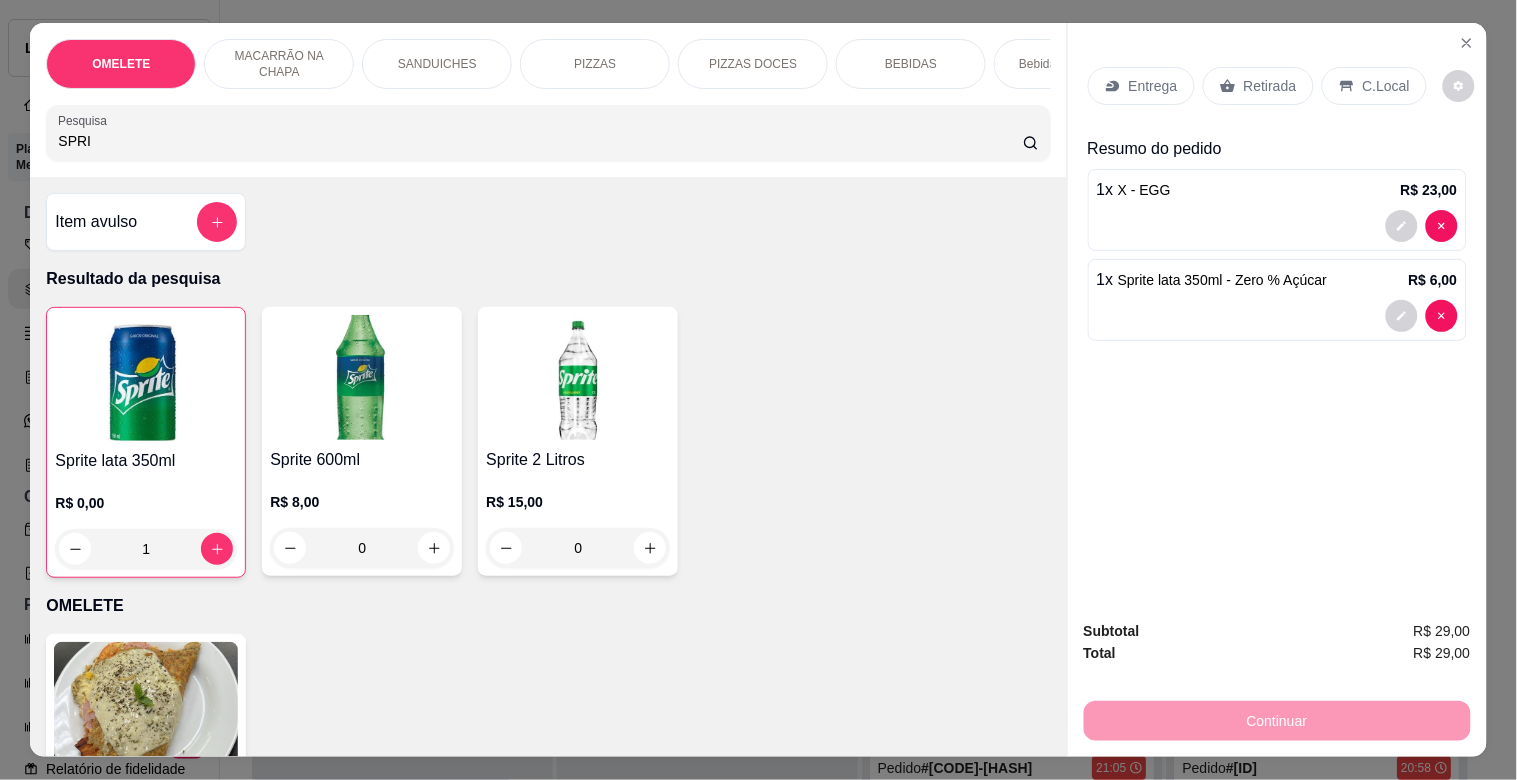 click on "C.Local" at bounding box center (1386, 86) 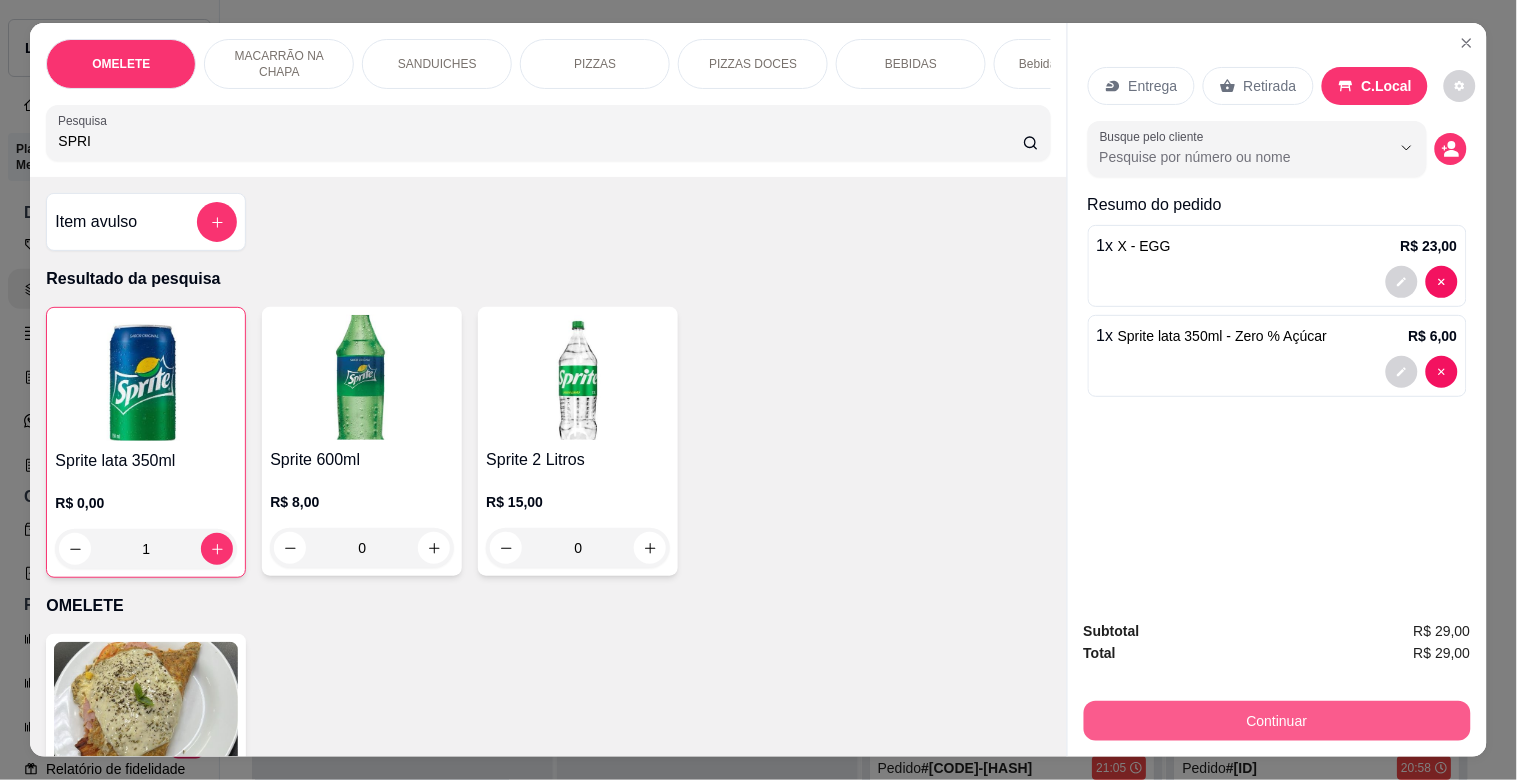 click on "Continuar" at bounding box center (1277, 721) 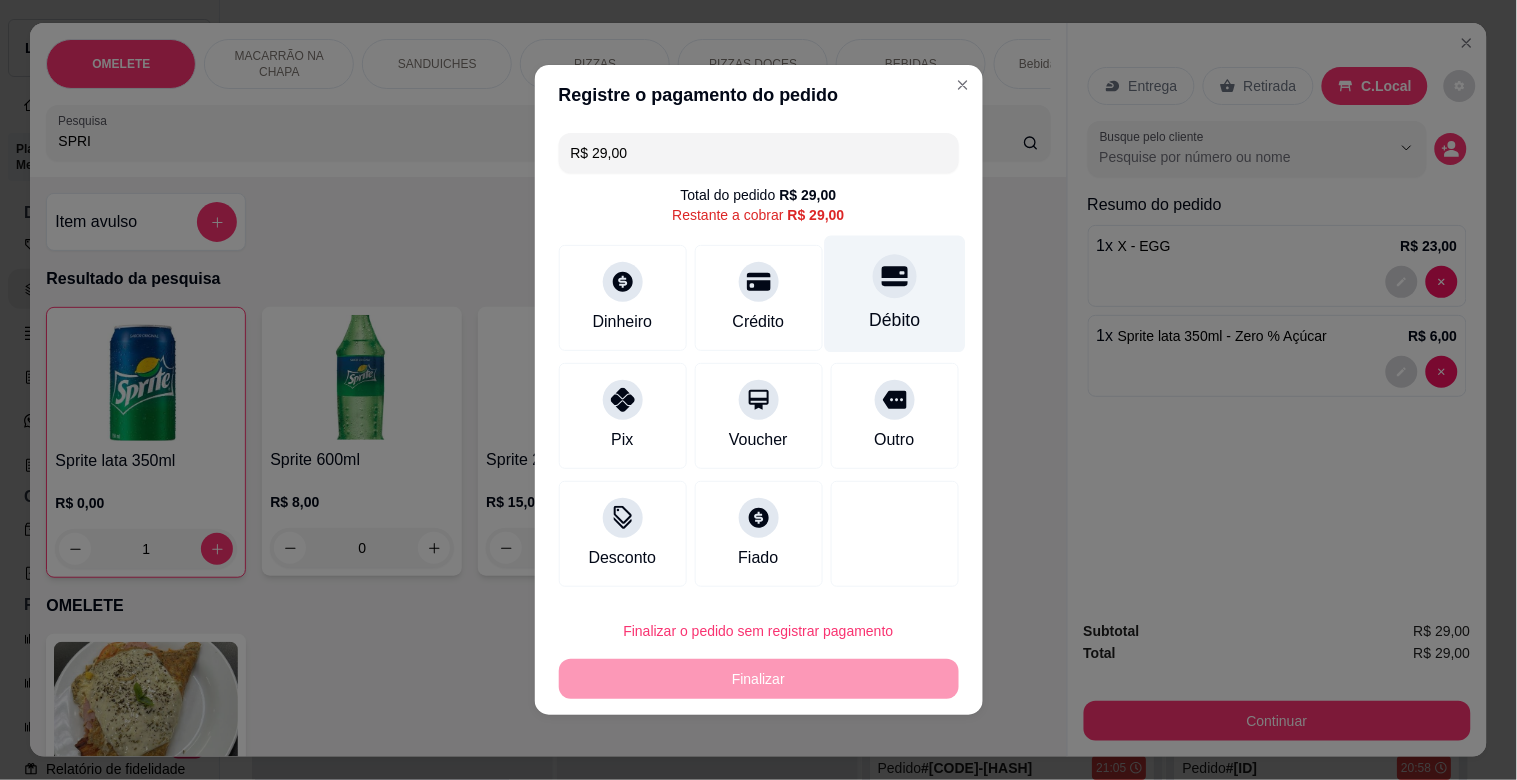click on "Débito" at bounding box center [894, 320] 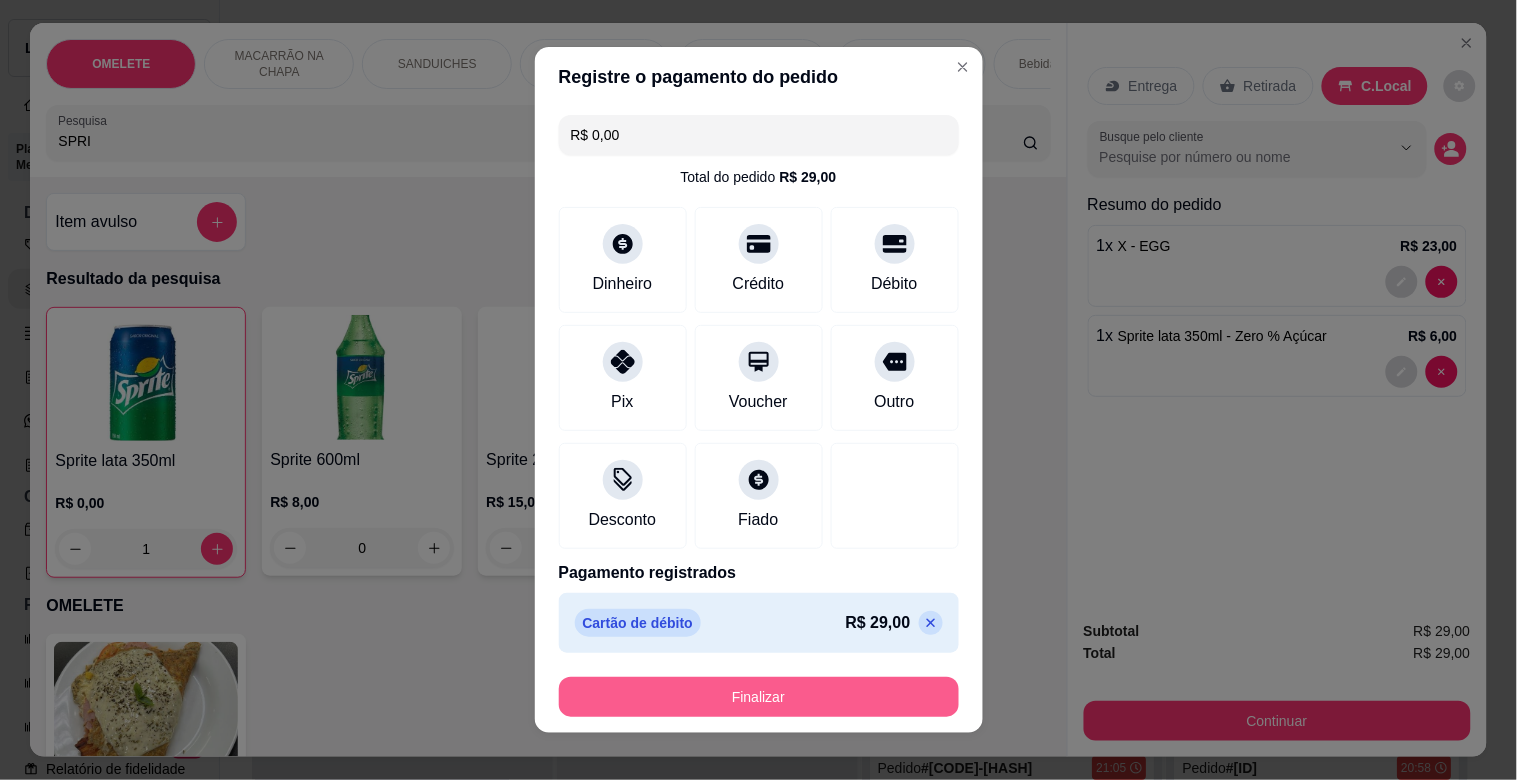 click on "Finalizar" at bounding box center [759, 697] 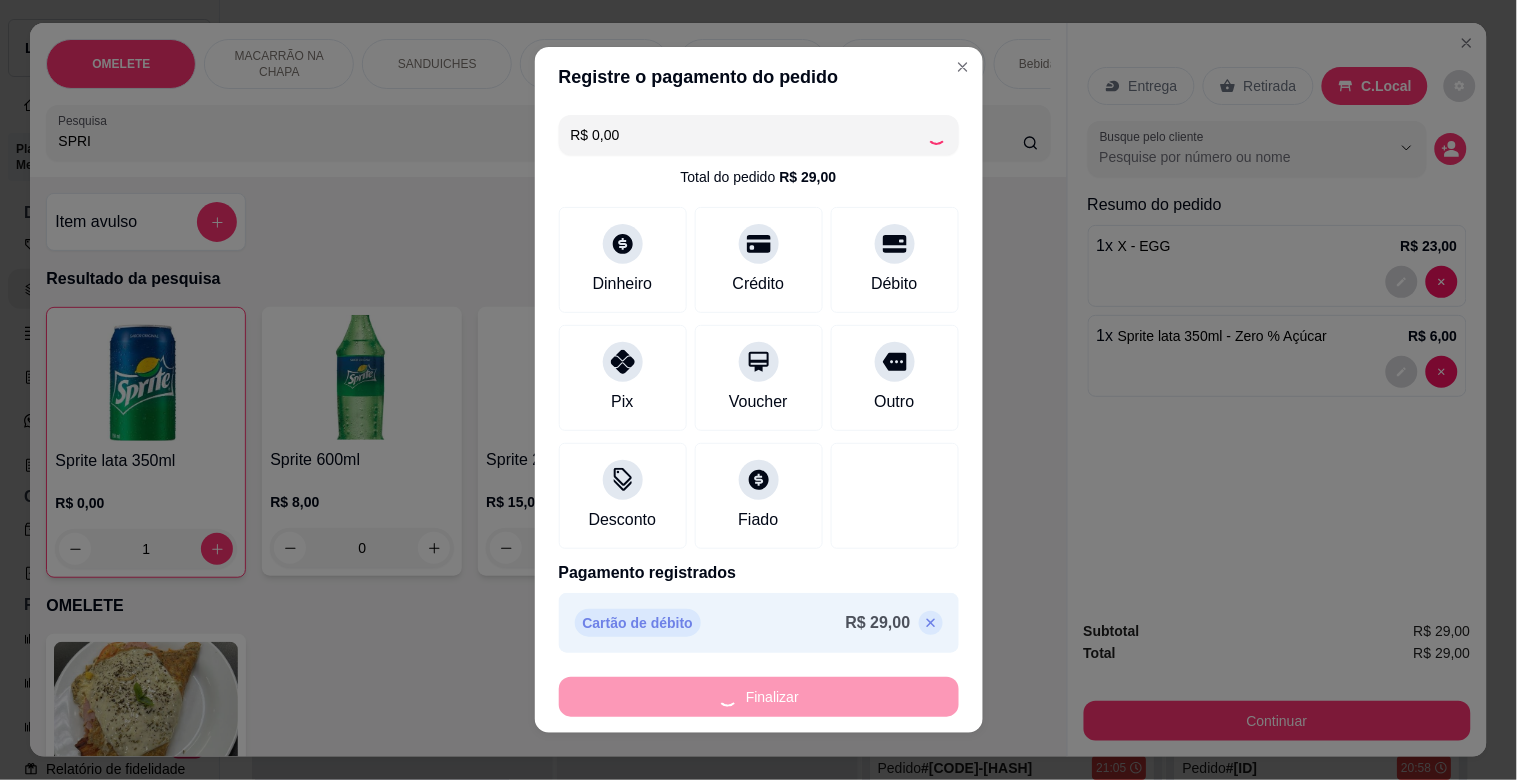 type on "0" 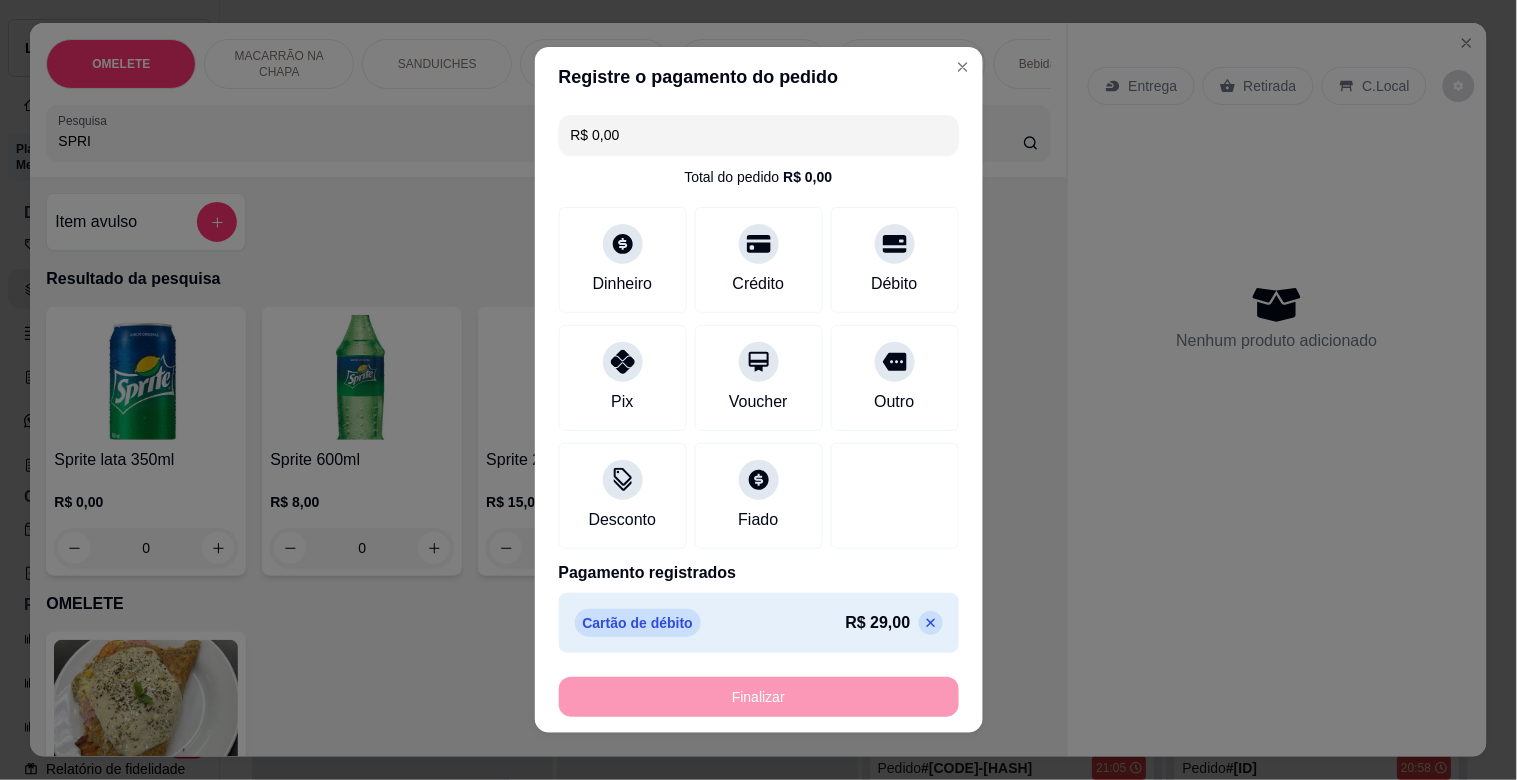 type on "-R$ 29,00" 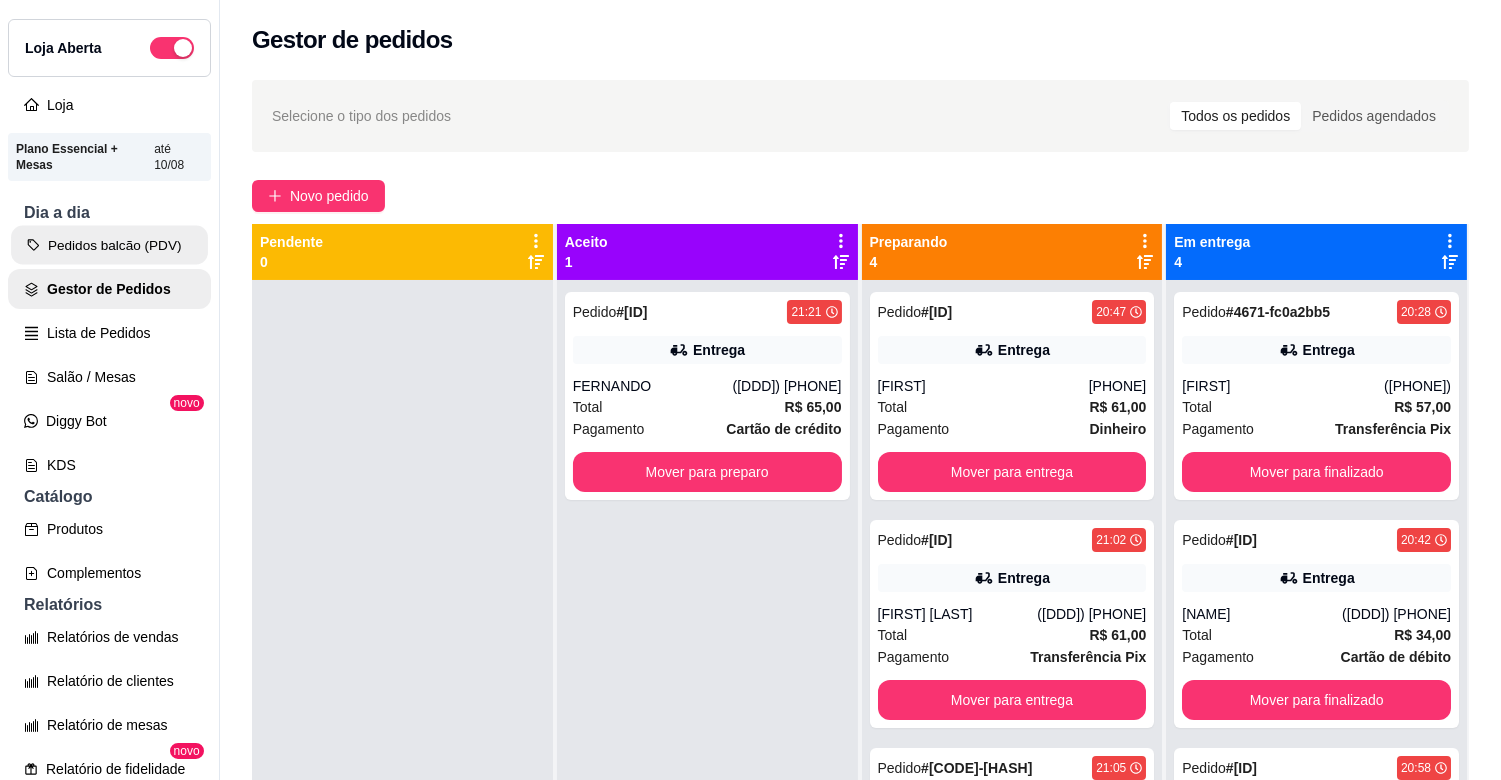 click on "Pedidos balcão (PDV)" at bounding box center (109, 245) 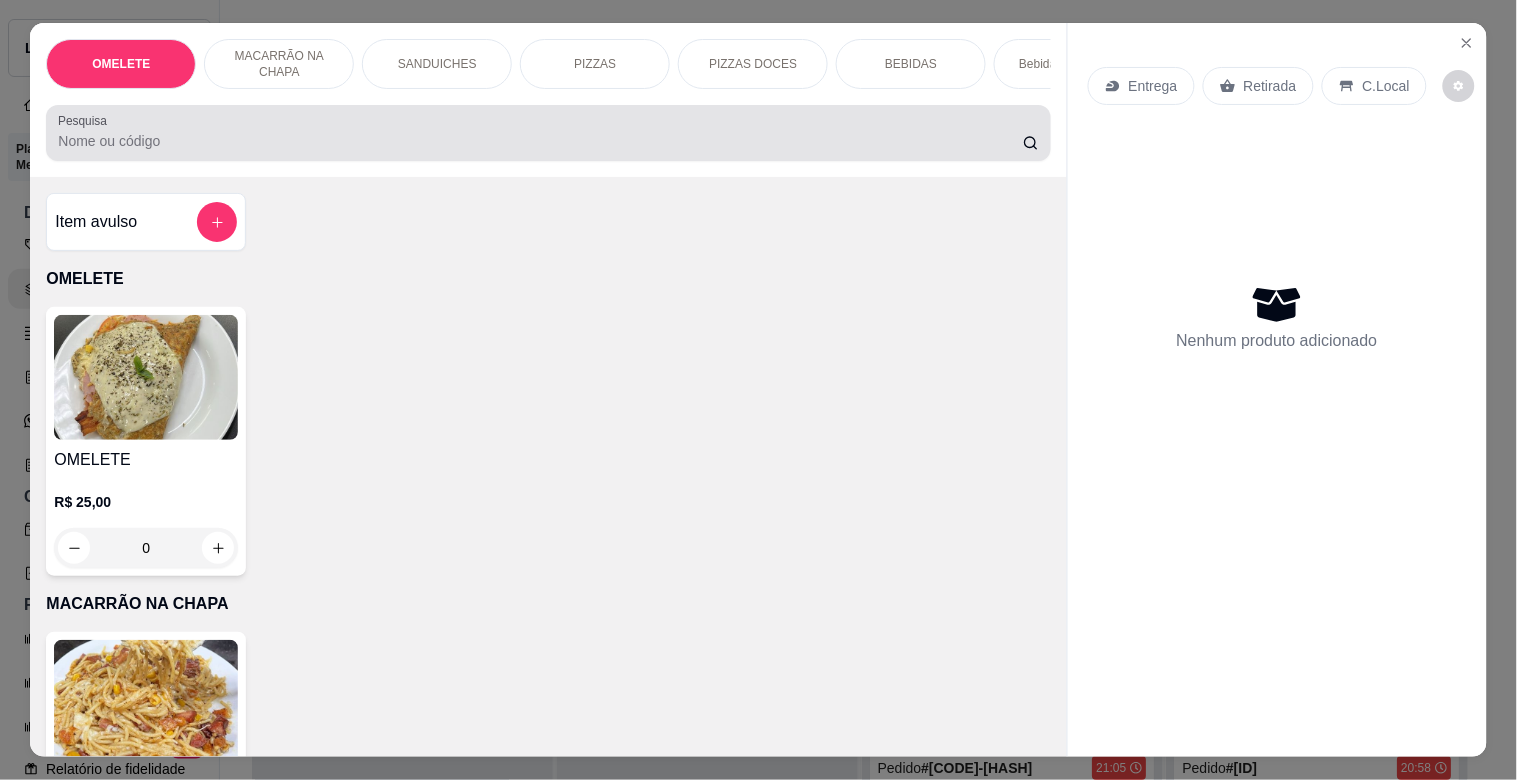 click on "Pesquisa" at bounding box center (548, 133) 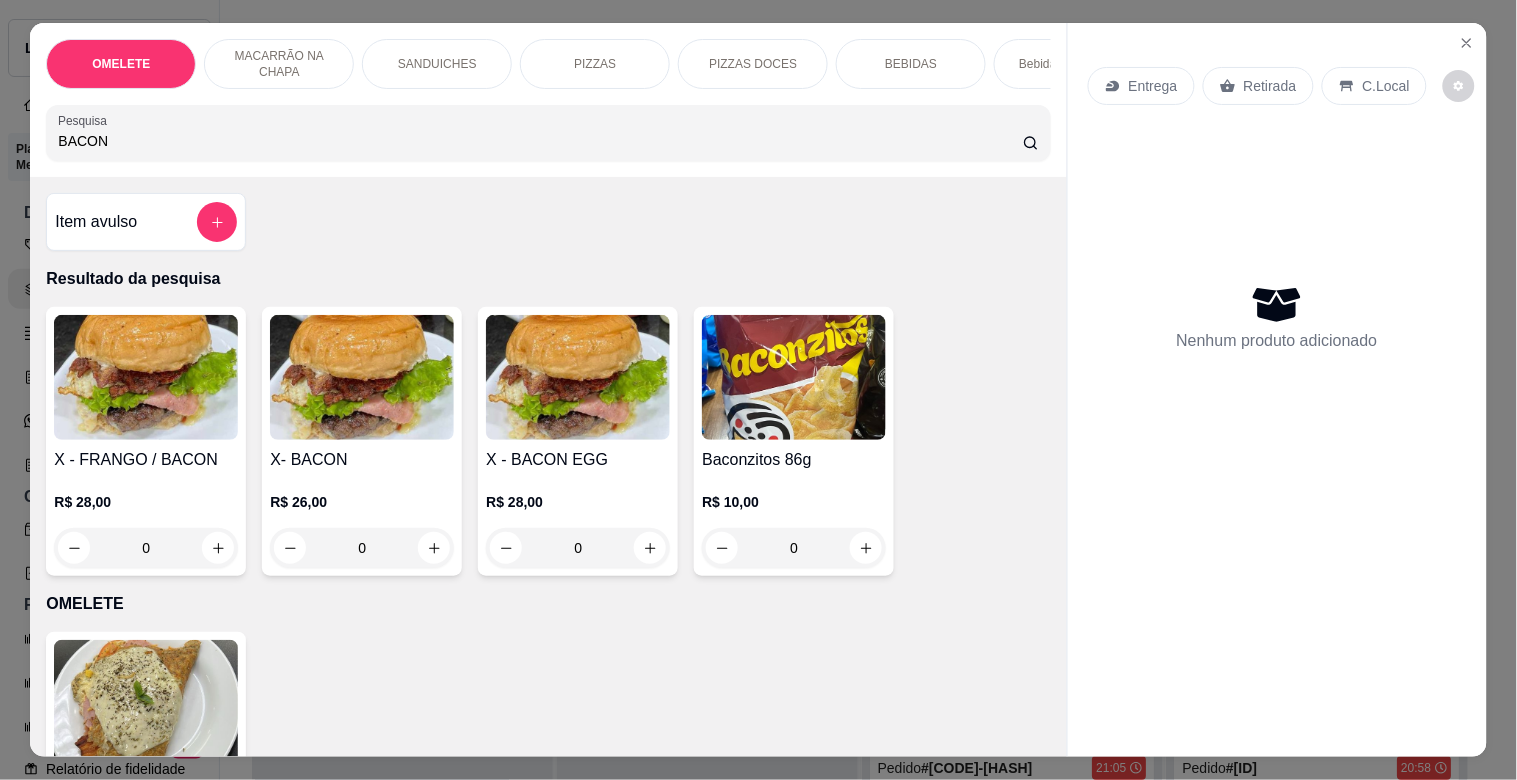 type on "BACON" 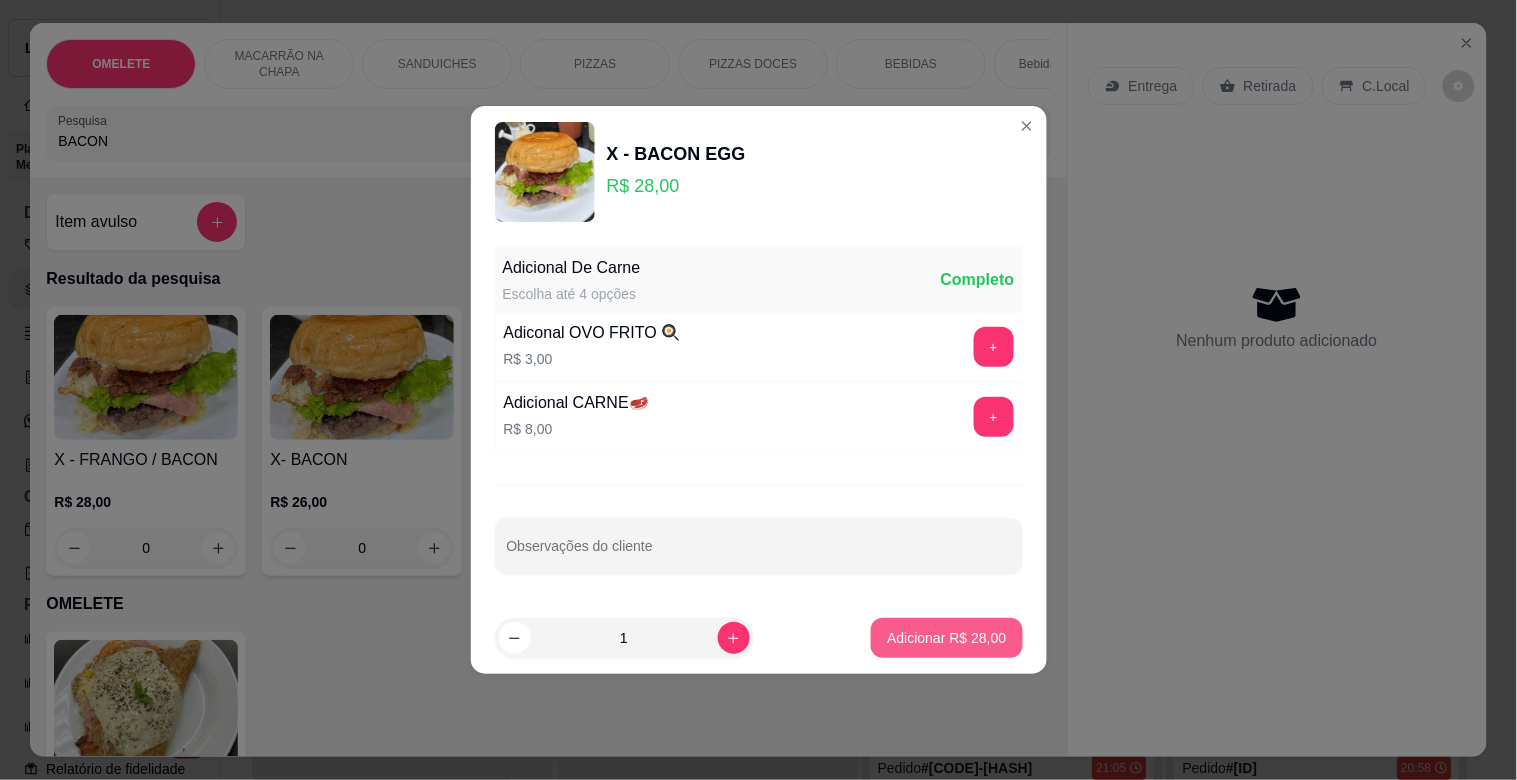 click on "Adicionar   R$ 28,00" at bounding box center [946, 638] 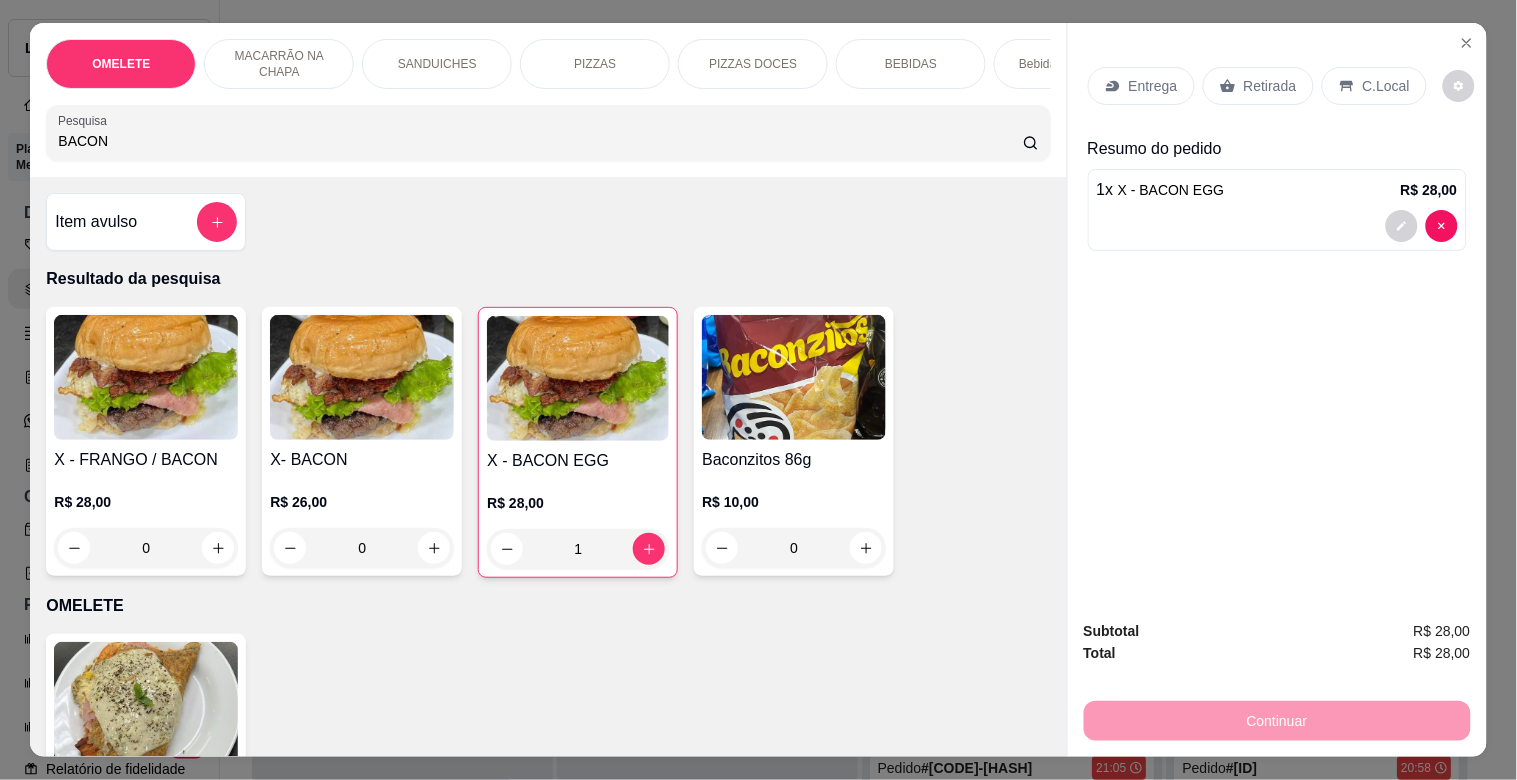 drag, startPoint x: 125, startPoint y: 155, endPoint x: 0, endPoint y: 148, distance: 125.19585 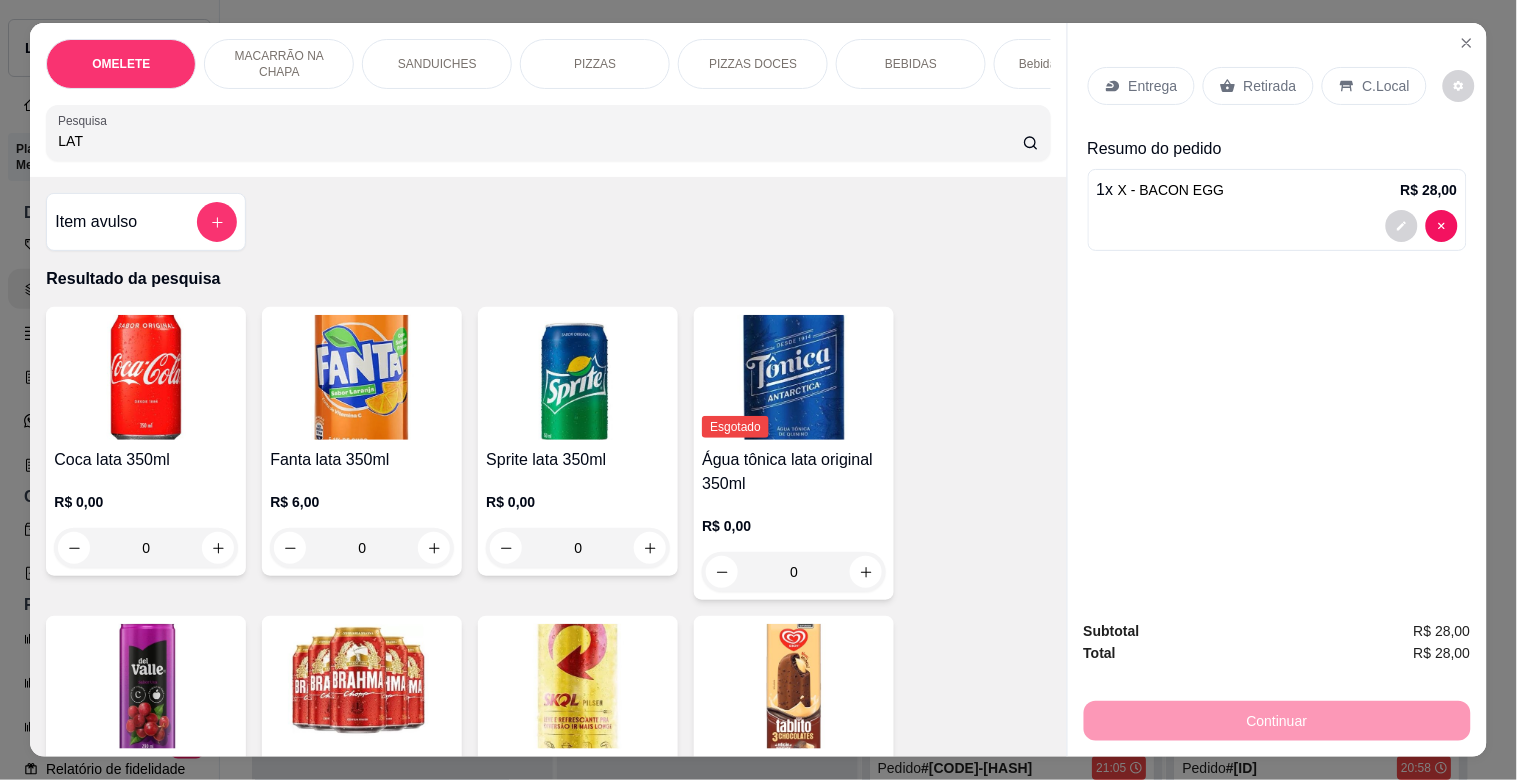 type on "LAT" 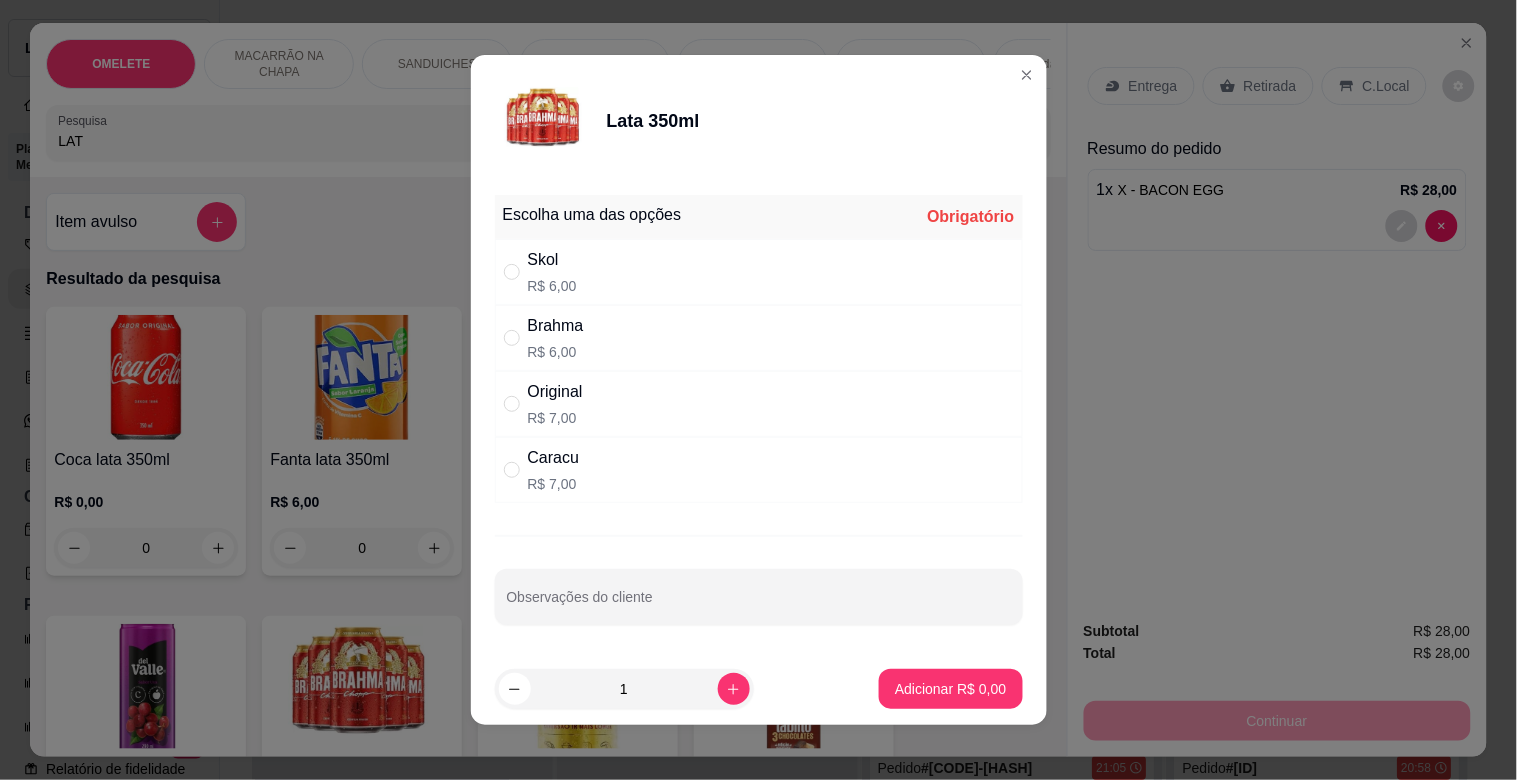 click on "Brahma  R$ 6,00" at bounding box center (759, 338) 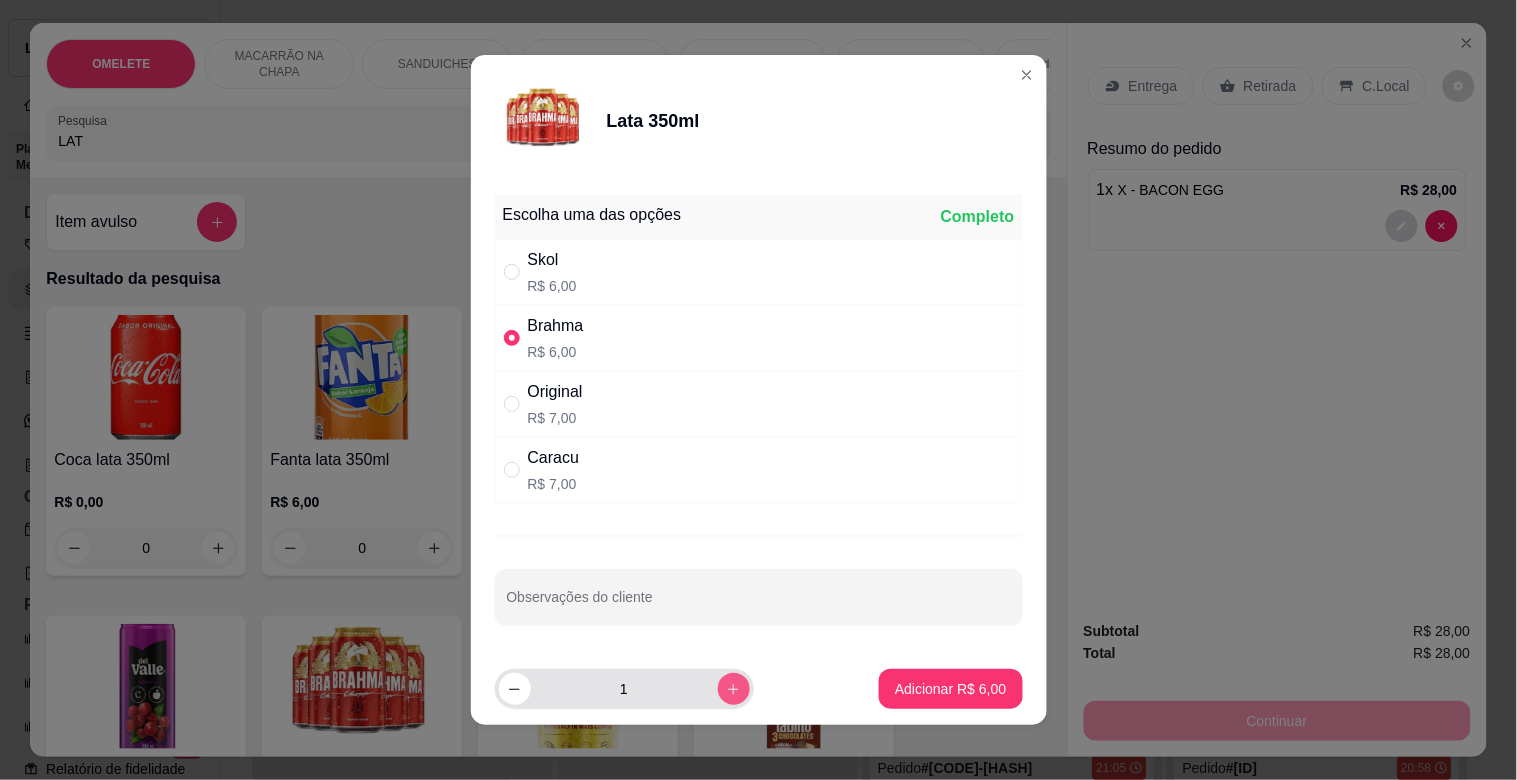 click 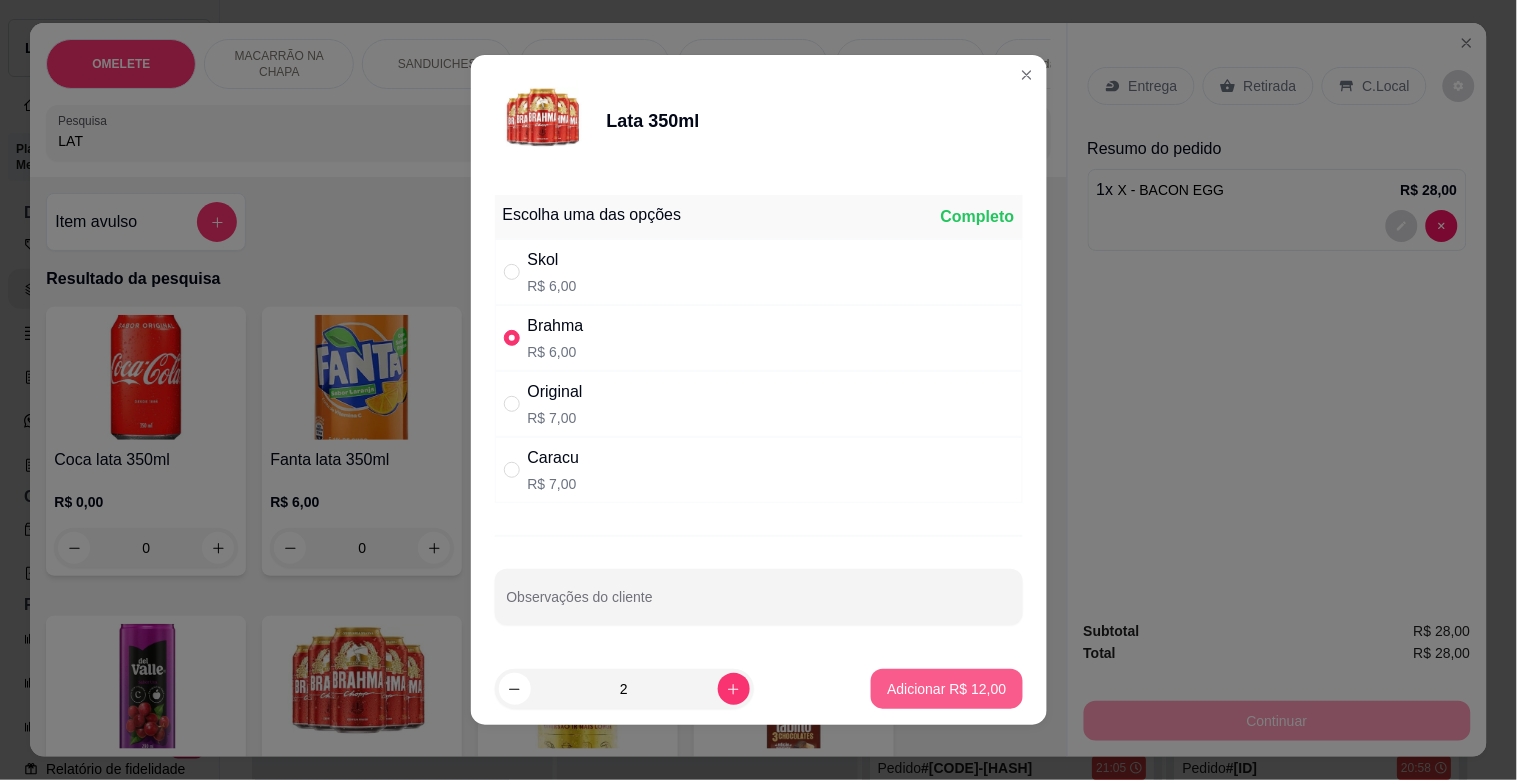 click on "Adicionar   R$ 12,00" at bounding box center (946, 689) 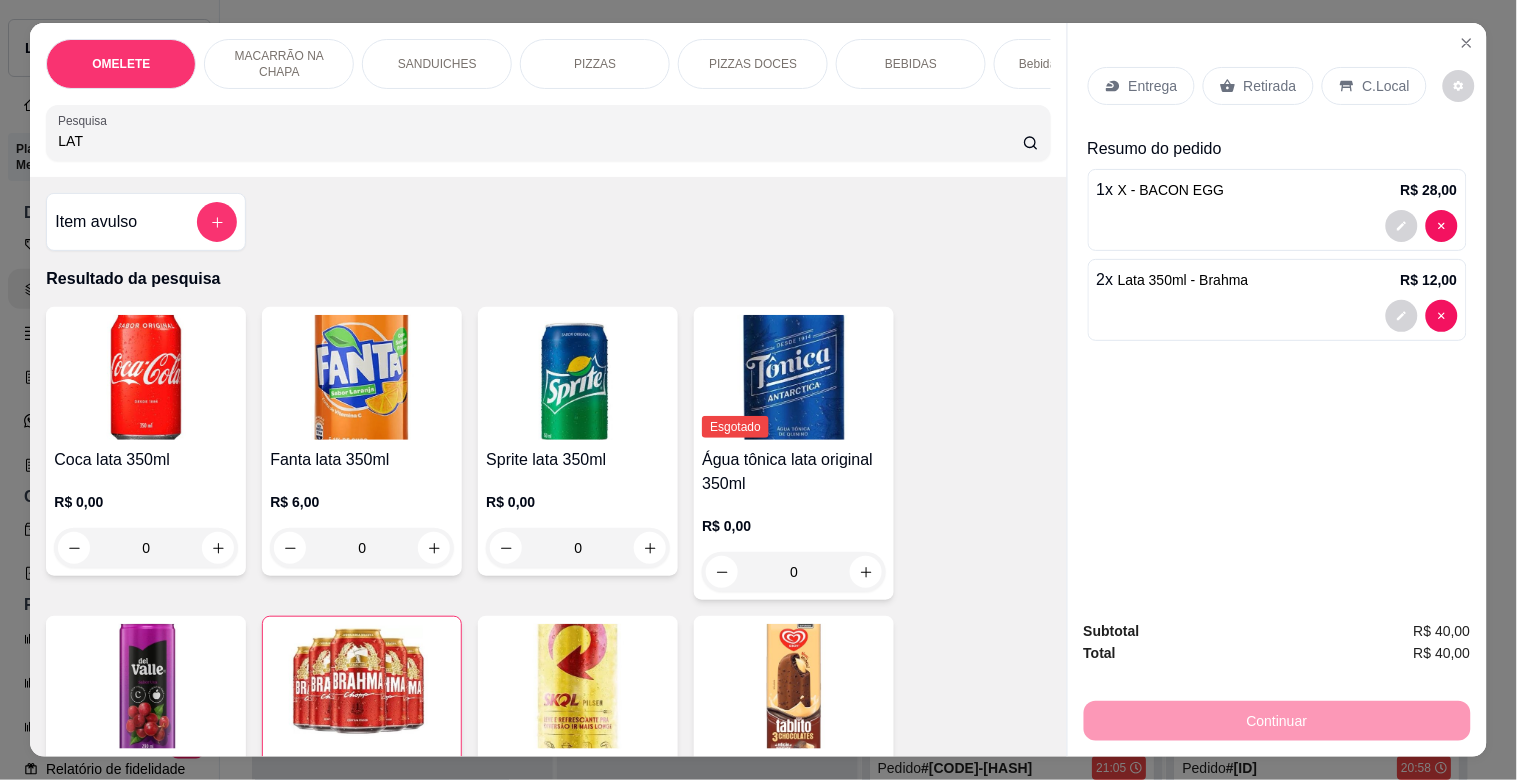 click on "C.Local" at bounding box center [1374, 86] 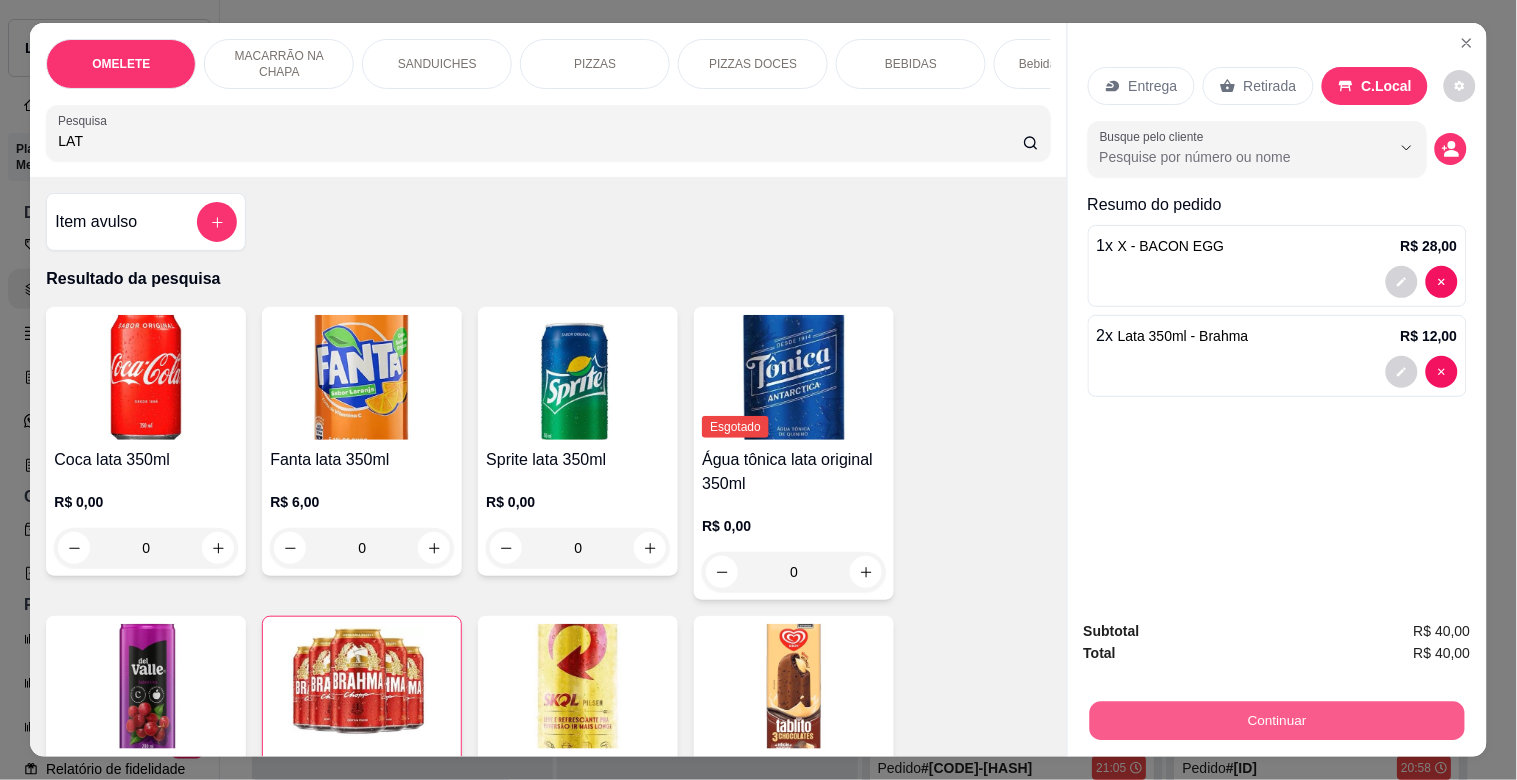 click on "Continuar" at bounding box center (1276, 720) 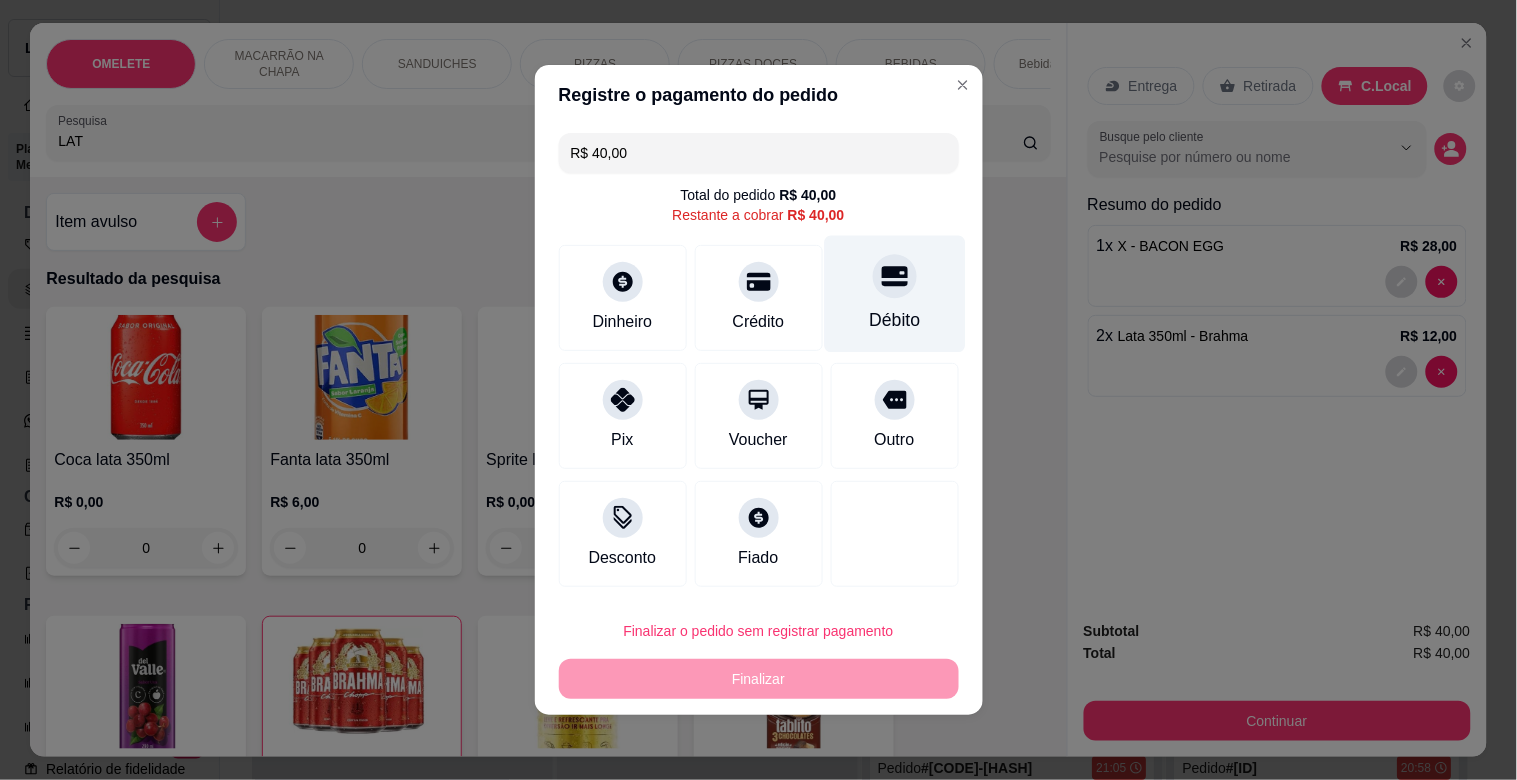 click on "Débito" at bounding box center [894, 294] 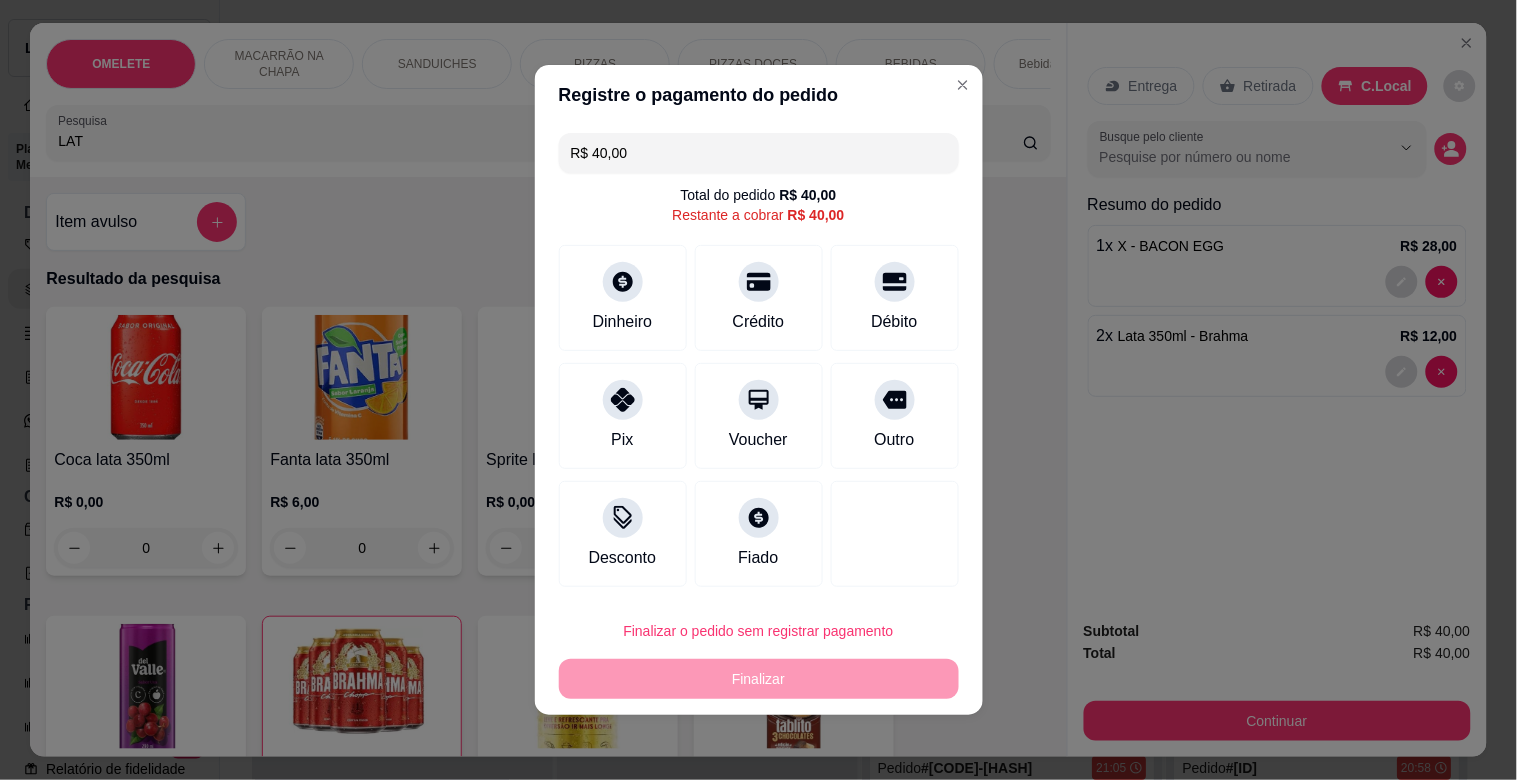 type on "R$ 0,00" 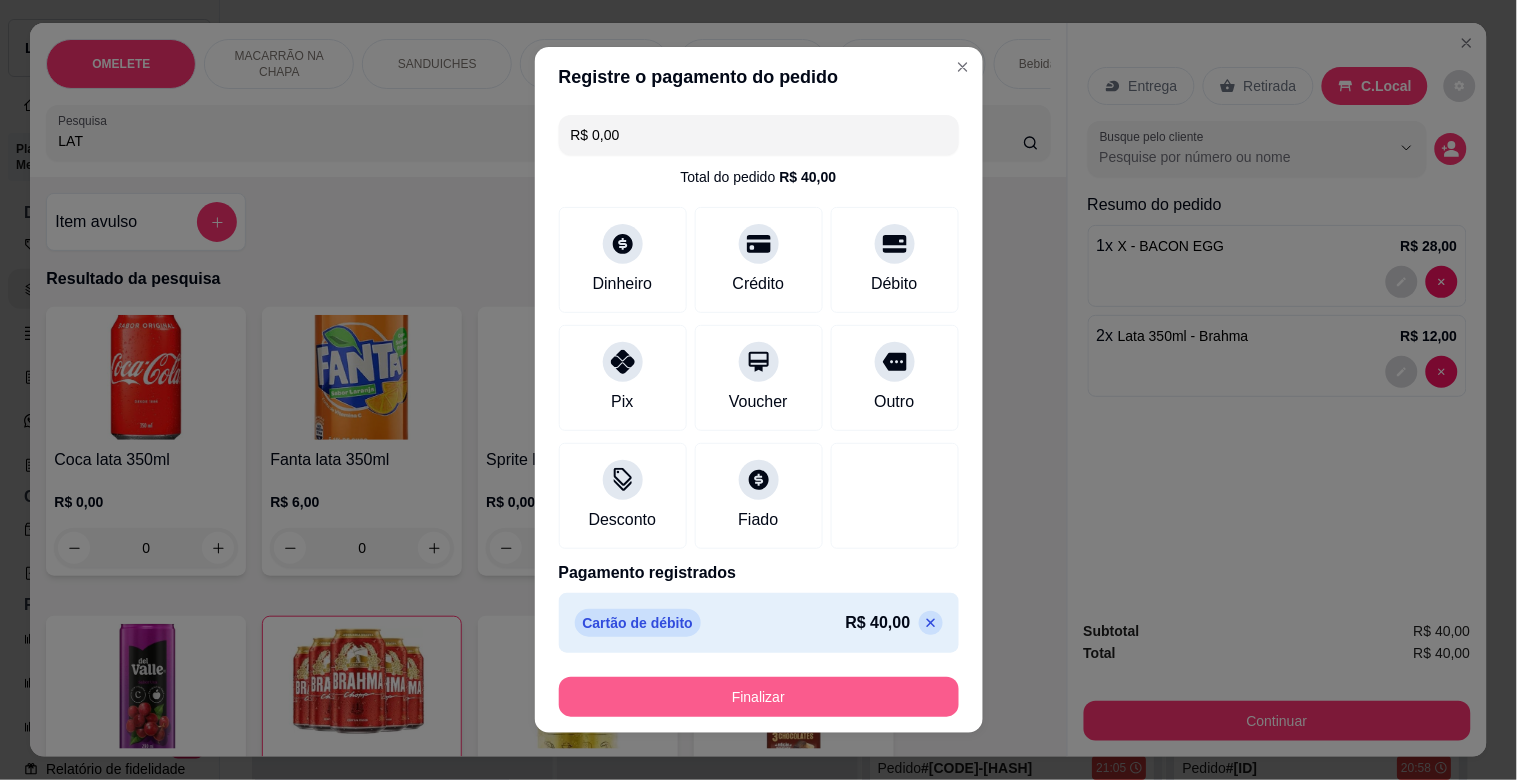 click on "Finalizar" at bounding box center (759, 697) 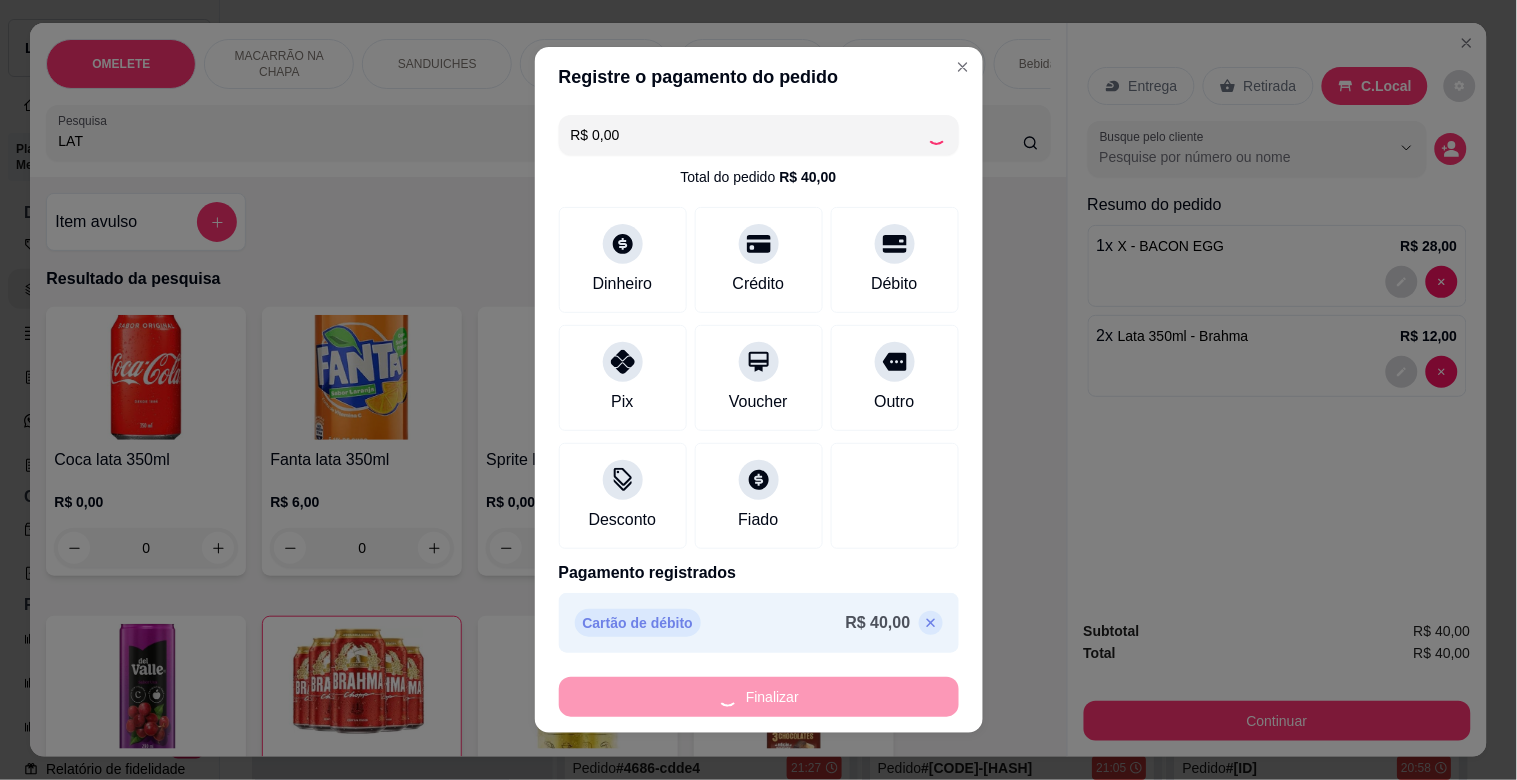 type on "0" 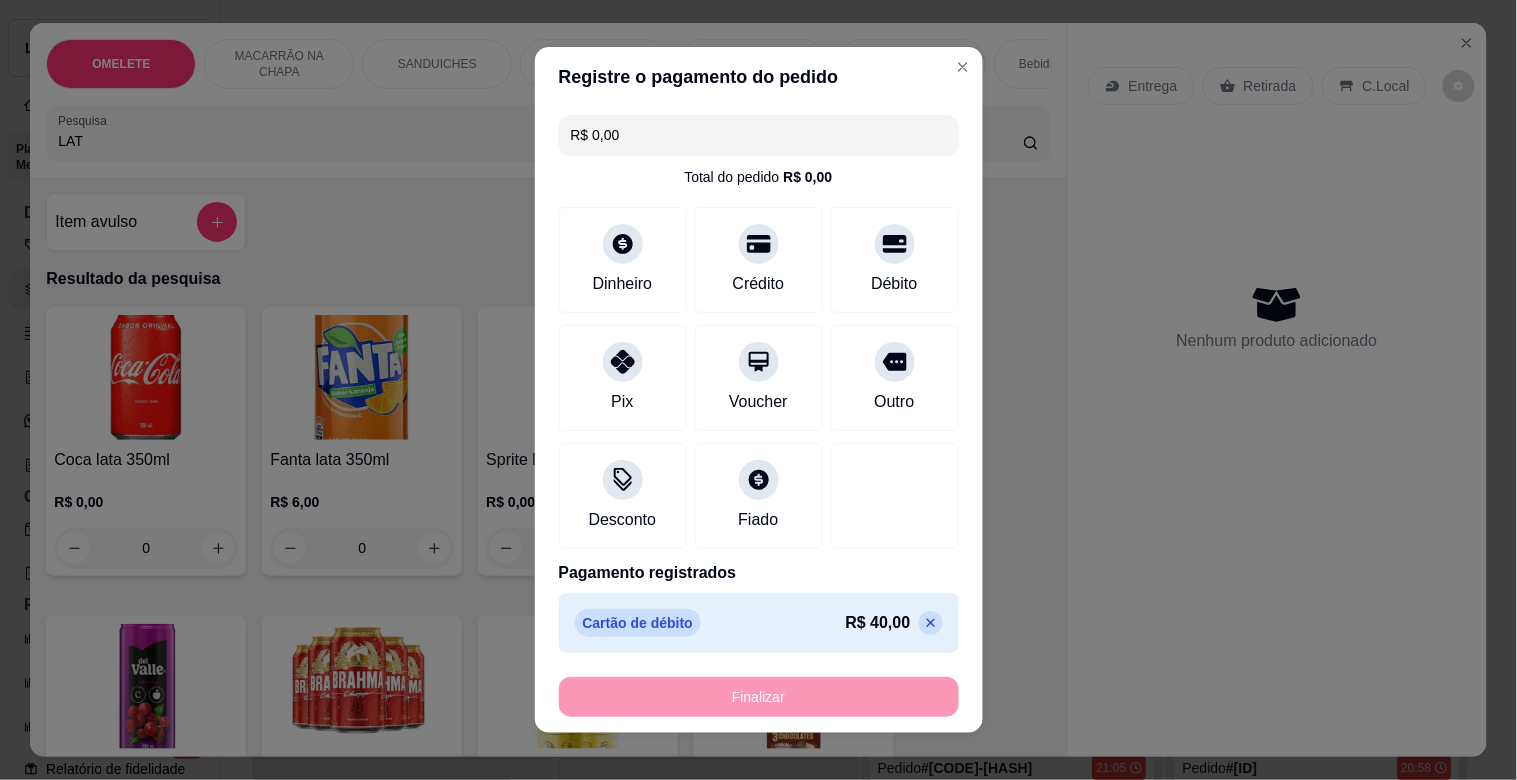 type on "-R$ 40,00" 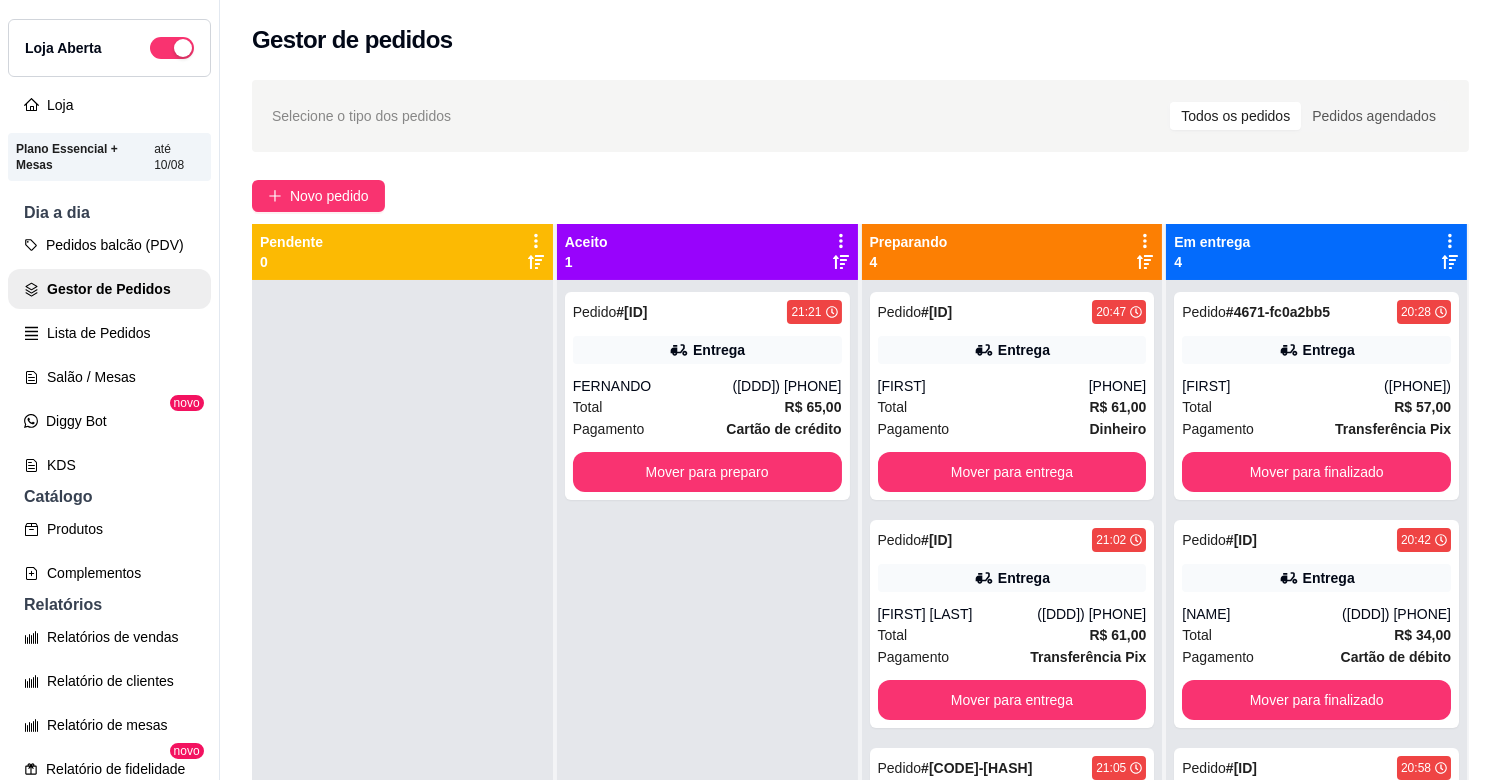 click on "Pedido # [ID] [TIME] Entrega [FIRST] ([PHONE]) Total R$ 65,00 Pagamento Cartão de crédito Mover para preparo" at bounding box center (707, 670) 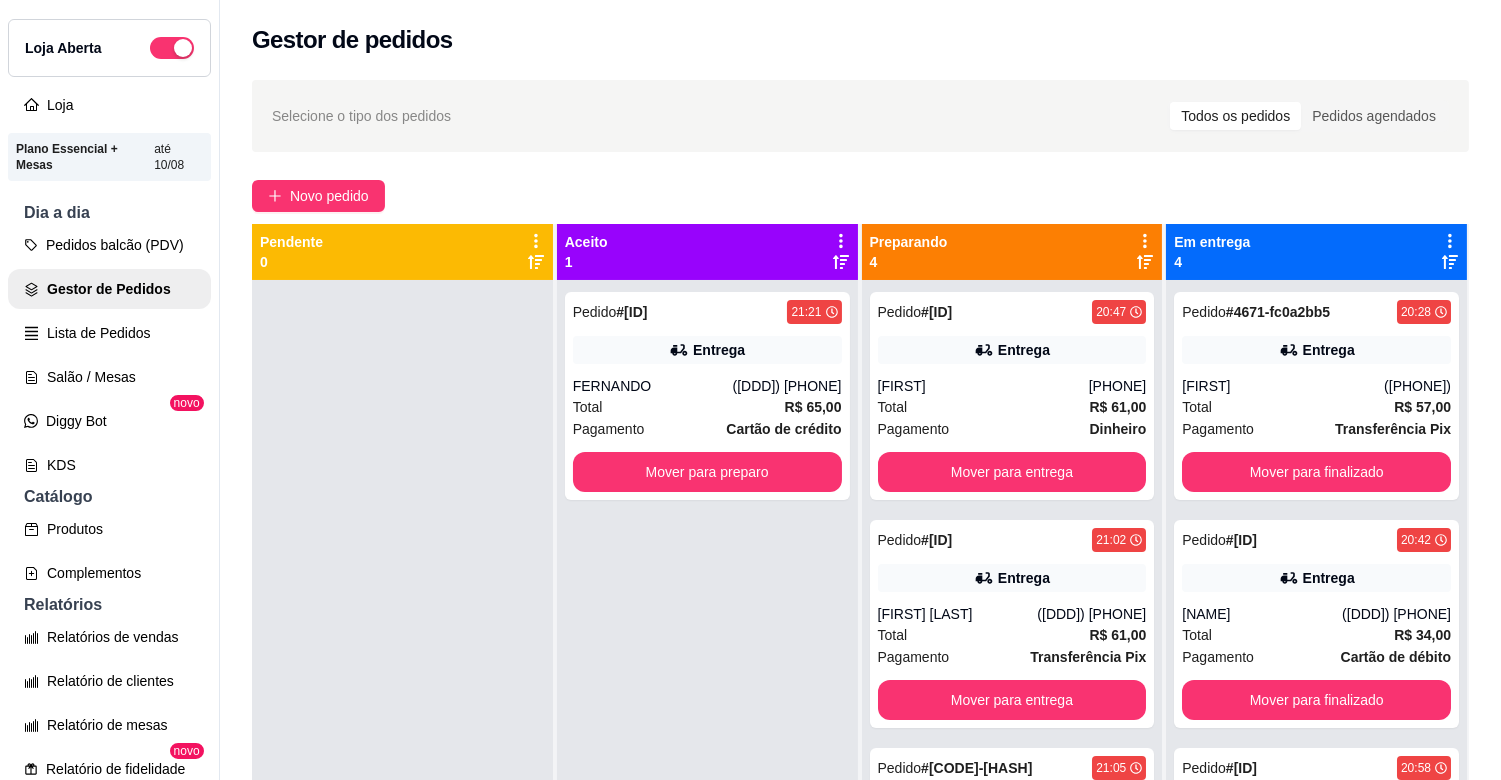 click at bounding box center (402, 670) 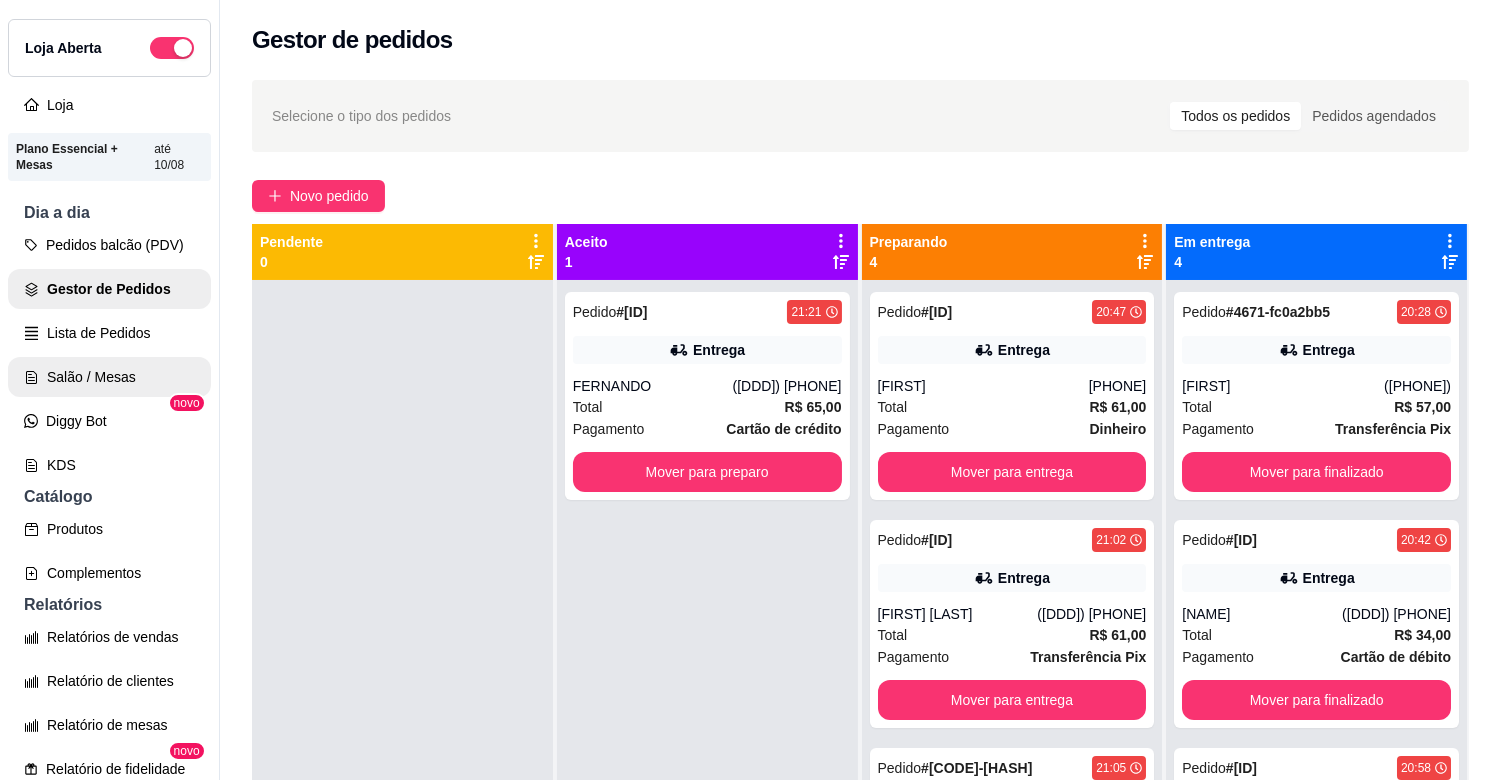 click on "Salão / Mesas" at bounding box center [109, 377] 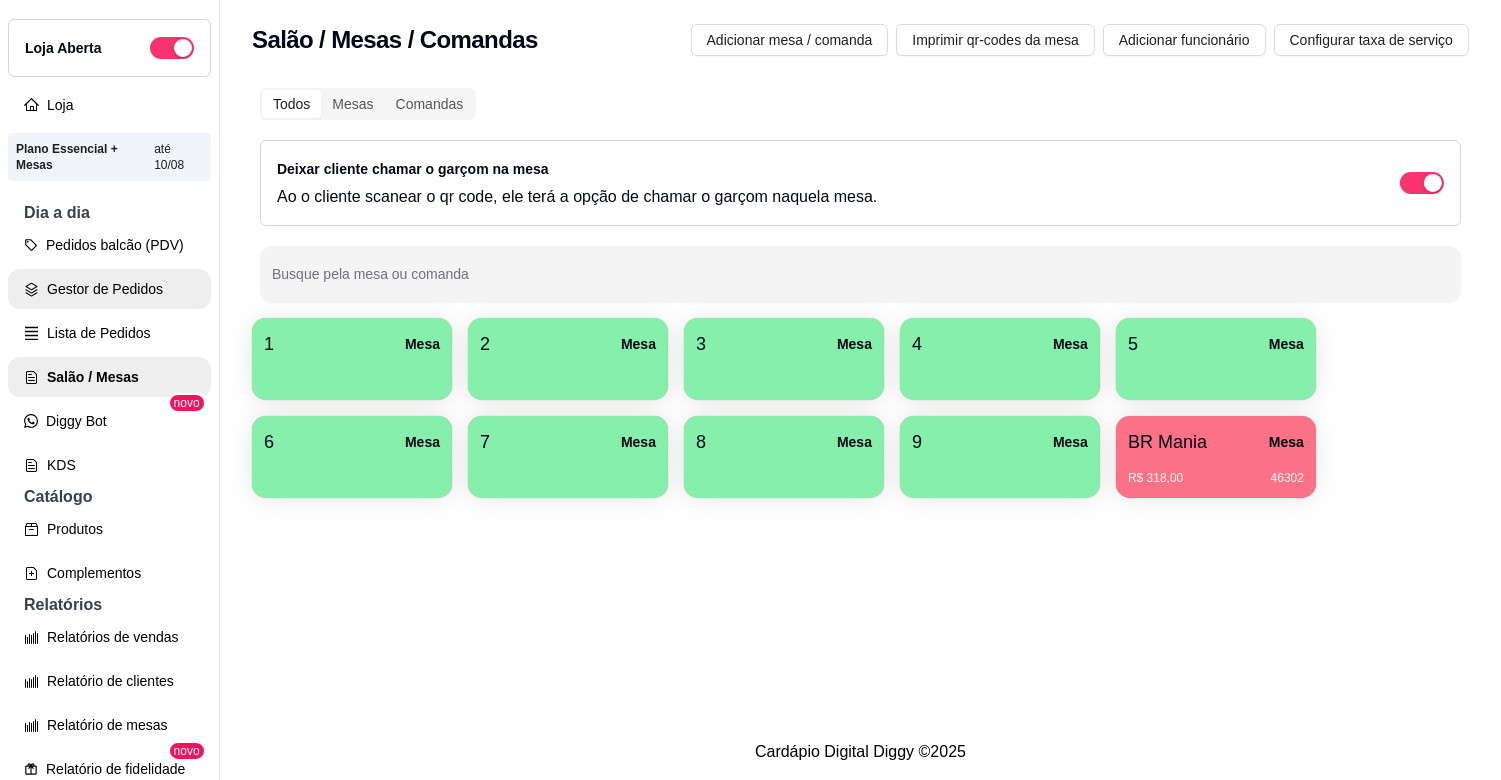 click on "Gestor de Pedidos" at bounding box center [109, 289] 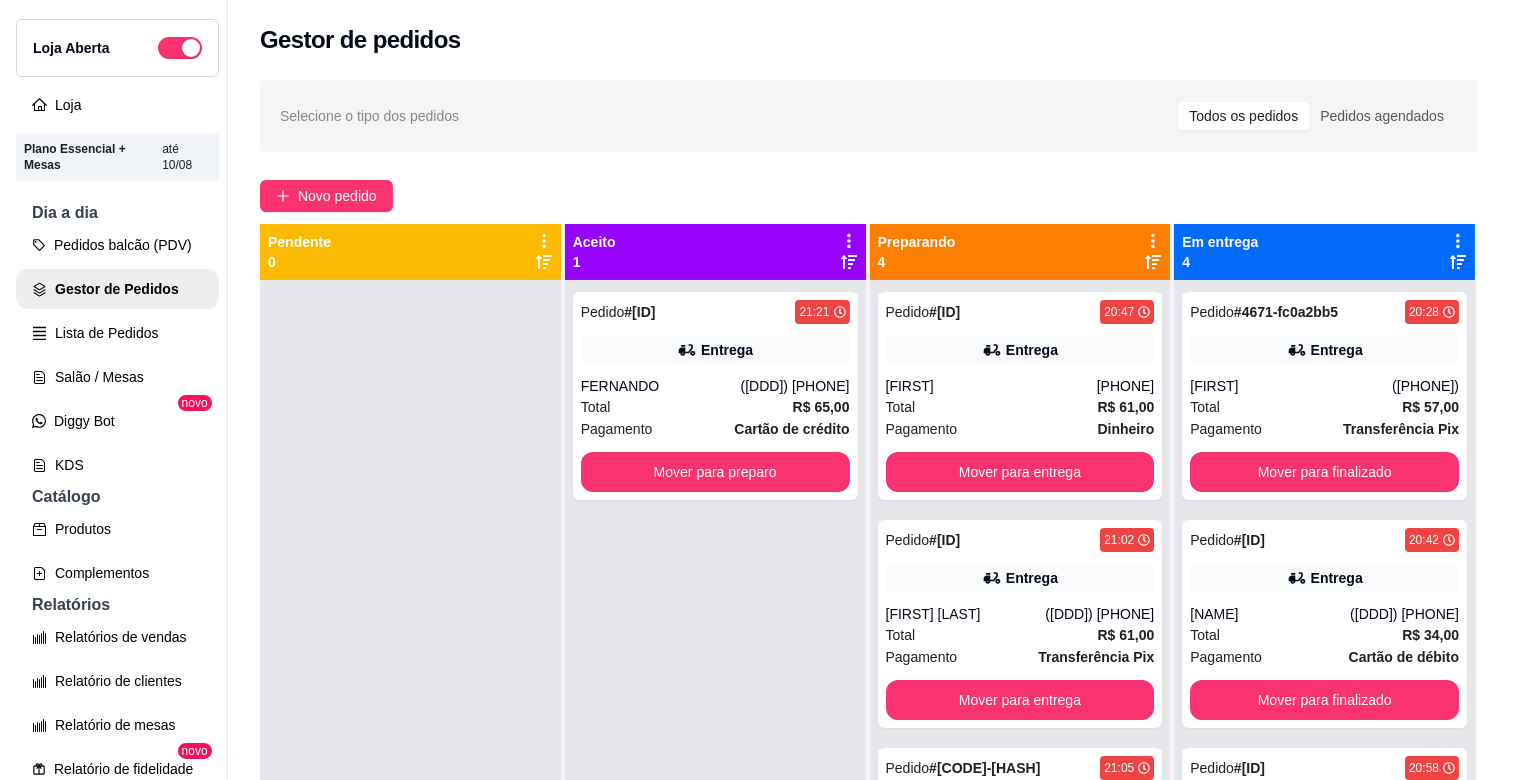 scroll, scrollTop: 151, scrollLeft: 0, axis: vertical 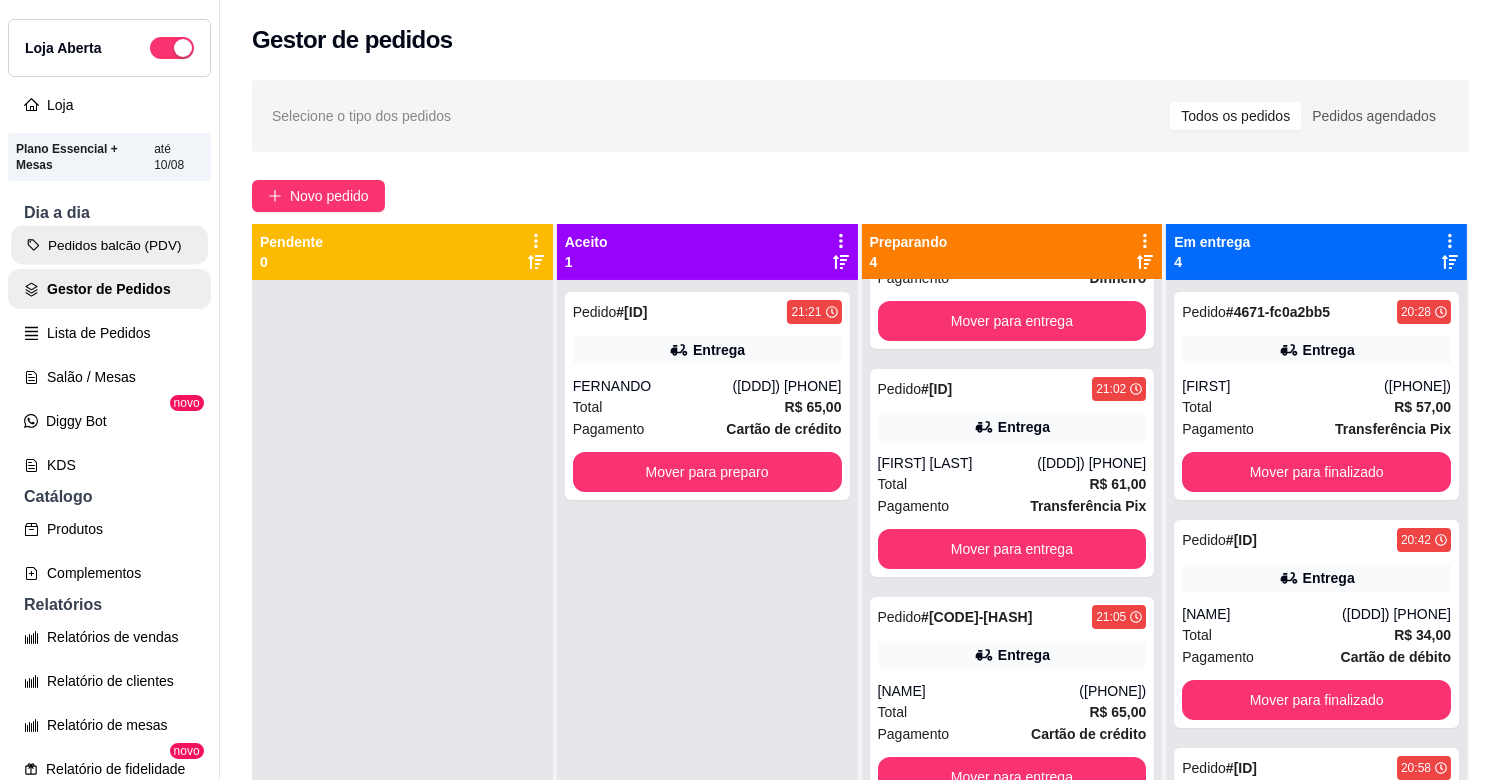 click on "Pedidos balcão (PDV)" at bounding box center (109, 245) 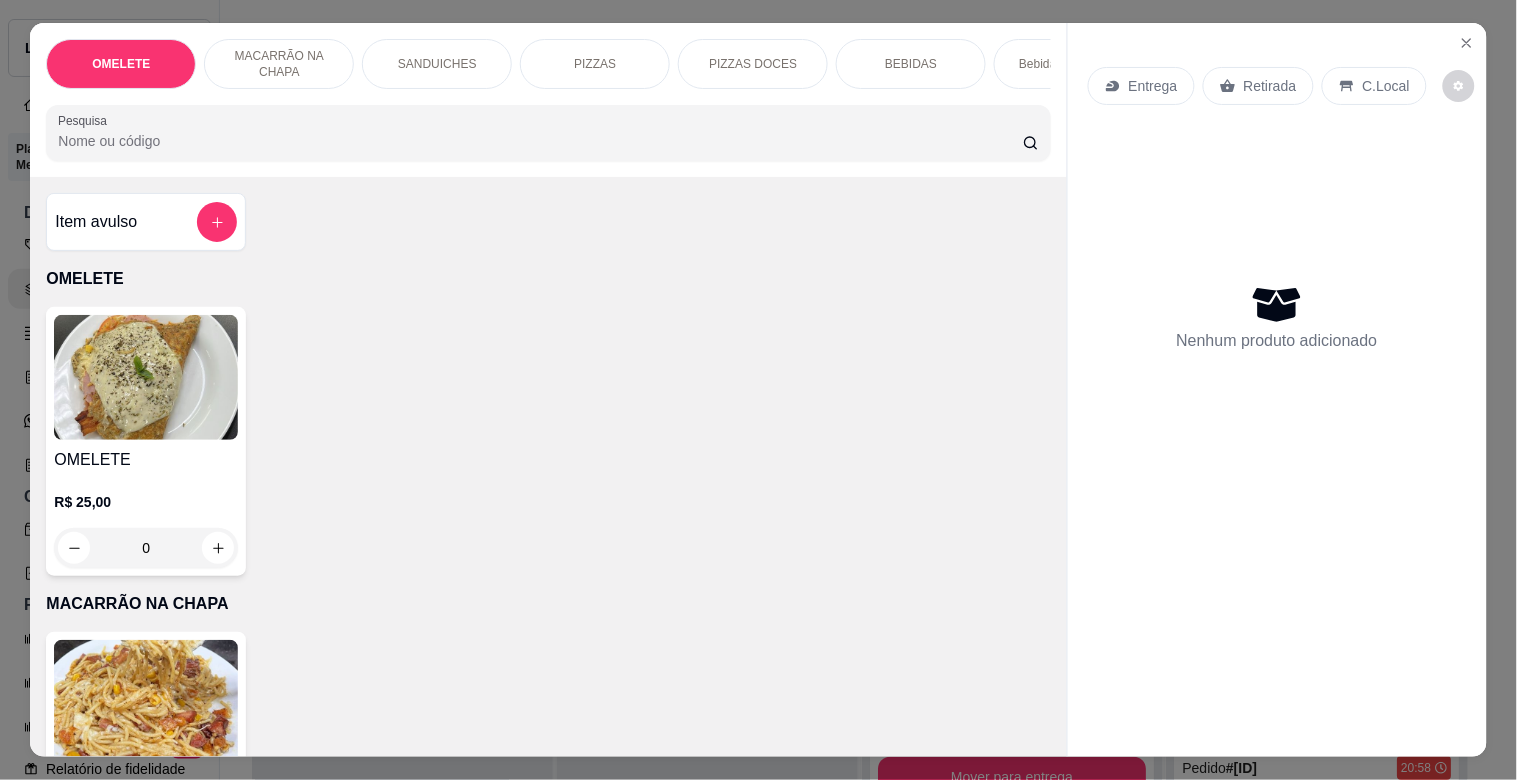 click on "PIZZAS" at bounding box center (595, 64) 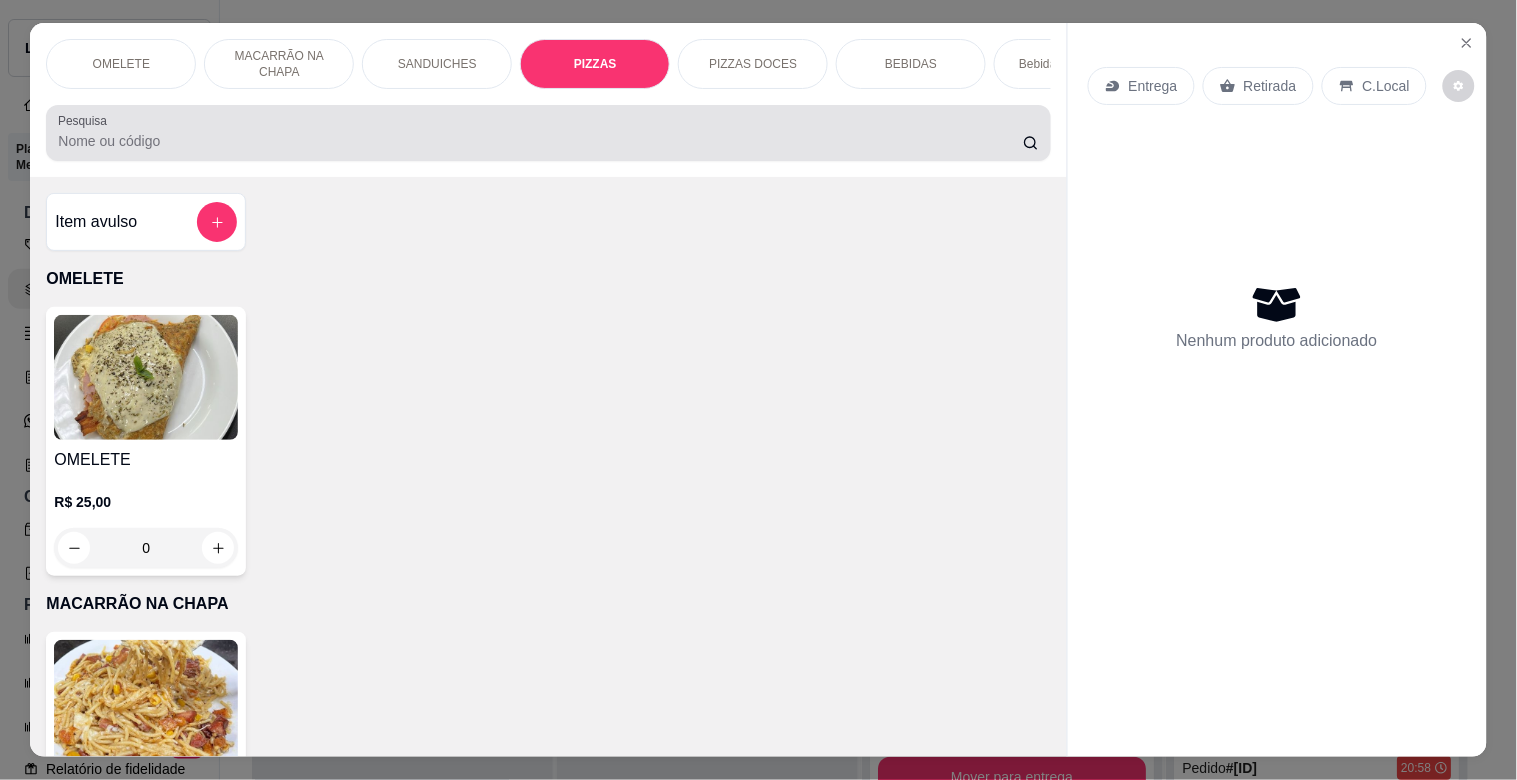 scroll, scrollTop: 1634, scrollLeft: 0, axis: vertical 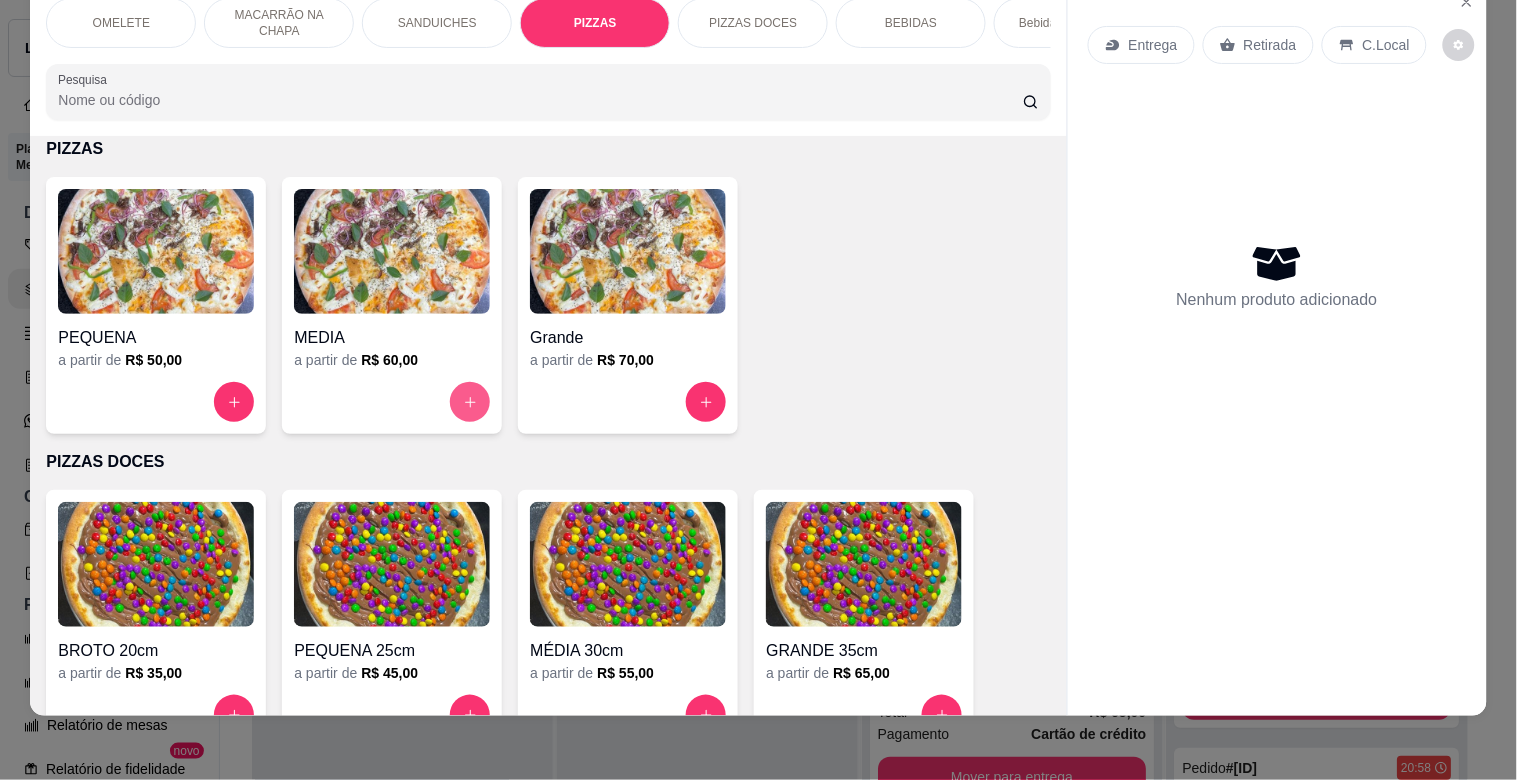 click at bounding box center (470, 402) 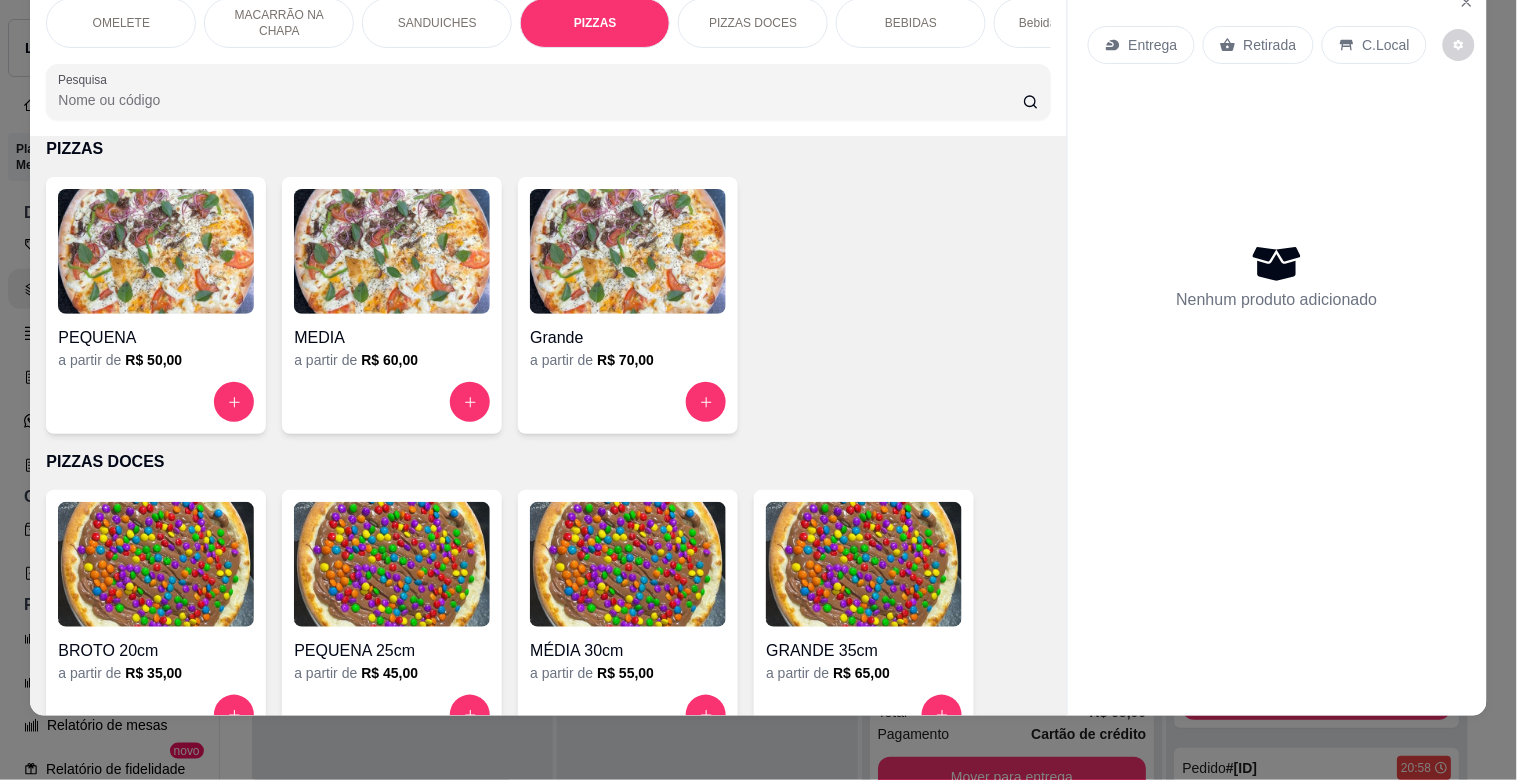 click on "BEBIDAS" at bounding box center [911, 23] 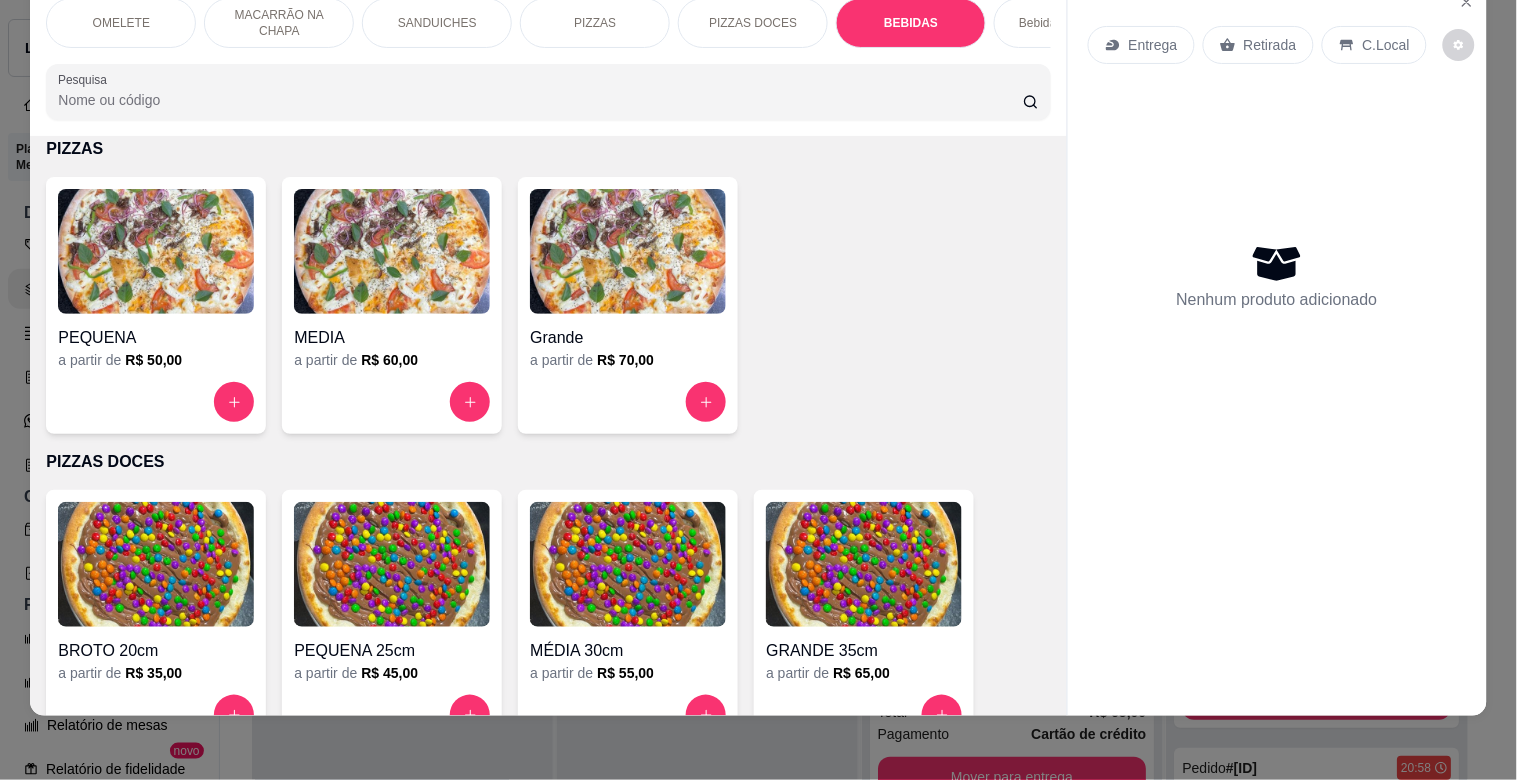 scroll, scrollTop: 2261, scrollLeft: 0, axis: vertical 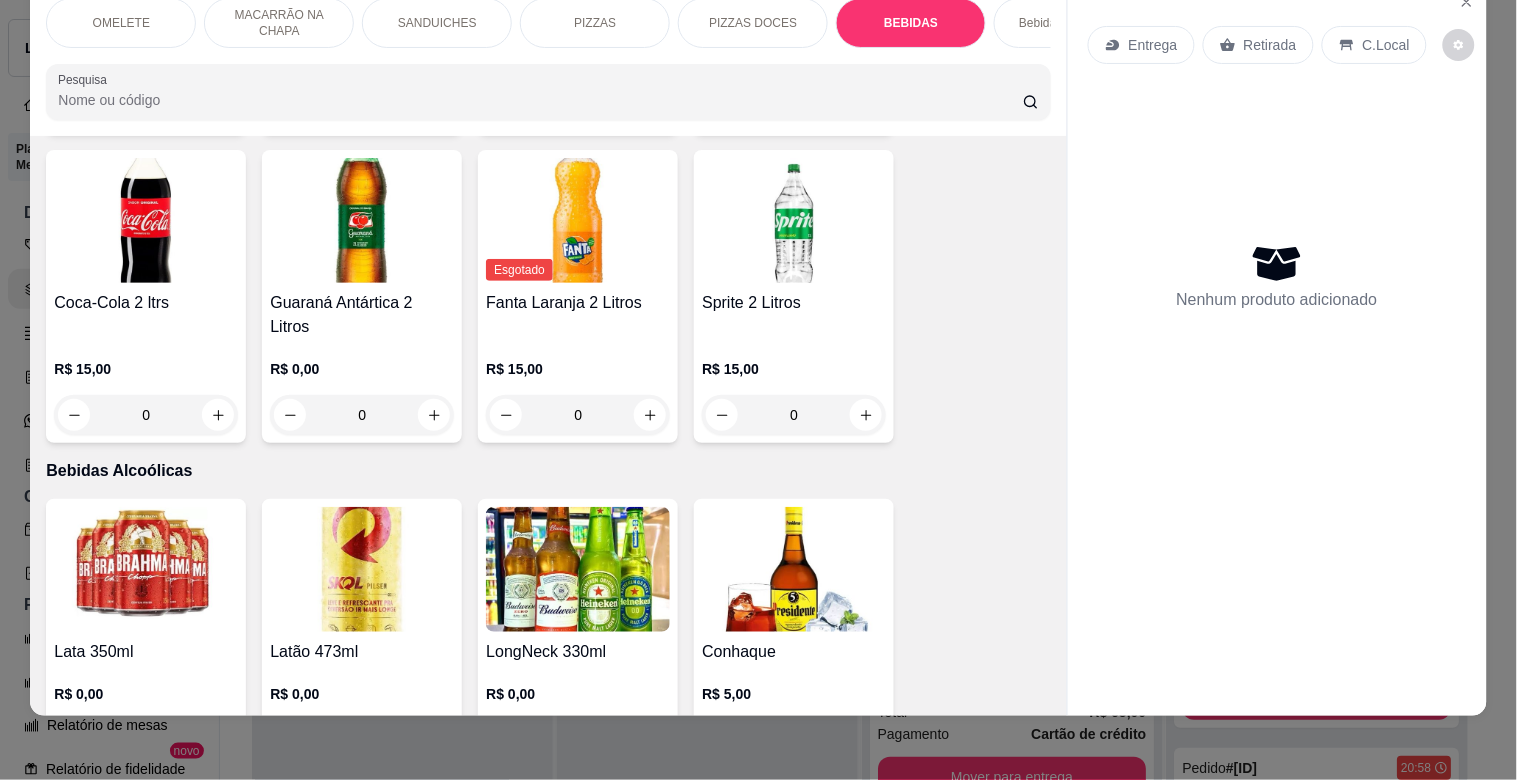 click on "Coca-Cola 2 ltrs" at bounding box center [146, 303] 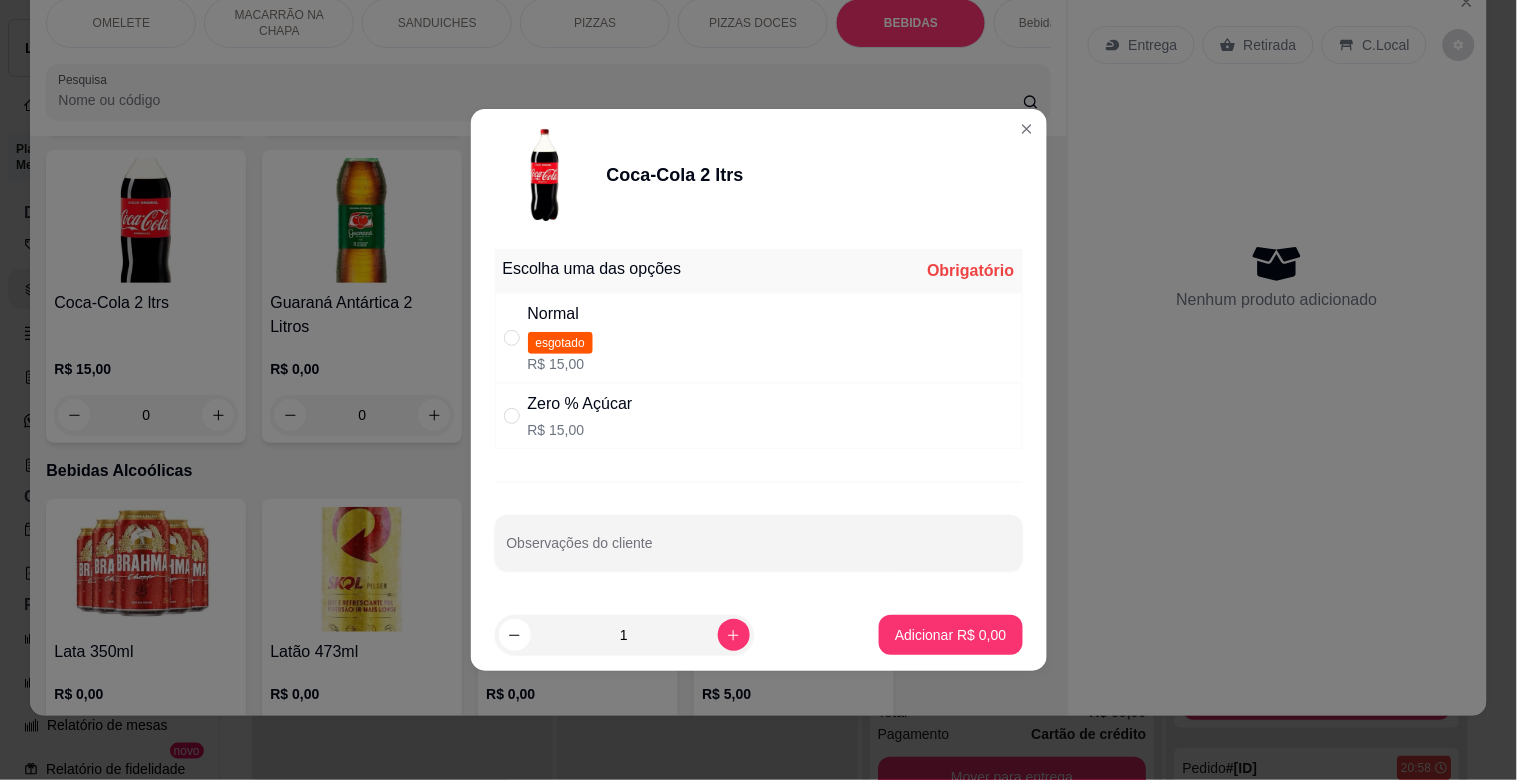 drag, startPoint x: 600, startPoint y: 362, endPoint x: 585, endPoint y: 351, distance: 18.601076 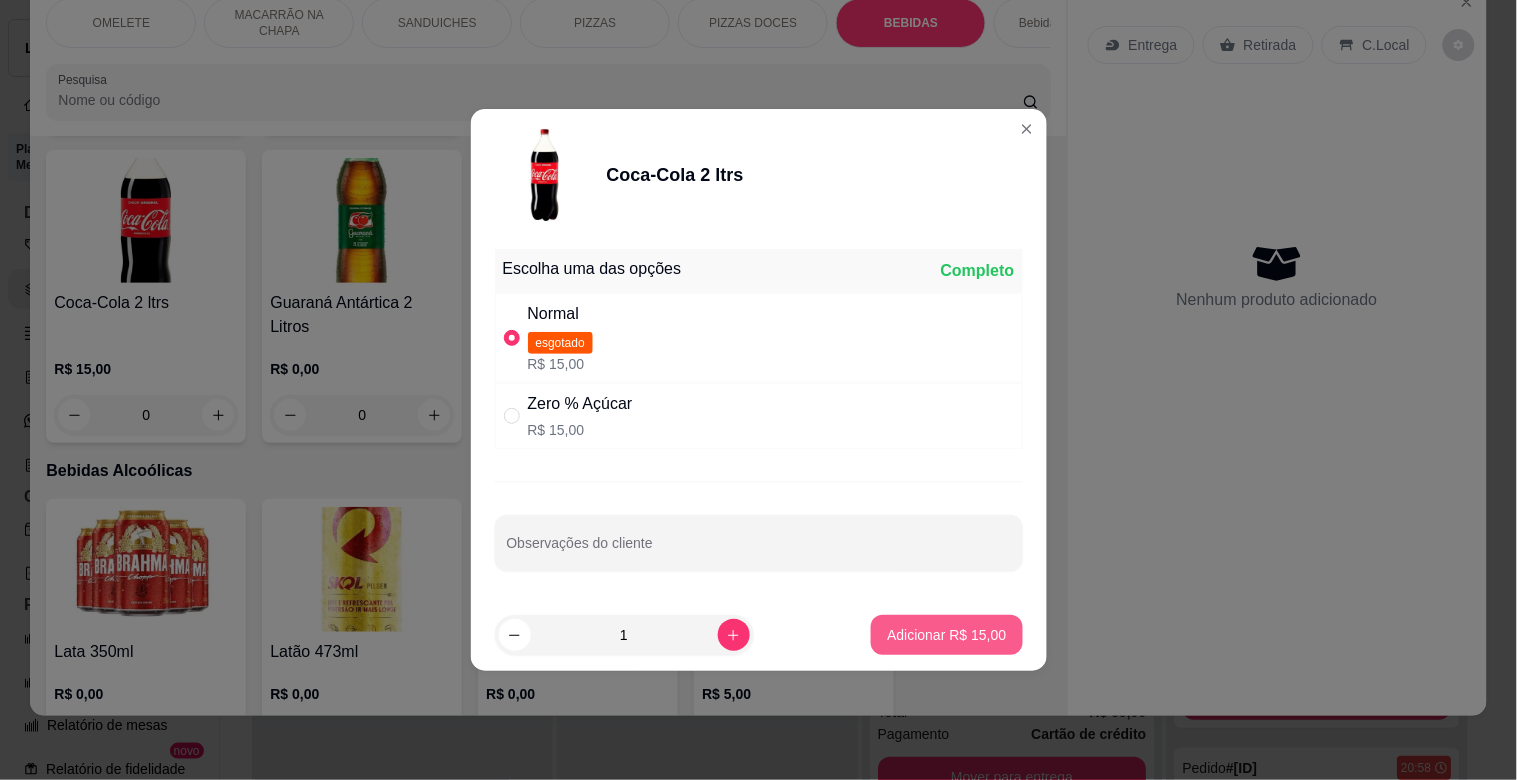 click on "Adicionar   R$ 15,00" at bounding box center [946, 635] 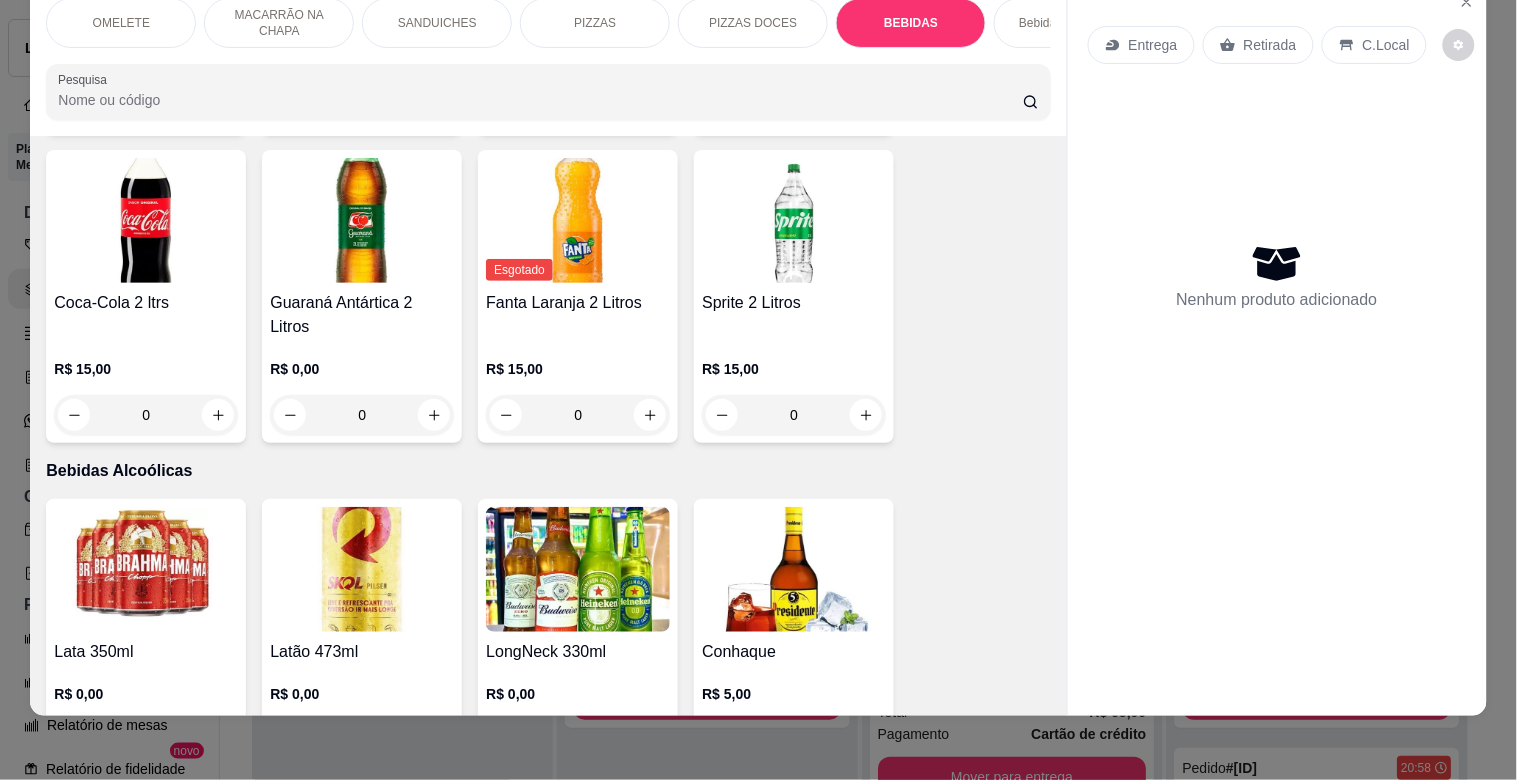 click on "PIZZAS" at bounding box center (595, 23) 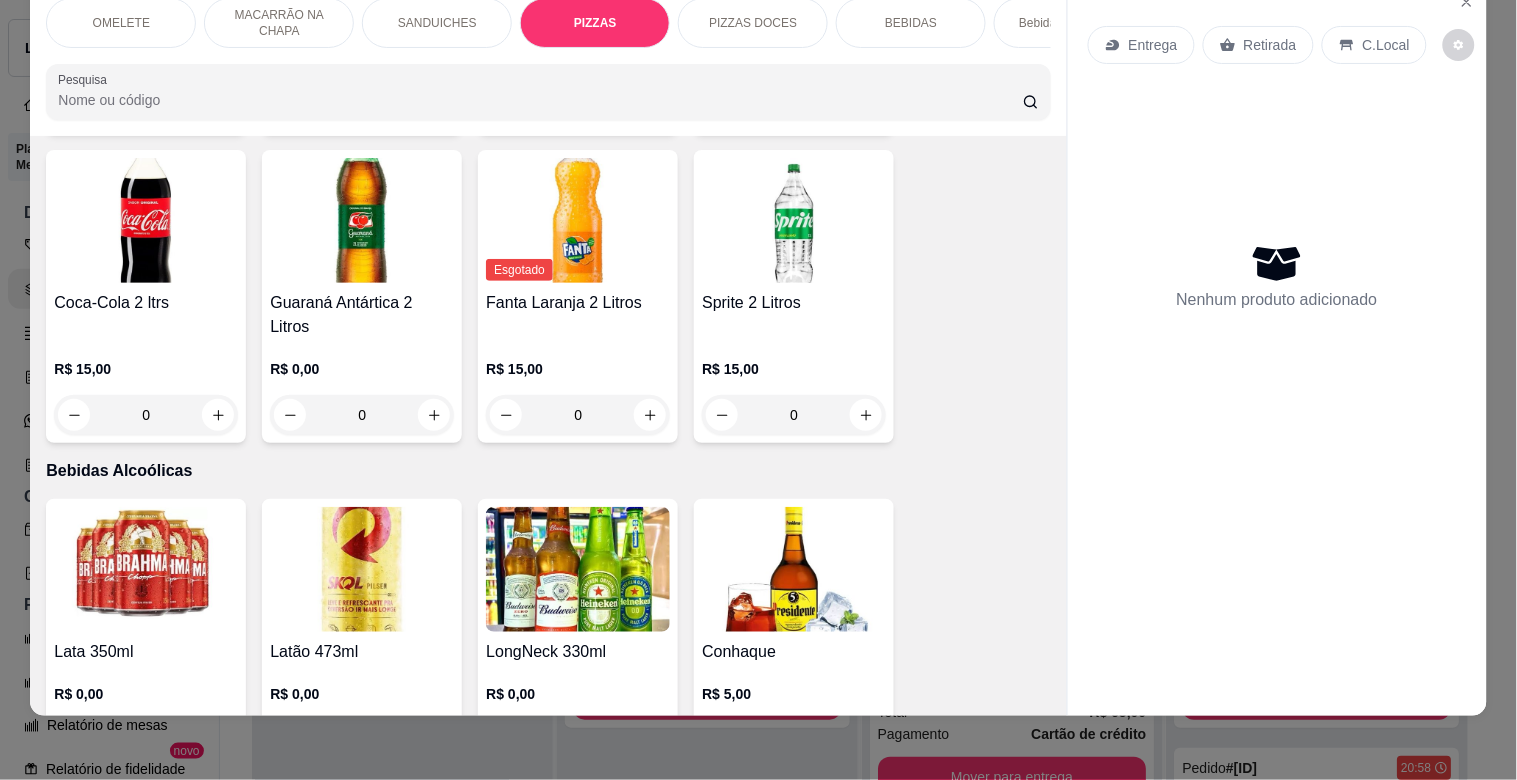 scroll, scrollTop: 1634, scrollLeft: 0, axis: vertical 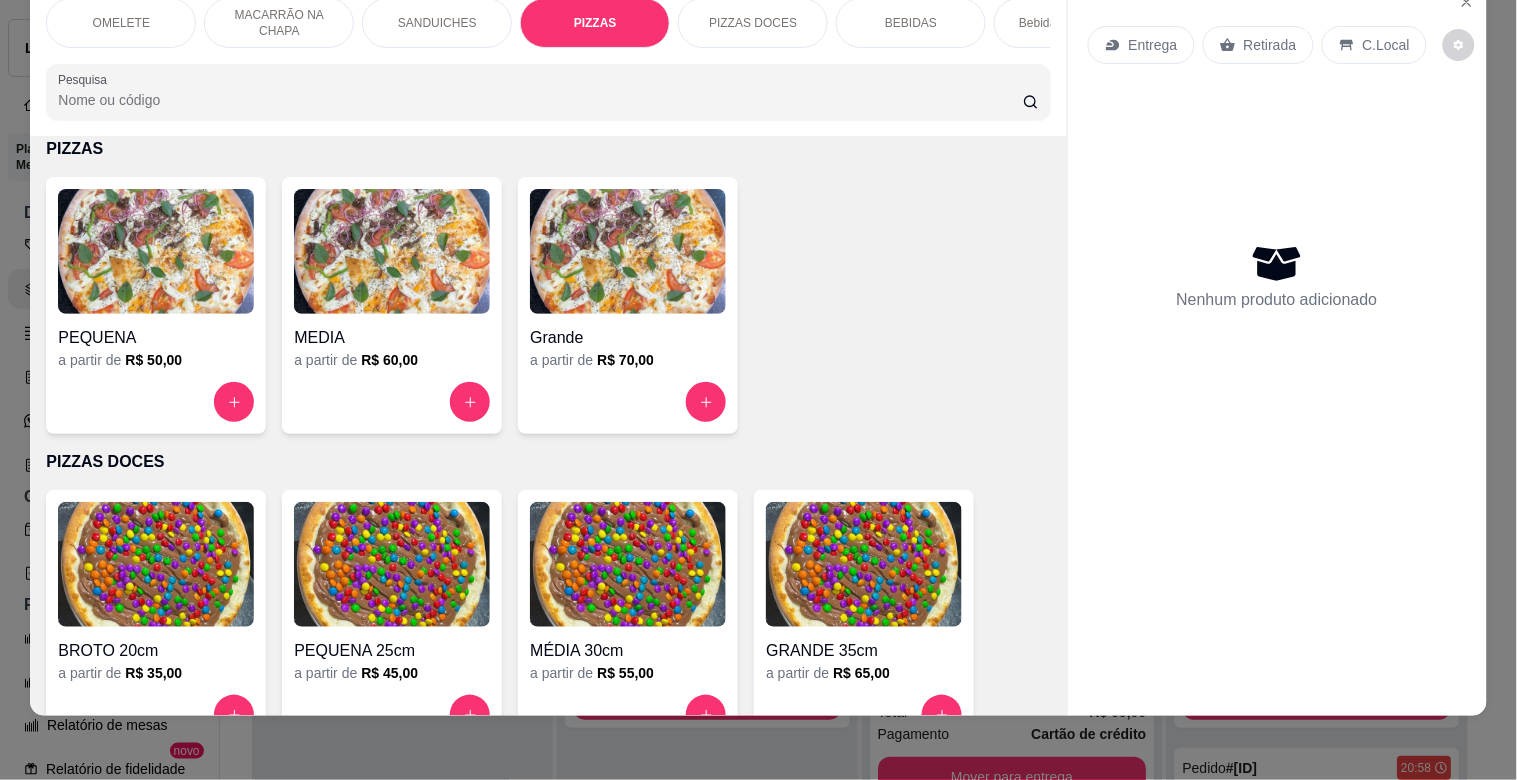 click on "OMELETE MACARRÃO NA CHAPA  SANDUICHES PIZZAS PIZZAS DOCES BEBIDAS  Bebidas Alcoólicas  Bebidas Não alcoólicas  Energético  ELMA CHIPS Salgados  BOMBONIERE  Chup chup Rose Gourmet  Chup chup Lets  KIBOM Gelo  Paieiro  Isqueiro BIC Grande  Seda ZOMO  Doceria Fernanda Teixeira  Pesquisa" at bounding box center [548, 59] 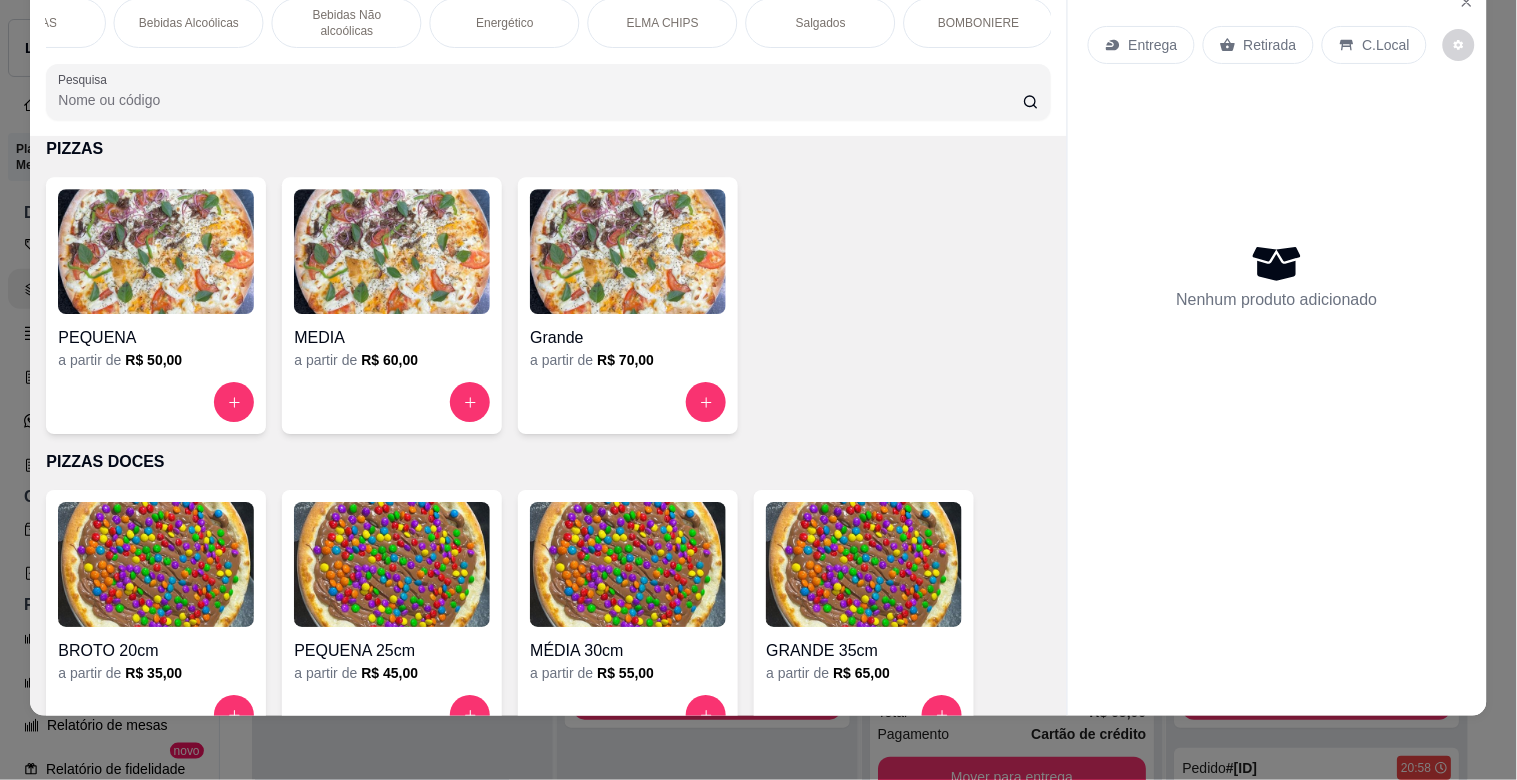 scroll, scrollTop: 0, scrollLeft: 1760, axis: horizontal 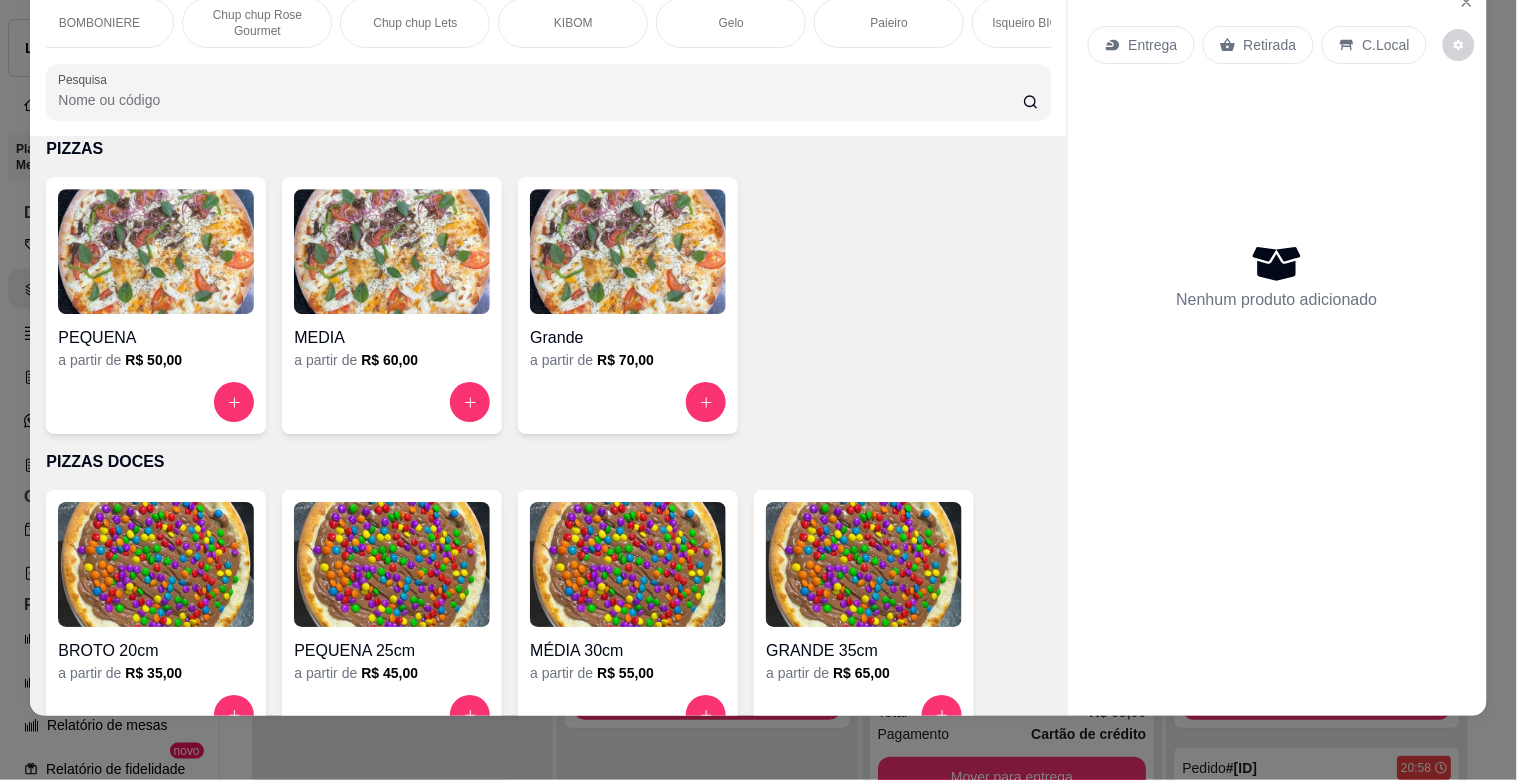drag, startPoint x: 788, startPoint y: 53, endPoint x: 768, endPoint y: 44, distance: 21.931713 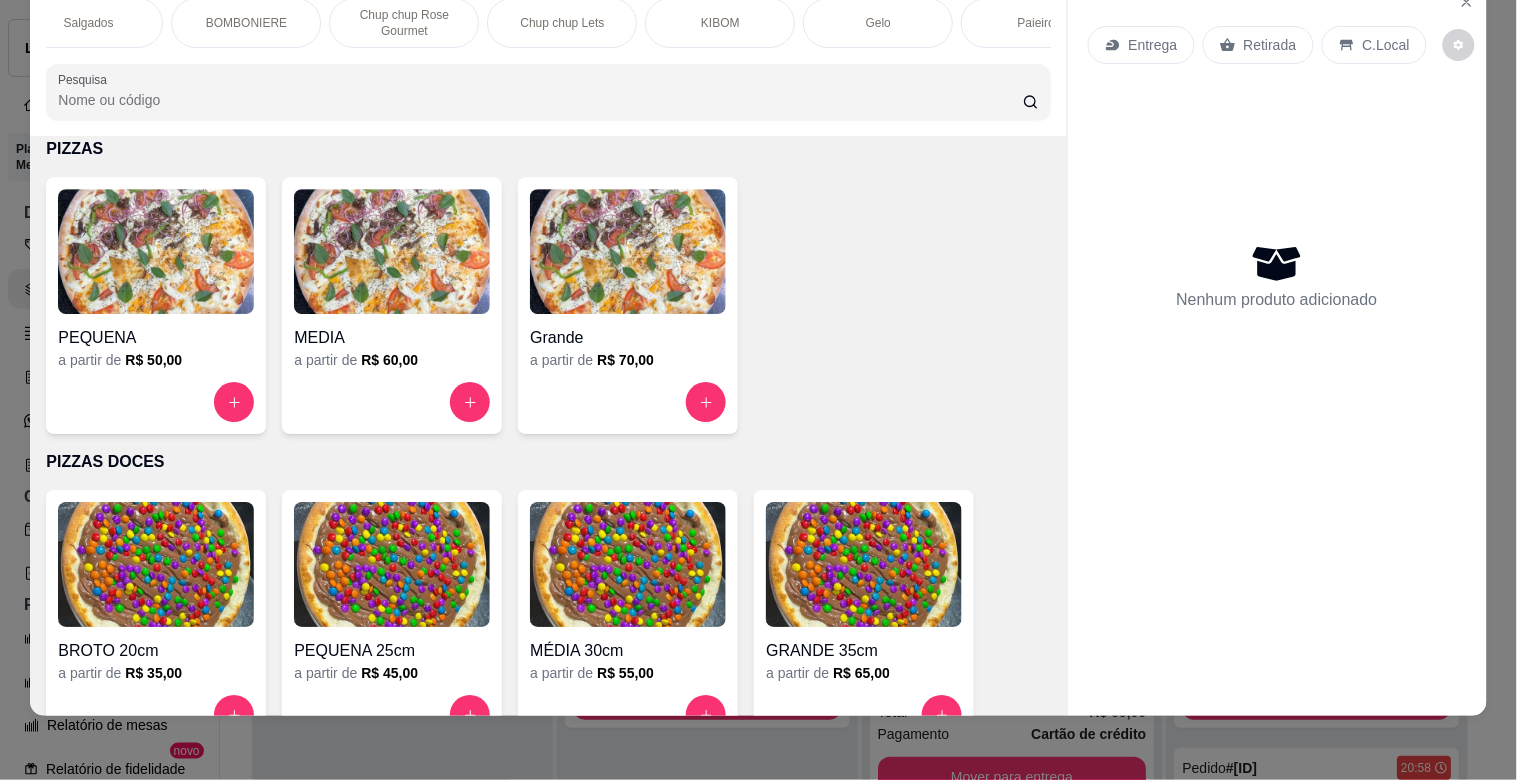scroll, scrollTop: 0, scrollLeft: 1552, axis: horizontal 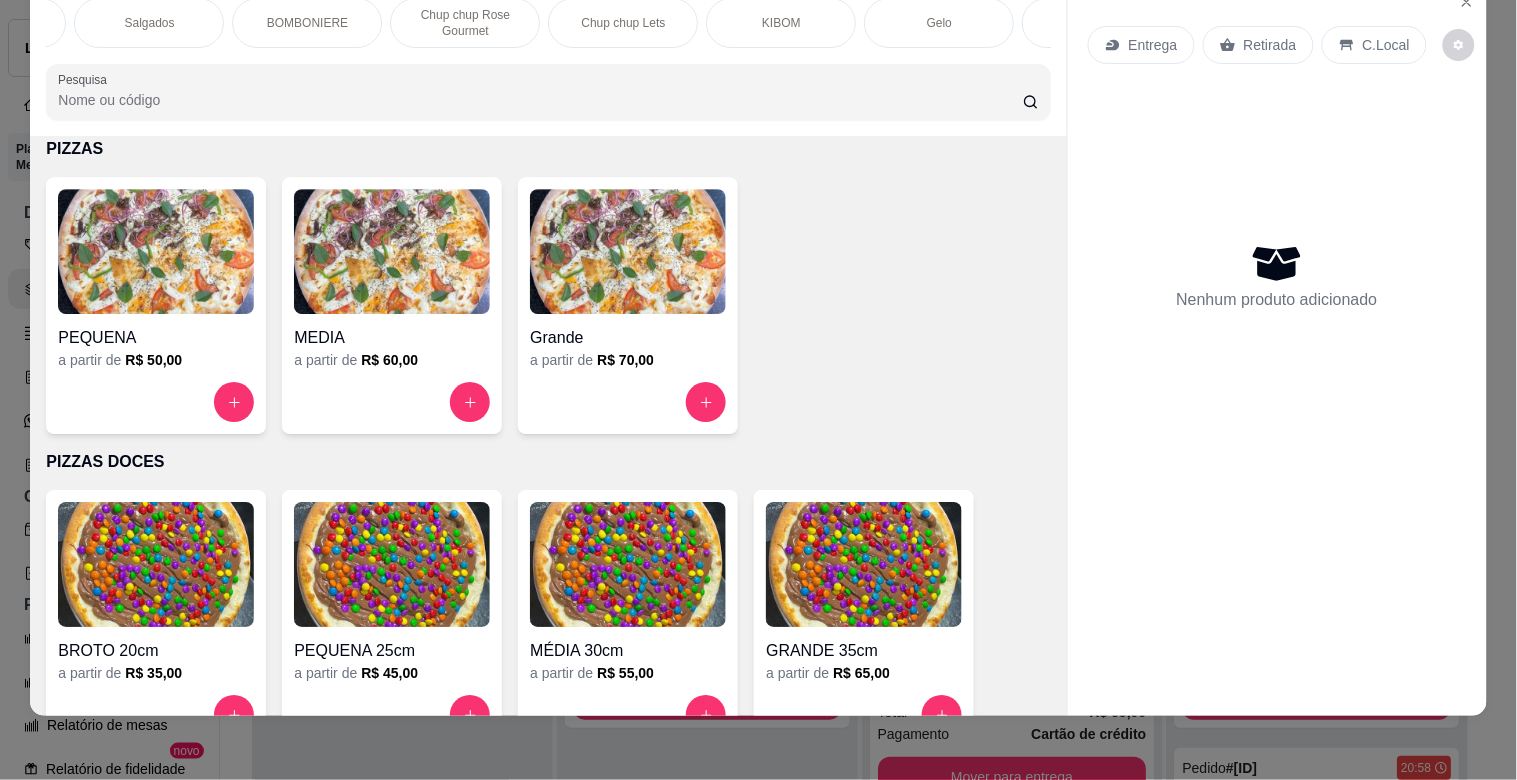 click on "BOMBONIERE" at bounding box center (307, 23) 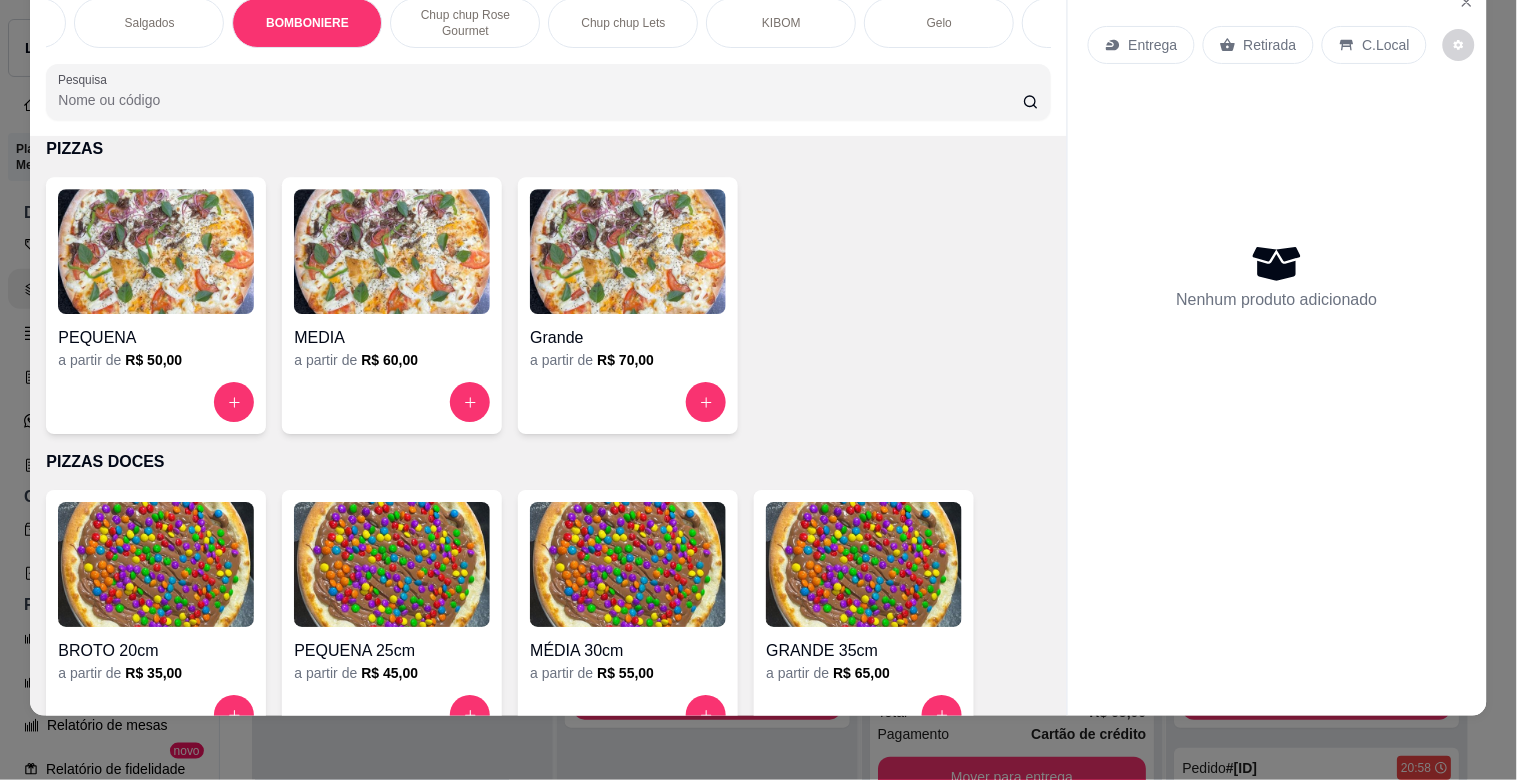 scroll, scrollTop: 6276, scrollLeft: 0, axis: vertical 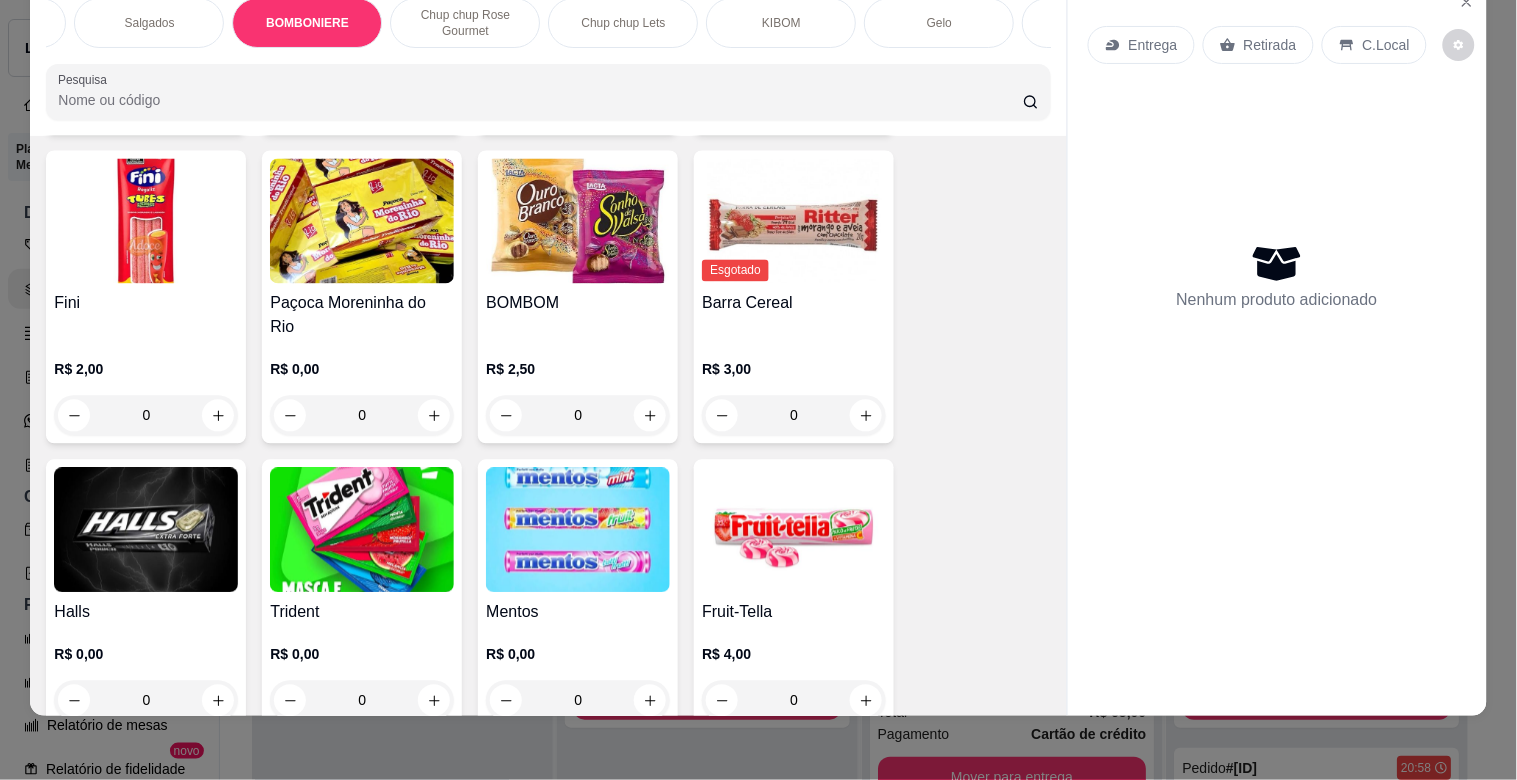 click on "[ITEM]" at bounding box center [548, 425] 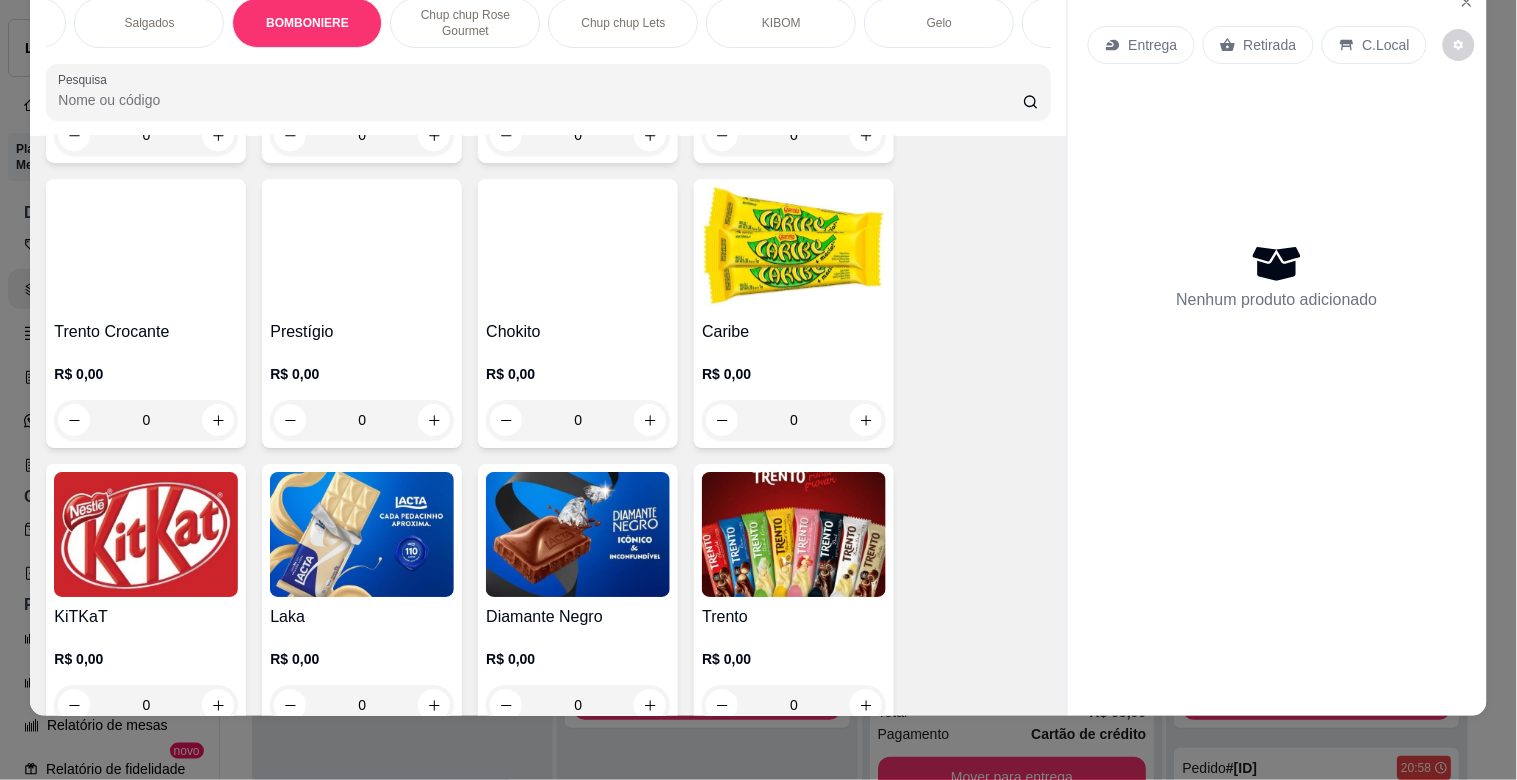 scroll, scrollTop: 7488, scrollLeft: 0, axis: vertical 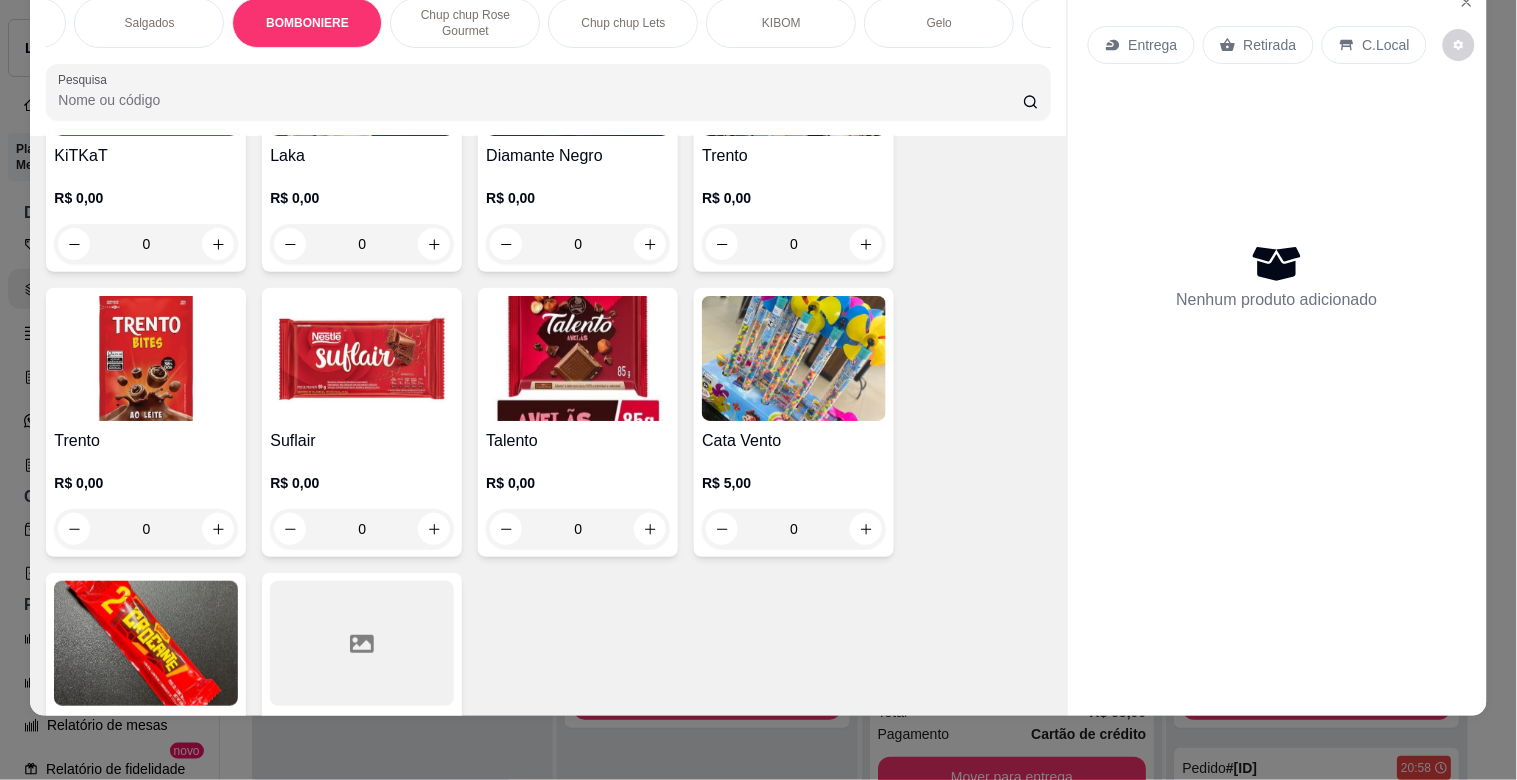 click at bounding box center [362, 358] 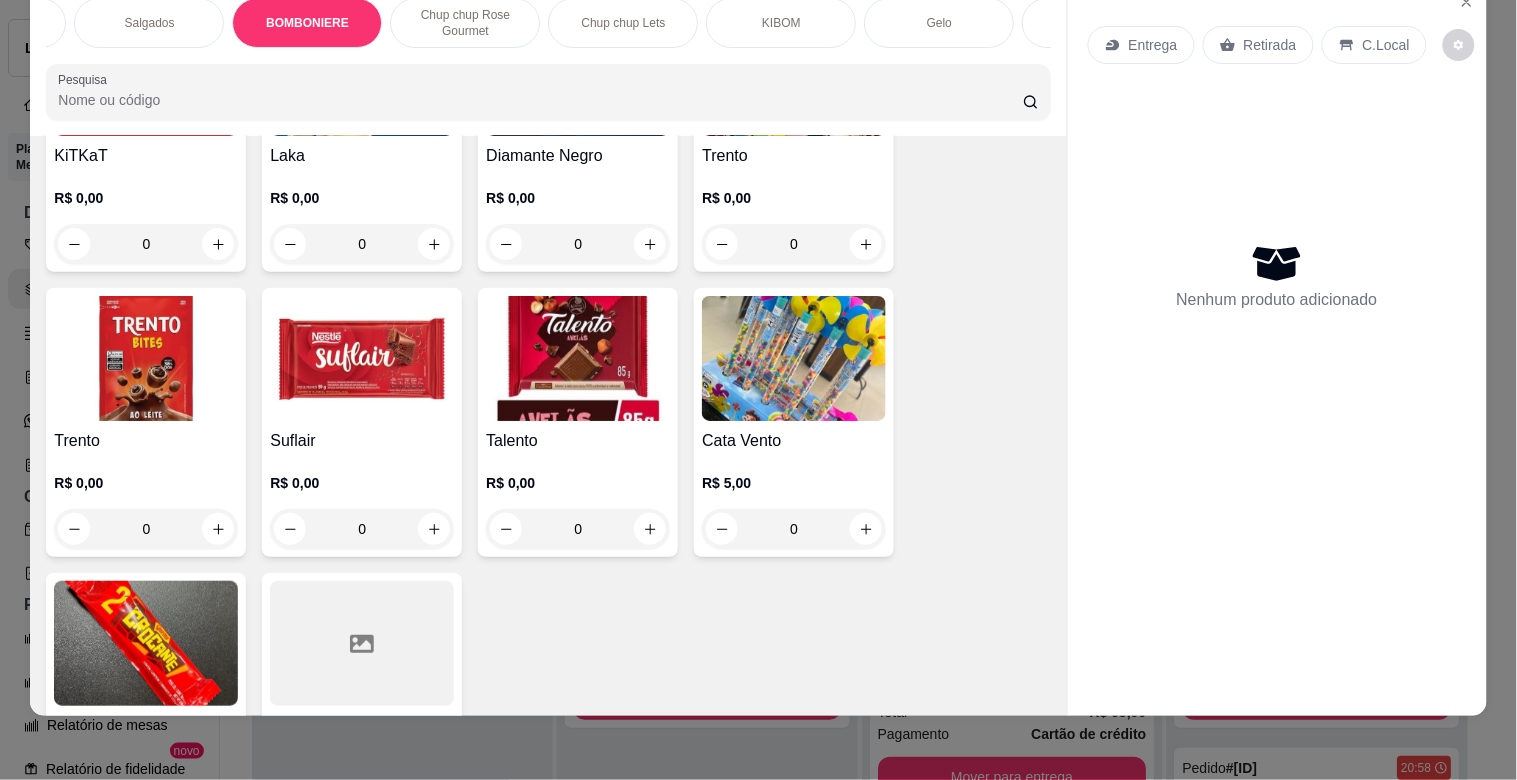 scroll, scrollTop: 0, scrollLeft: 0, axis: both 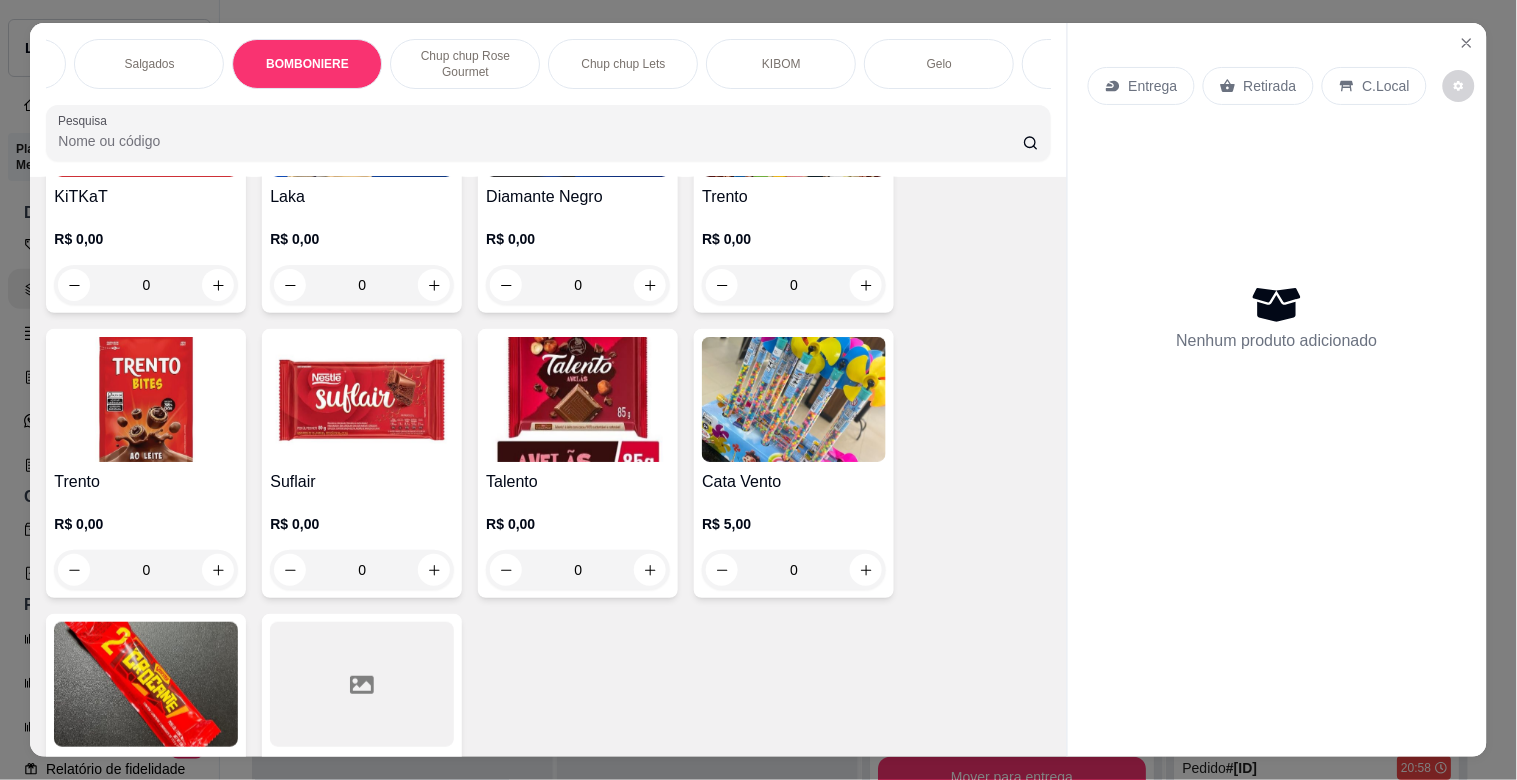 click at bounding box center (362, 399) 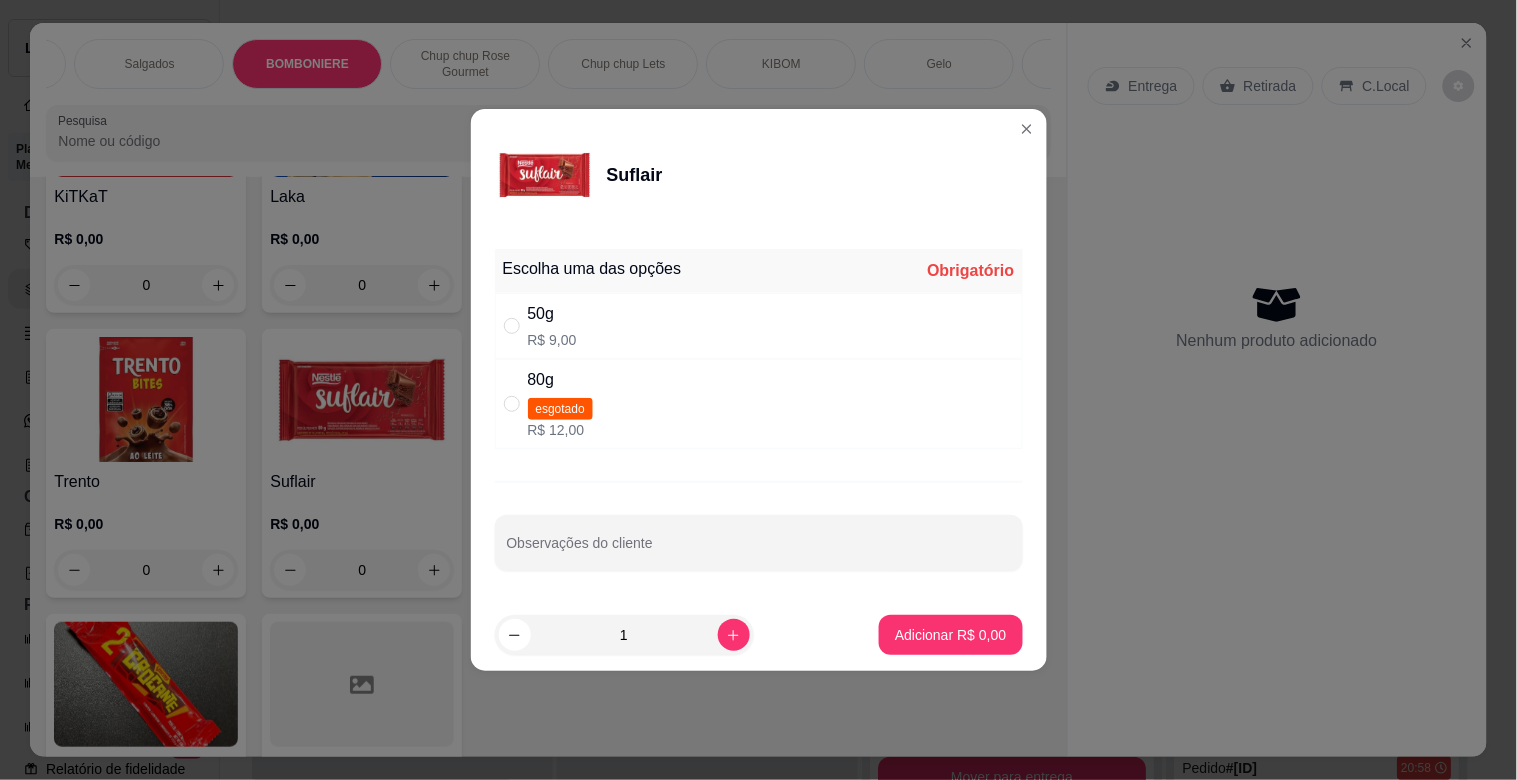 drag, startPoint x: 664, startPoint y: 332, endPoint x: 713, endPoint y: 358, distance: 55.470715 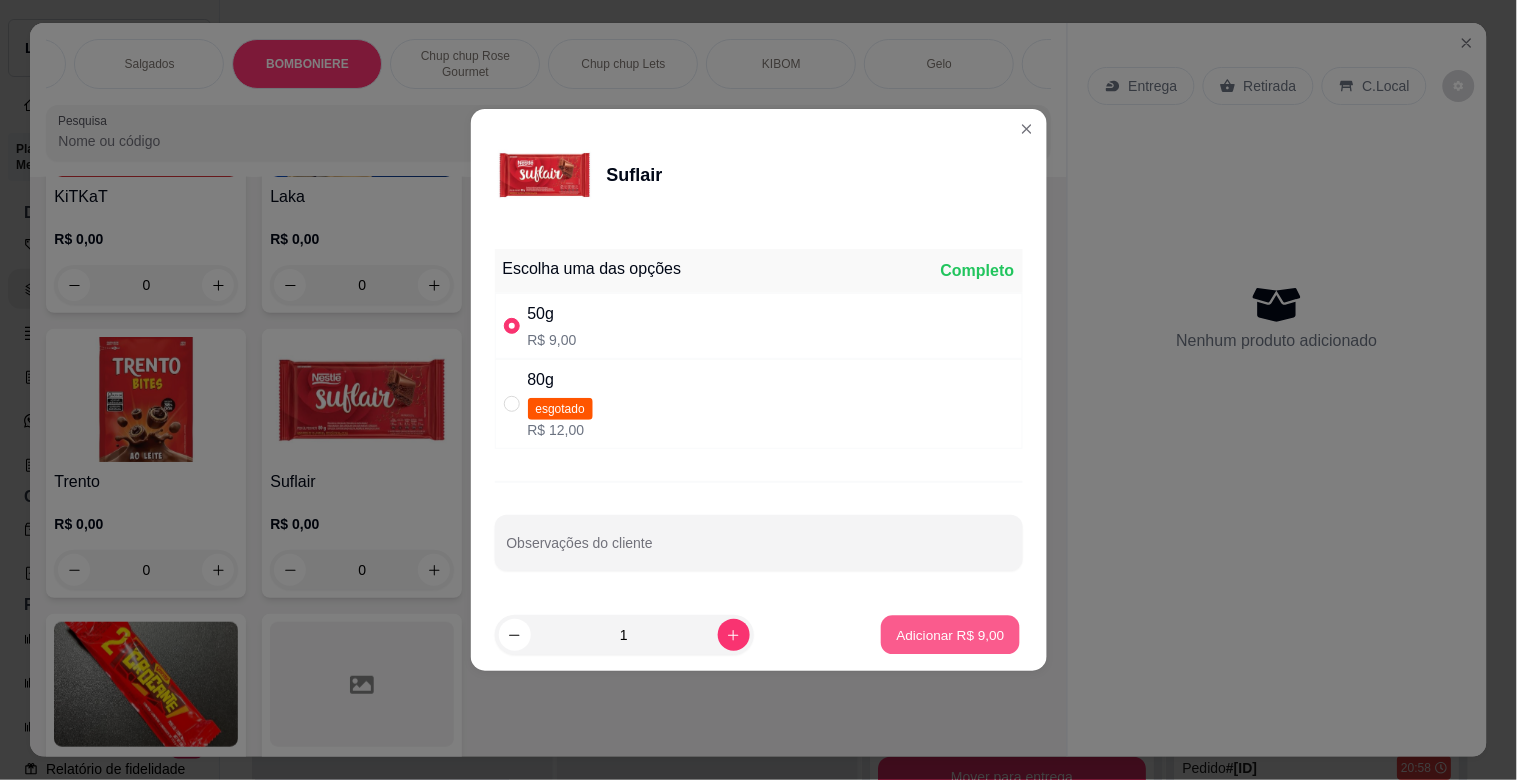 click on "Adicionar   R$ 9,00" at bounding box center [951, 634] 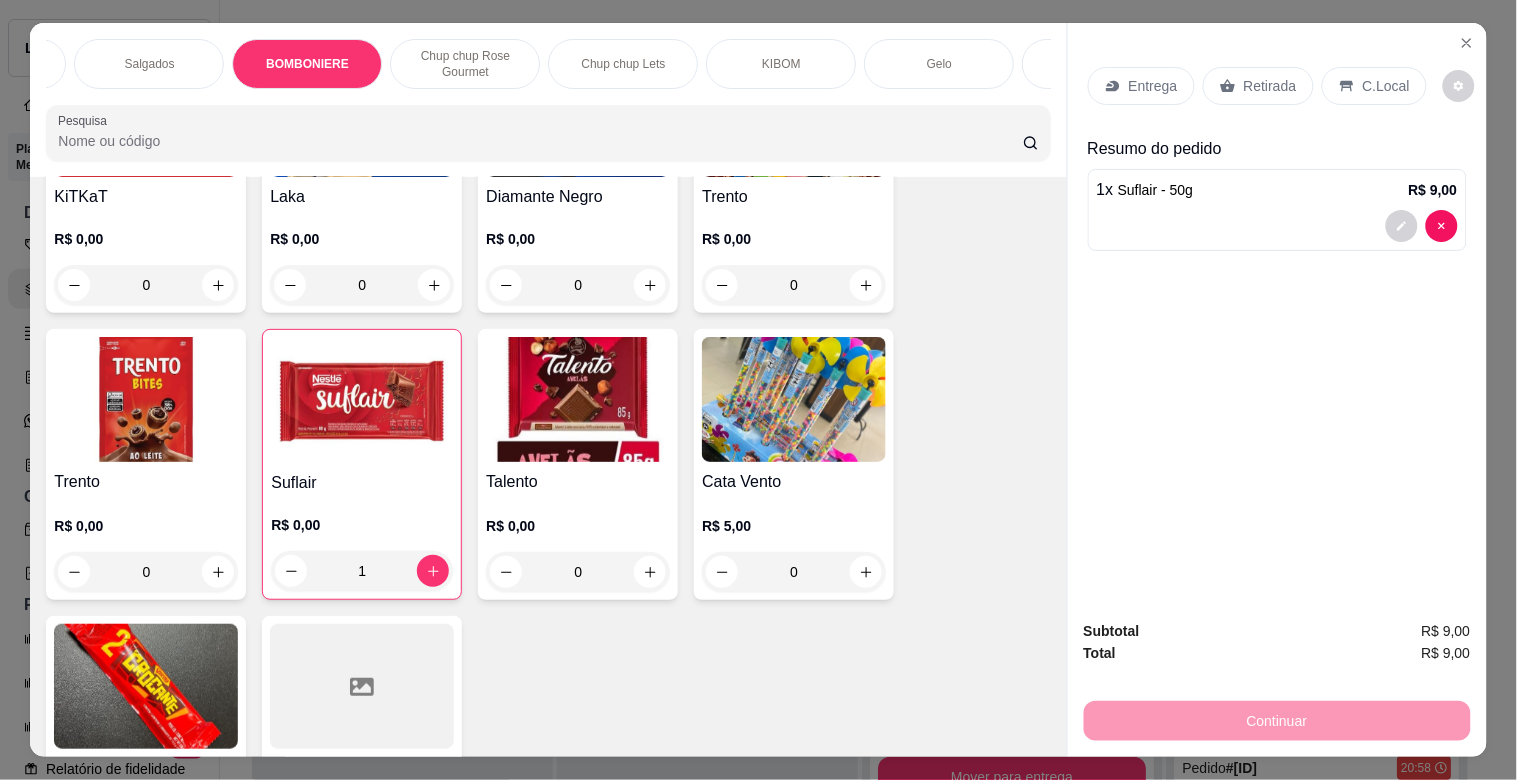 click on "Retirada" at bounding box center [1270, 86] 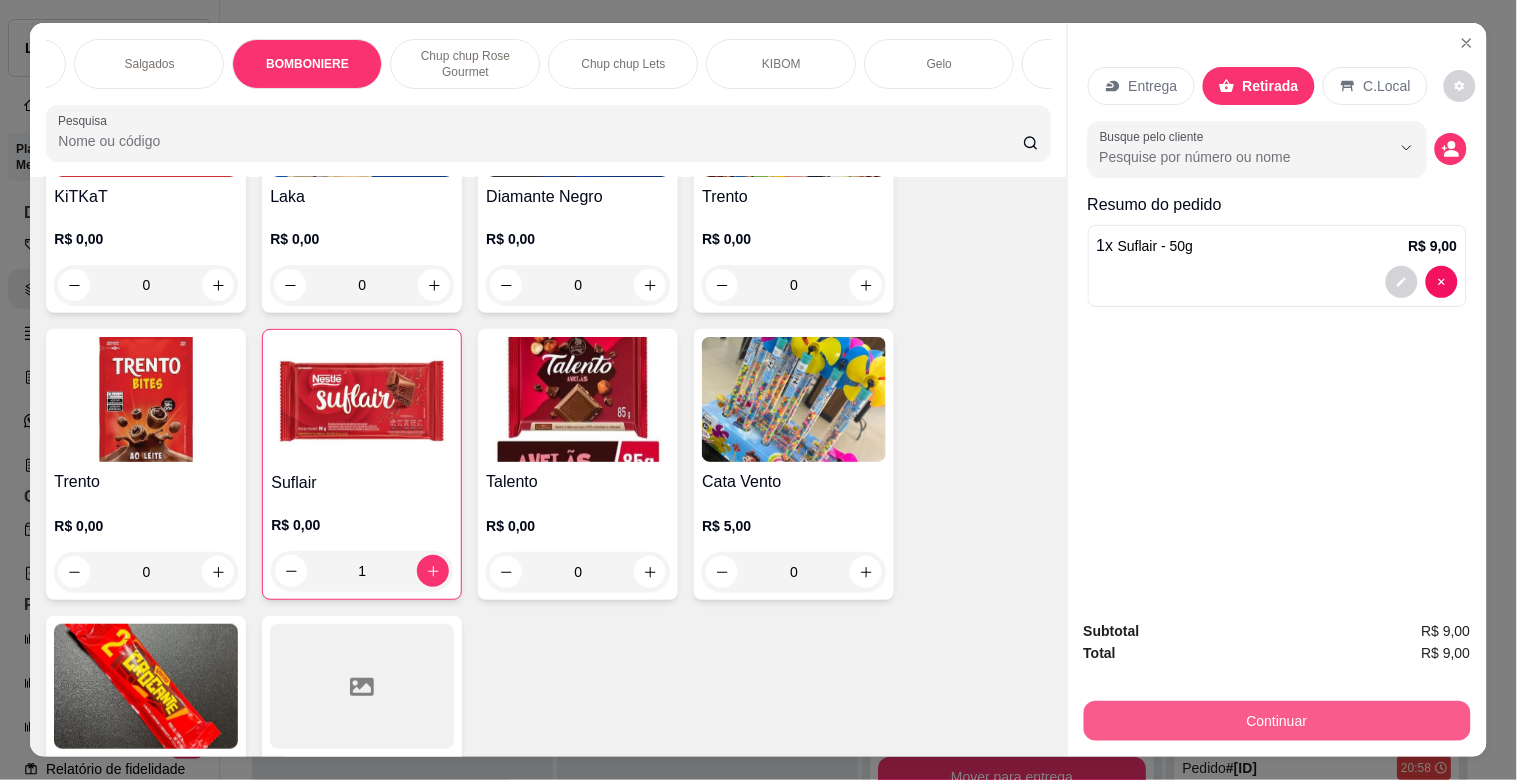 click on "Continuar" at bounding box center [1277, 721] 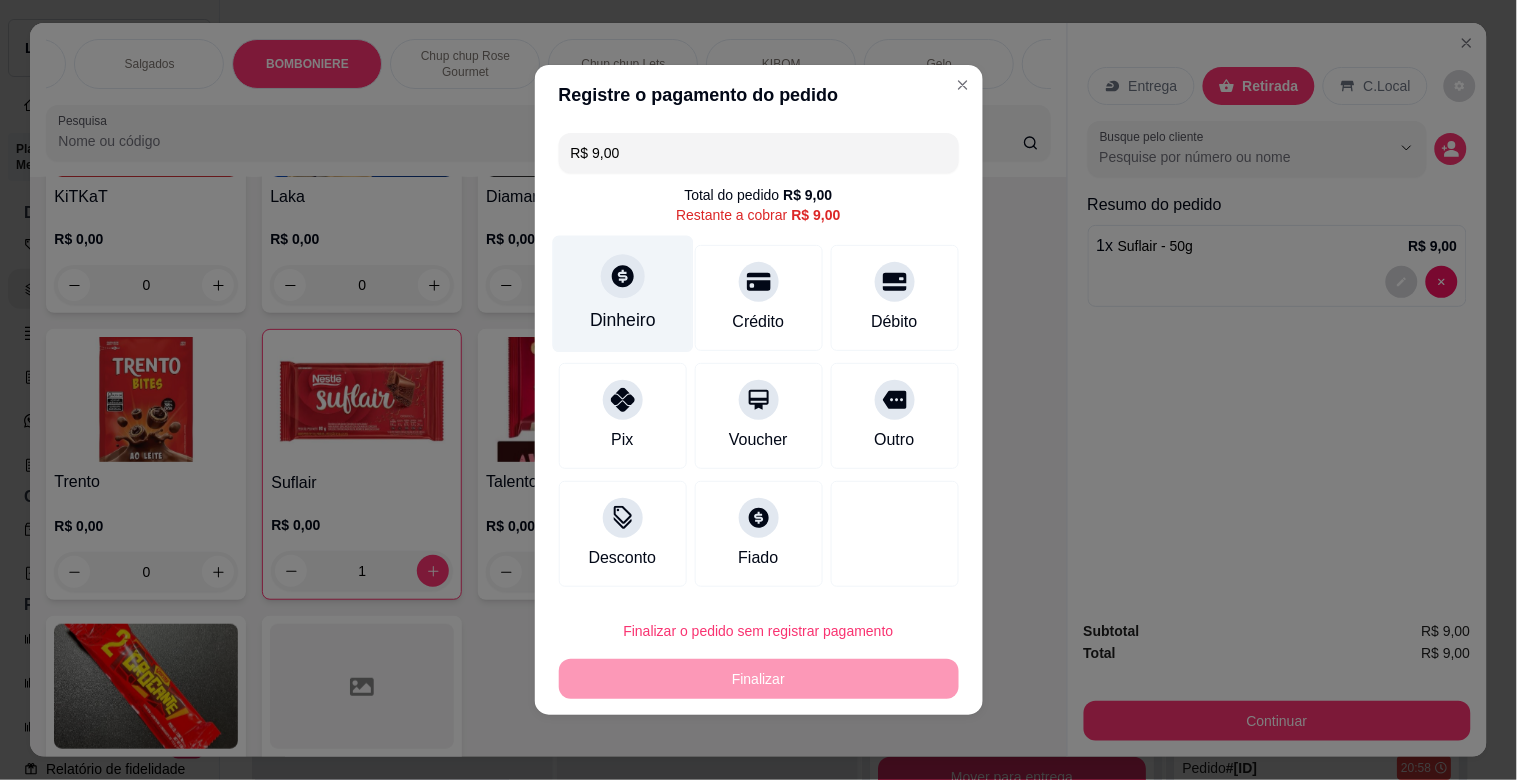 click at bounding box center [623, 276] 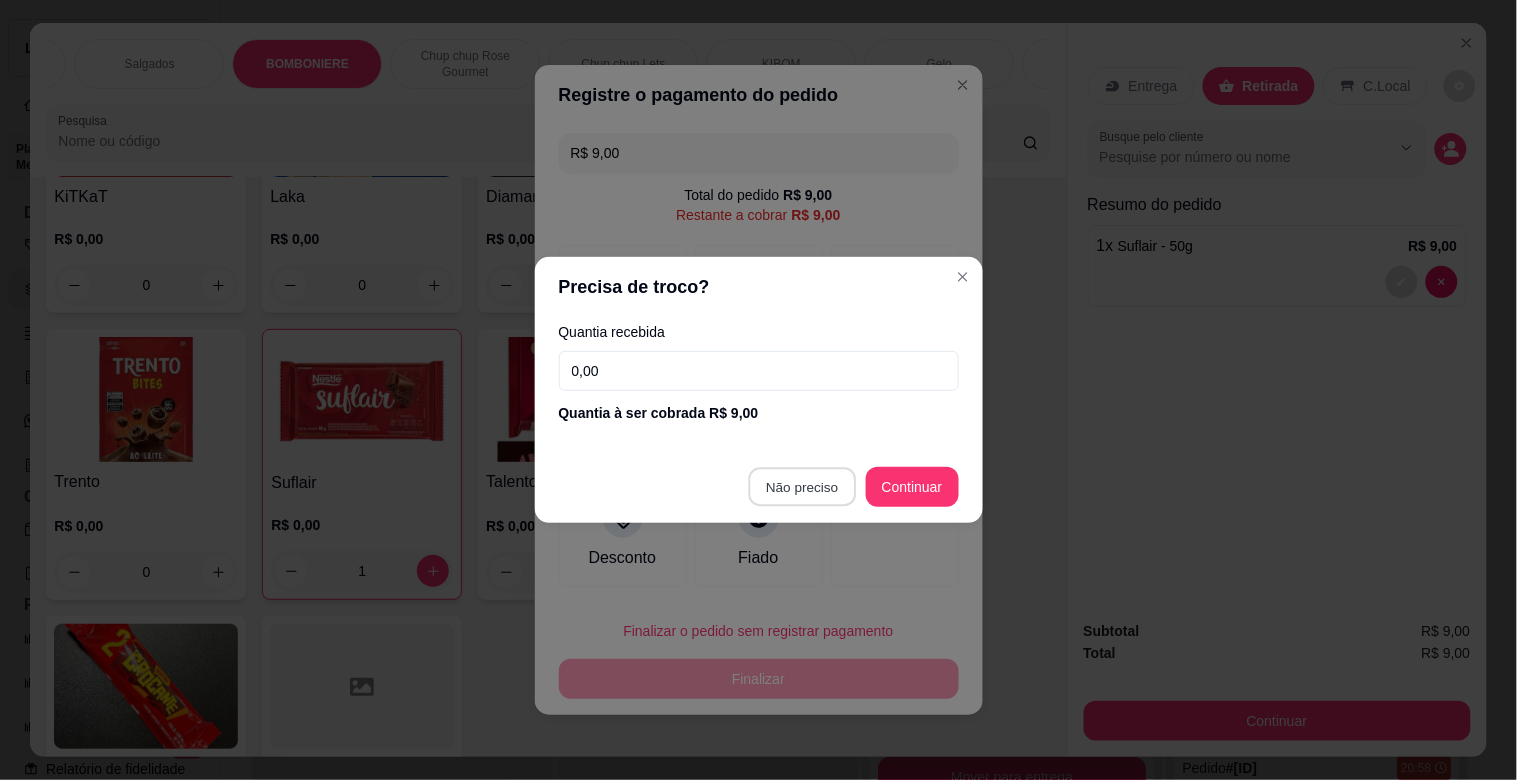 type on "R$ 0,00" 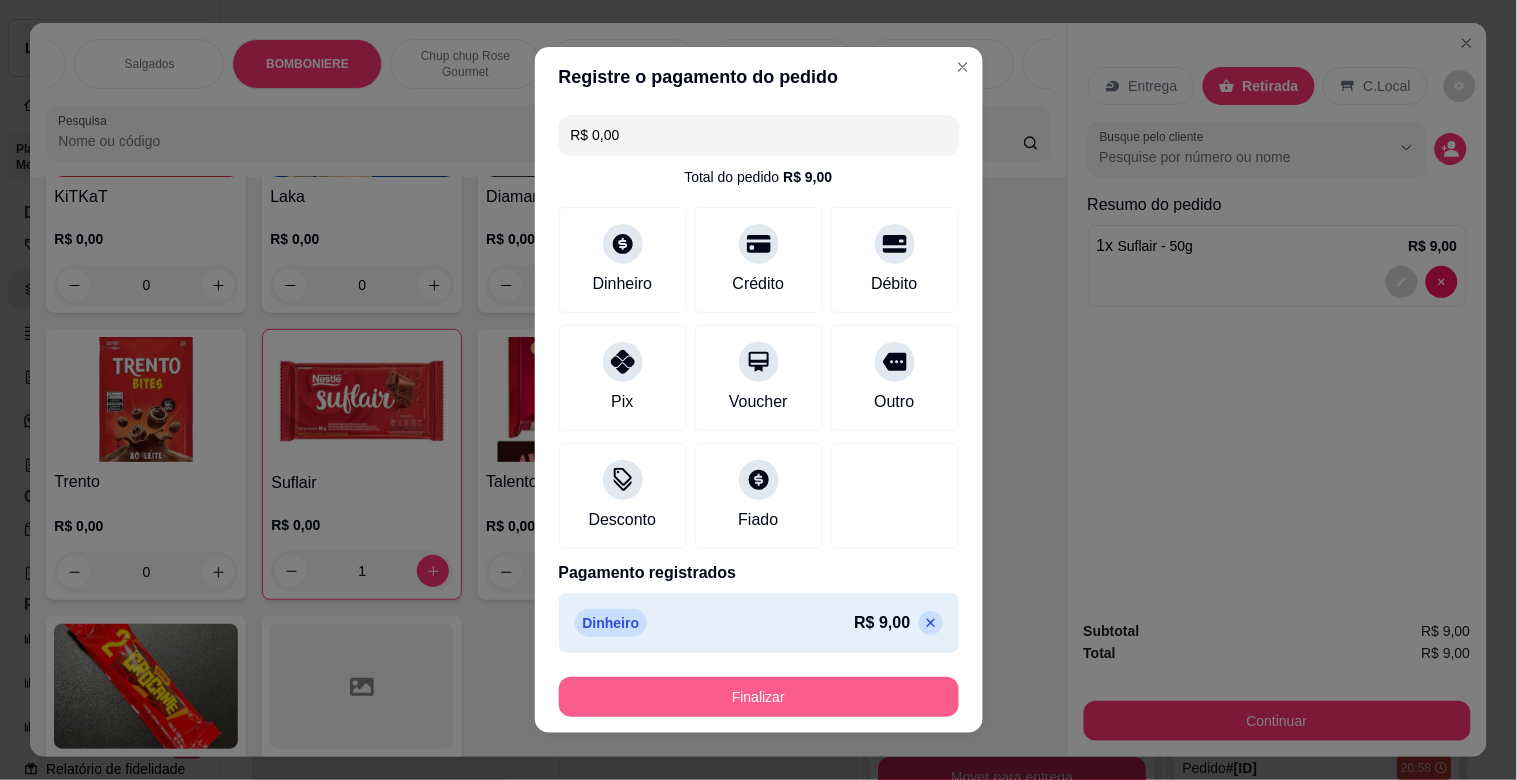 click on "Finalizar" at bounding box center [759, 697] 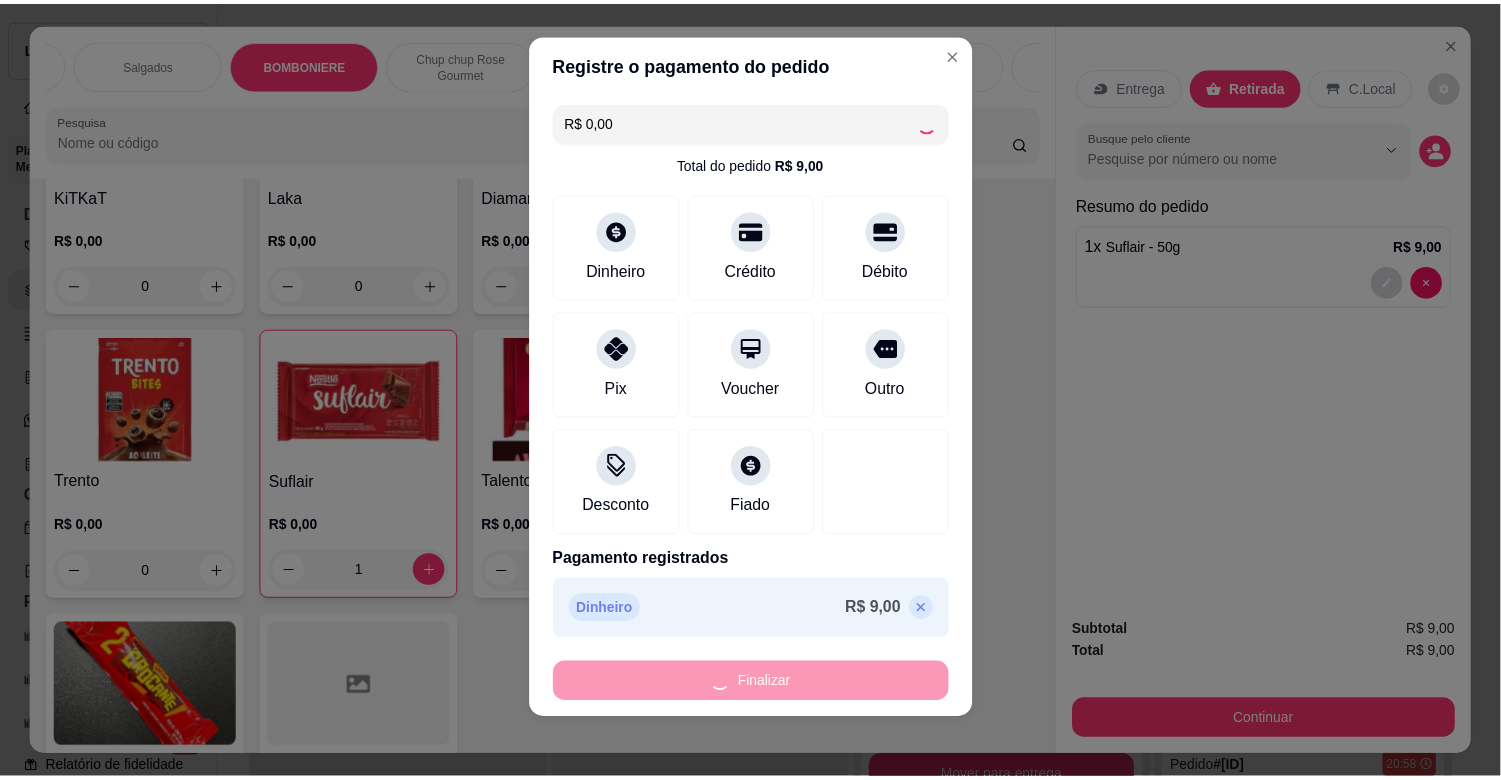 scroll, scrollTop: 16, scrollLeft: 0, axis: vertical 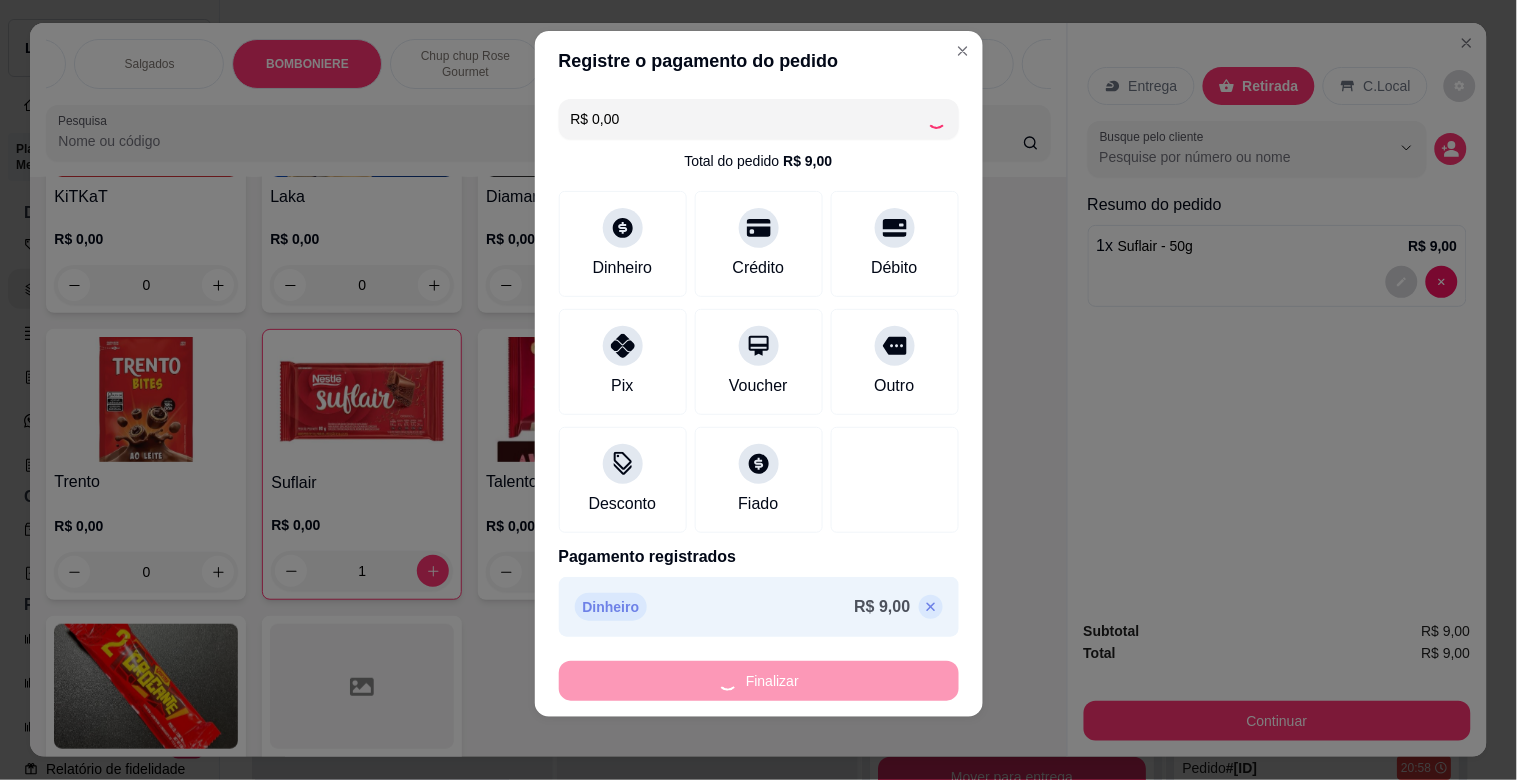 type on "0" 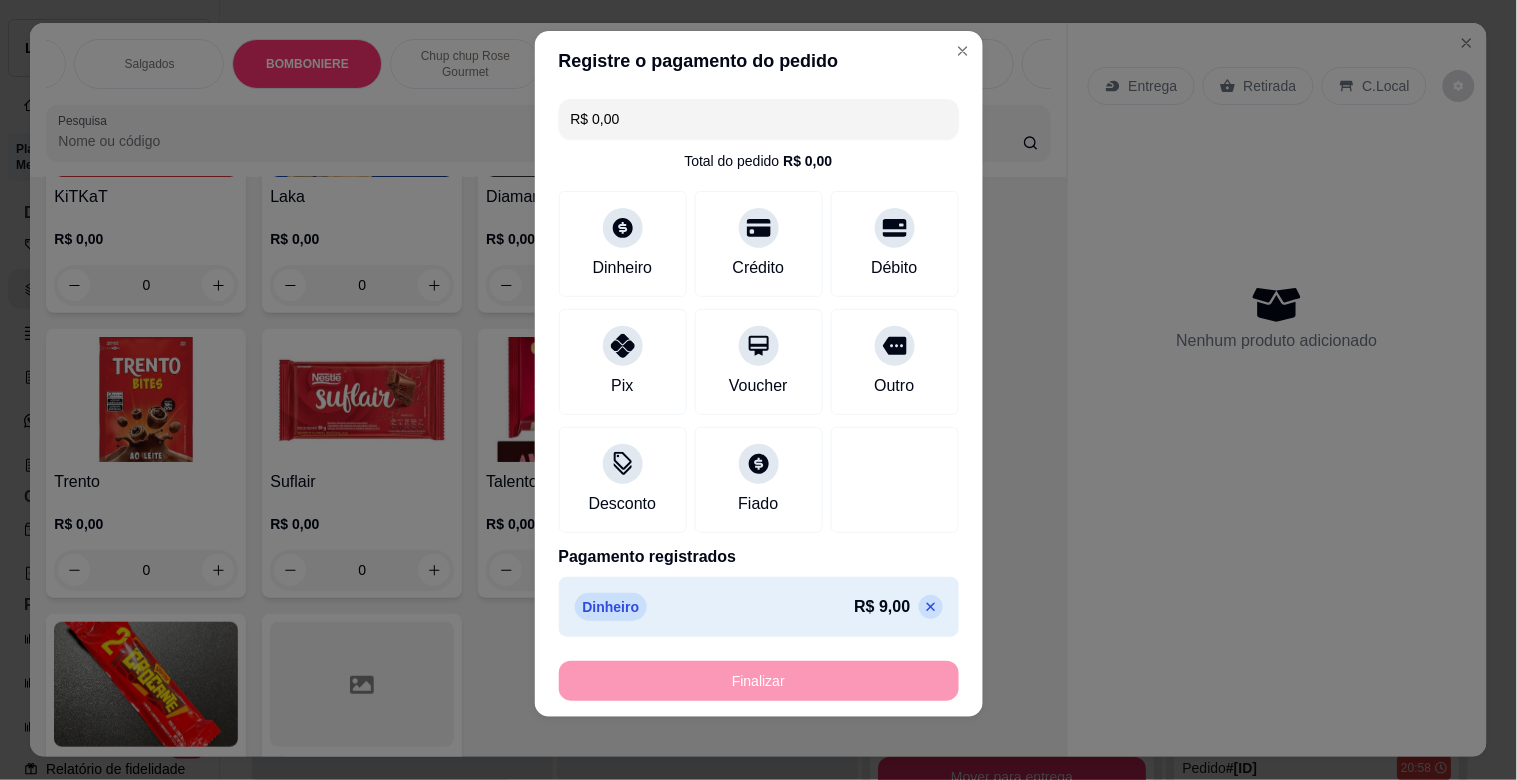 type on "-R$ 9,00" 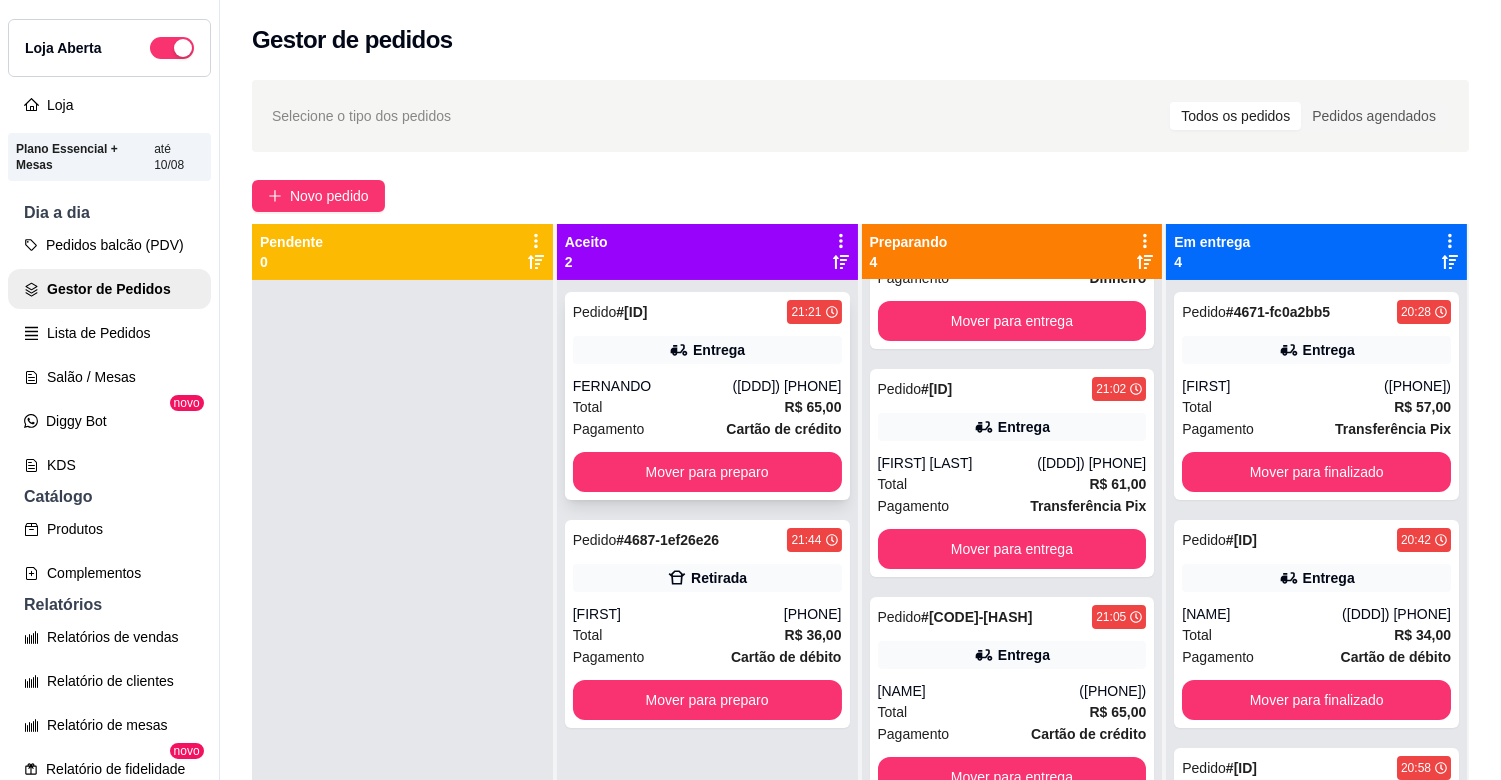 click on "Cartão de crédito" at bounding box center (783, 429) 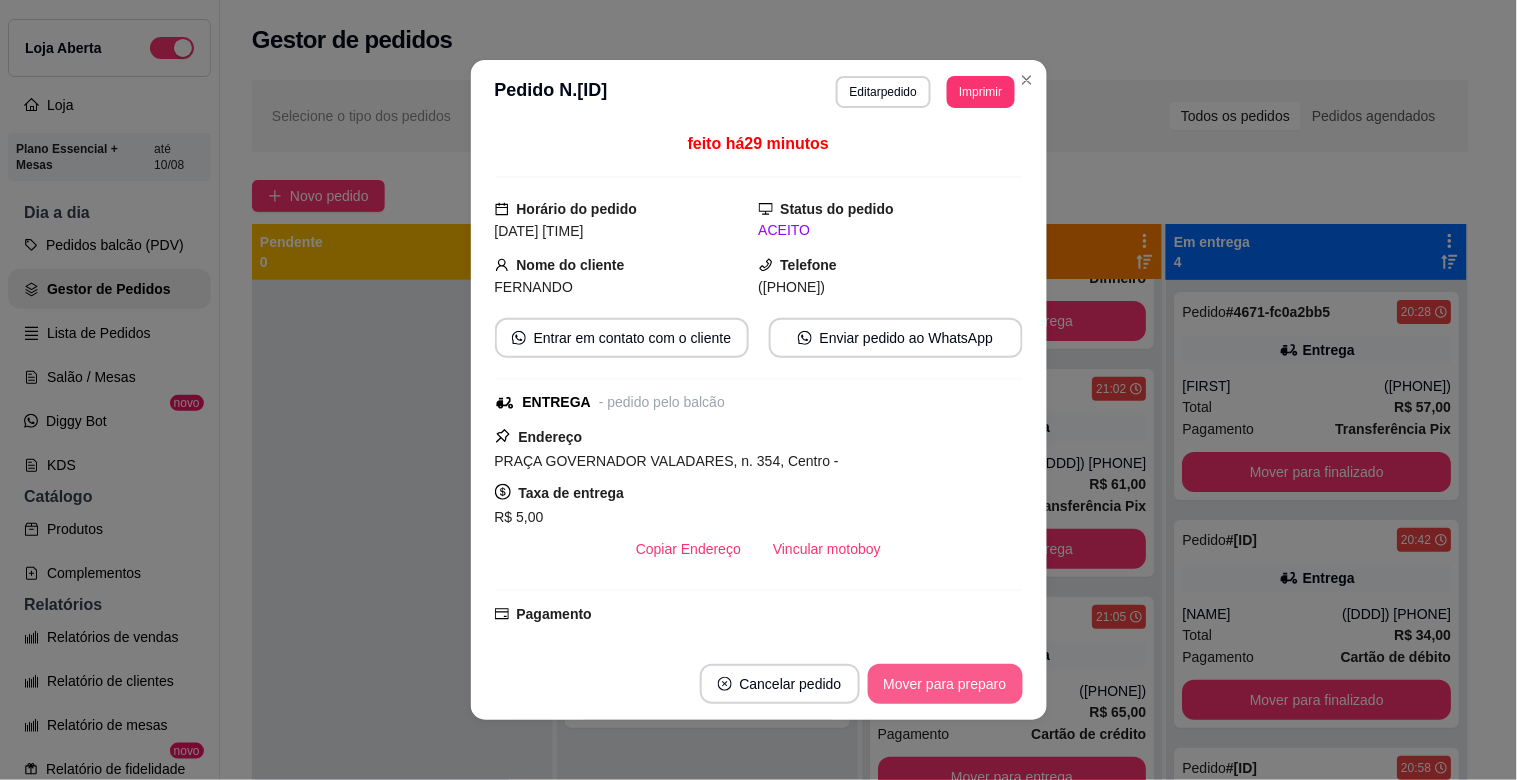 click on "Mover para preparo" at bounding box center [945, 684] 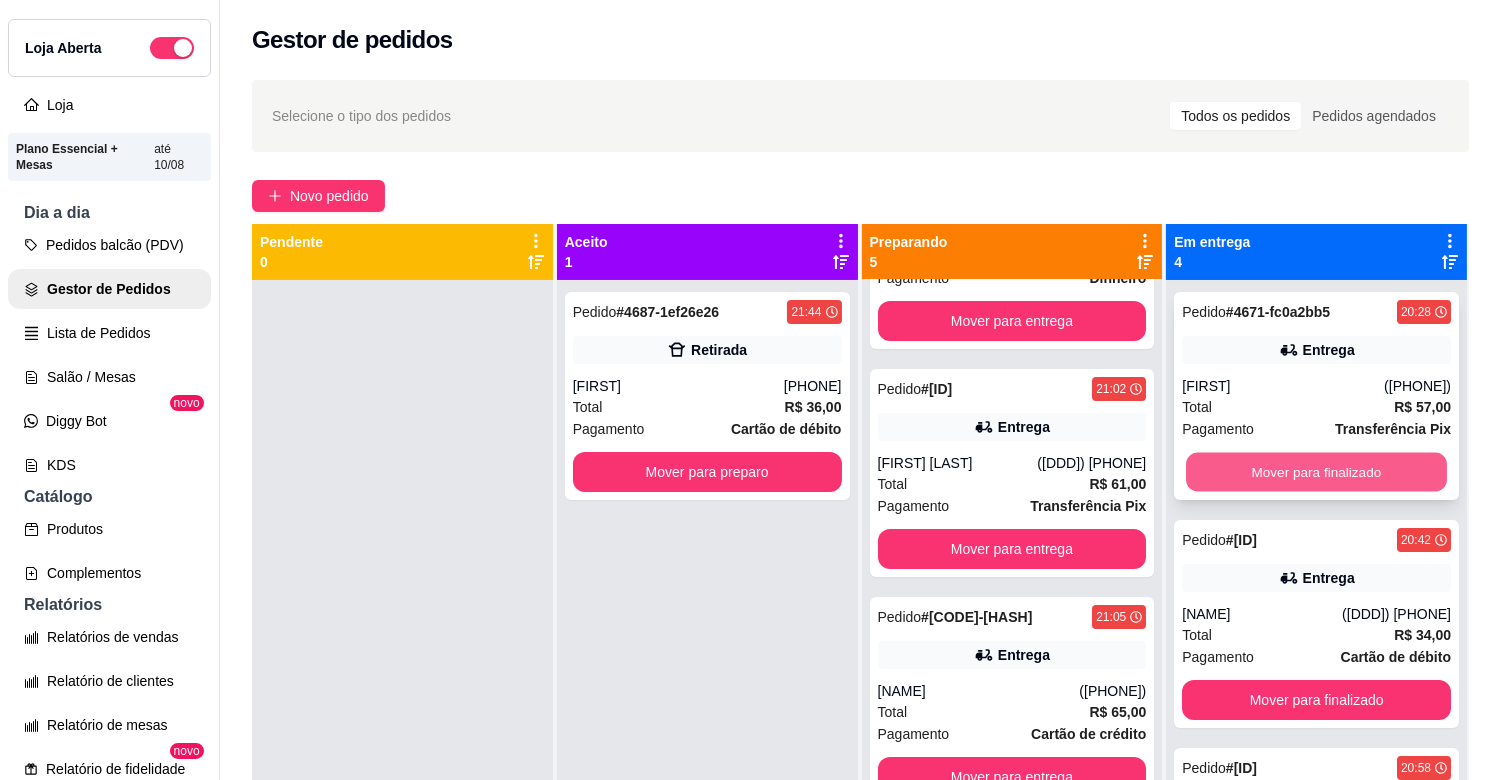 click on "Mover para finalizado" at bounding box center (1316, 472) 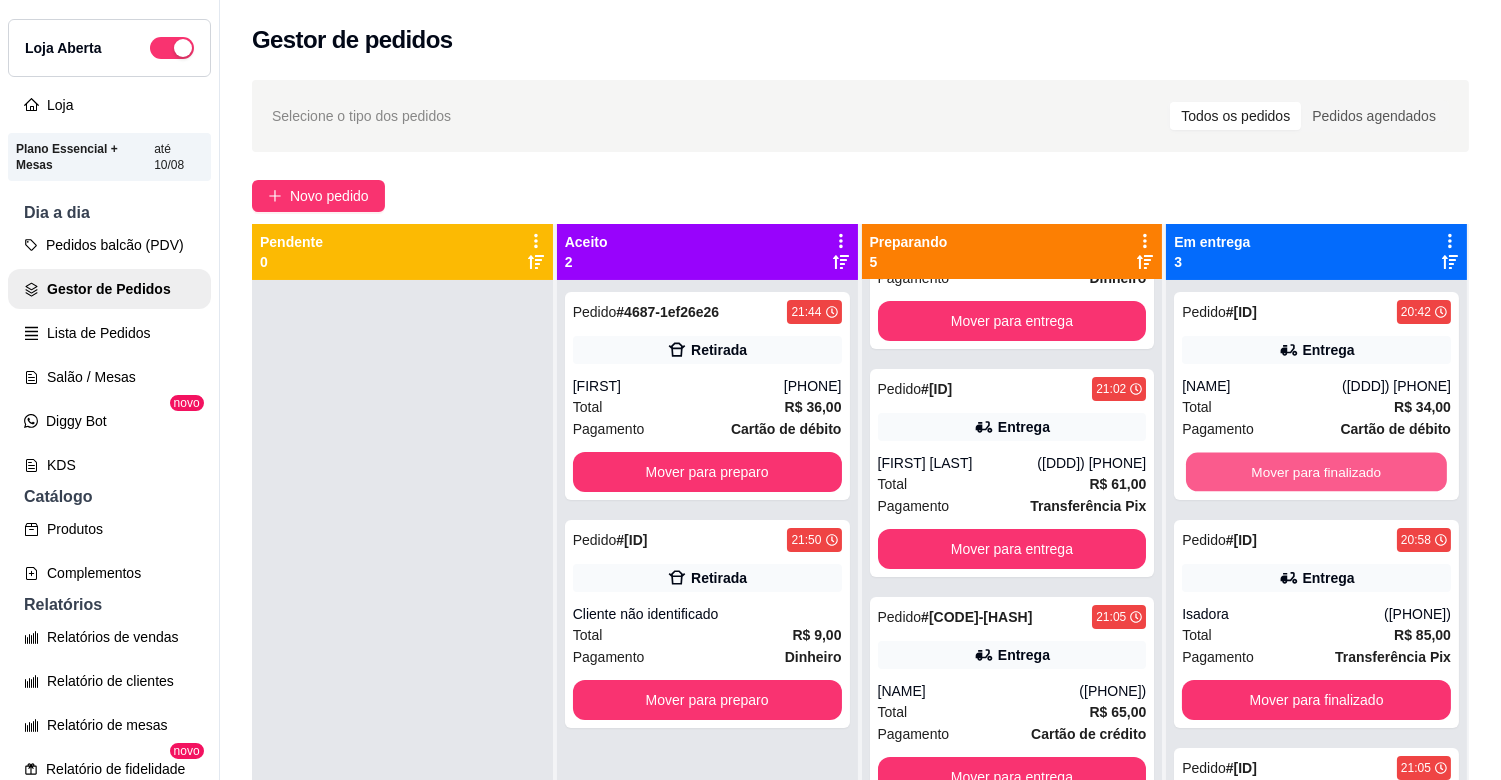 click on "Mover para finalizado" at bounding box center (1316, 472) 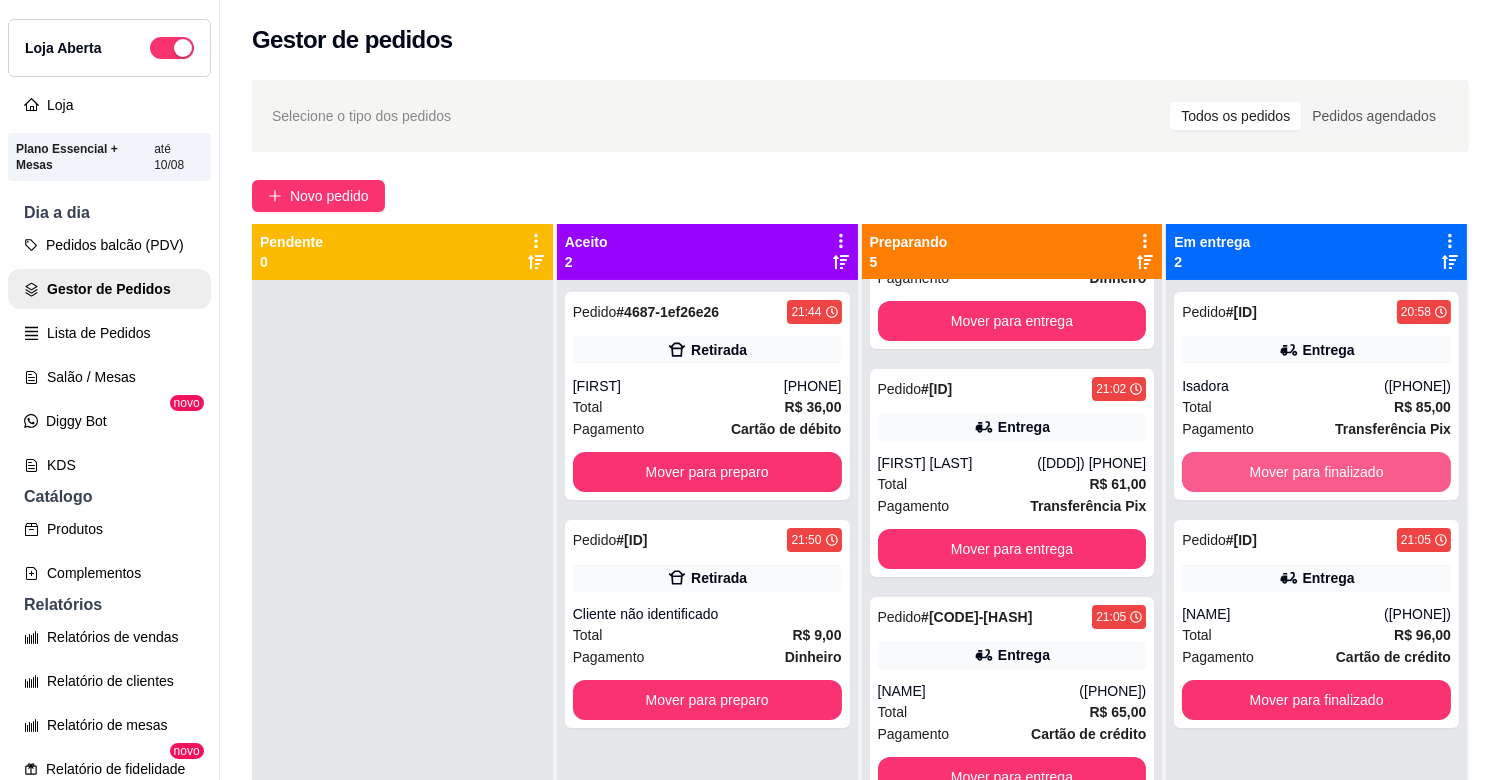 click on "Mover para finalizado" at bounding box center [1316, 472] 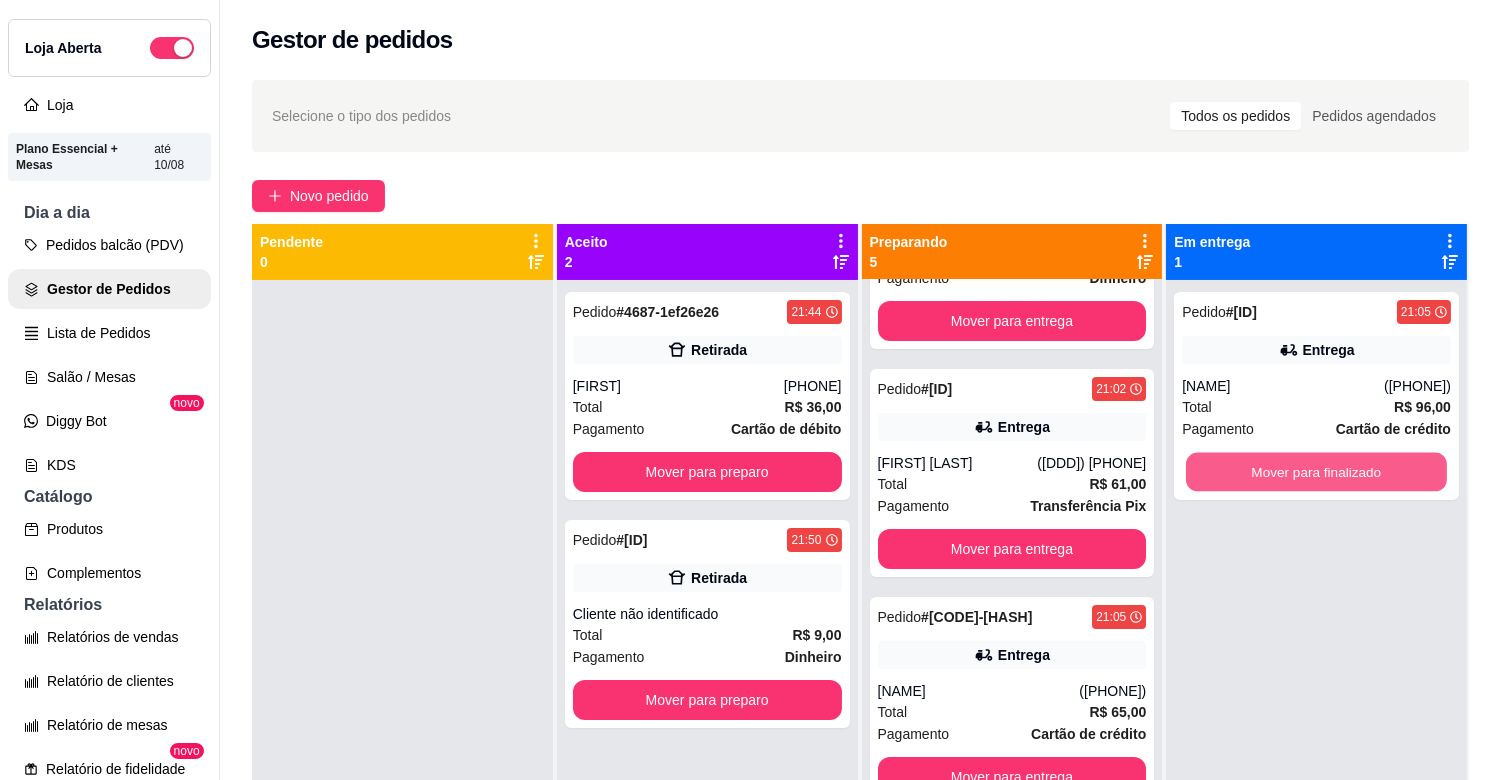 click on "Mover para finalizado" at bounding box center [1316, 472] 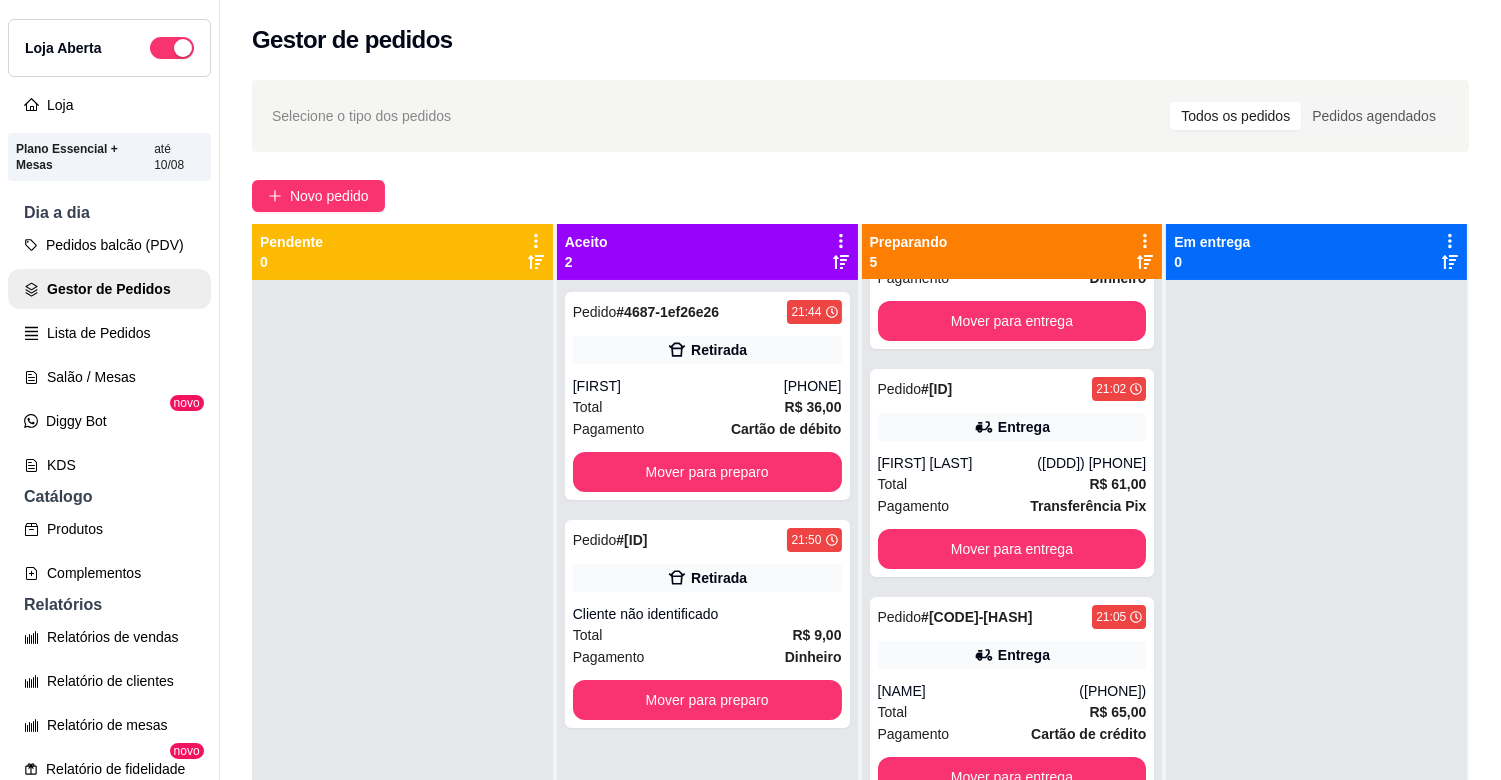 scroll, scrollTop: 0, scrollLeft: 0, axis: both 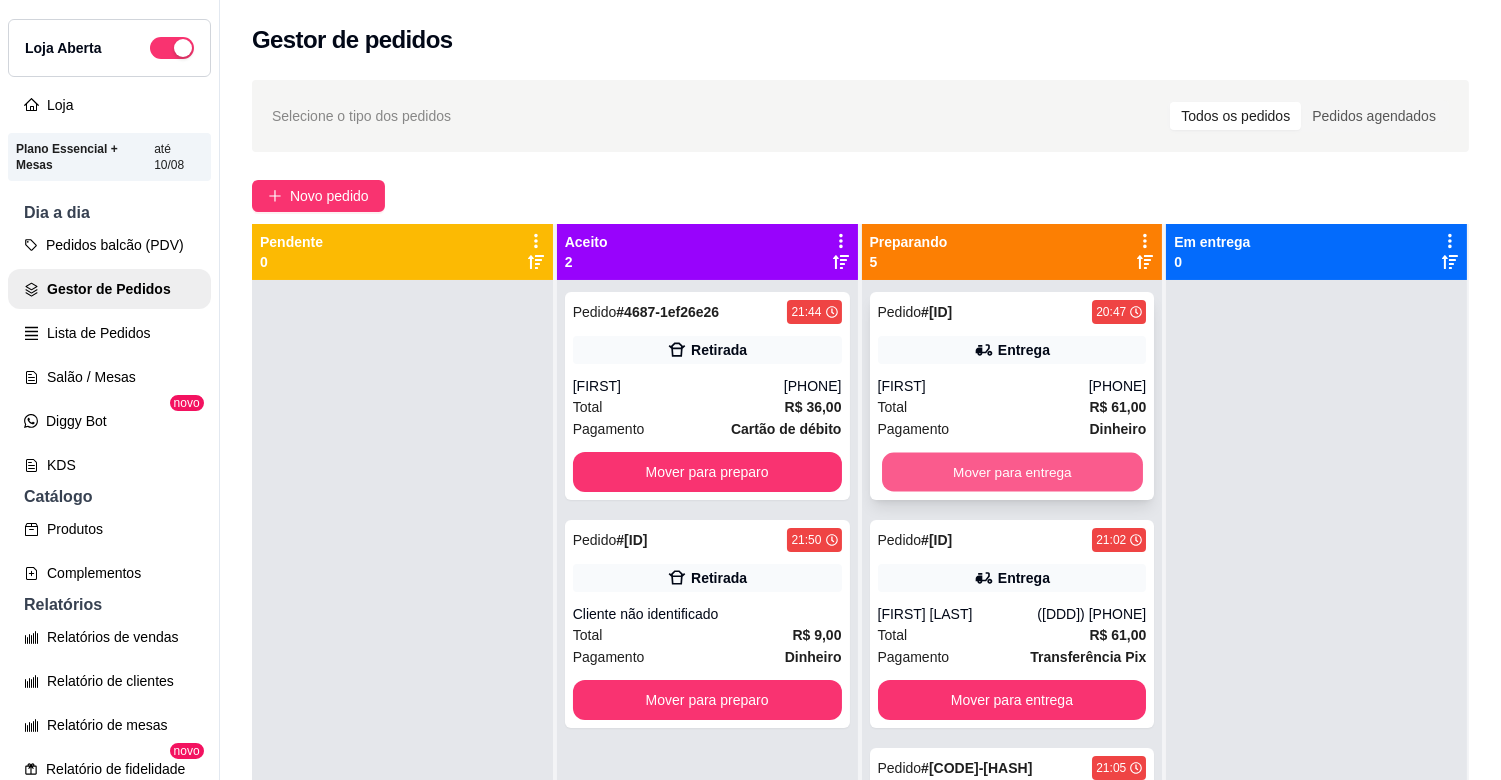 click on "Mover para entrega" at bounding box center [1012, 472] 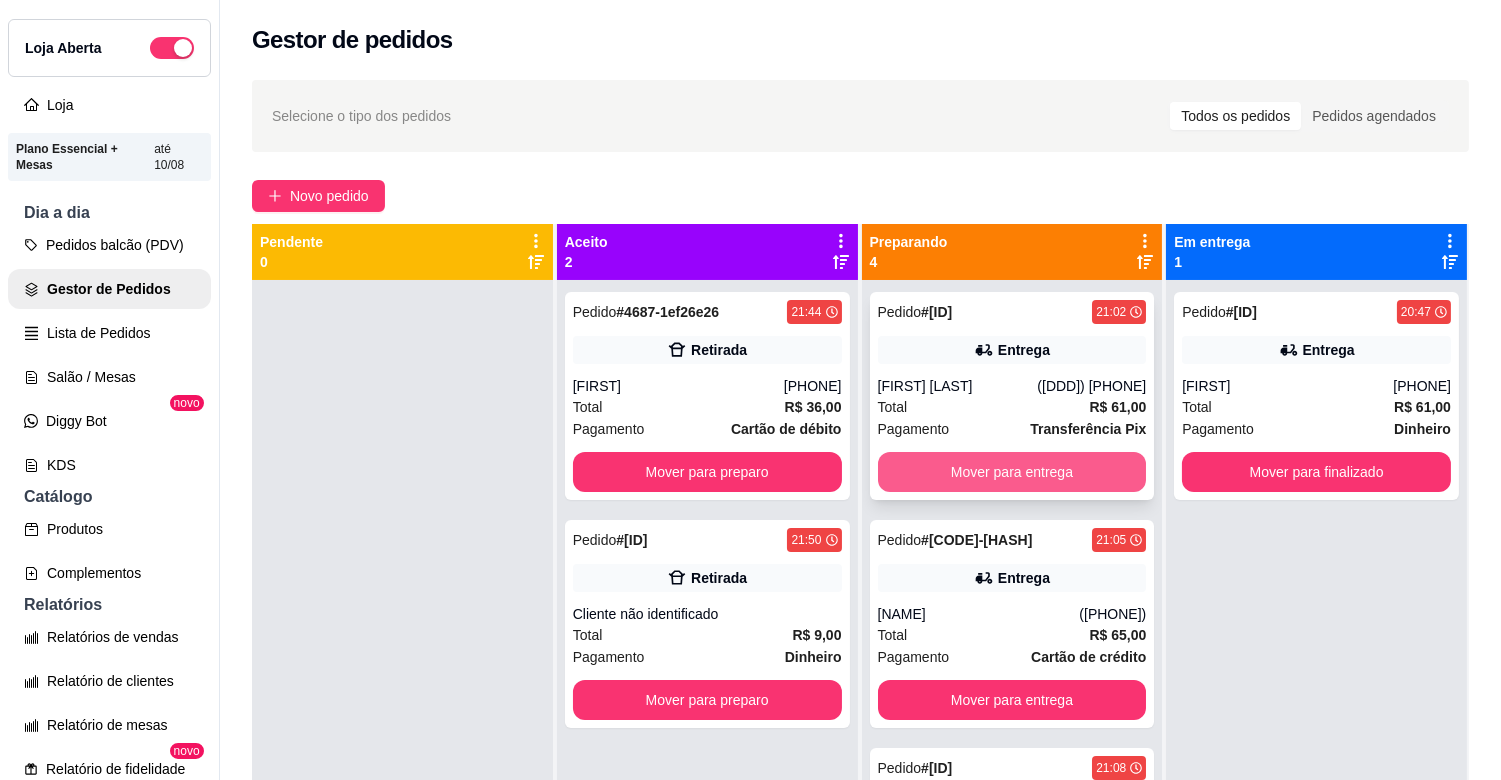 click on "Mover para entrega" at bounding box center (1012, 472) 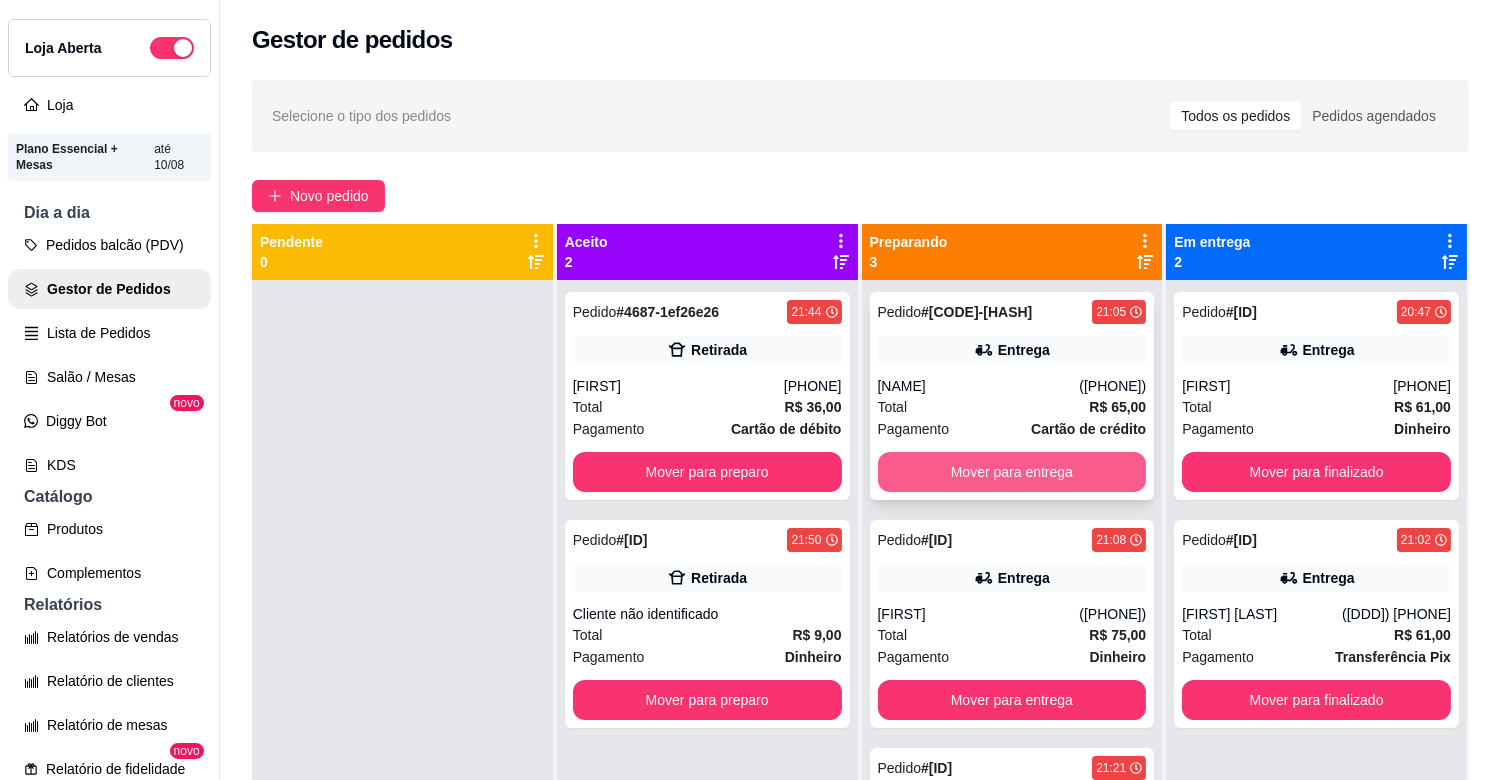 click on "Mover para entrega" at bounding box center [1012, 472] 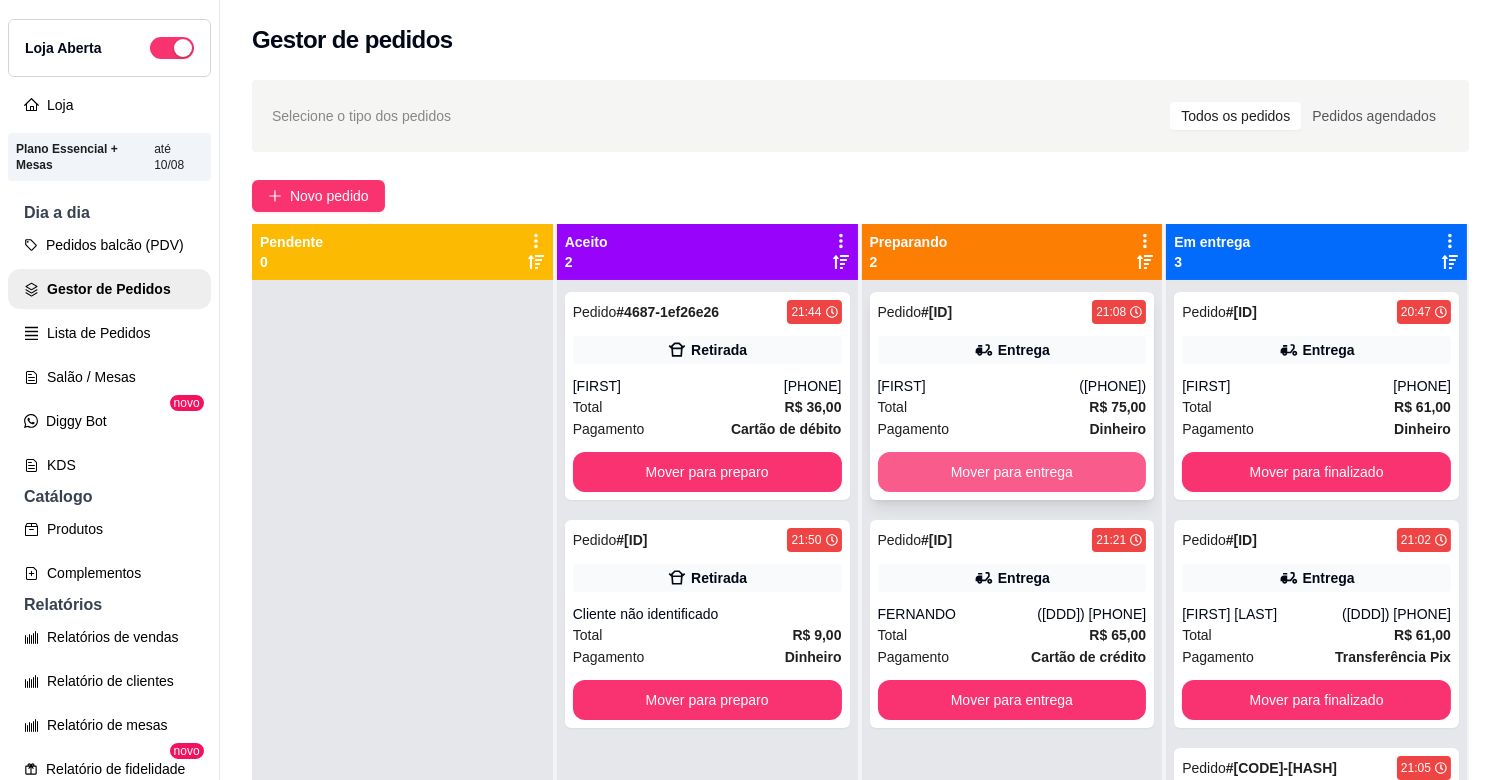 click on "Mover para entrega" at bounding box center (1012, 472) 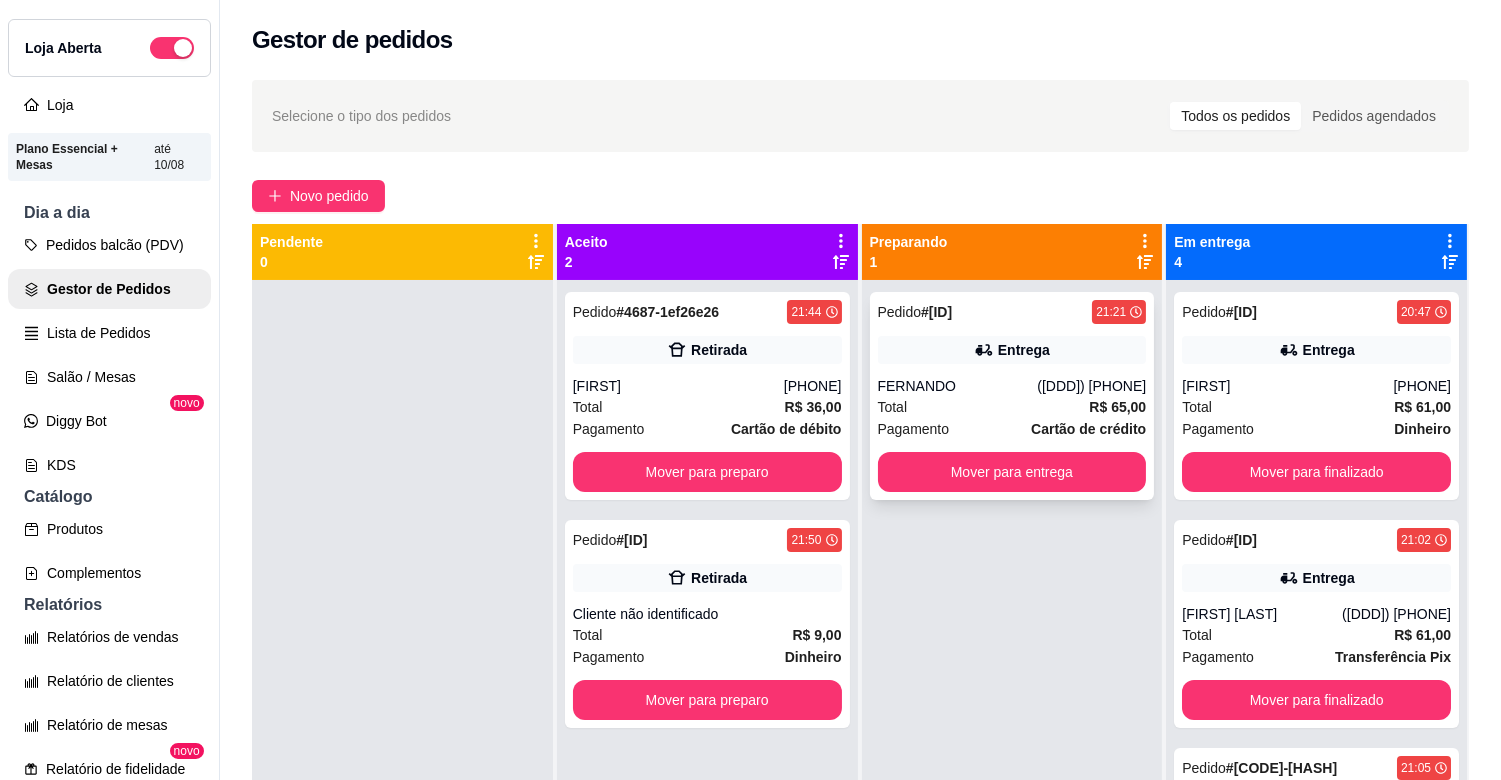 click on "Pedido # [ID] [TIME]" at bounding box center (1012, 312) 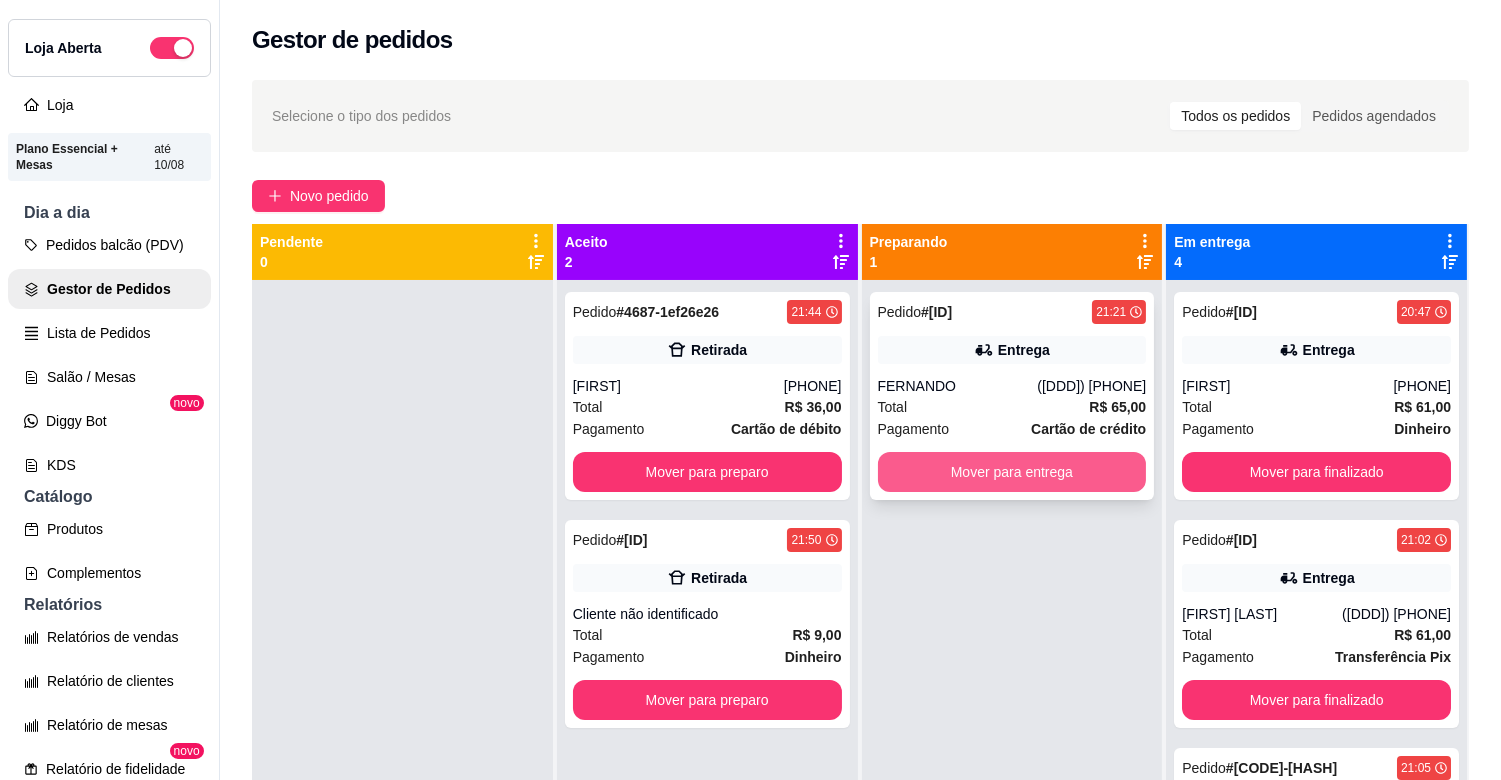 click on "Mover para entrega" at bounding box center [1012, 472] 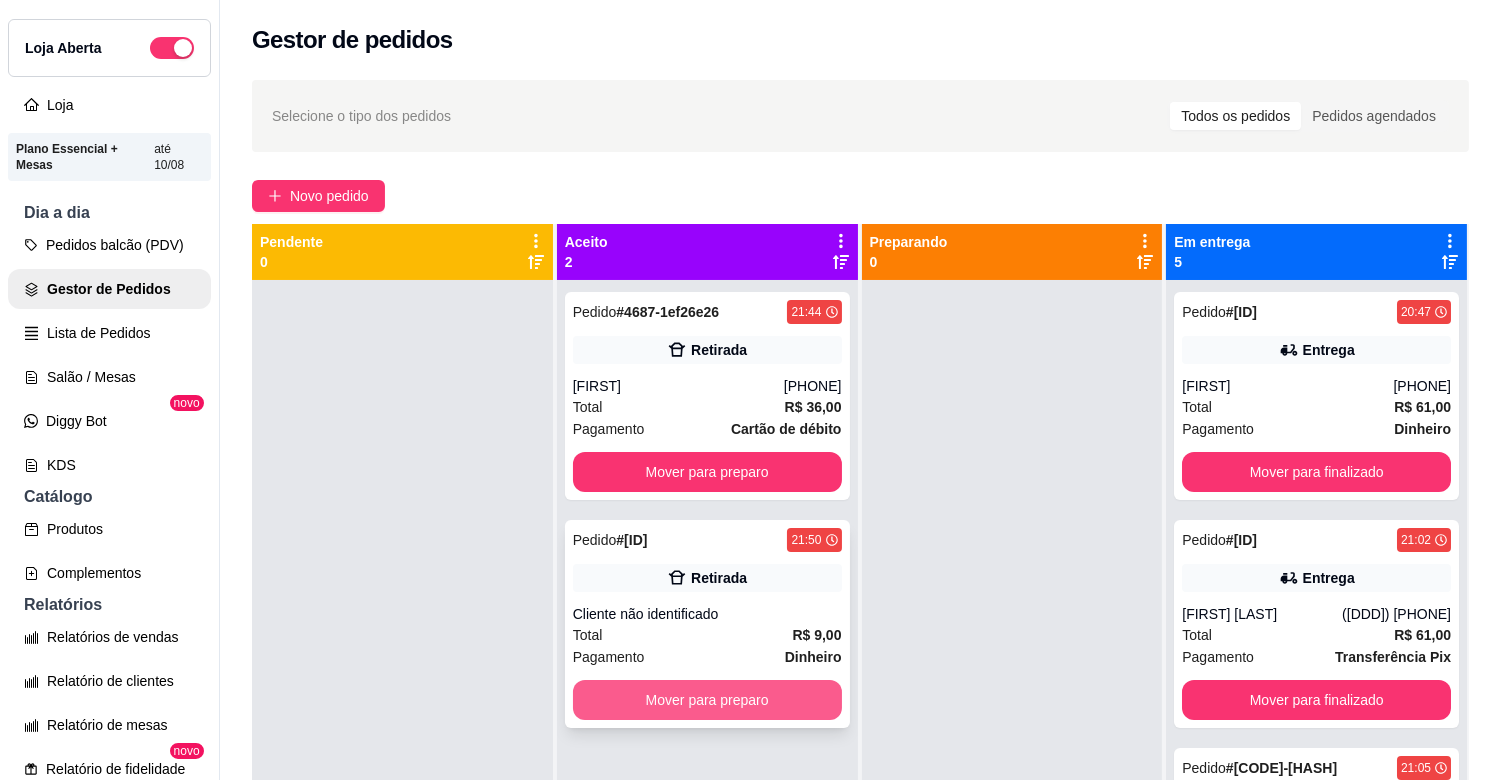click on "Mover para preparo" at bounding box center (707, 700) 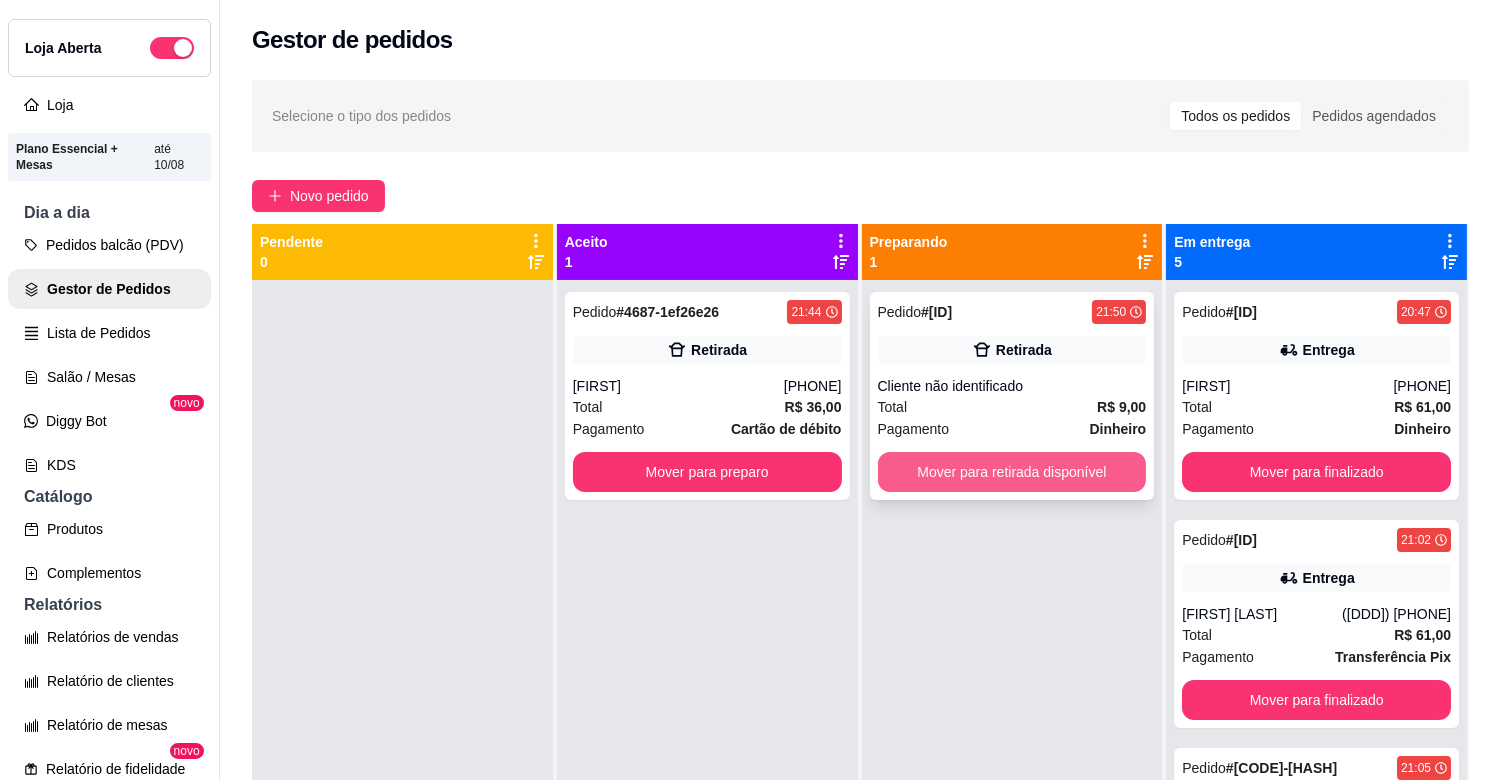 click on "Mover para retirada disponível" at bounding box center (1012, 472) 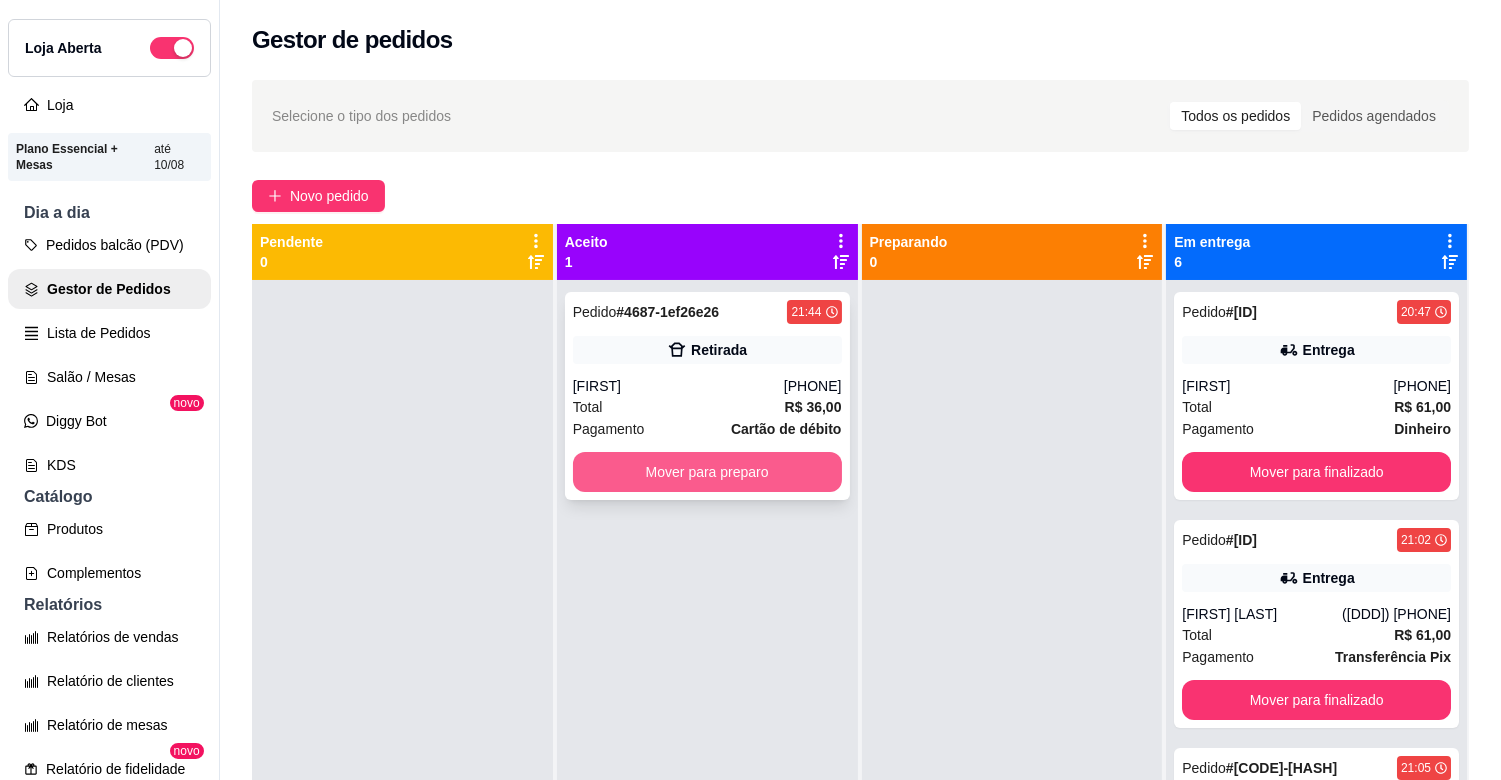 click on "Mover para preparo" at bounding box center (707, 472) 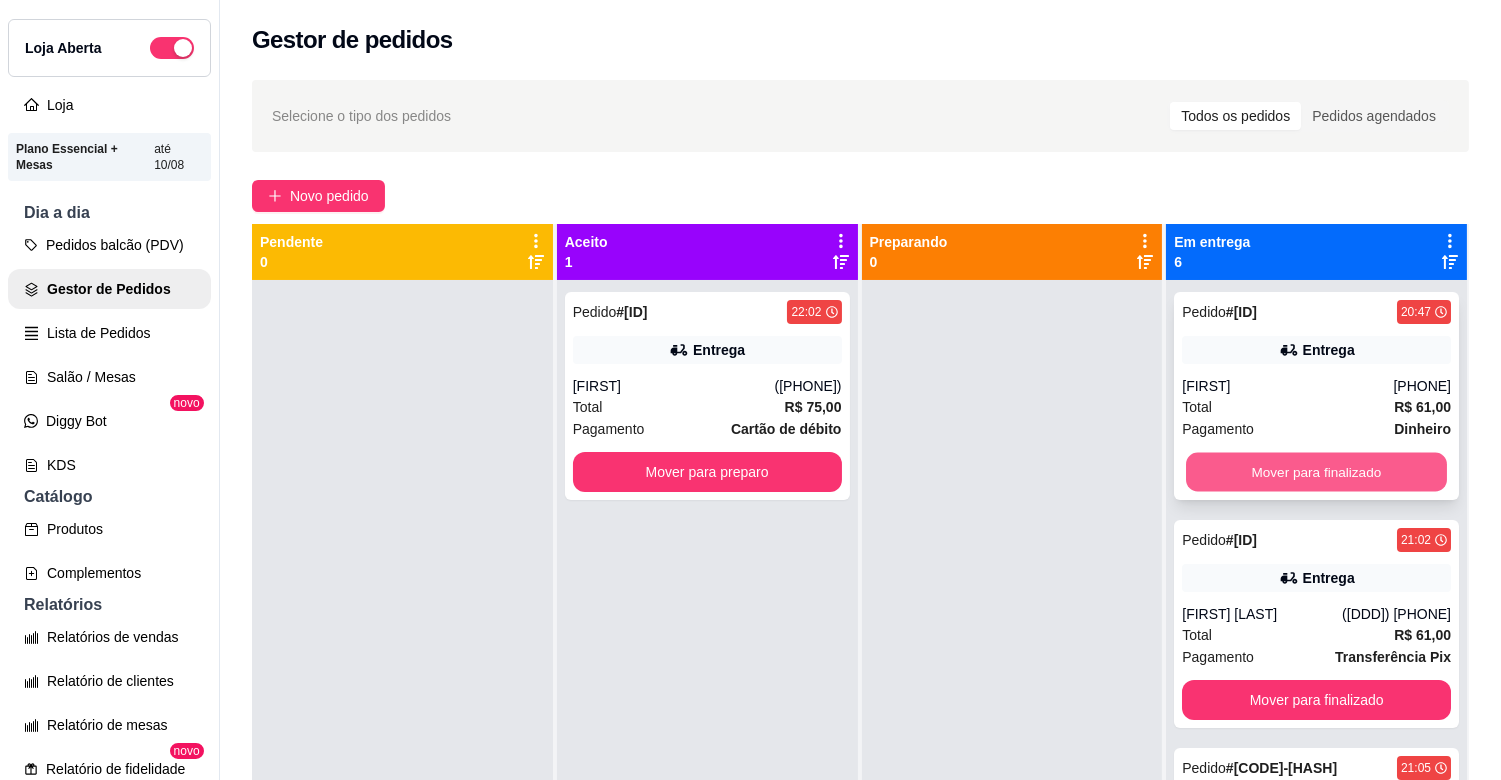 click on "Mover para finalizado" at bounding box center (1316, 472) 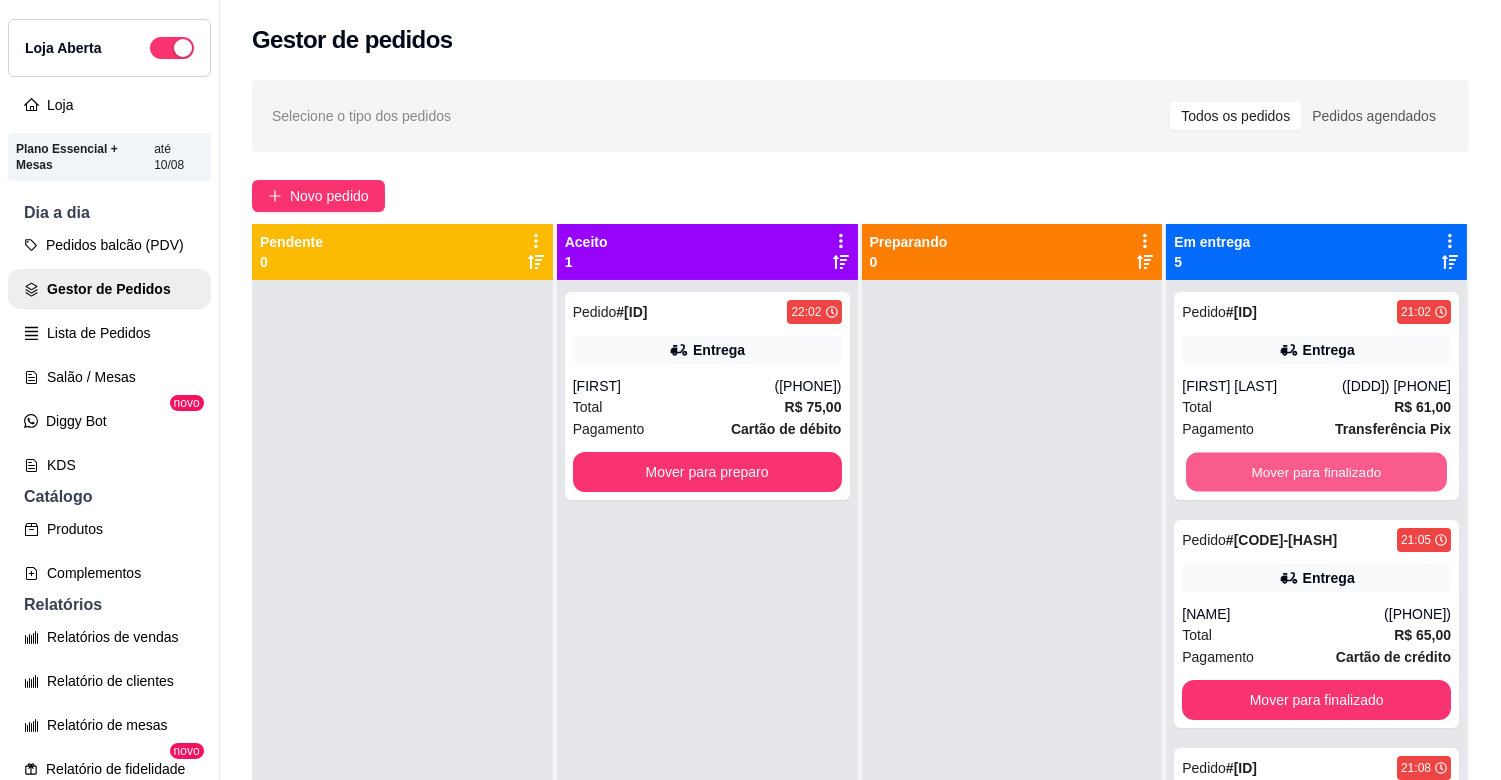 click on "Mover para finalizado" at bounding box center [1316, 472] 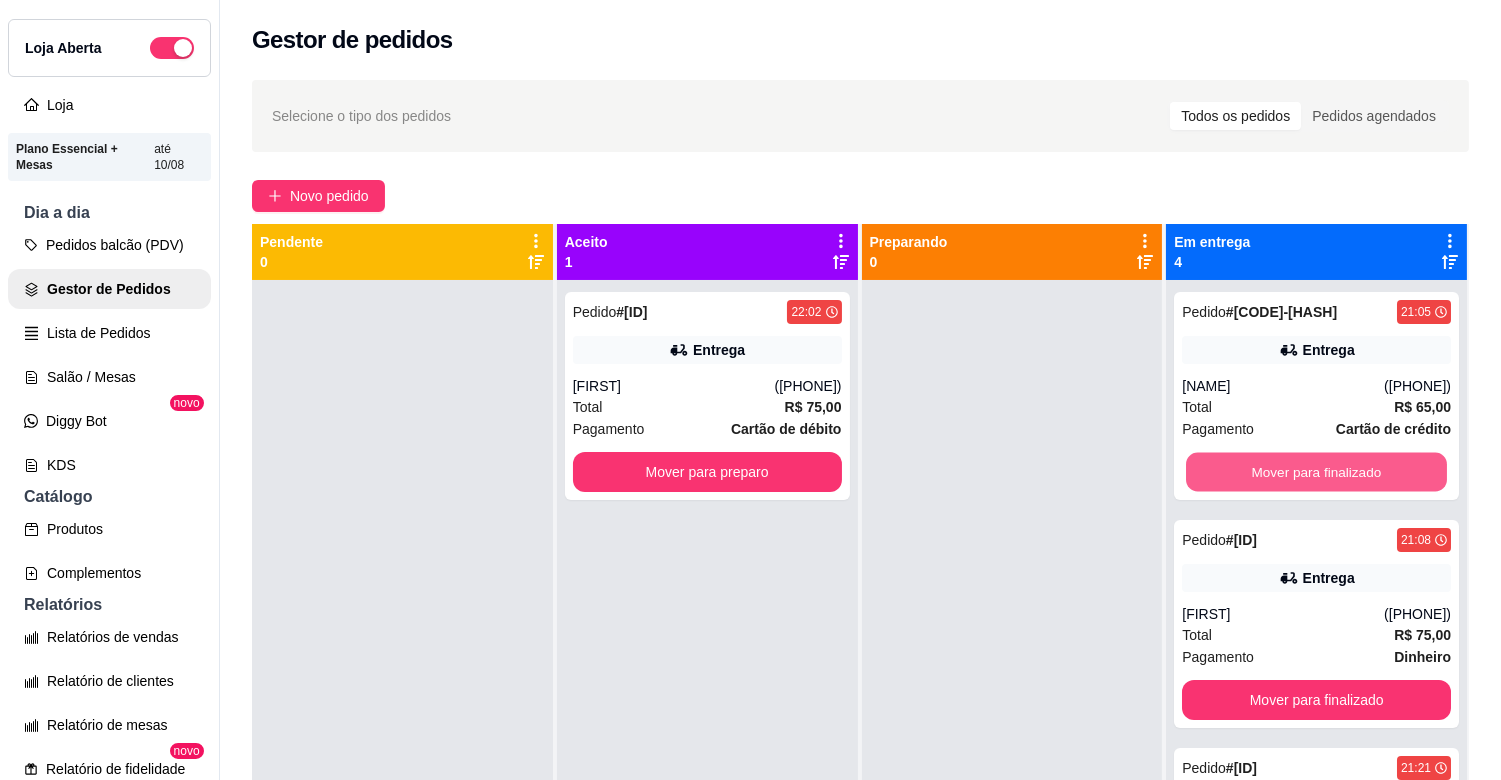 click on "Mover para finalizado" at bounding box center [1316, 472] 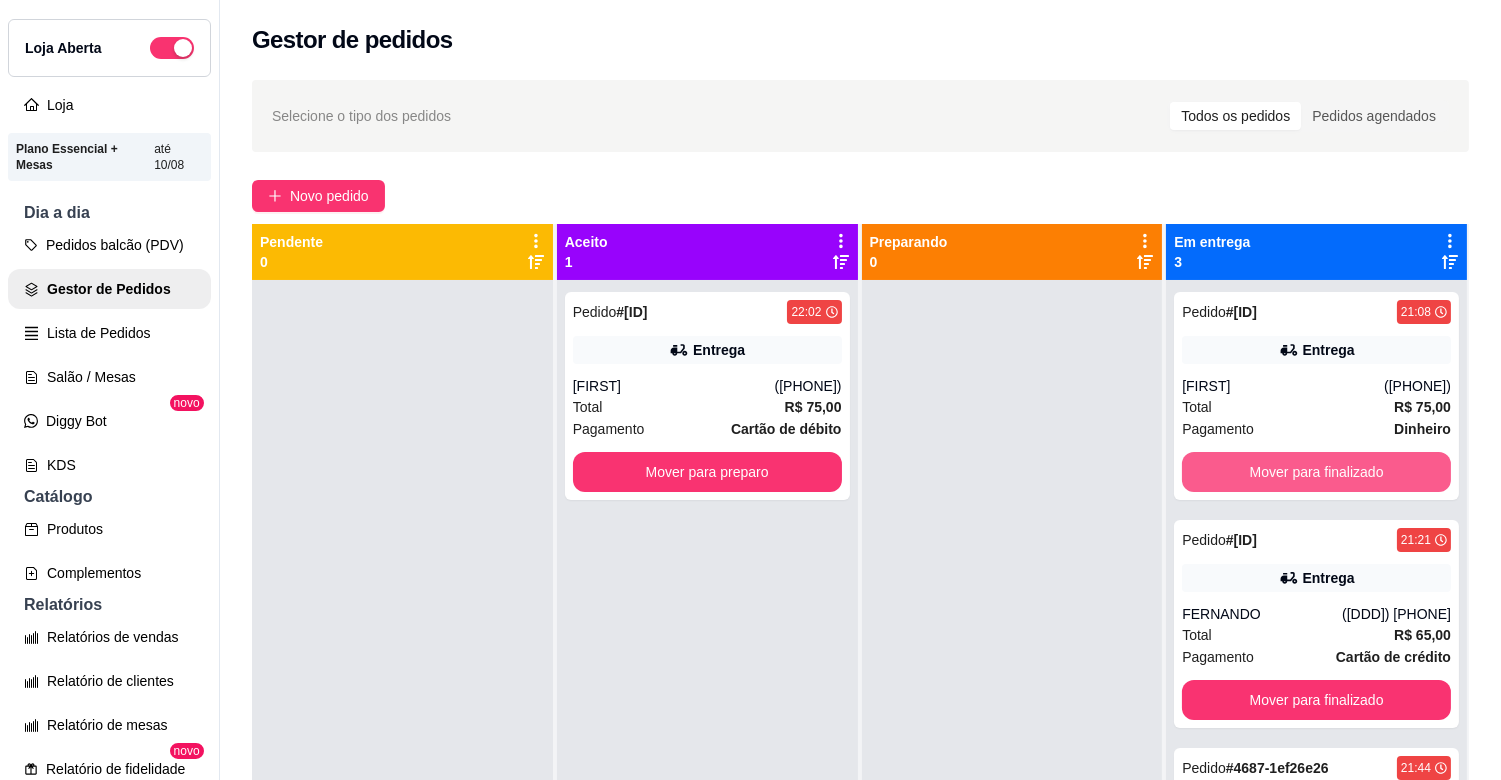 click on "Mover para finalizado" at bounding box center (1316, 472) 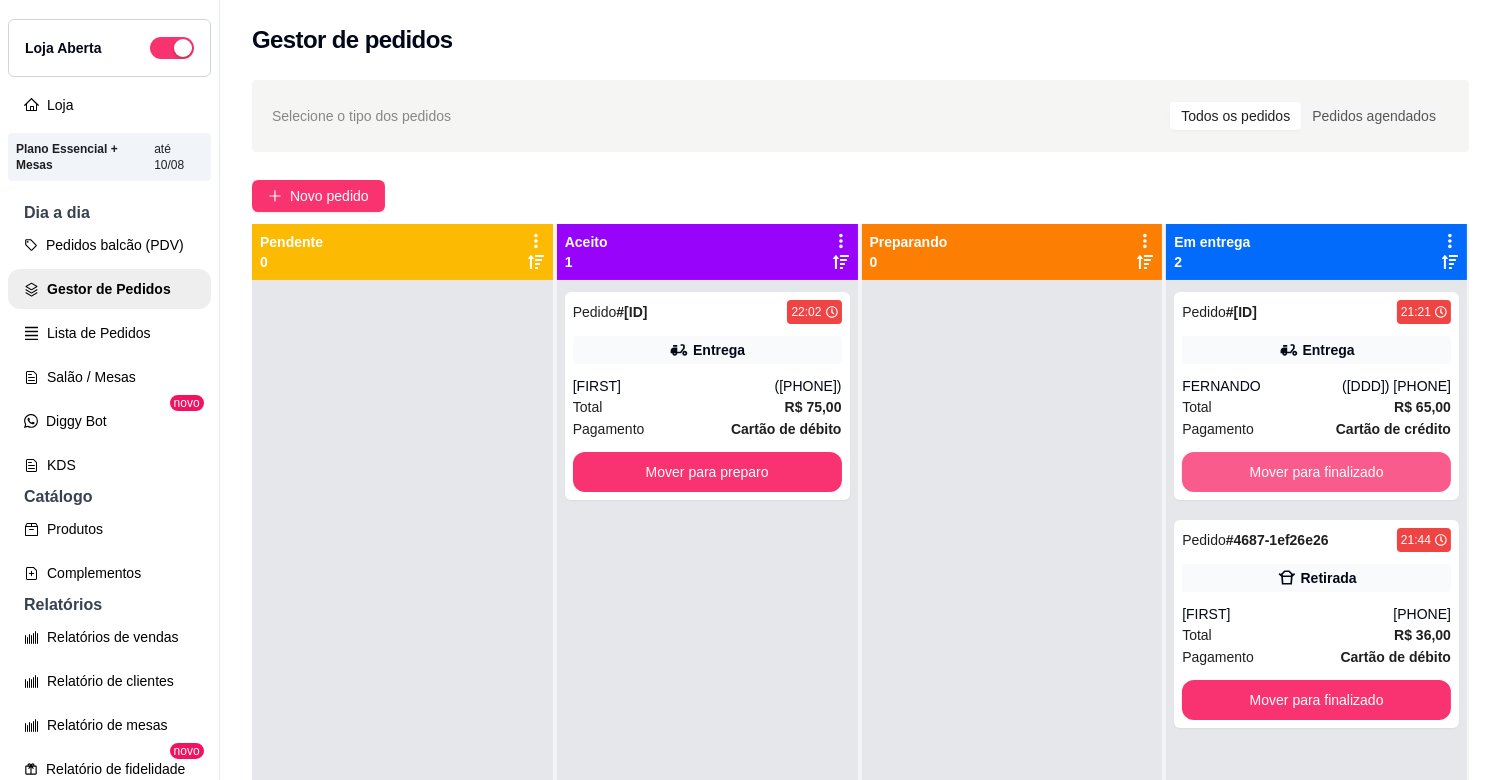 click on "Mover para finalizado" at bounding box center [1316, 472] 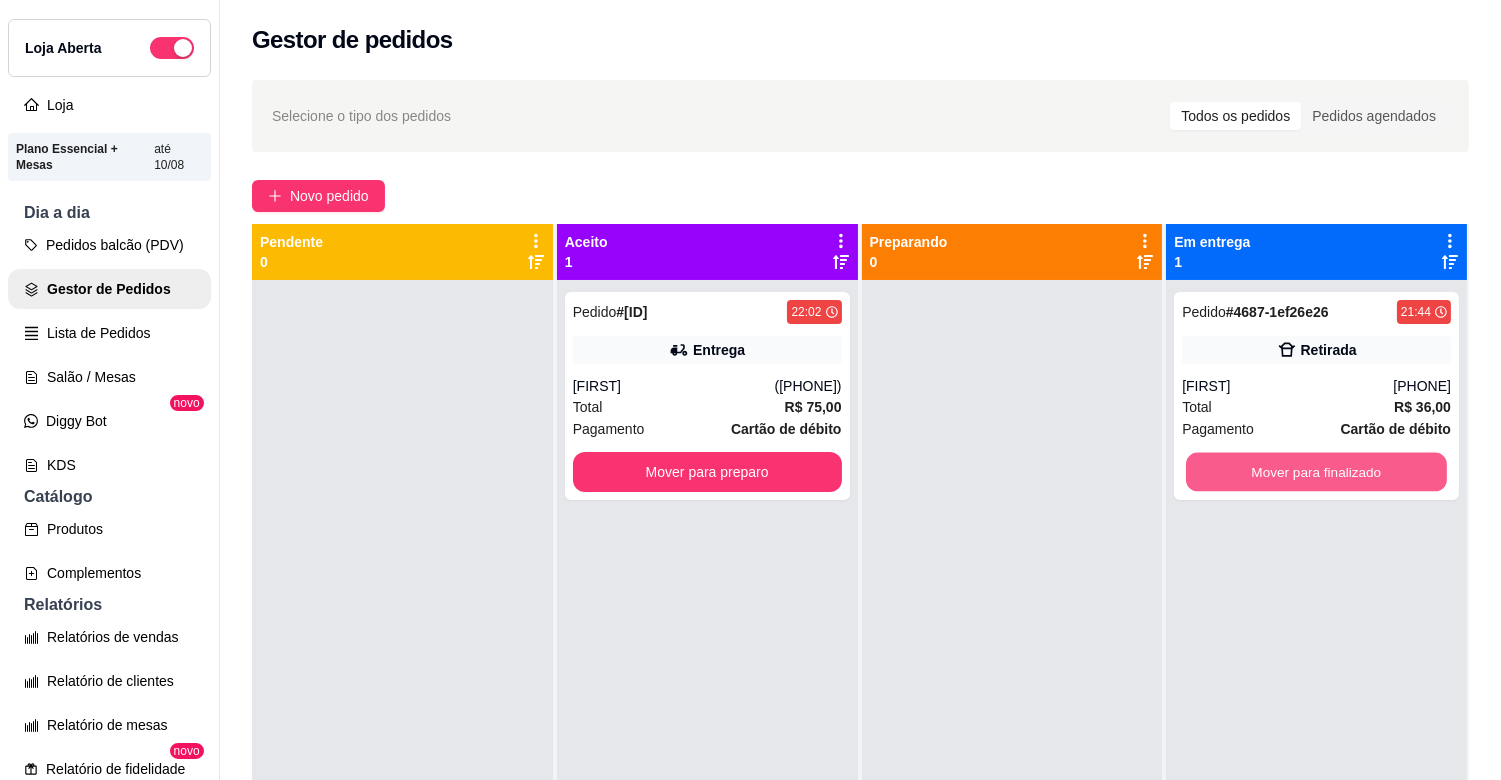 click on "Mover para finalizado" at bounding box center [1316, 472] 